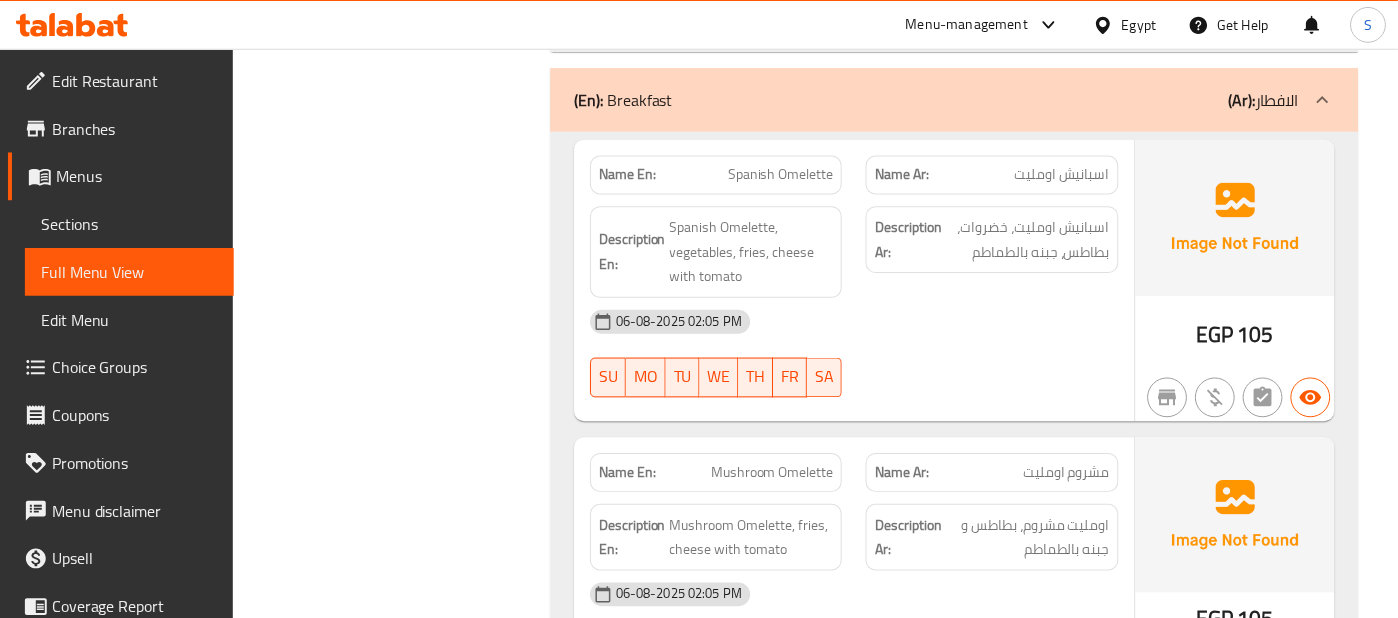 scroll, scrollTop: 10874, scrollLeft: 0, axis: vertical 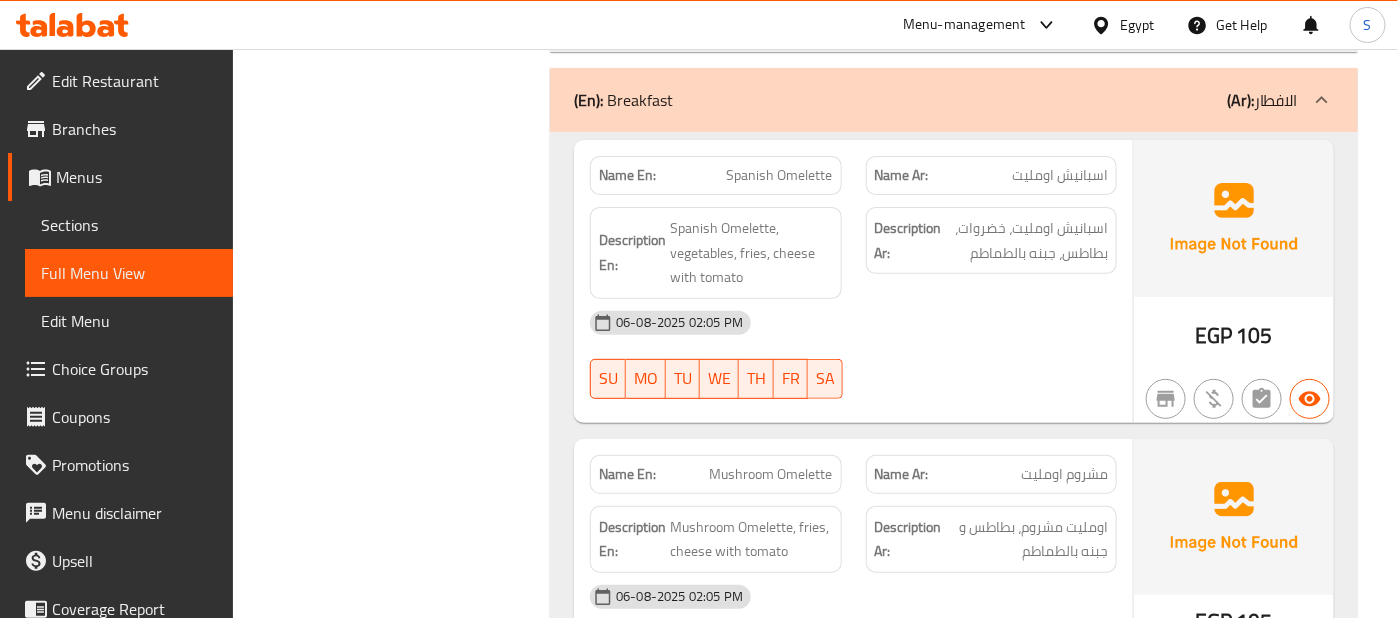 click on "Name En: Spanish Omelette Name Ar: اسبانيش اومليت Description En: Spanish Omelette, vegetables, fries, cheese with tomato Description Ar: اسبانيش اومليت، خضروات، بطاطس، جبنه بالطماطم 06-08-2025 02:05 PM SU MO TU WE TH FR SA EGP 105 Name En: Mushroom Omelette Name Ar: مشروم اومليت Description En: Mushroom Omelette, fries, cheese with tomato Description Ar: اومليت مشروم، بطاطس و جبنه بالطماطم 06-08-2025 02:05 PM SU MO TU WE TH FR SA EGP 105 Name En: Mix Cheese Omelette Name Ar: ميكس تشيز اومليت Description En: Mix cheese Omelette, fries, cheese with tomato Description Ar: ميكس تشيز اومليت، بطاطس و جبنه بالطماطم 06-08-2025 02:05 PM SU MO TU WE TH FR SA EGP 110 Name En: Cairo Fox Name Ar: كايرو فوكس Description En: Omelette, falafel, foul, fries, cheese with tomato Description Ar: اومليت، فول، فلافل، بطاطس و جبنه بالطماطم SU MO TU" at bounding box center [954, -9840] 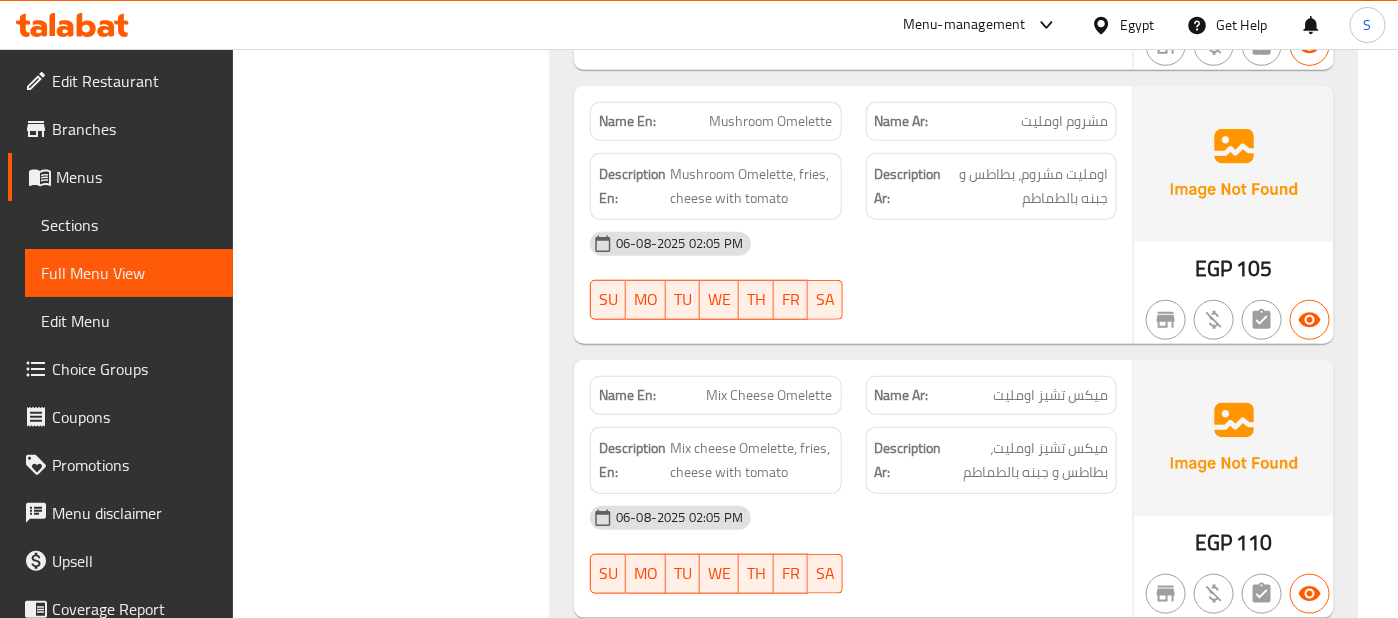 scroll, scrollTop: 11230, scrollLeft: 0, axis: vertical 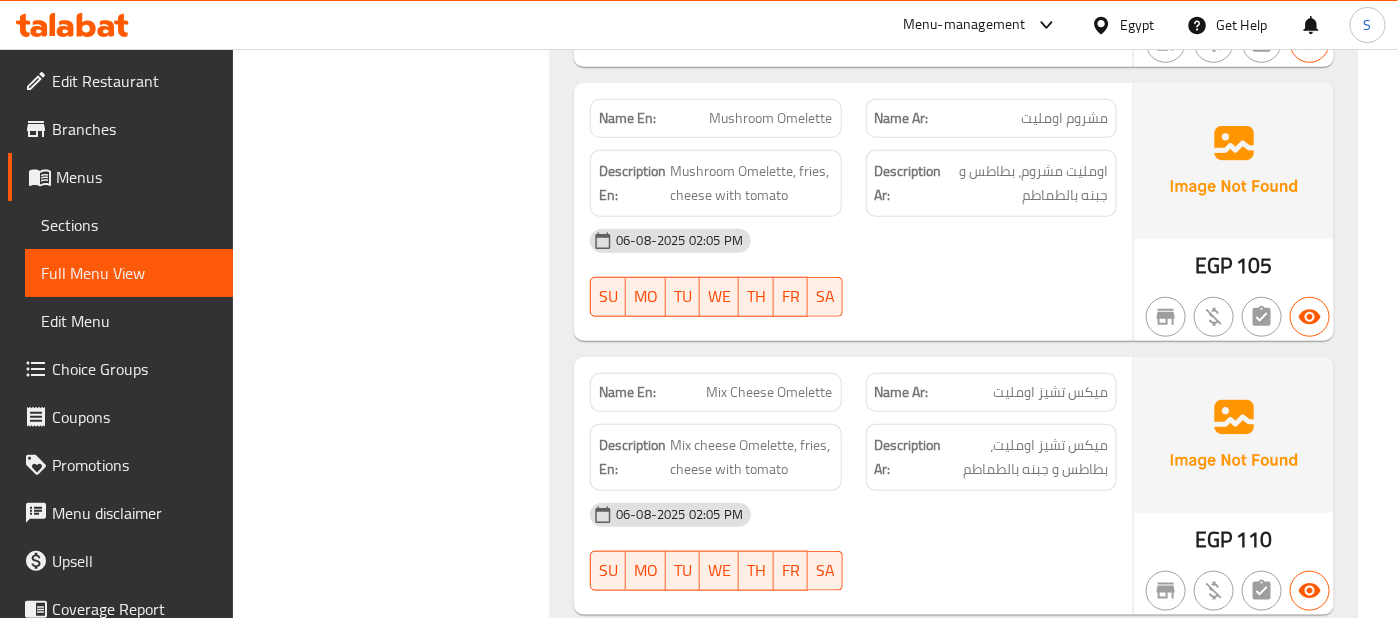 click on "06-08-2025 02:05 PM" at bounding box center (853, -10457) 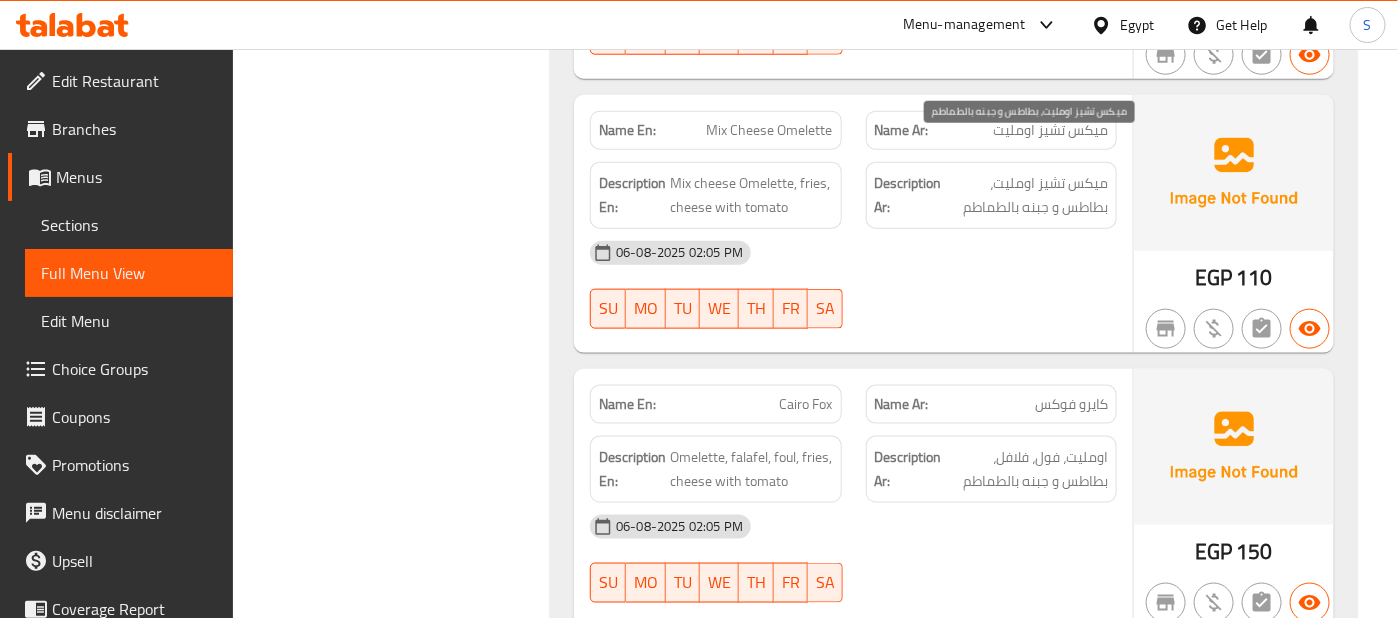 scroll, scrollTop: 11497, scrollLeft: 0, axis: vertical 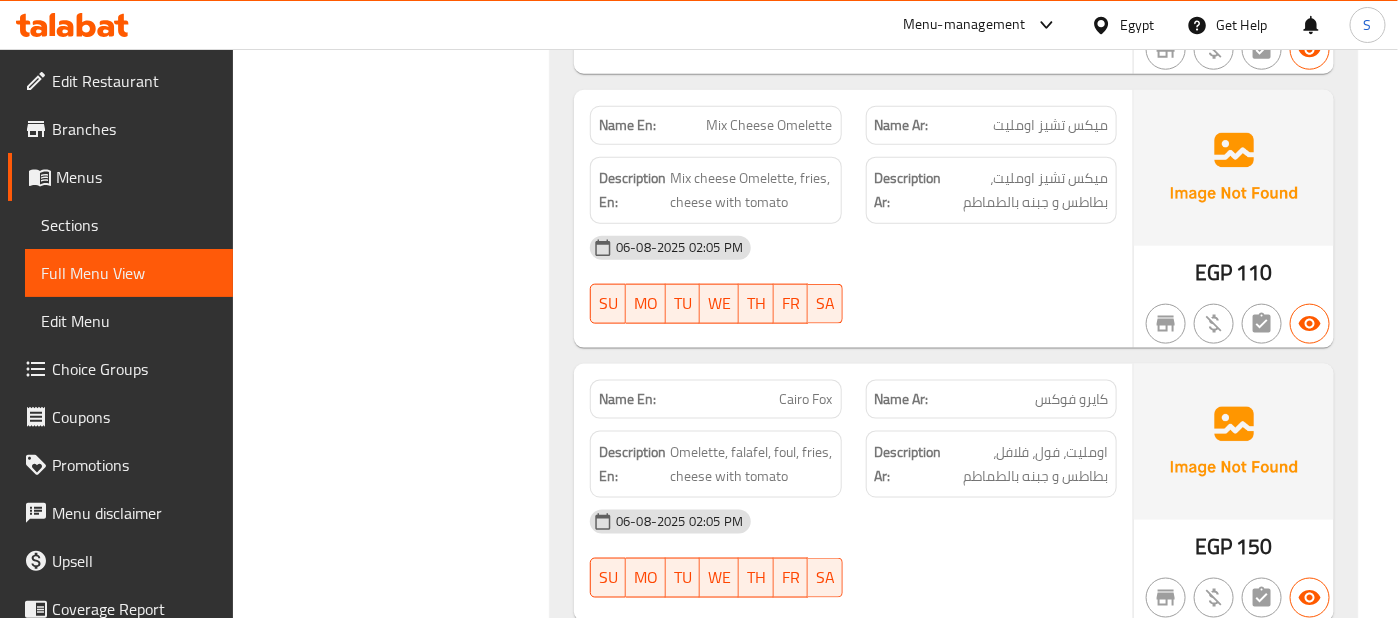 click at bounding box center (991, -10374) 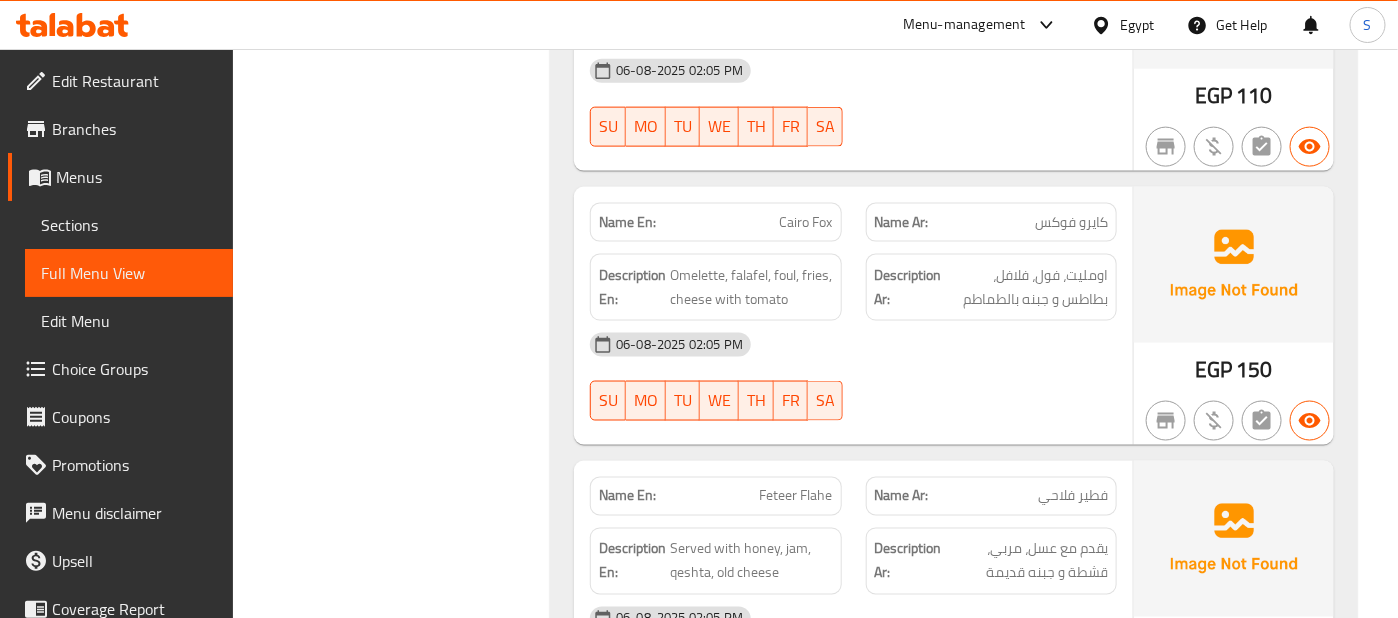 scroll, scrollTop: 11719, scrollLeft: 0, axis: vertical 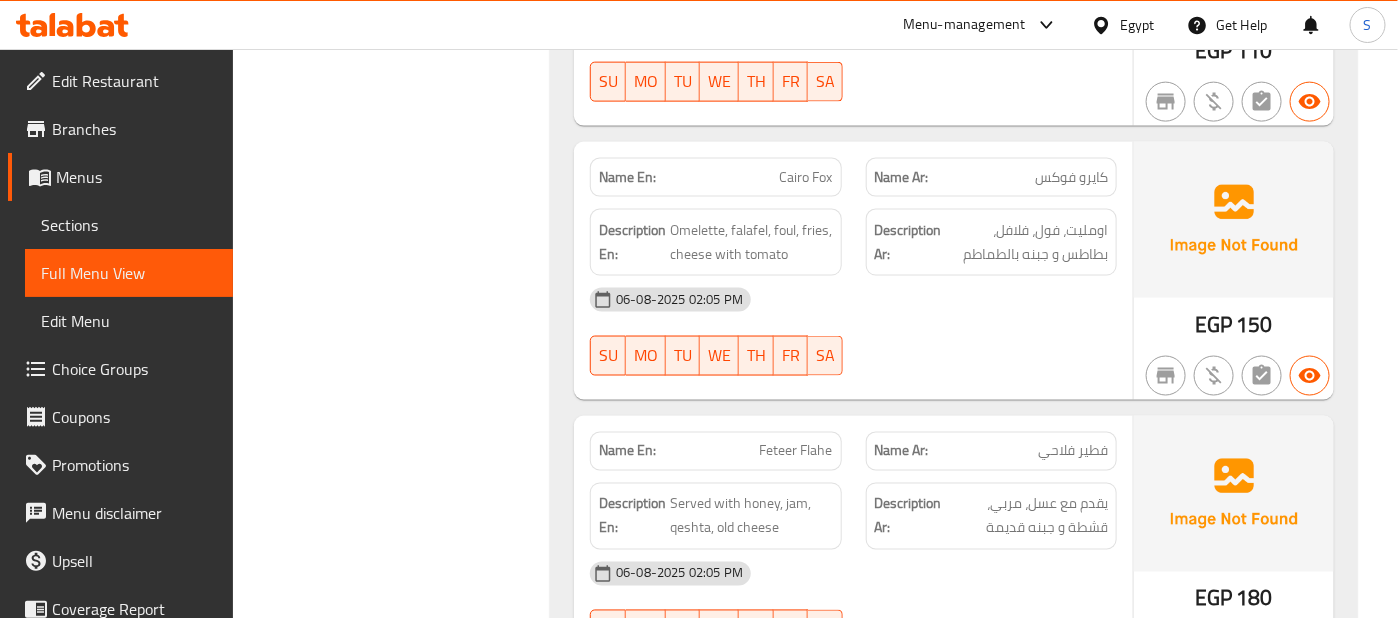 click on "06-08-2025 02:05 PM" at bounding box center [853, -10398] 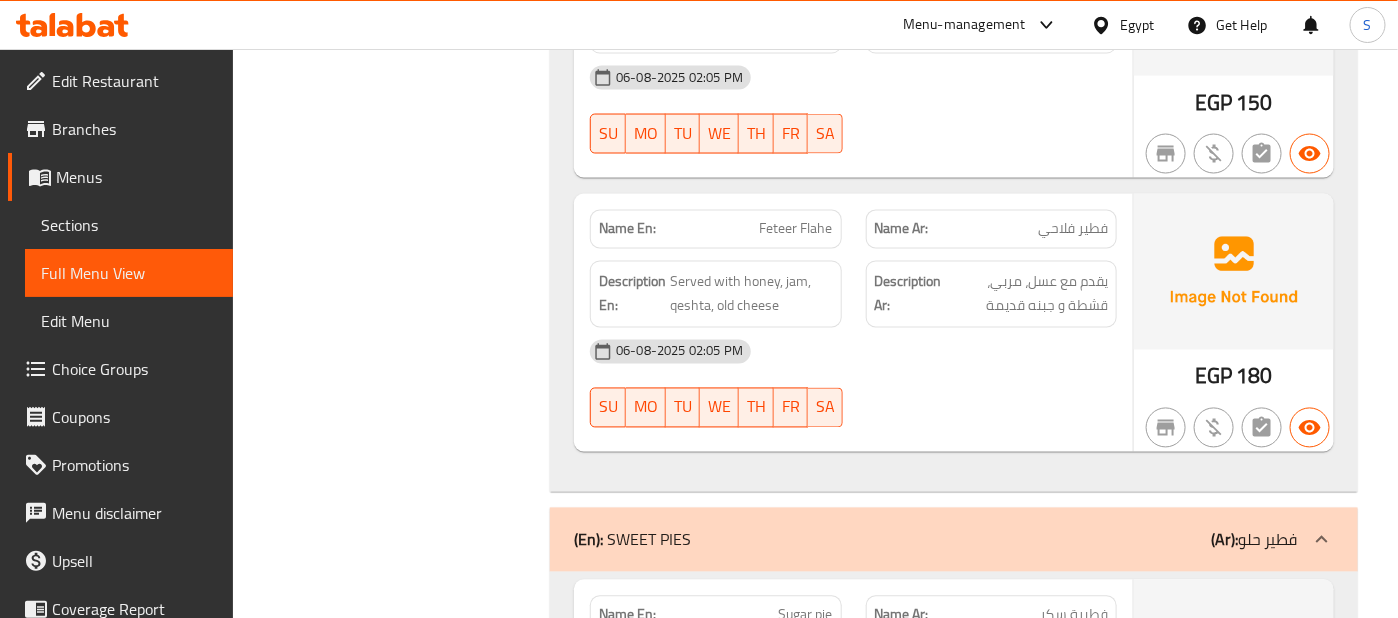 scroll, scrollTop: 11985, scrollLeft: 0, axis: vertical 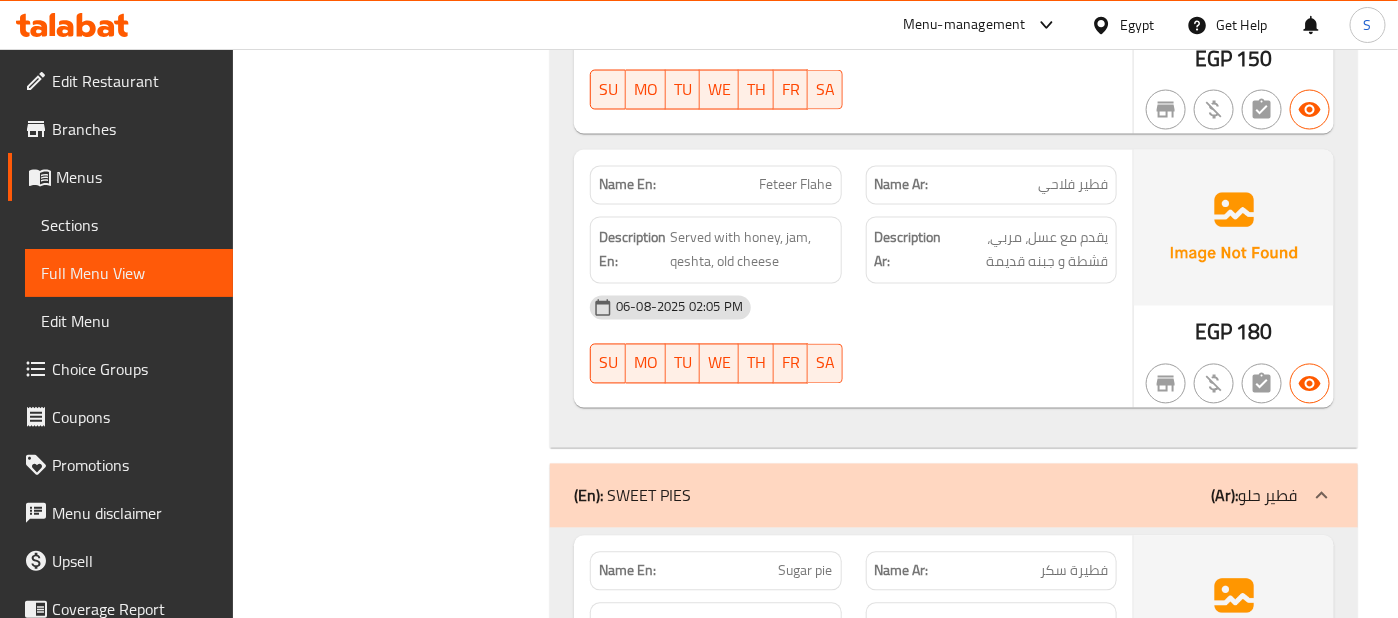 click on "06-08-2025 02:05 PM" at bounding box center (853, -10390) 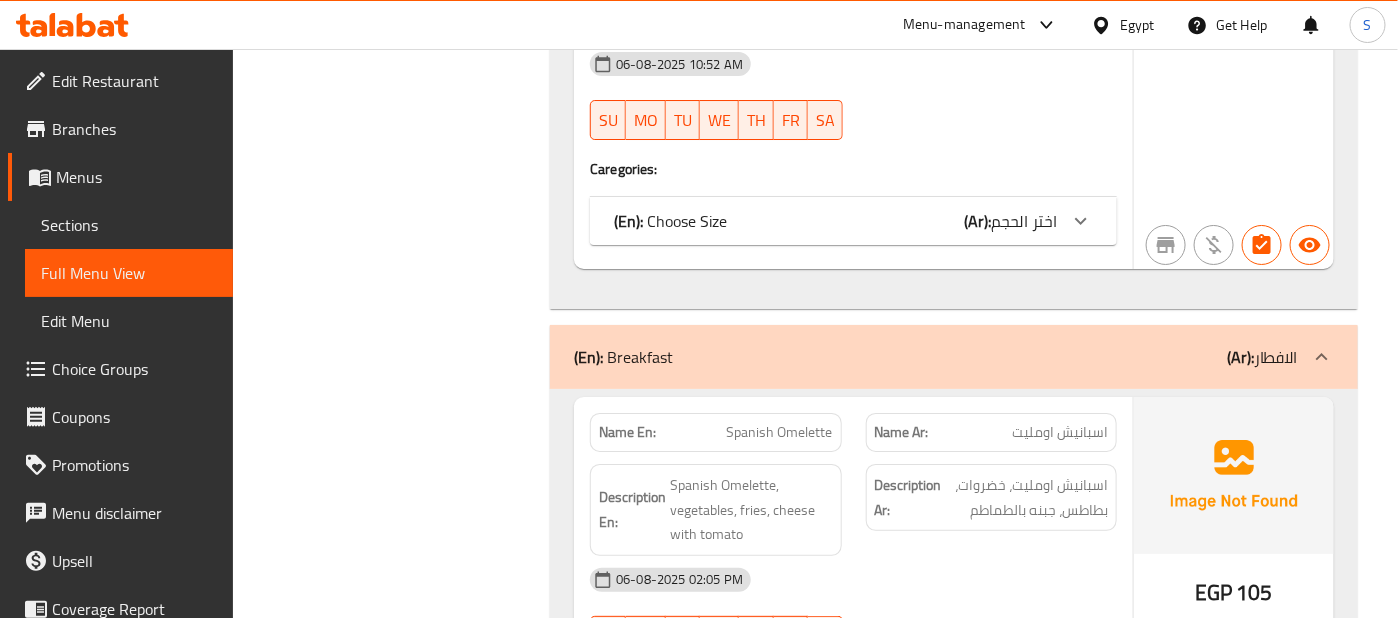 scroll, scrollTop: 10608, scrollLeft: 0, axis: vertical 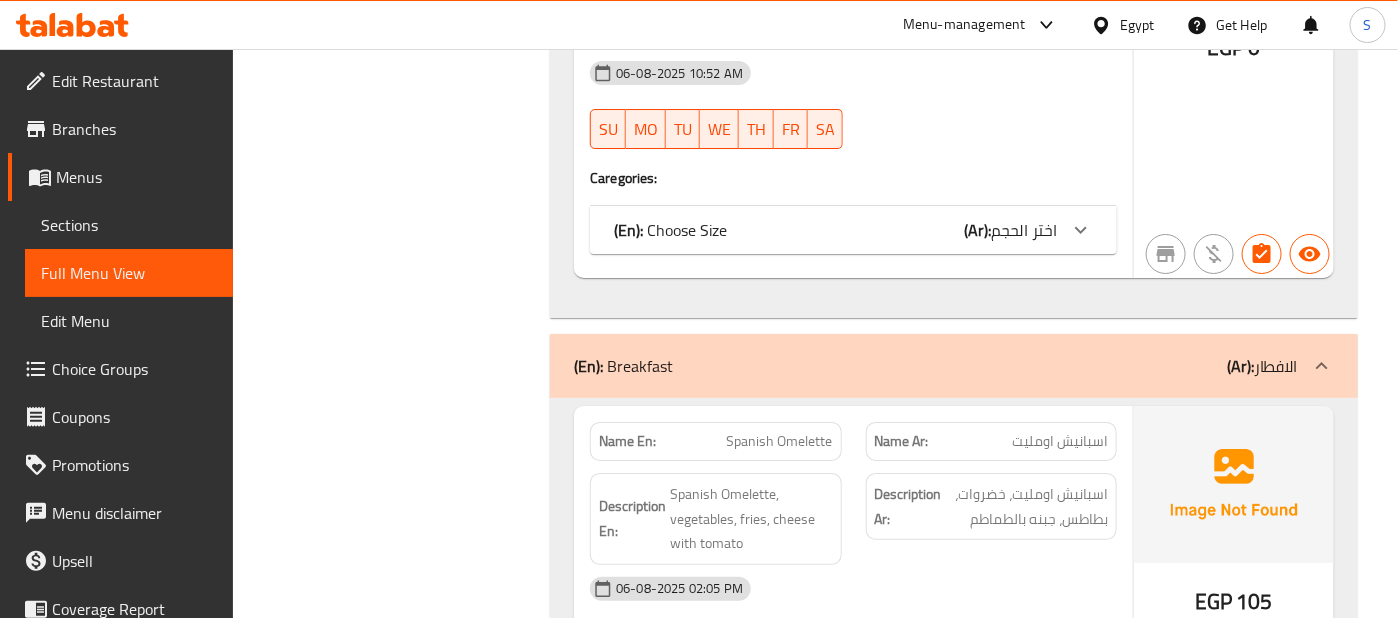 click on "(En):   Breakfast (Ar): الافطار" at bounding box center [936, -10307] 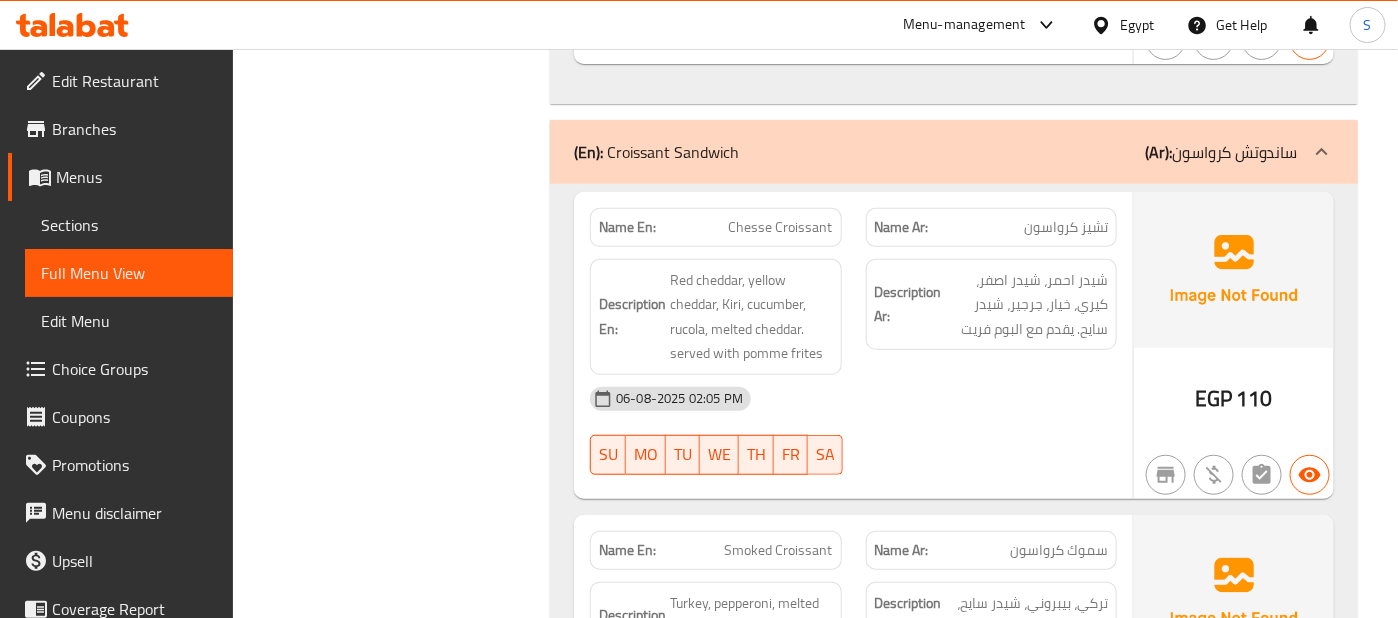 scroll, scrollTop: 13763, scrollLeft: 0, axis: vertical 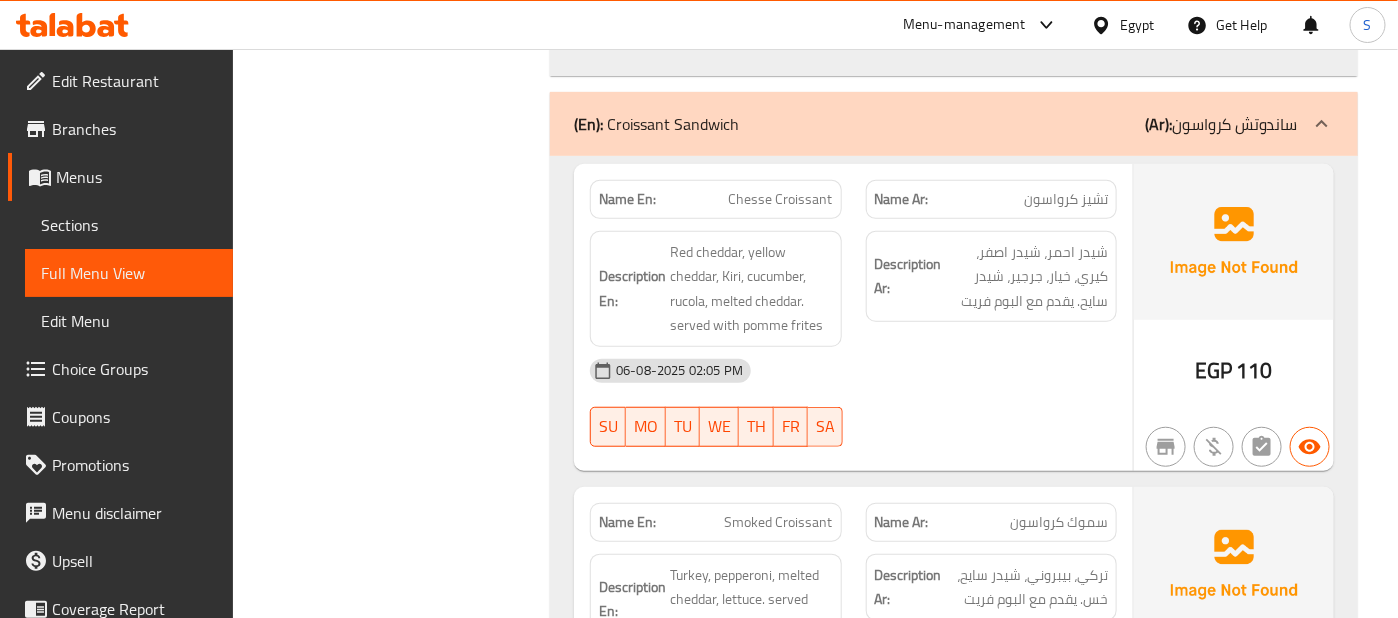 click at bounding box center (1234, -13344) 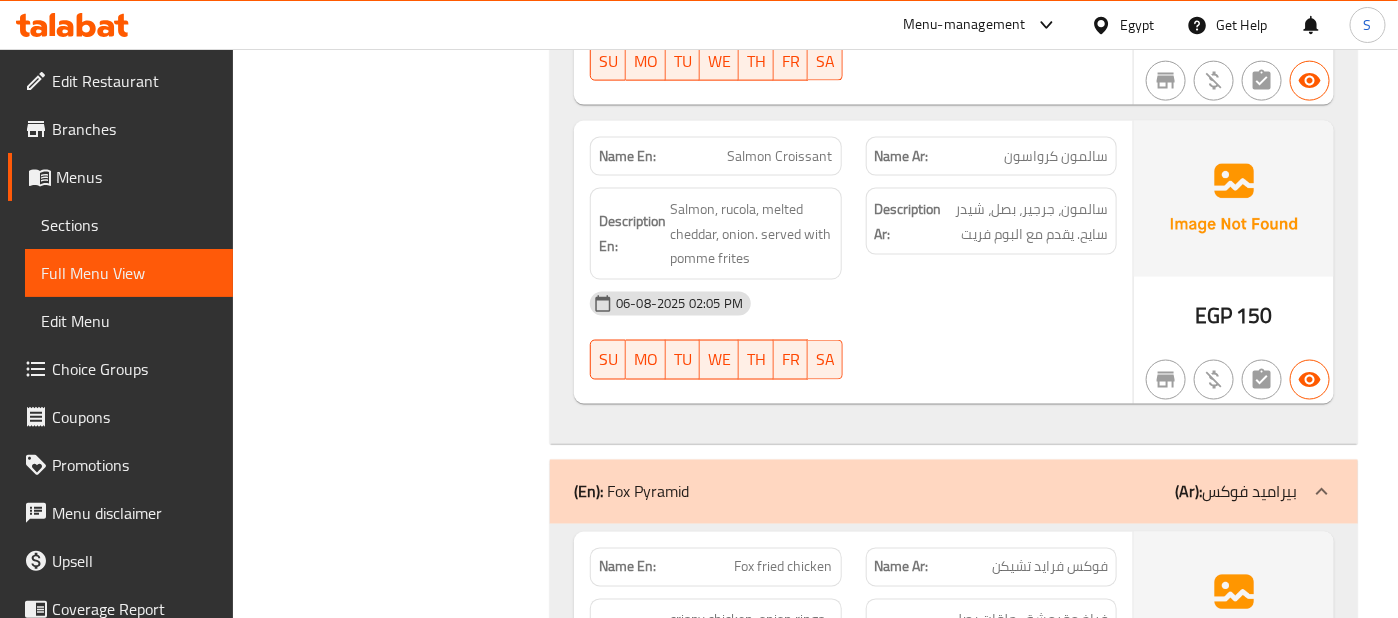 scroll, scrollTop: 14430, scrollLeft: 0, axis: vertical 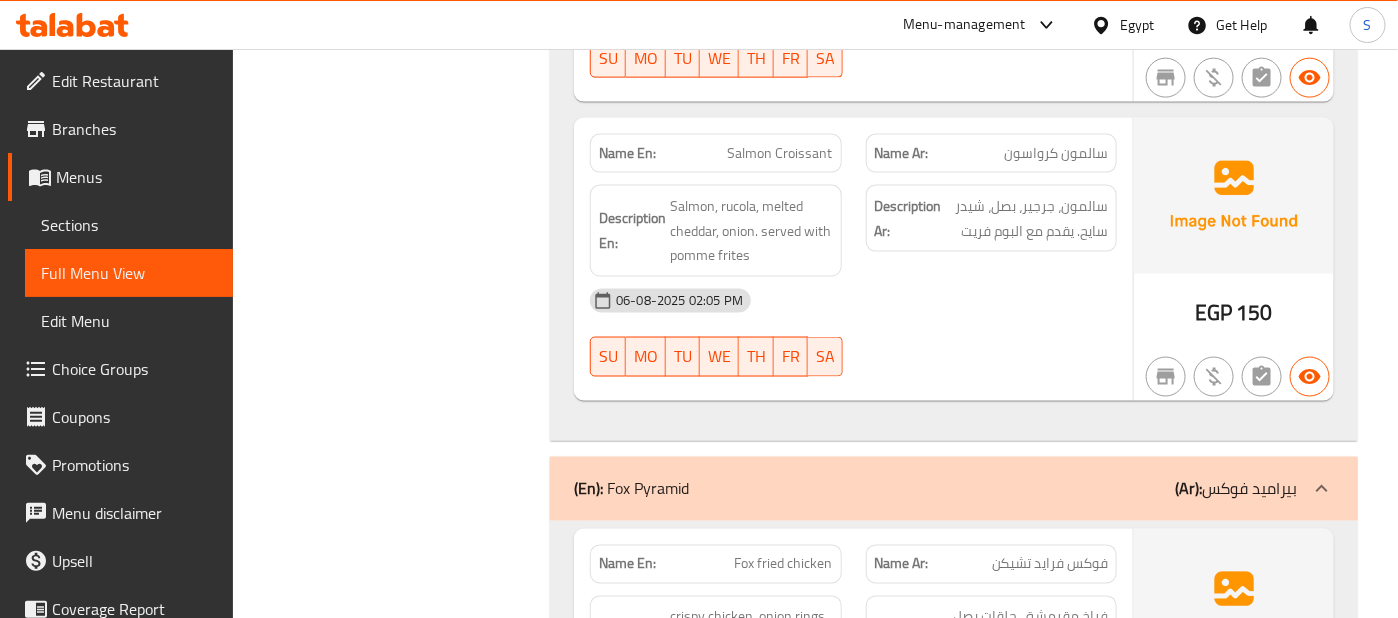 click on "06-08-2025 02:05 PM" at bounding box center [853, -13383] 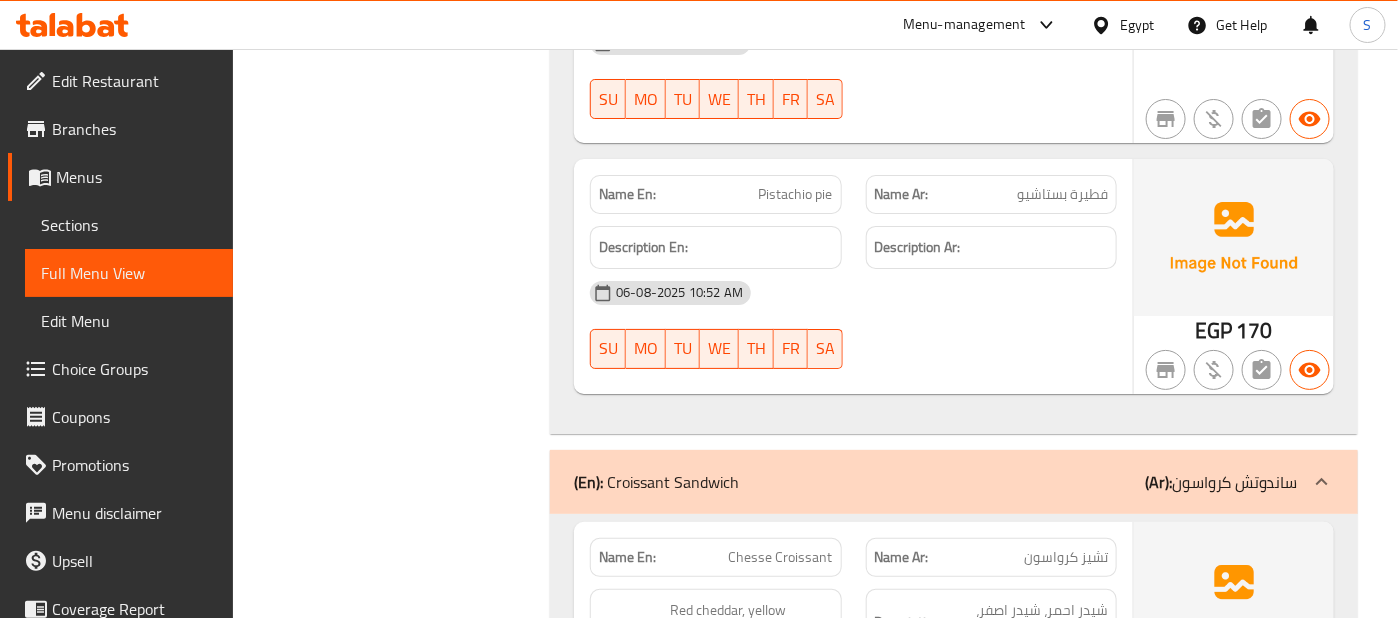 scroll, scrollTop: 13393, scrollLeft: 0, axis: vertical 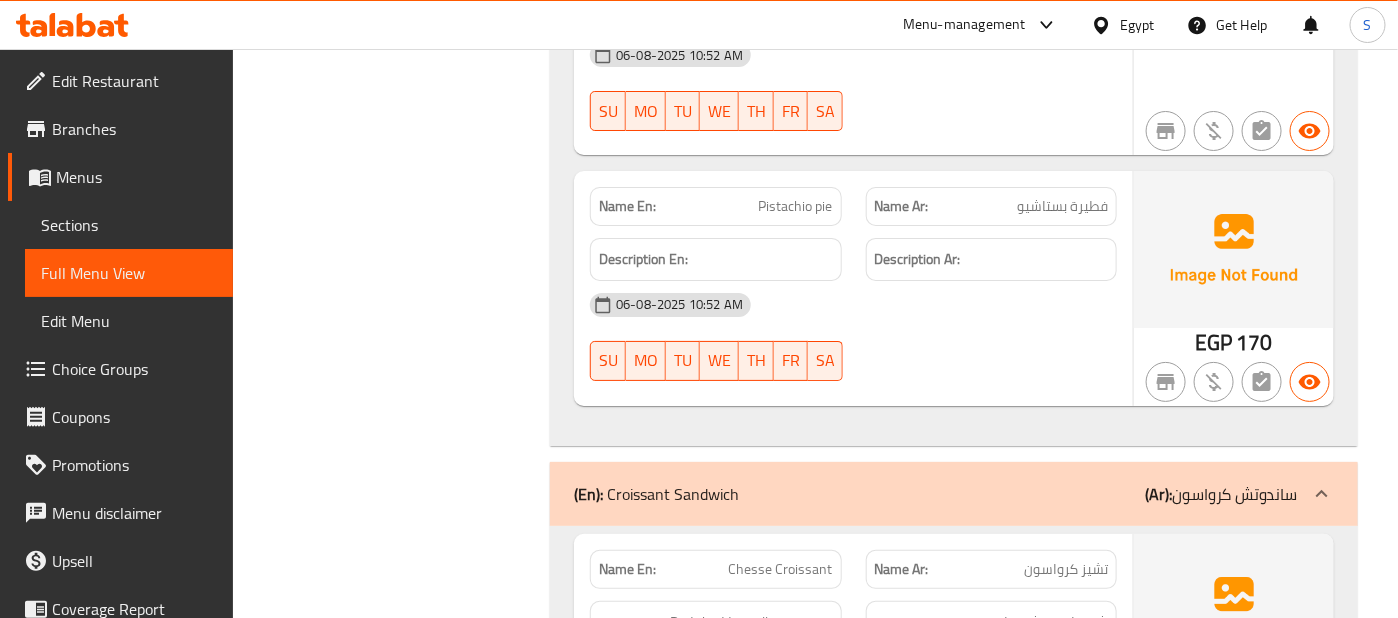 click on "(En):   Croissant Sandwich (Ar): ساندوتش كرواسون" at bounding box center [936, -13092] 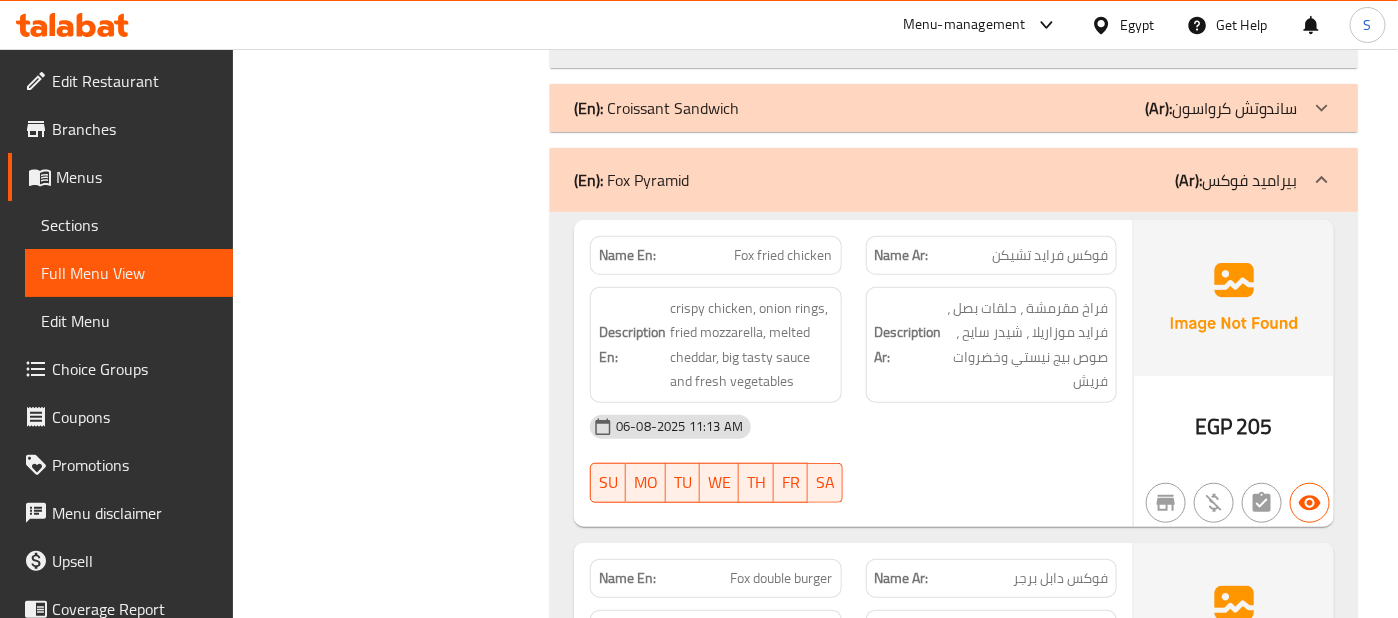 scroll, scrollTop: 13782, scrollLeft: 0, axis: vertical 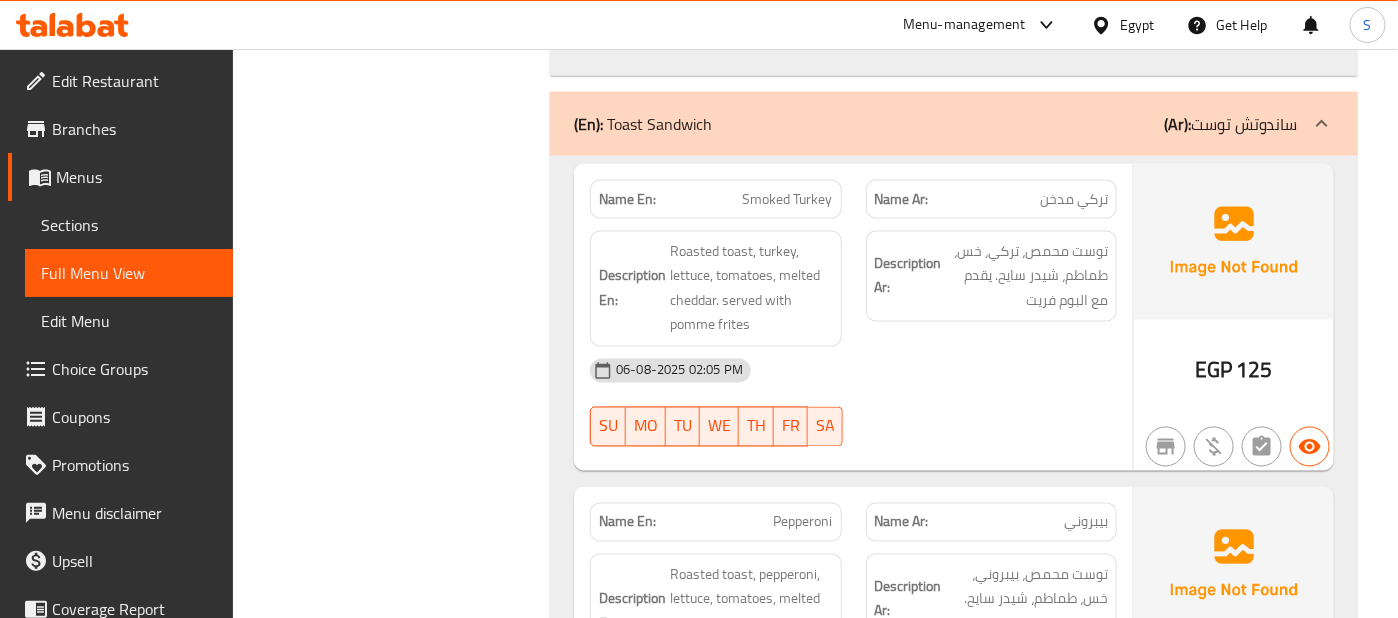 click on "Description Ar: توست محمص، تركي، خس، طماطم، شيدر سايح. يقدم مع البوم فريت" at bounding box center [991, -14144] 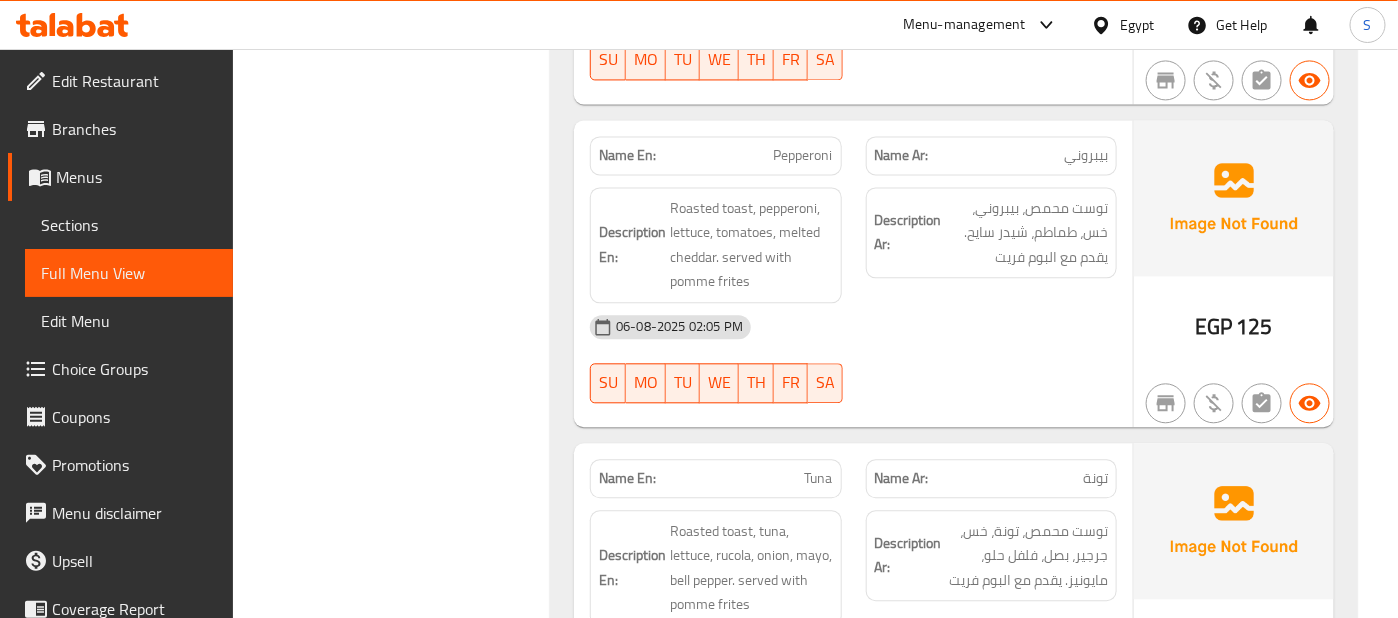 scroll, scrollTop: 14985, scrollLeft: 0, axis: vertical 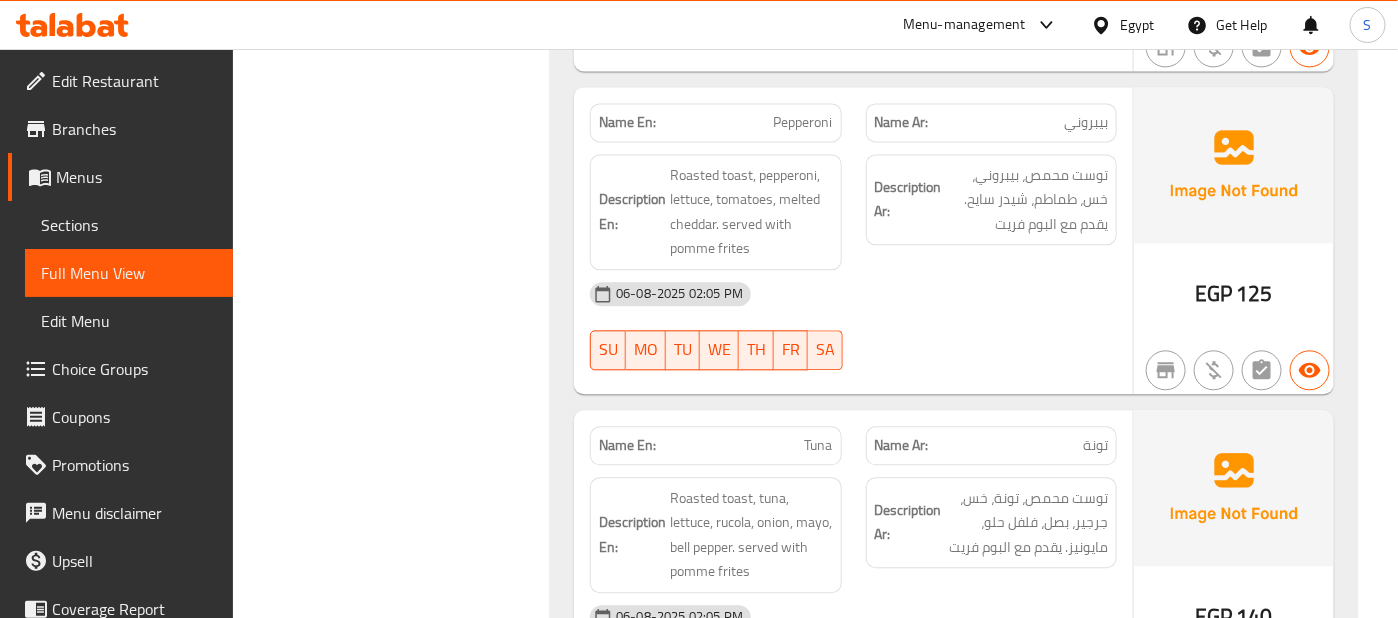click on "06-08-2025 02:05 PM" at bounding box center (853, -14212) 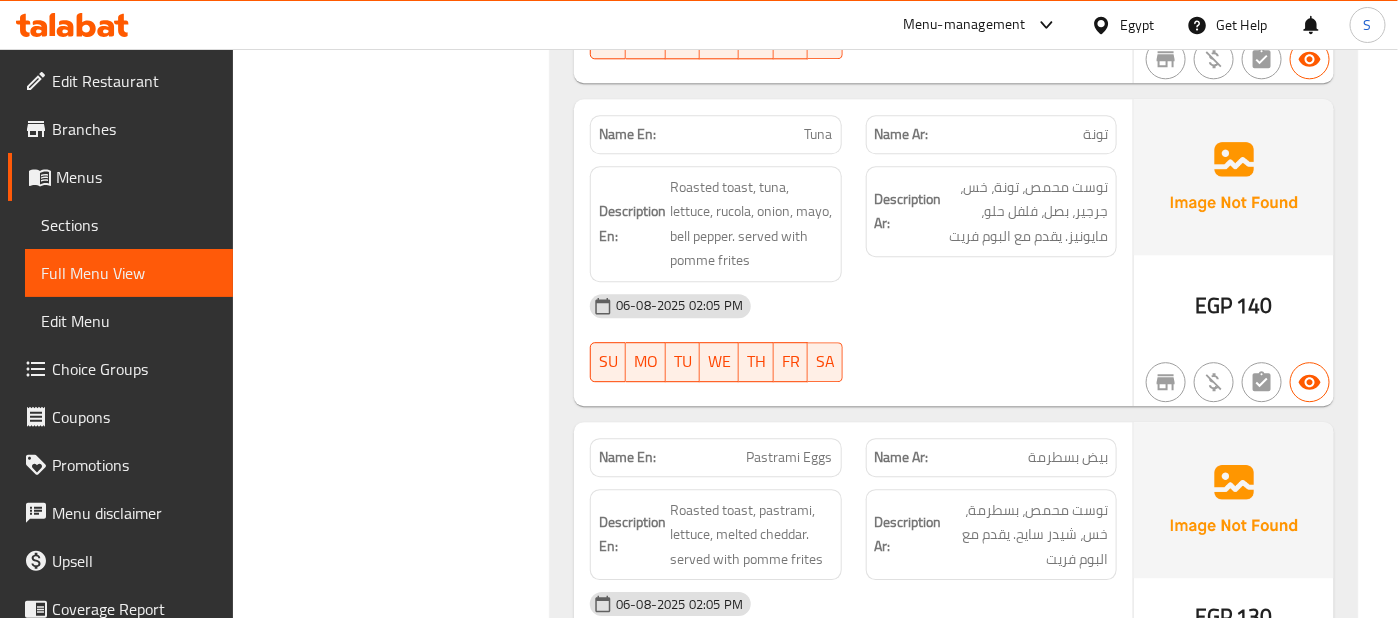 scroll, scrollTop: 15297, scrollLeft: 0, axis: vertical 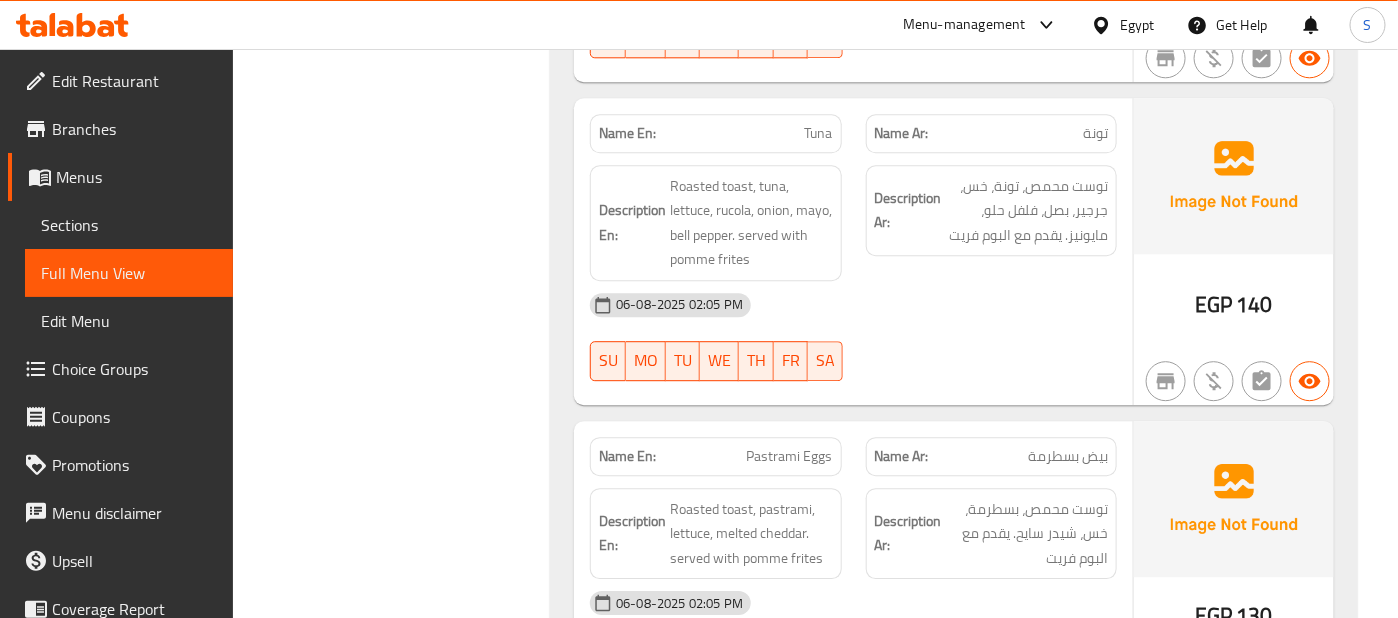 click on "Description Ar: توست محمص، تونة، خس، جرجير، بصل، فلفل حلو، مايونيز. يقدم مع البوم فريت" at bounding box center (991, -14308) 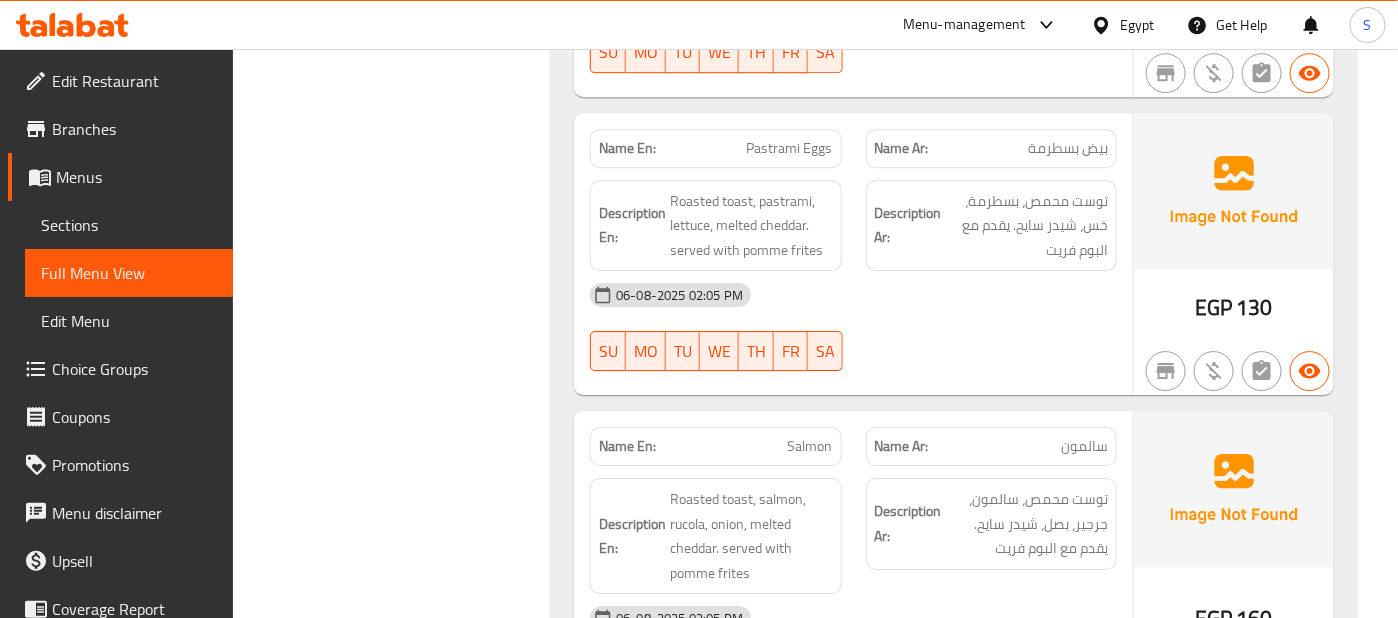 scroll, scrollTop: 15608, scrollLeft: 0, axis: vertical 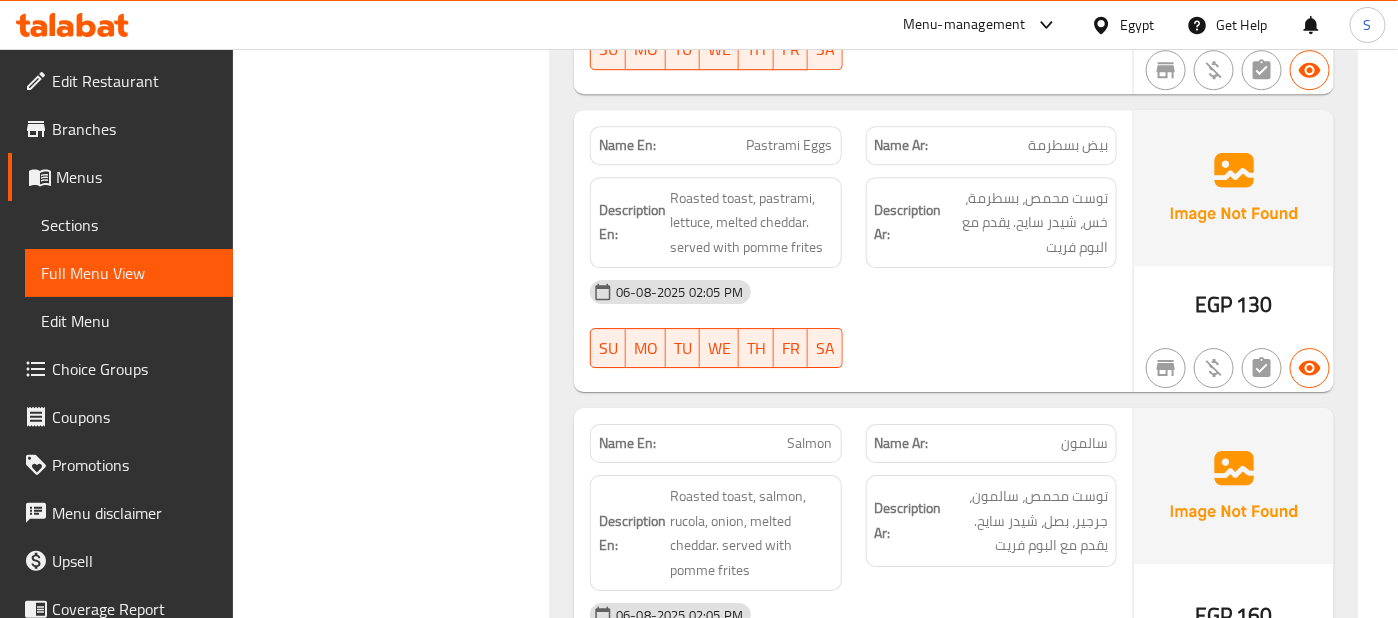 click on "Salmon" at bounding box center (806, -14136) 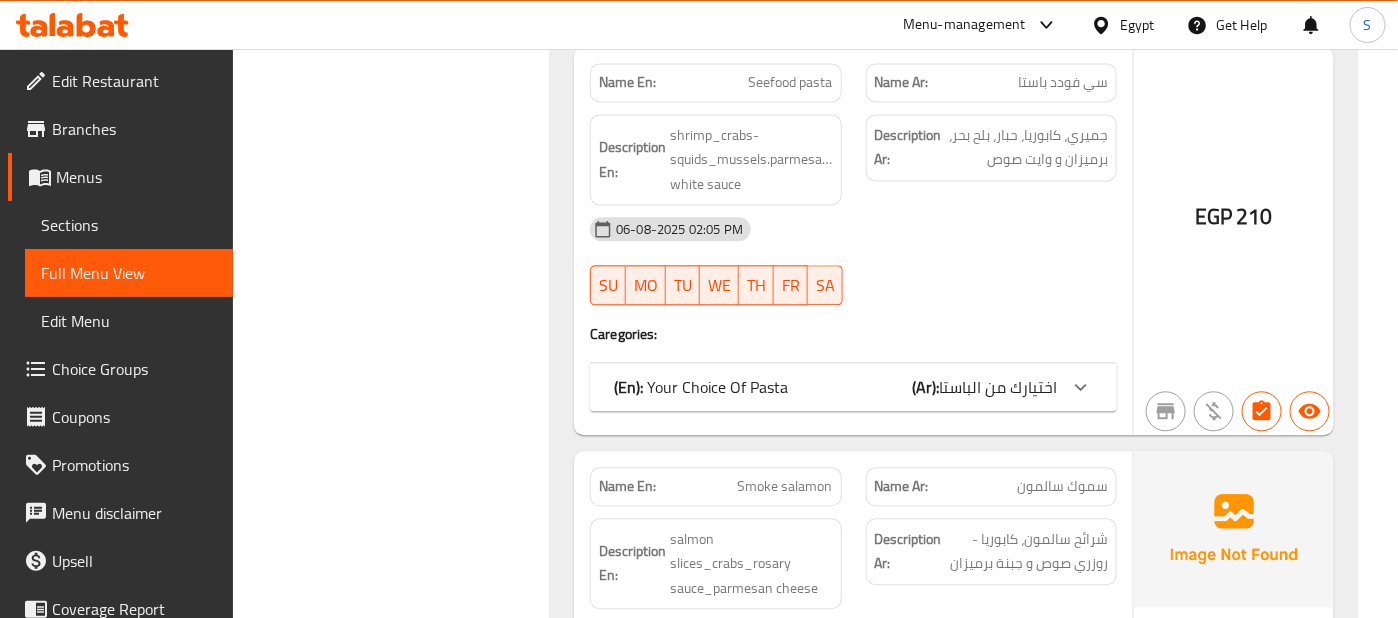 scroll, scrollTop: 15720, scrollLeft: 0, axis: vertical 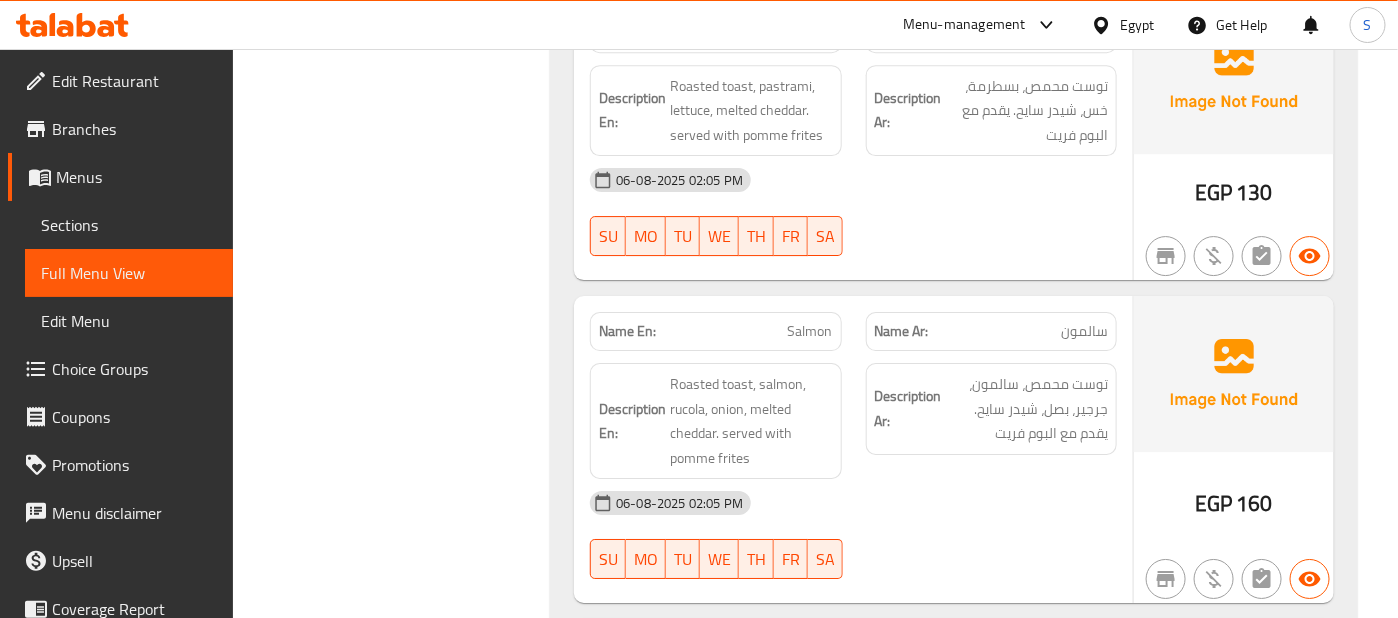 click on "06-08-2025 02:05 PM" at bounding box center [853, -14125] 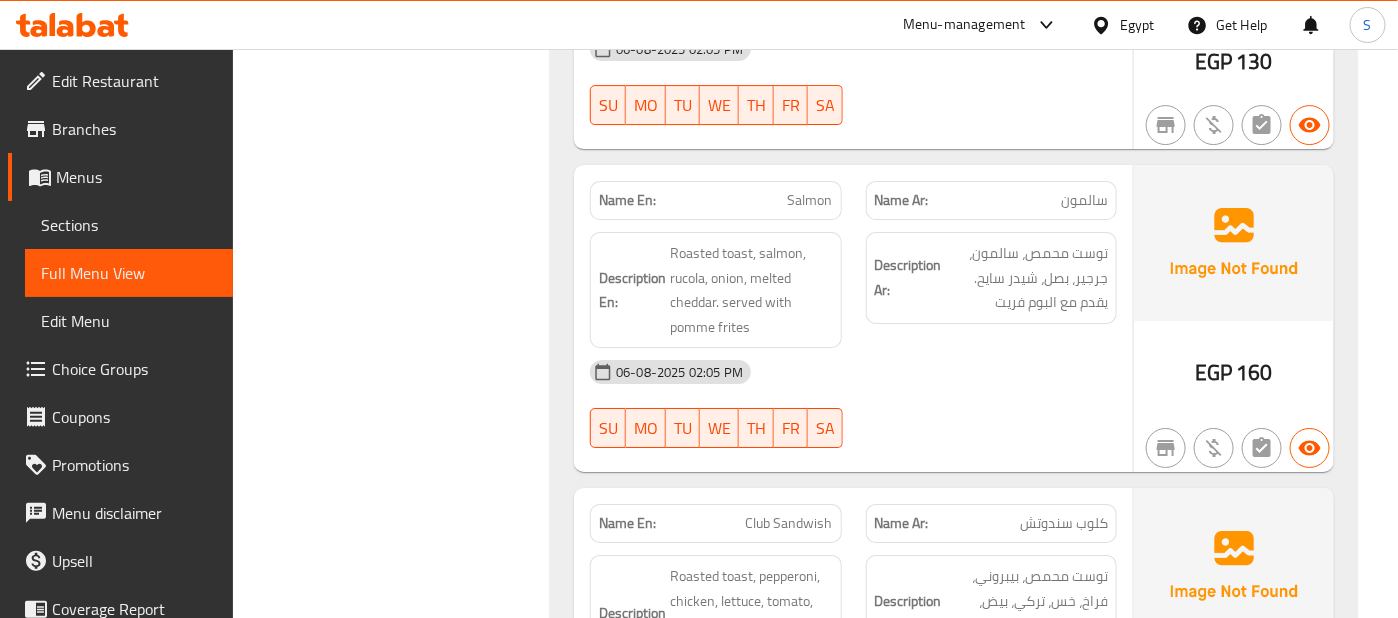 scroll, scrollTop: 15854, scrollLeft: 0, axis: vertical 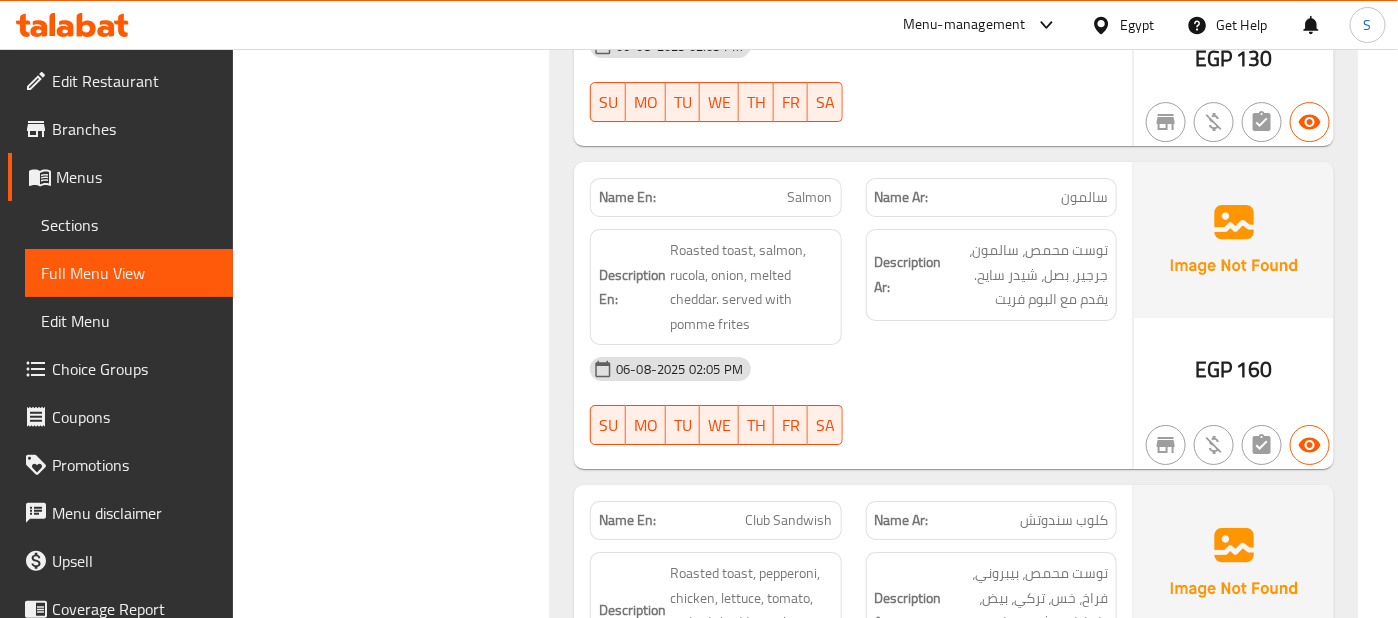 click on "Description Ar: توست محمص، سالمون، جرجير، بصل، شيدر سايح. يقدم مع البوم فريت" at bounding box center [991, -14317] 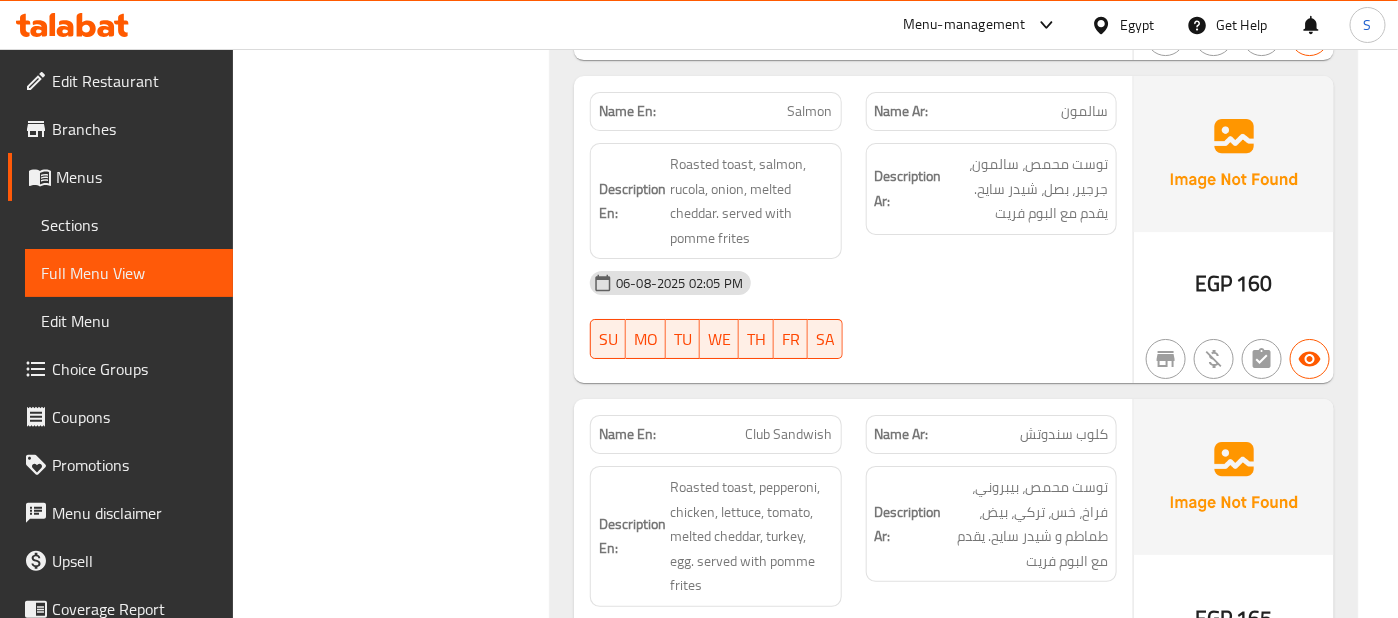 scroll, scrollTop: 15942, scrollLeft: 0, axis: vertical 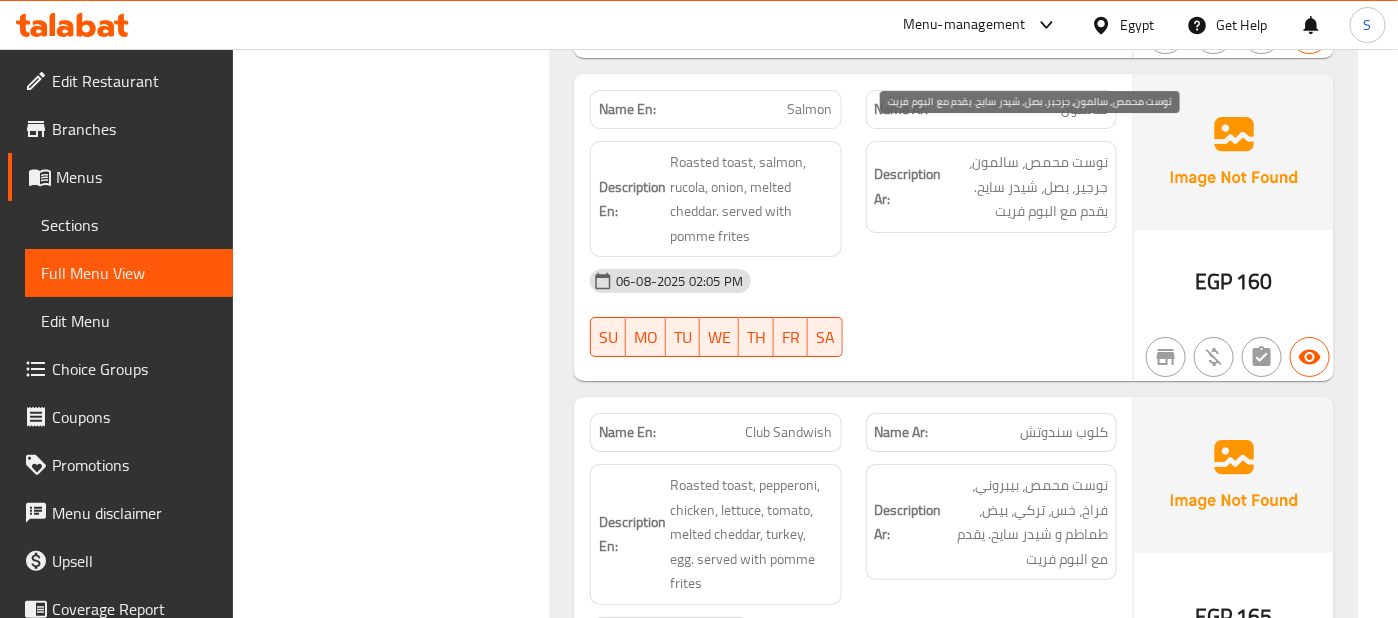 click on "توست محمص، سالمون، جرجير، بصل، شيدر سايح. يقدم مع البوم فريت" at bounding box center (1027, 187) 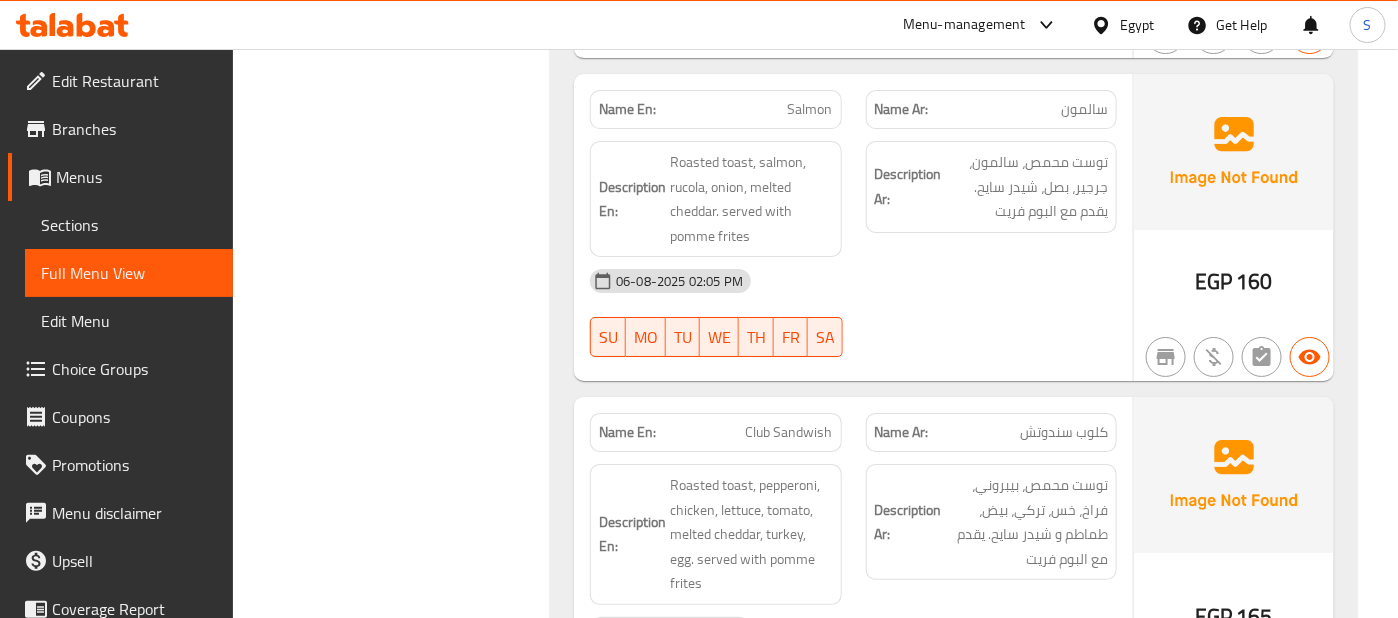 click on "[DATE] [TIME] SU MO TU WE TH FR SA" at bounding box center (853, -14315) 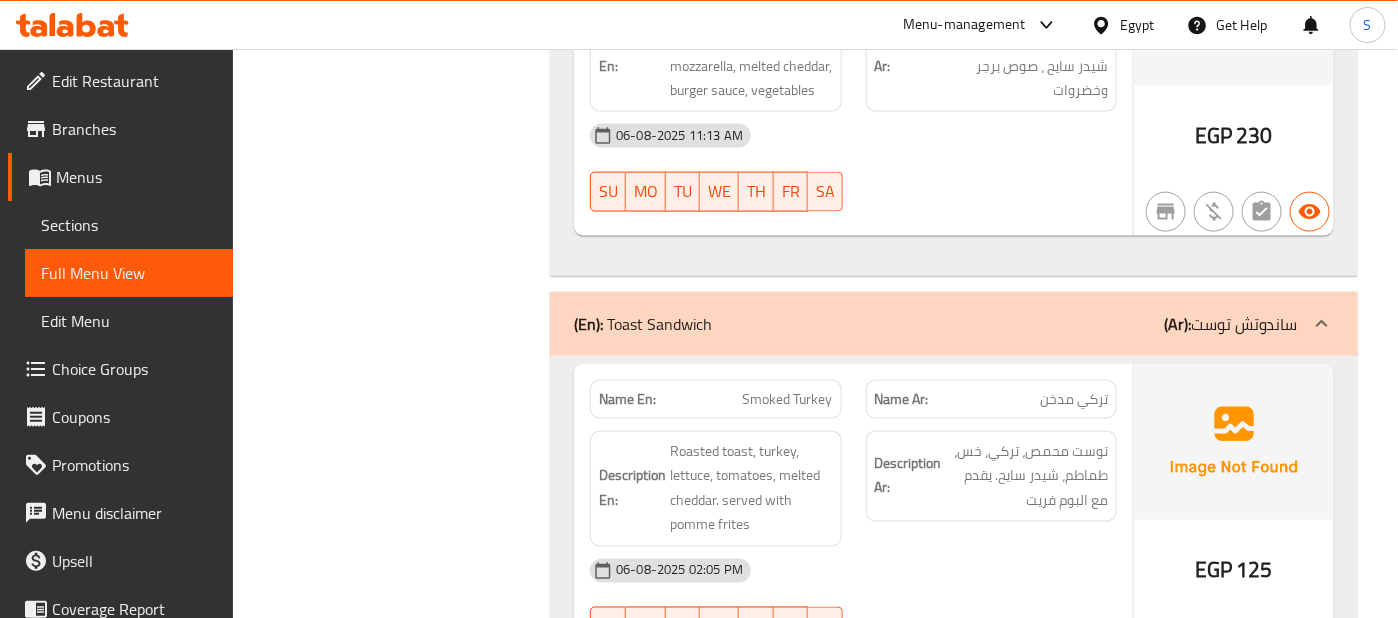 scroll, scrollTop: 14342, scrollLeft: 0, axis: vertical 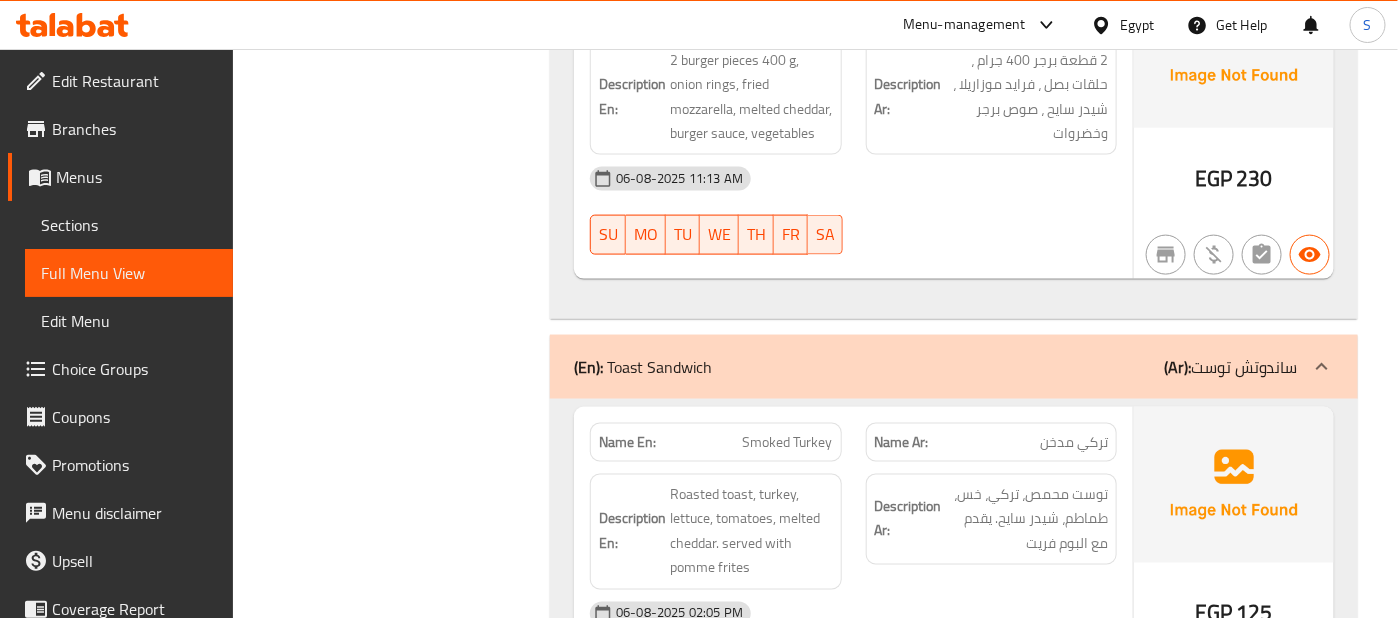 click on "(En):   Toast Sandwich (Ar): ساندوتش توست" at bounding box center [936, -14041] 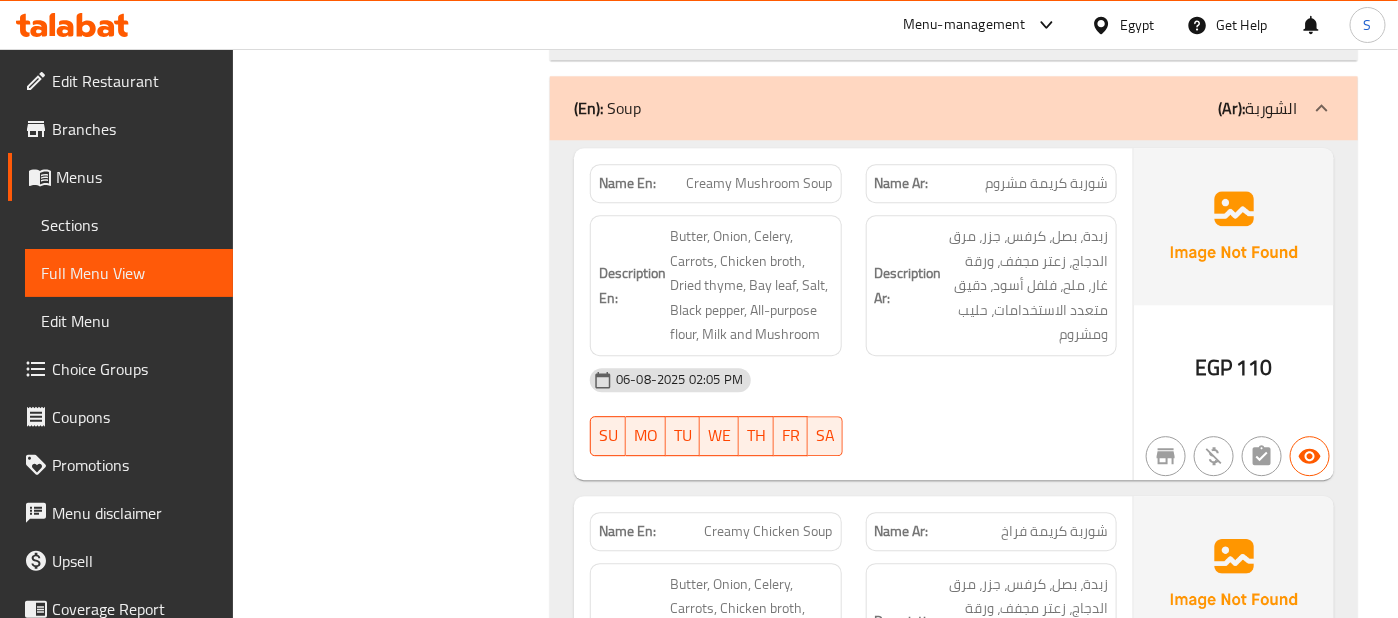 scroll, scrollTop: 15280, scrollLeft: 0, axis: vertical 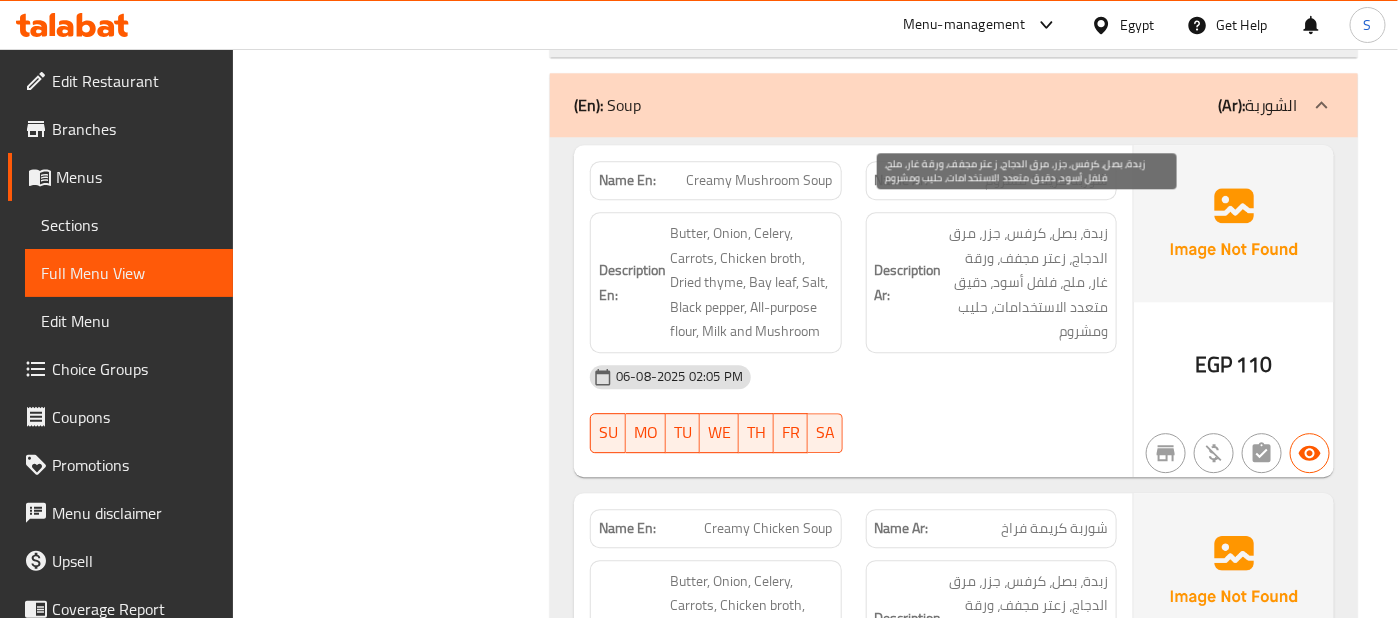 click on "زبدة، بصل، كرفس، جزر، مرق الدجاج، زعتر مجفف، ورقة غار، ملح، فلفل أسود، دقيق متعدد الاستخدامات، حليب ومشروم" at bounding box center (1027, 282) 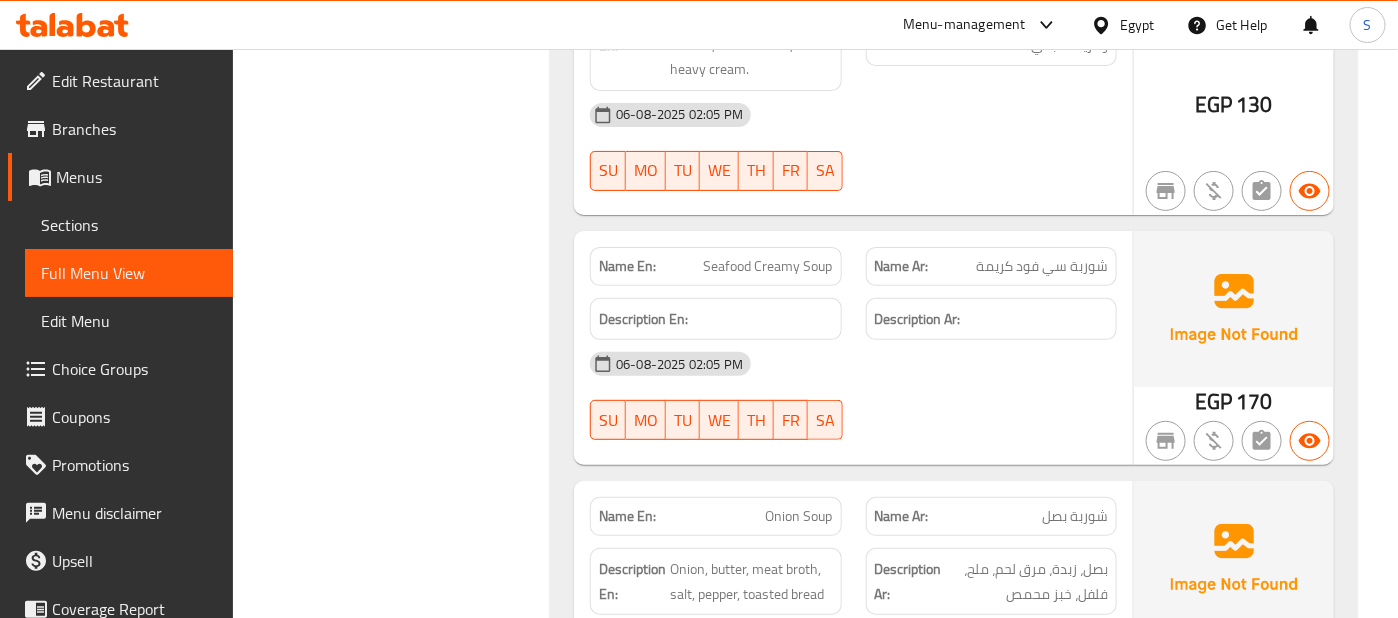 scroll, scrollTop: 16302, scrollLeft: 0, axis: vertical 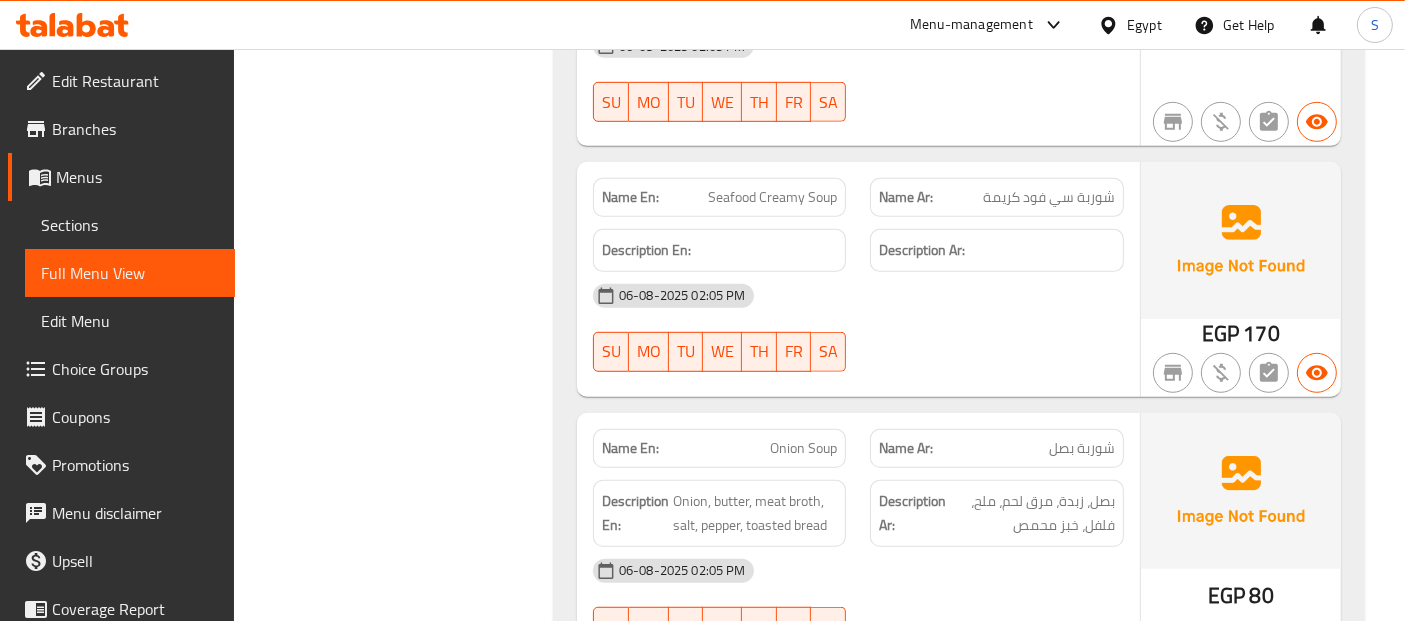 click on "Seafood Creamy Soup" at bounding box center (814, -15104) 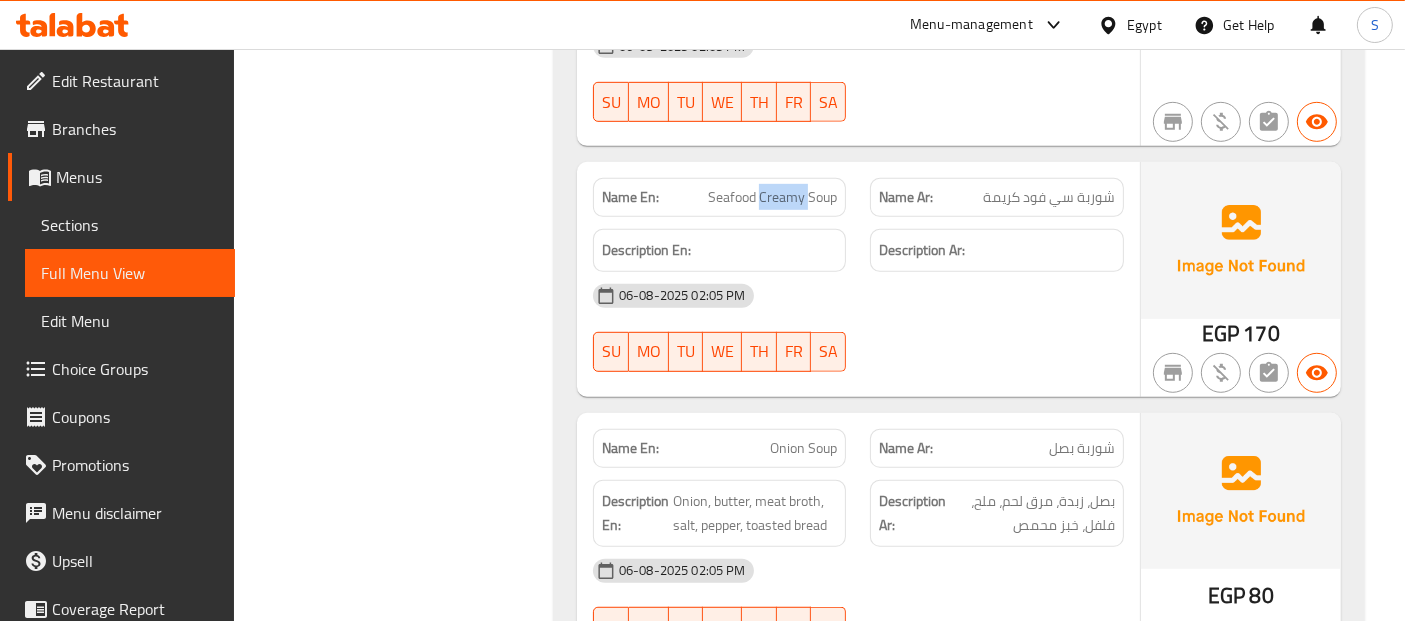 click on "Seafood Creamy Soup" at bounding box center [814, -15104] 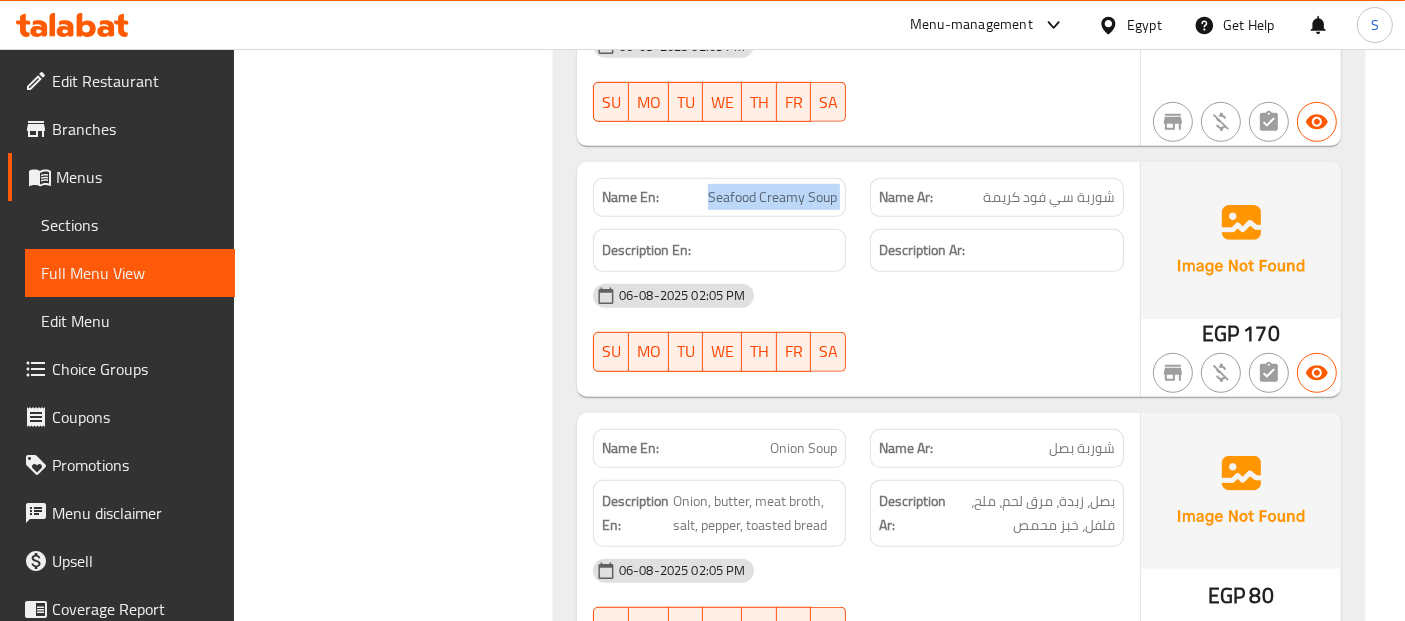 copy on "Seafood Creamy Soup" 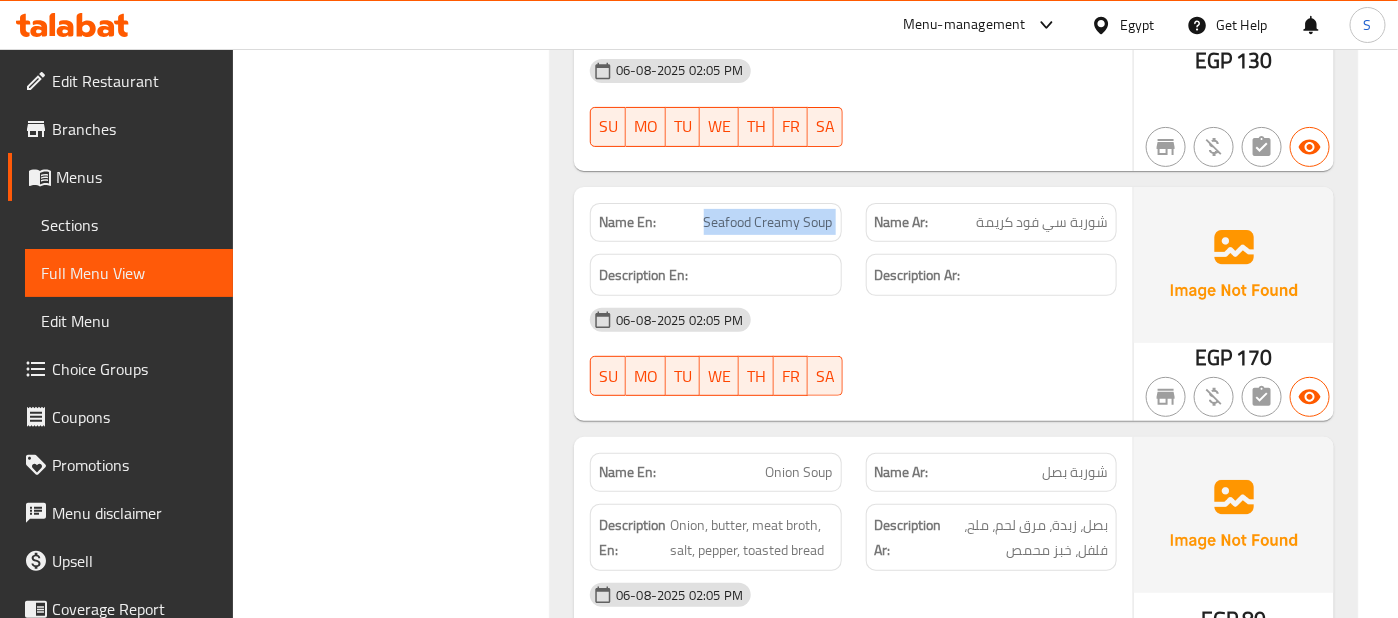 click on "Description Ar:" at bounding box center [991, -15039] 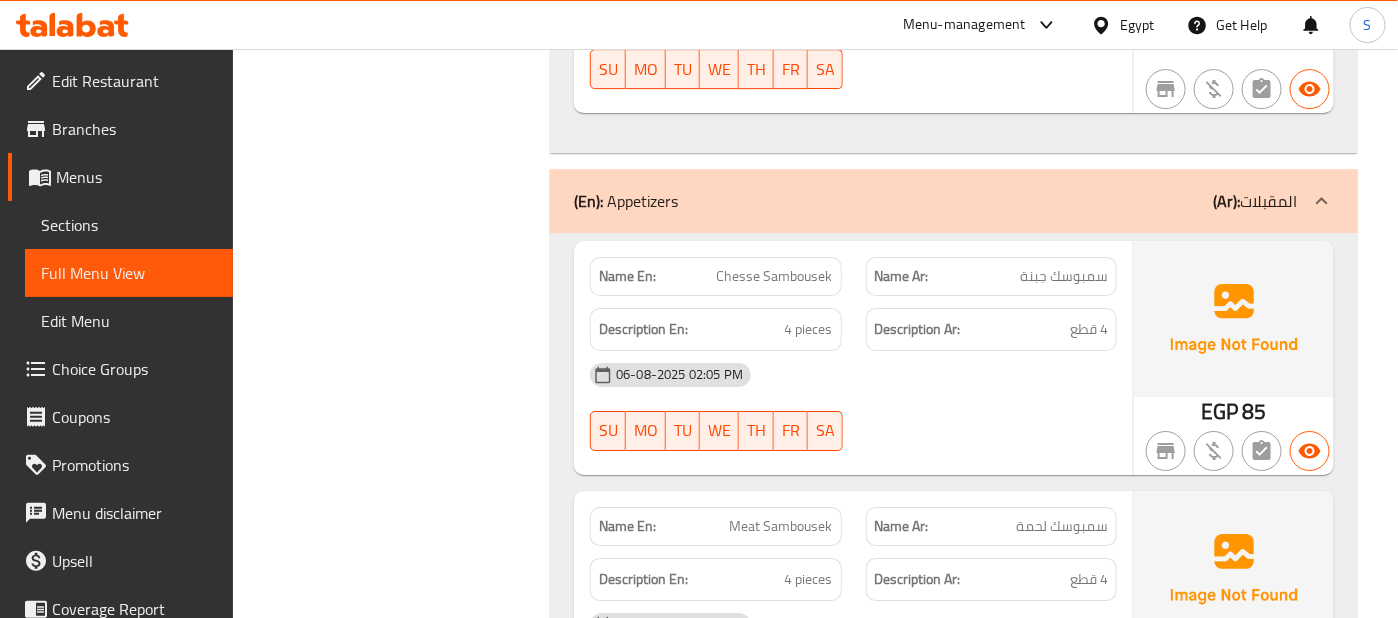 scroll, scrollTop: 18514, scrollLeft: 0, axis: vertical 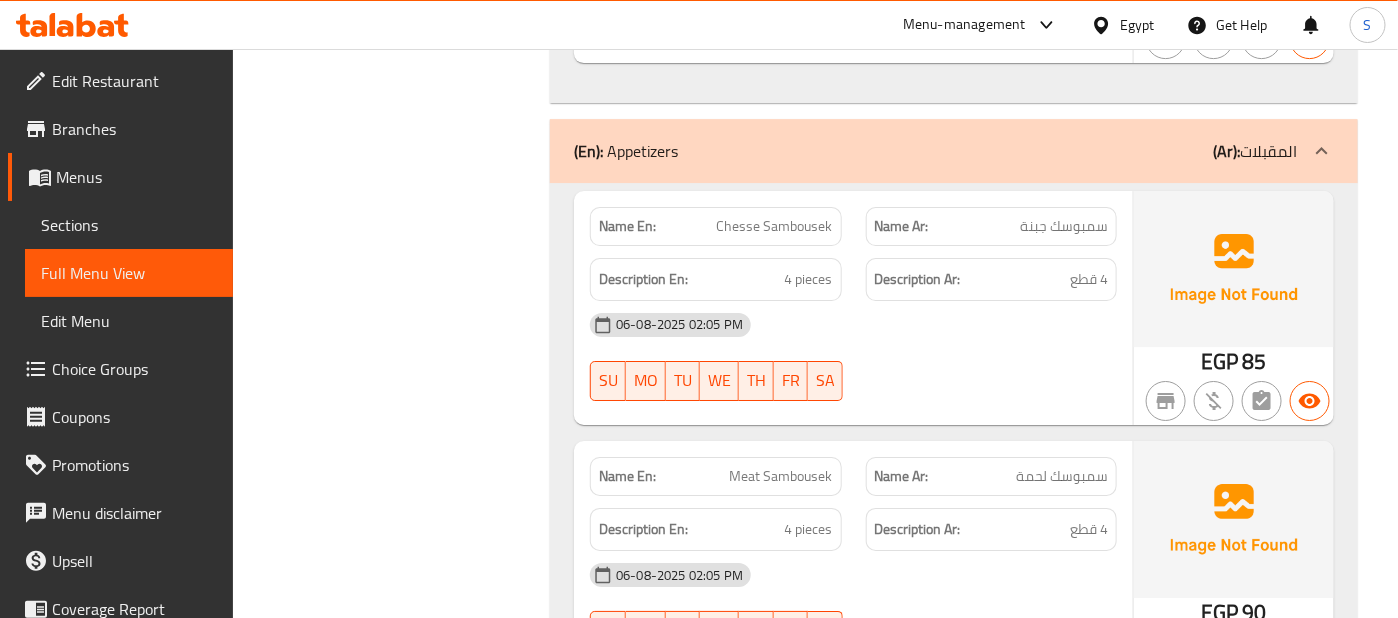 click on "06-08-2025 02:05 PM" at bounding box center [853, -18015] 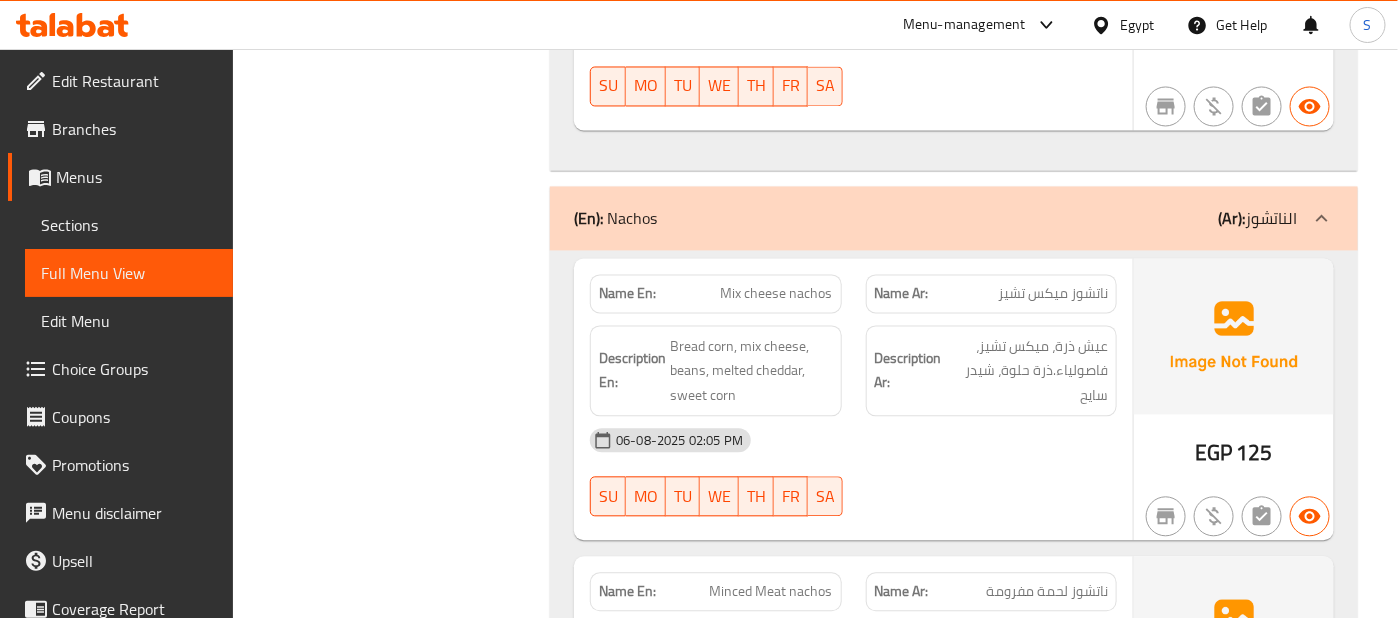 scroll, scrollTop: 23002, scrollLeft: 0, axis: vertical 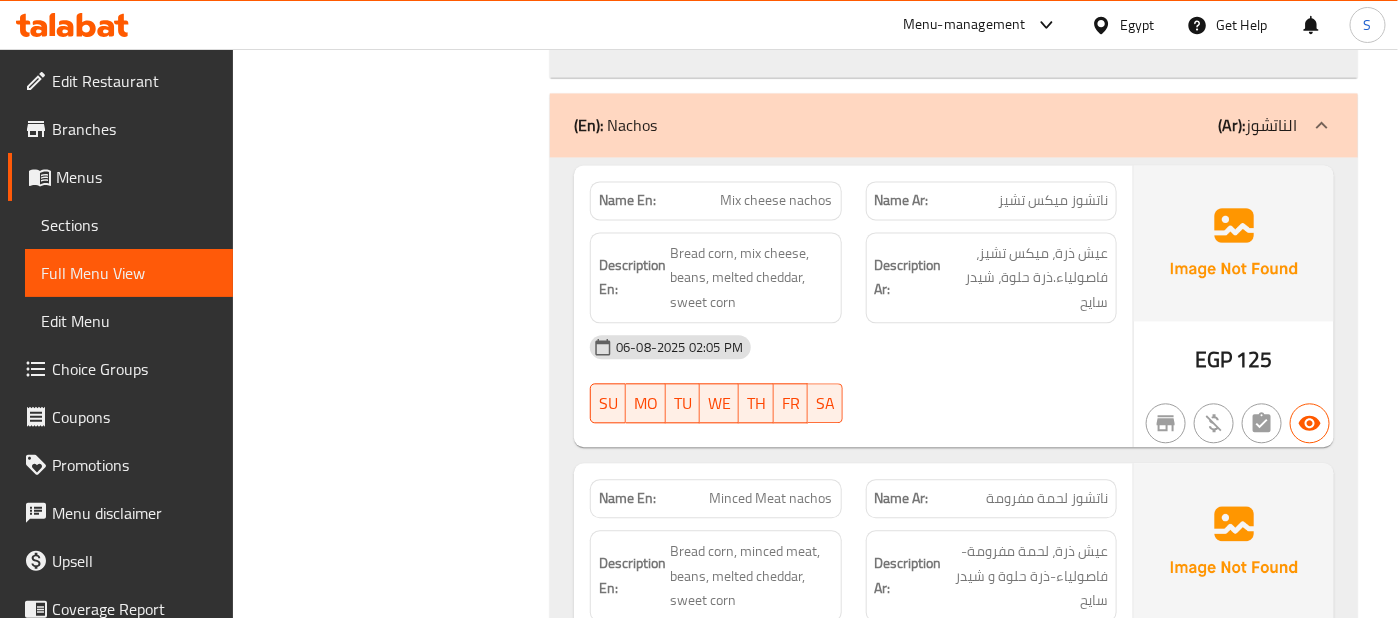 click on "06-08-2025 02:05 PM" at bounding box center (853, -22503) 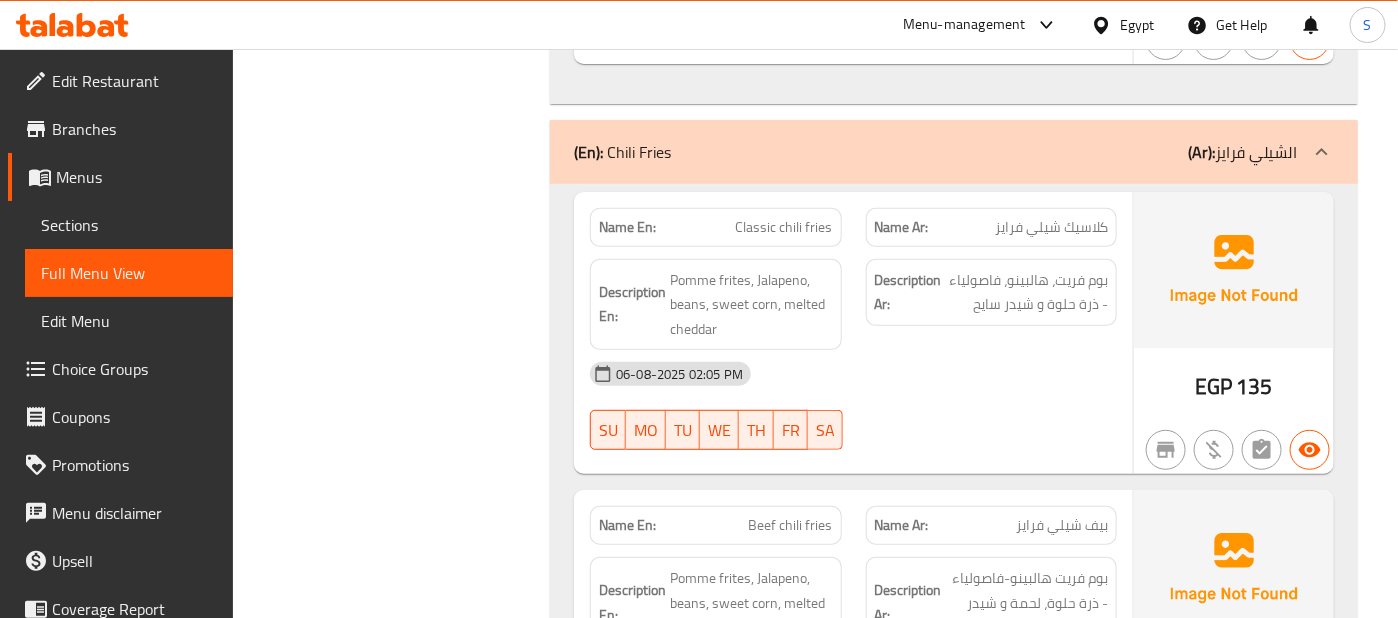 scroll, scrollTop: 27111, scrollLeft: 0, axis: vertical 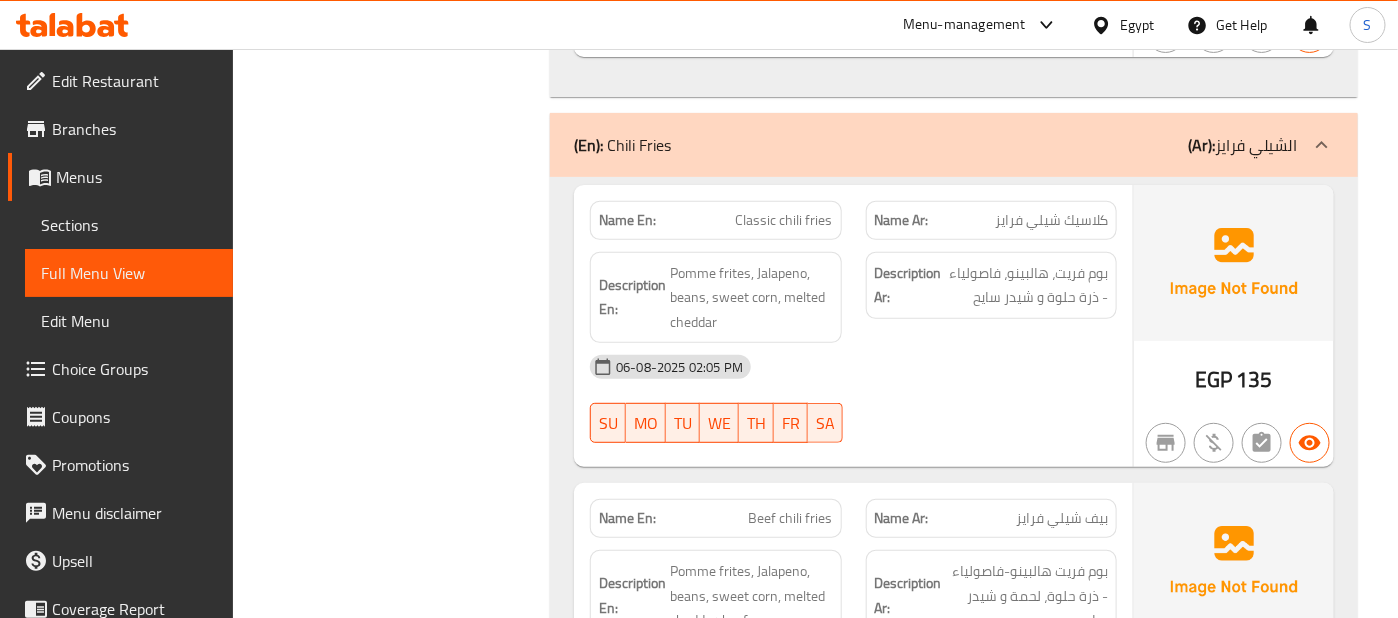 click at bounding box center (1234, -26692) 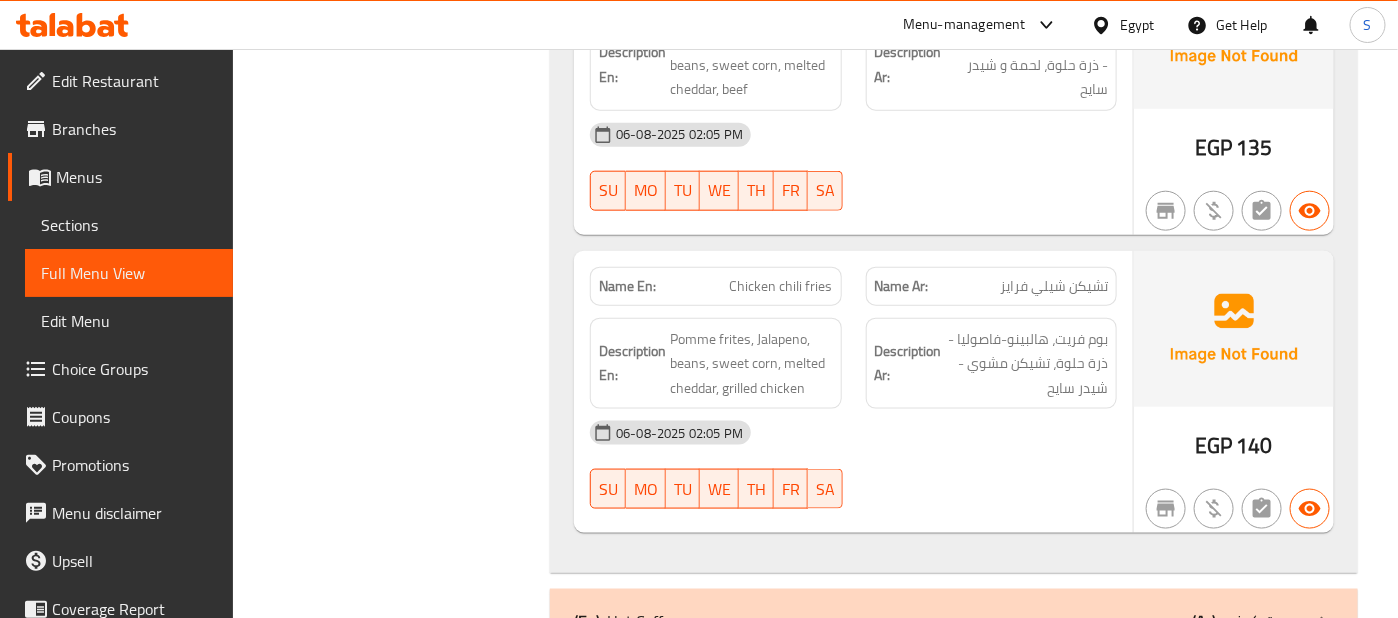 scroll, scrollTop: 27644, scrollLeft: 0, axis: vertical 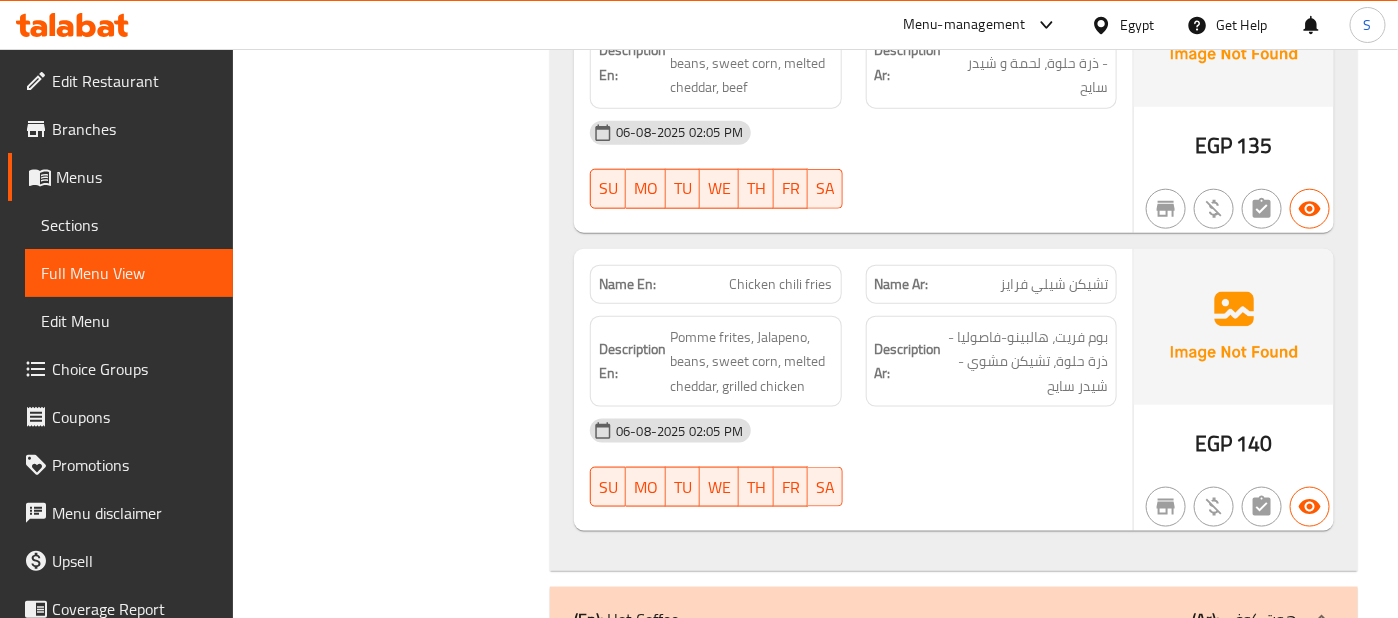 click on "Chicken chili fries" at bounding box center (797, -26720) 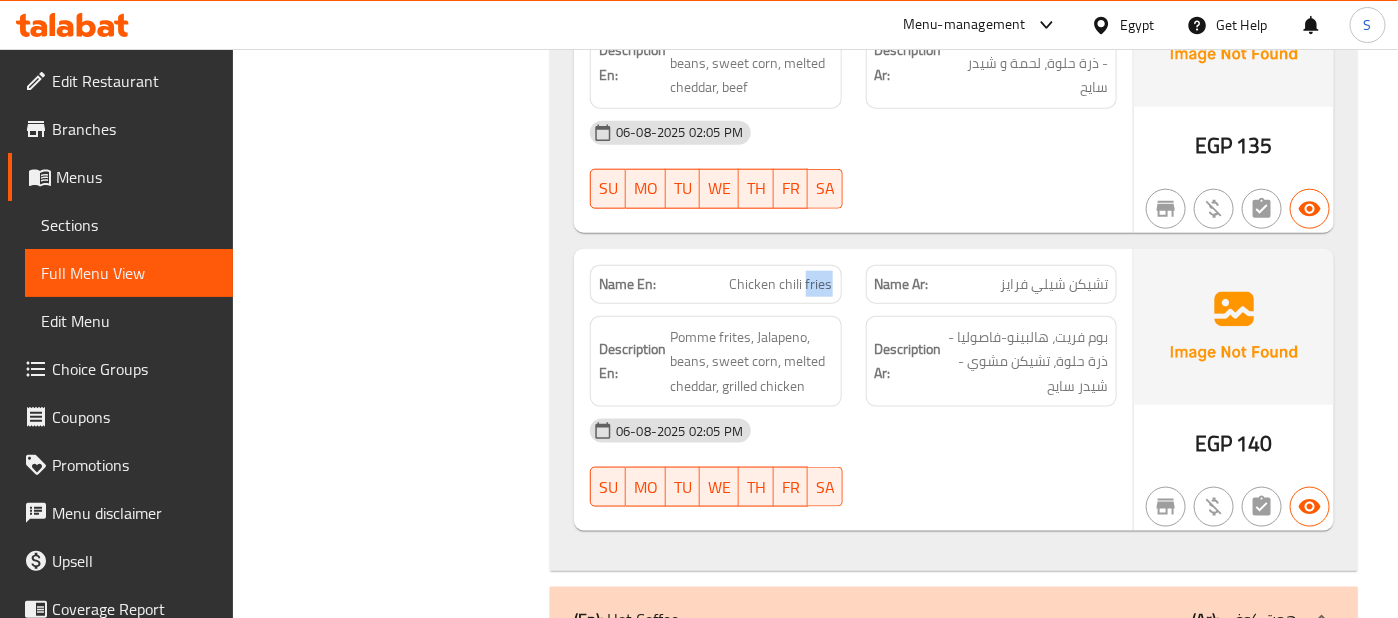 click on "Chicken chili fries" at bounding box center [797, -26720] 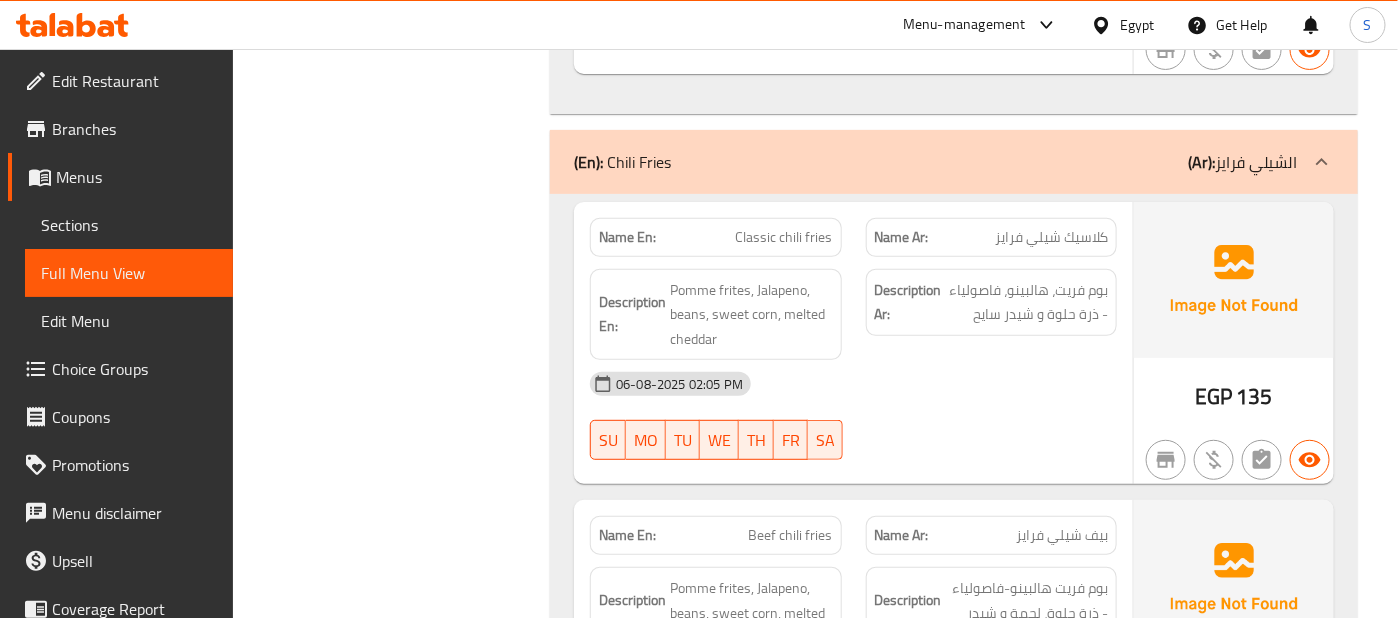 scroll, scrollTop: 27088, scrollLeft: 0, axis: vertical 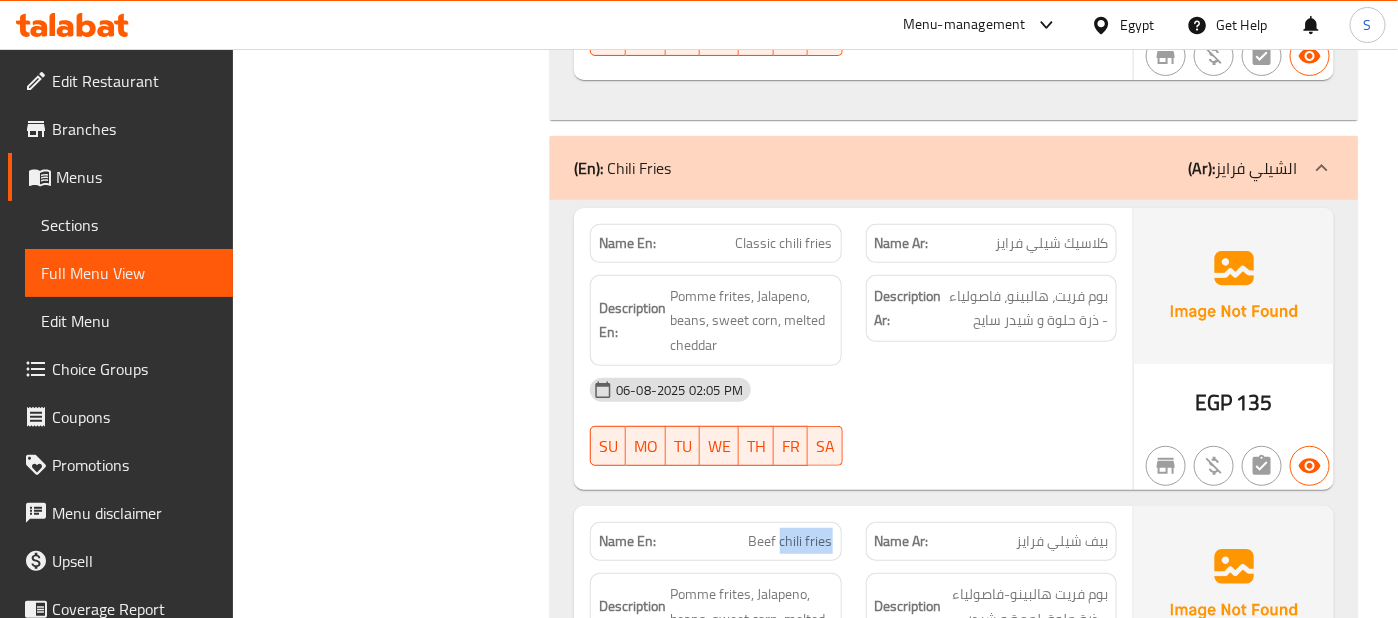 drag, startPoint x: 780, startPoint y: 460, endPoint x: 837, endPoint y: 463, distance: 57.07889 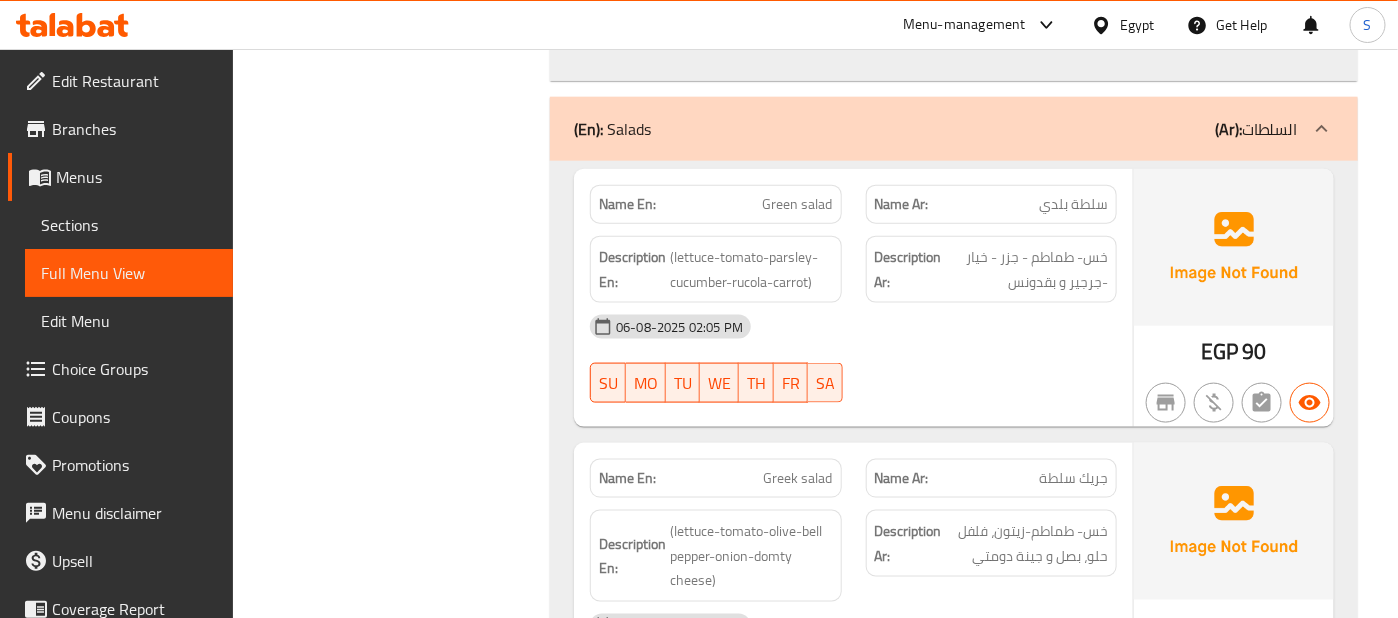 scroll, scrollTop: 35815, scrollLeft: 0, axis: vertical 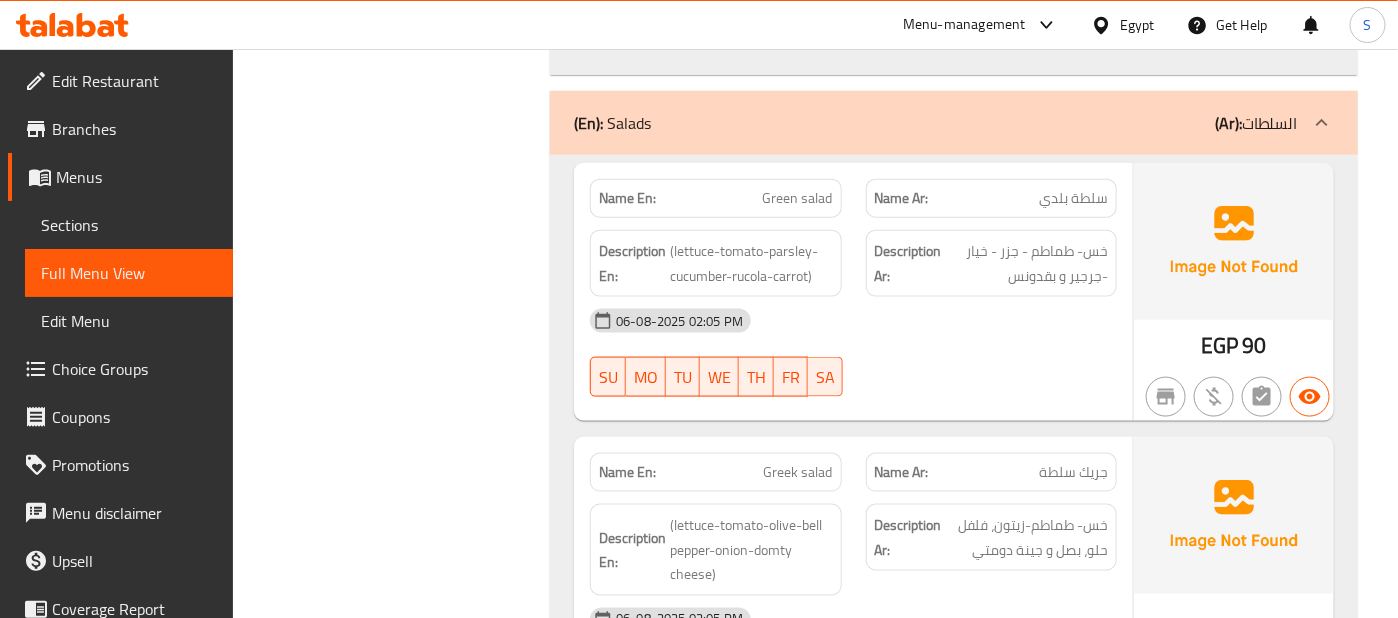 click on "06-08-2025 02:05 PM" at bounding box center (853, -35316) 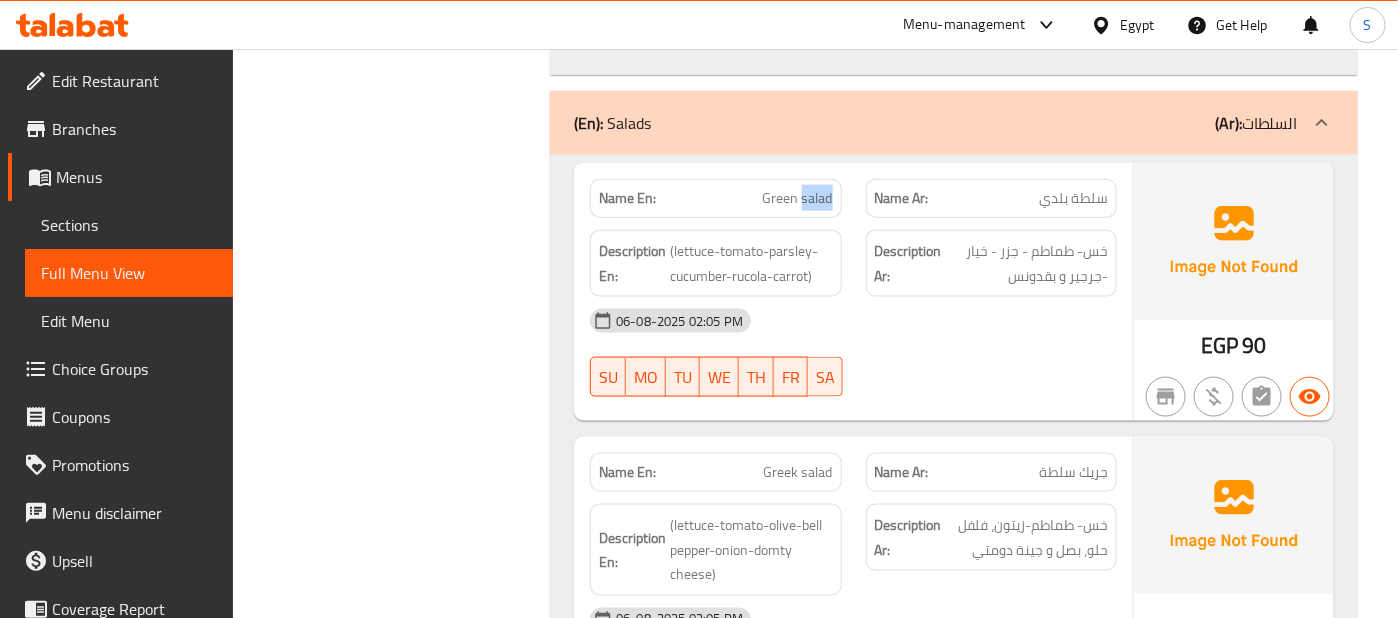 click on "Green salad" at bounding box center [802, -35439] 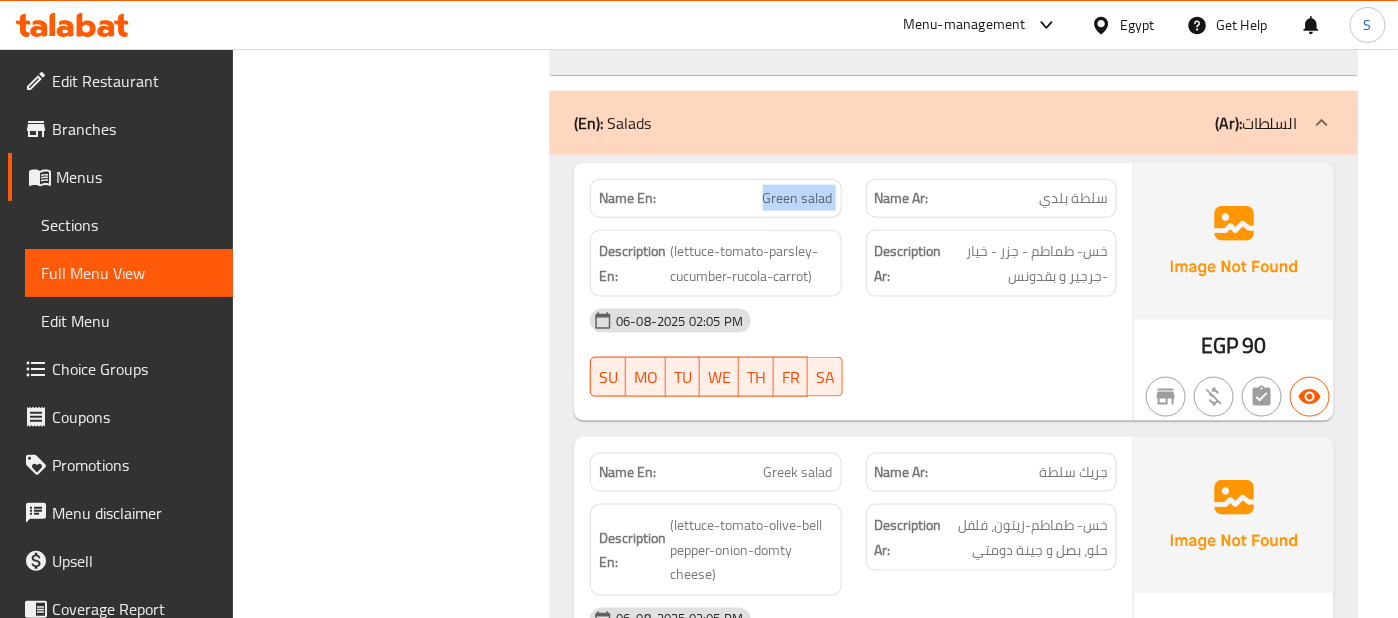 copy on "Green salad" 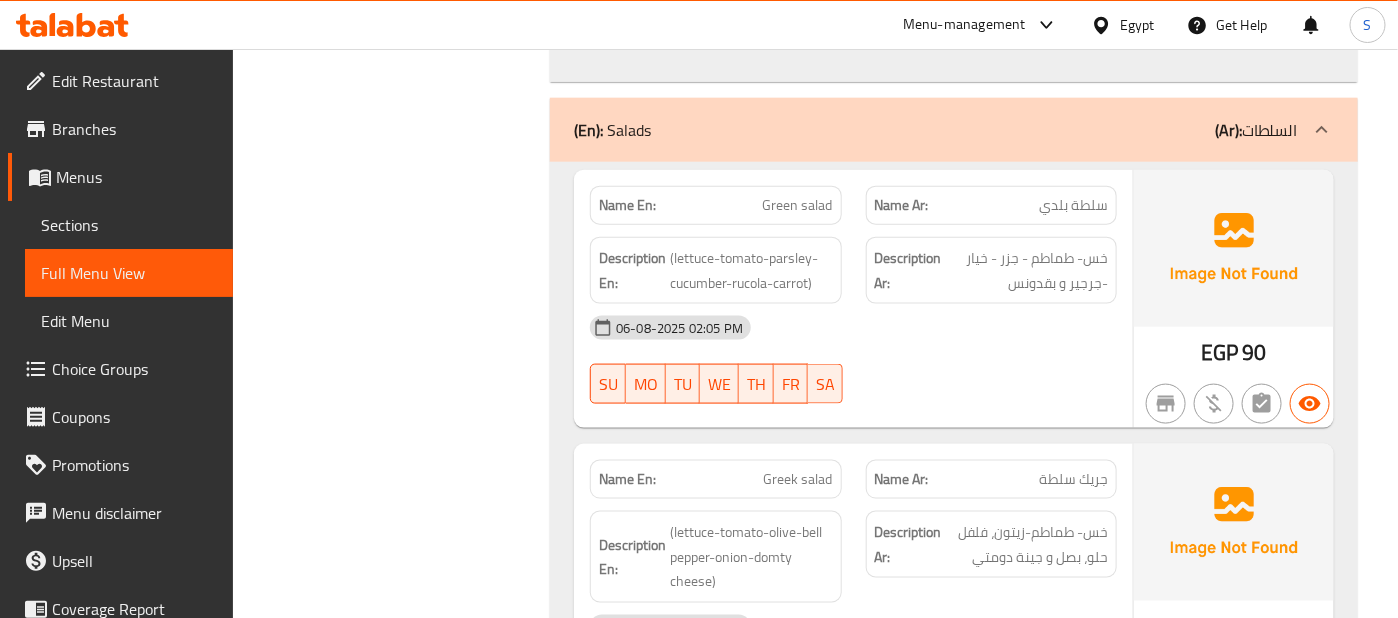 scroll, scrollTop: 35889, scrollLeft: 0, axis: vertical 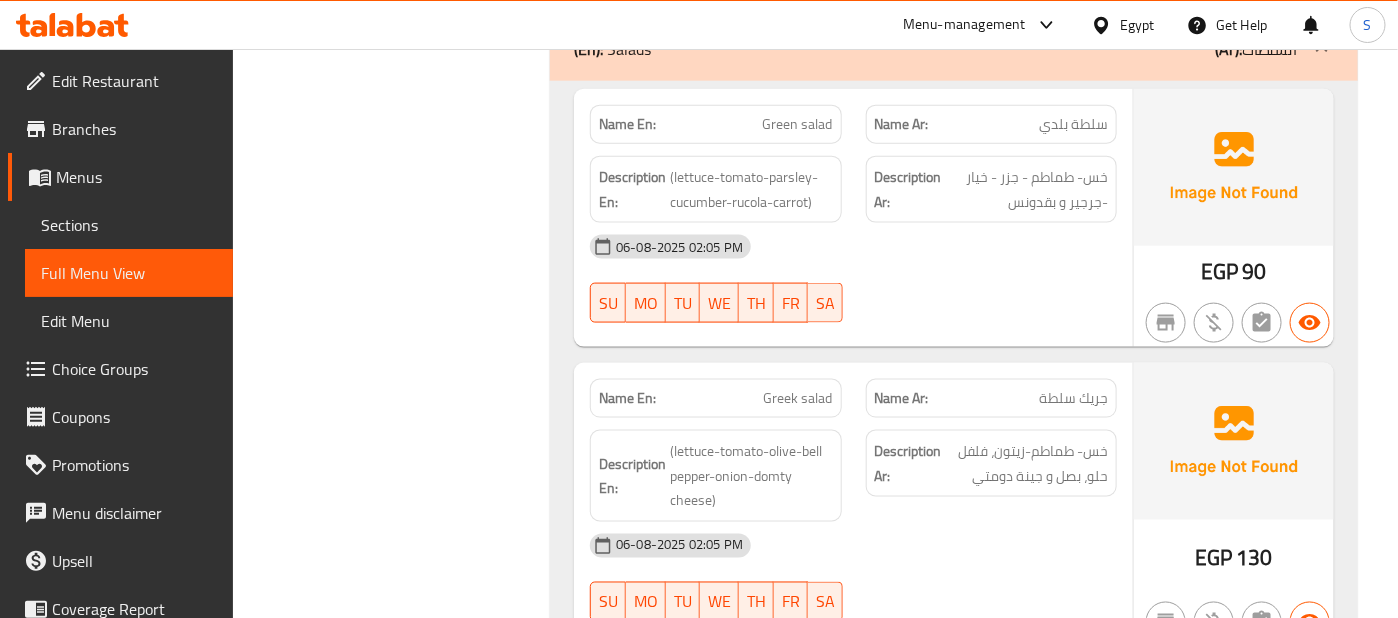 click on "Description Ar: خس- طماطم-زيتون، فلفل حلو، بصل و جينة دومتي" at bounding box center (991, -35174) 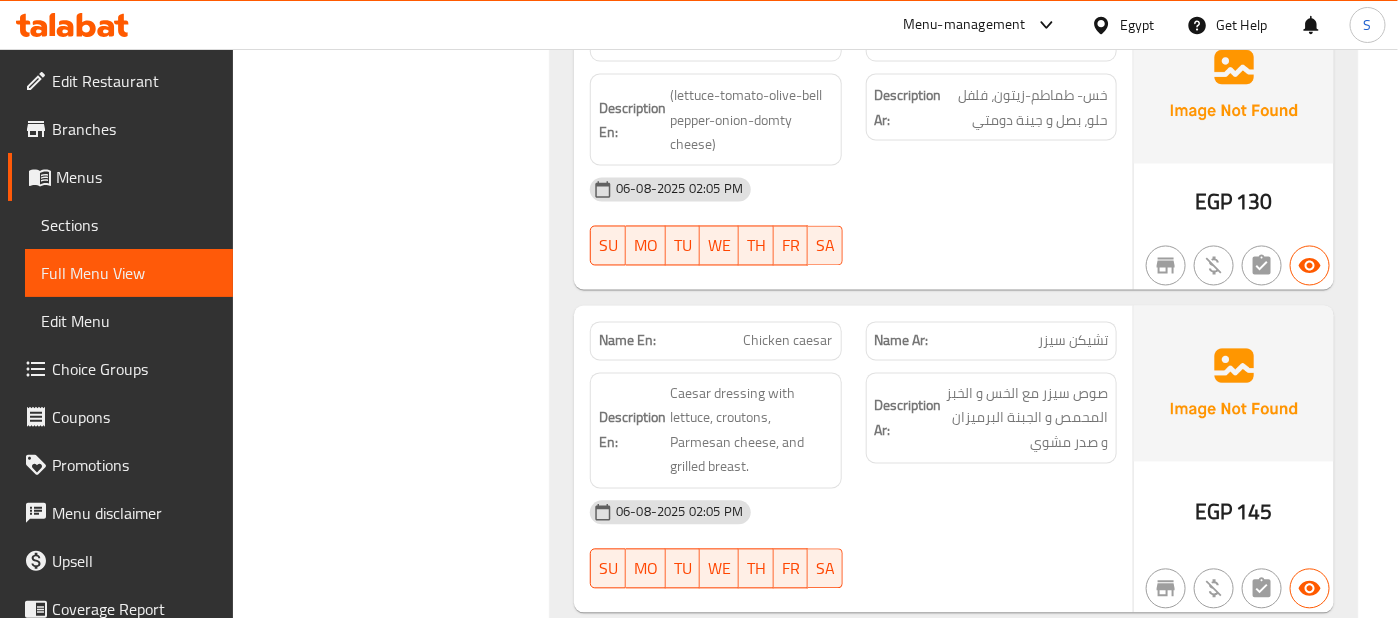 scroll, scrollTop: 36289, scrollLeft: 0, axis: vertical 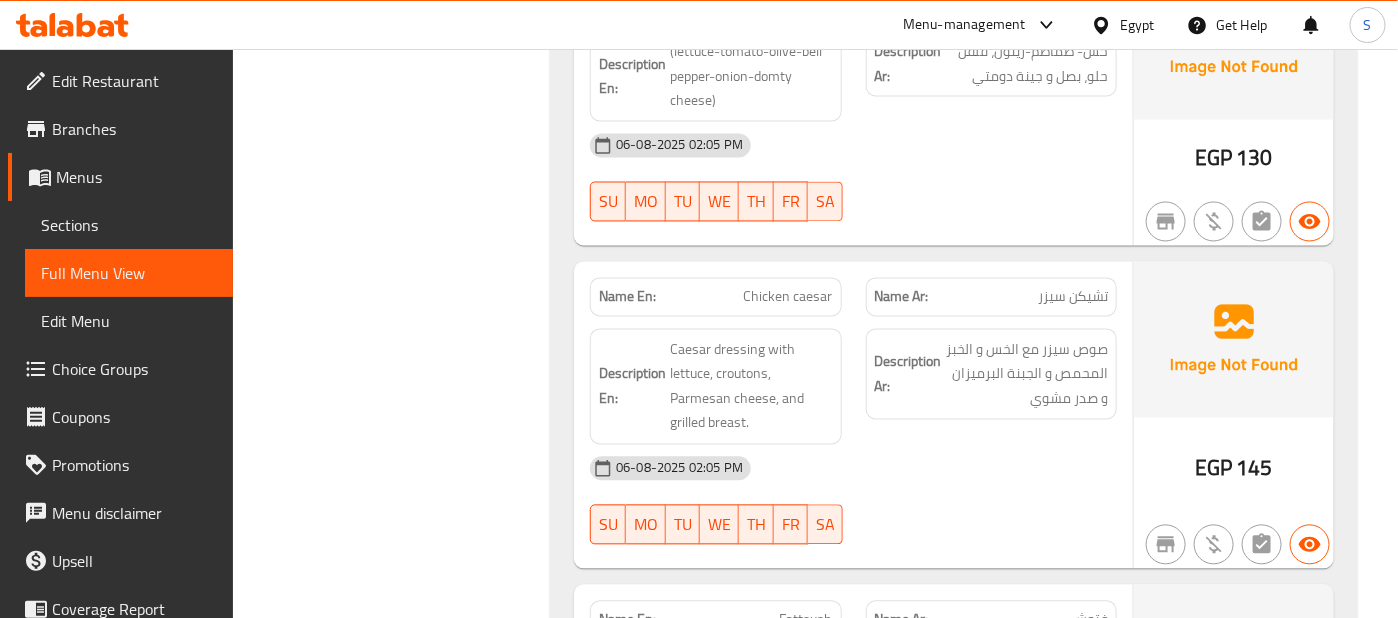click on "Description Ar: صوص سيزر مع الخس و الخبز المحمص و الجبنة البرميزان و صدر مشوي" at bounding box center (991, -35300) 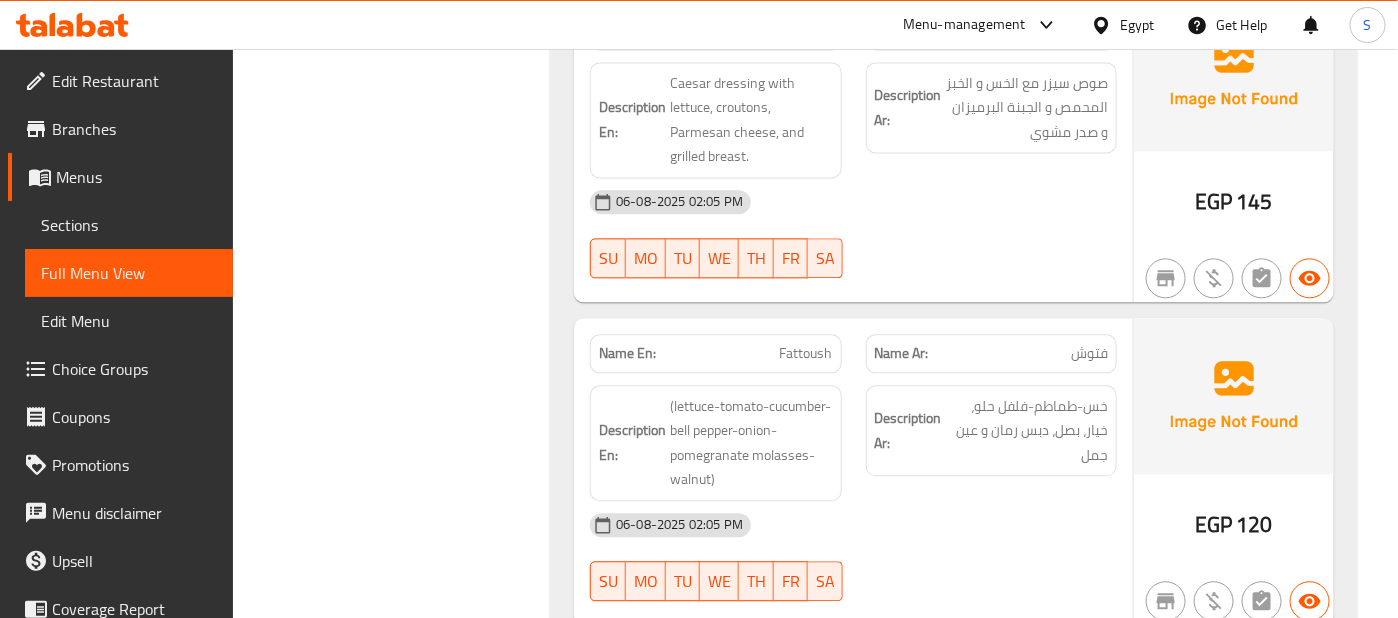 scroll, scrollTop: 36600, scrollLeft: 0, axis: vertical 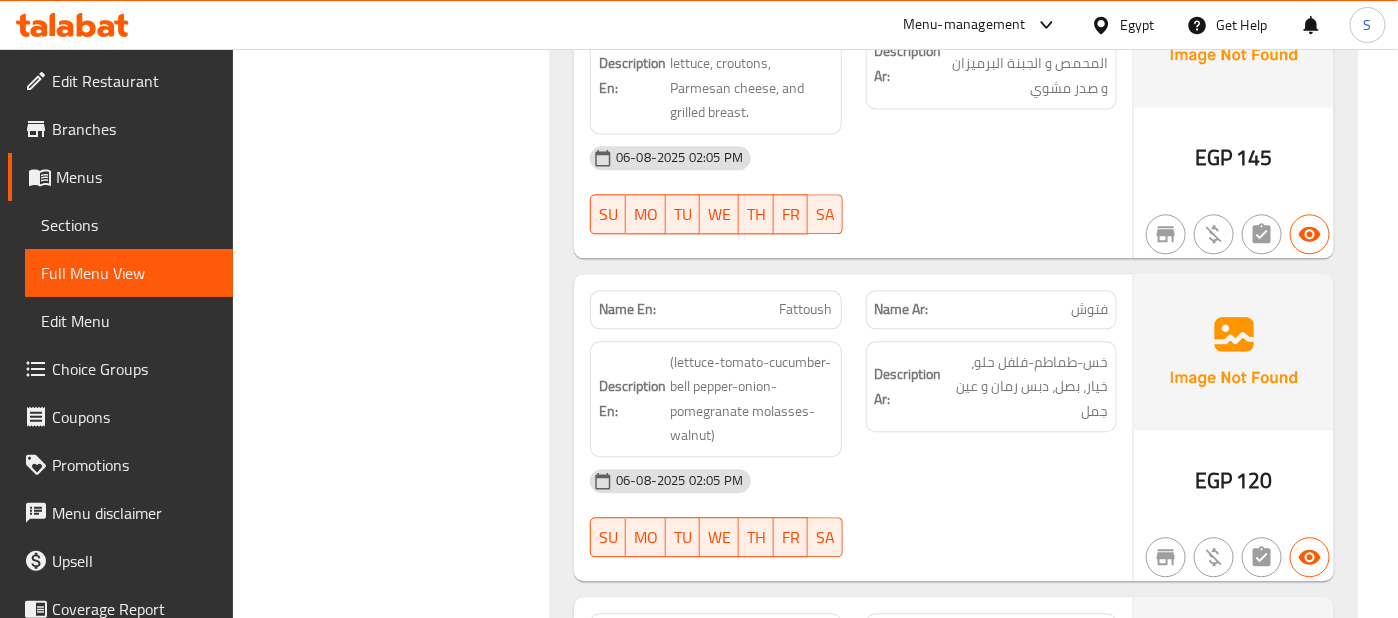 click on "Fattoush" at bounding box center (810, -35402) 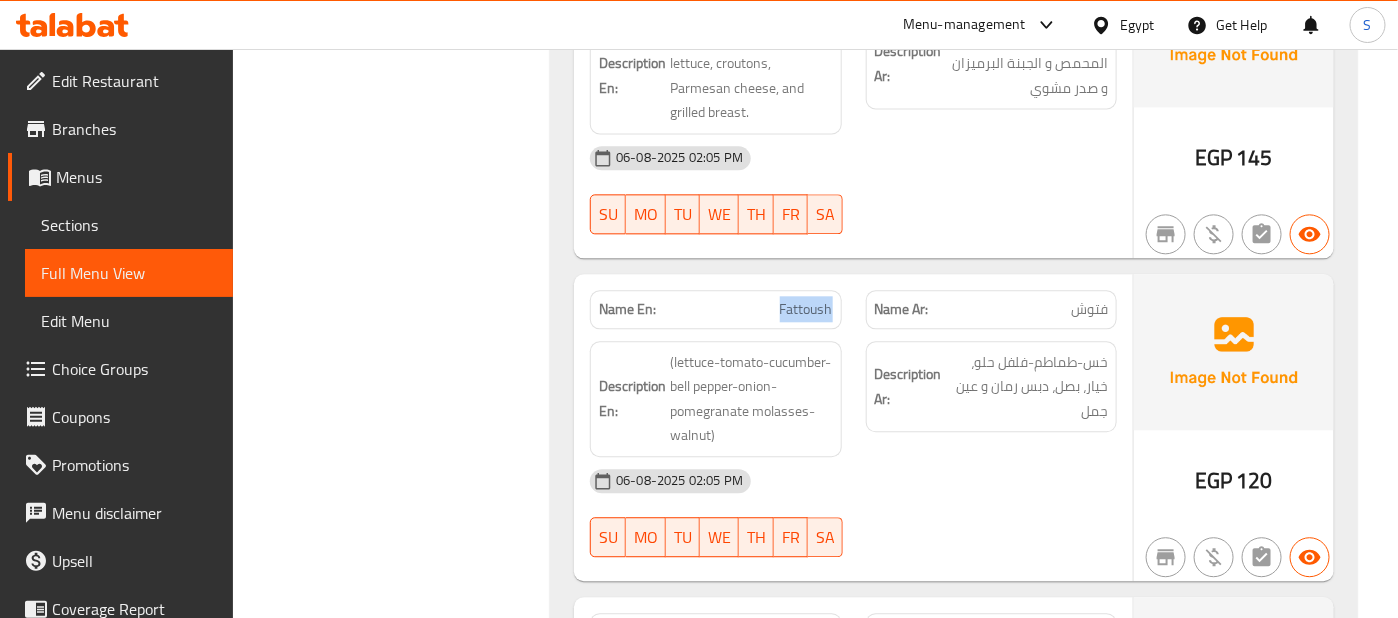 copy on "Fattoush" 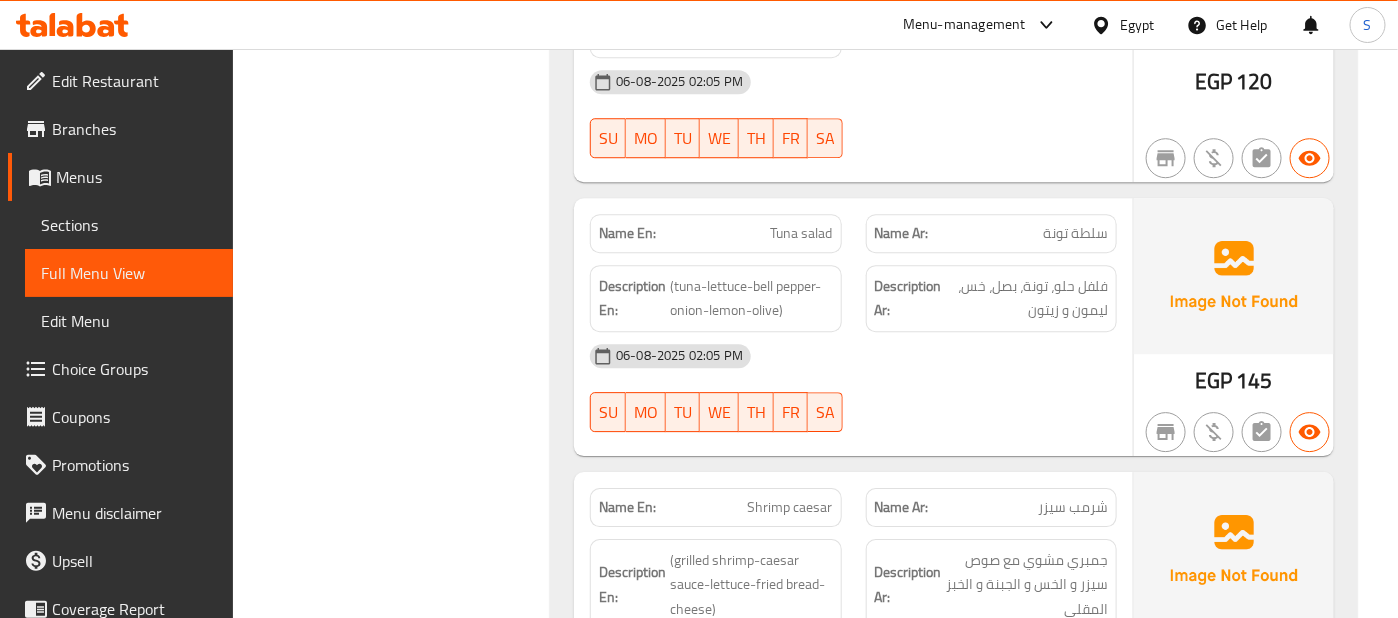 scroll, scrollTop: 37000, scrollLeft: 0, axis: vertical 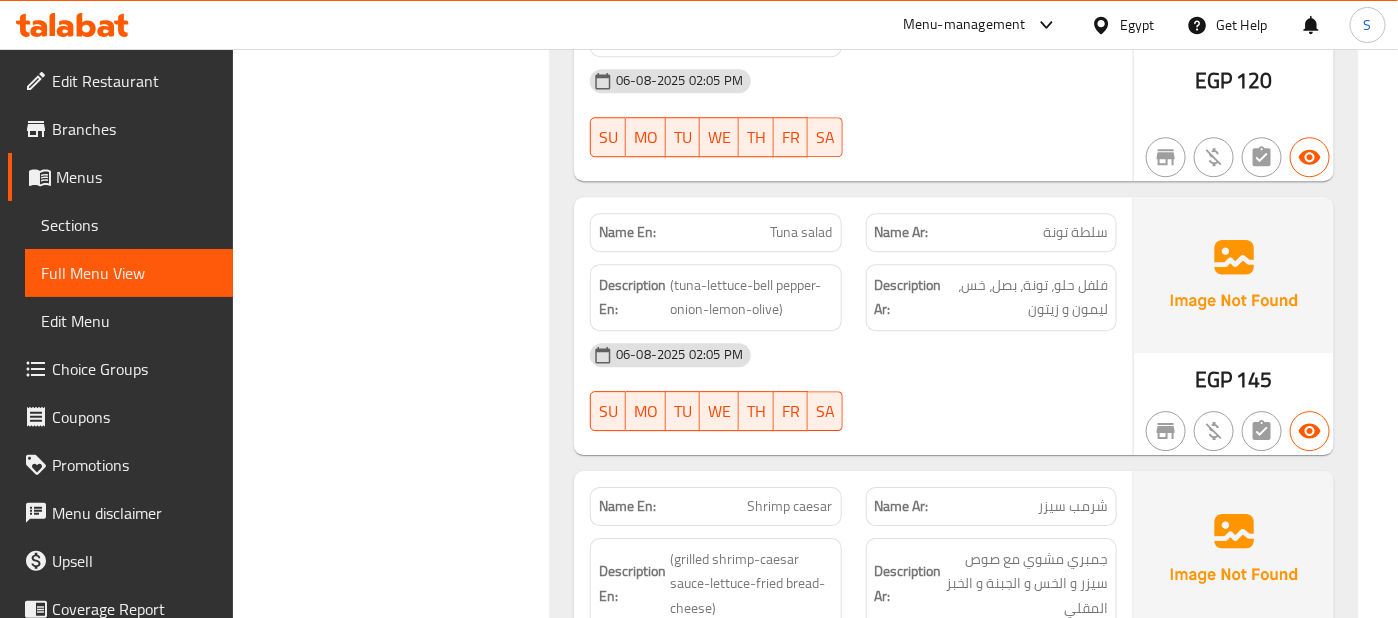 click on "Tuna salad" at bounding box center (806, -35528) 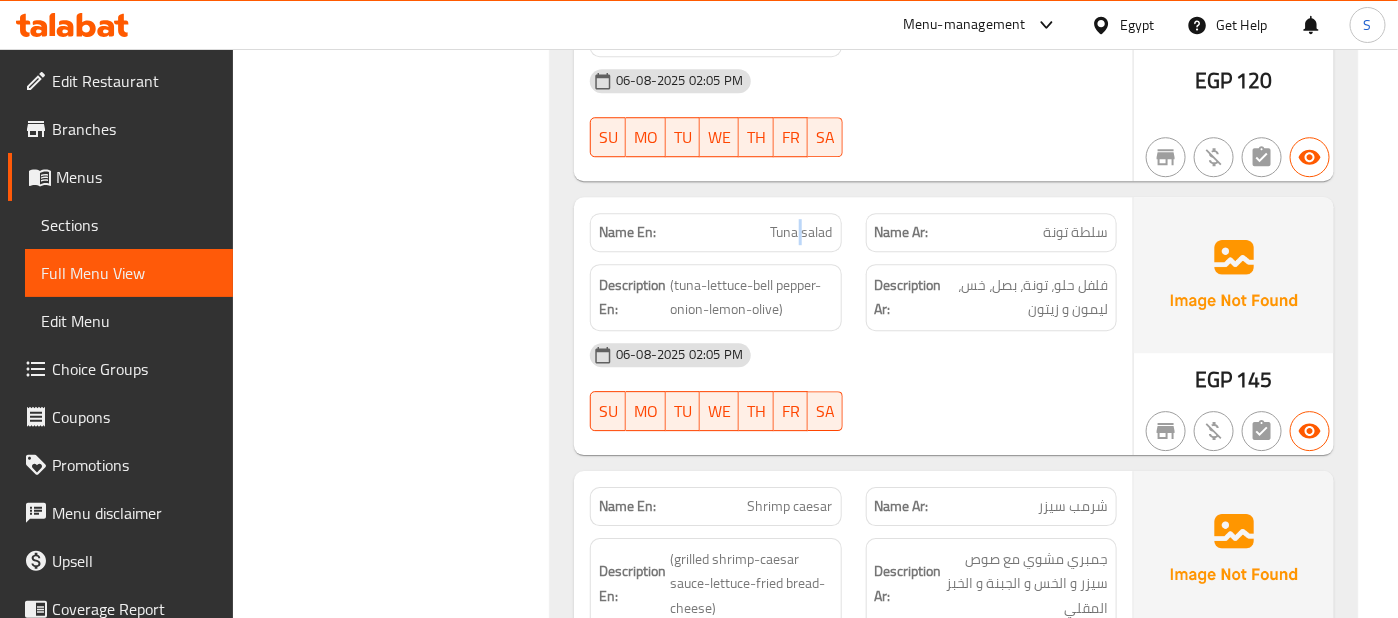 click on "Tuna salad" at bounding box center [806, -35528] 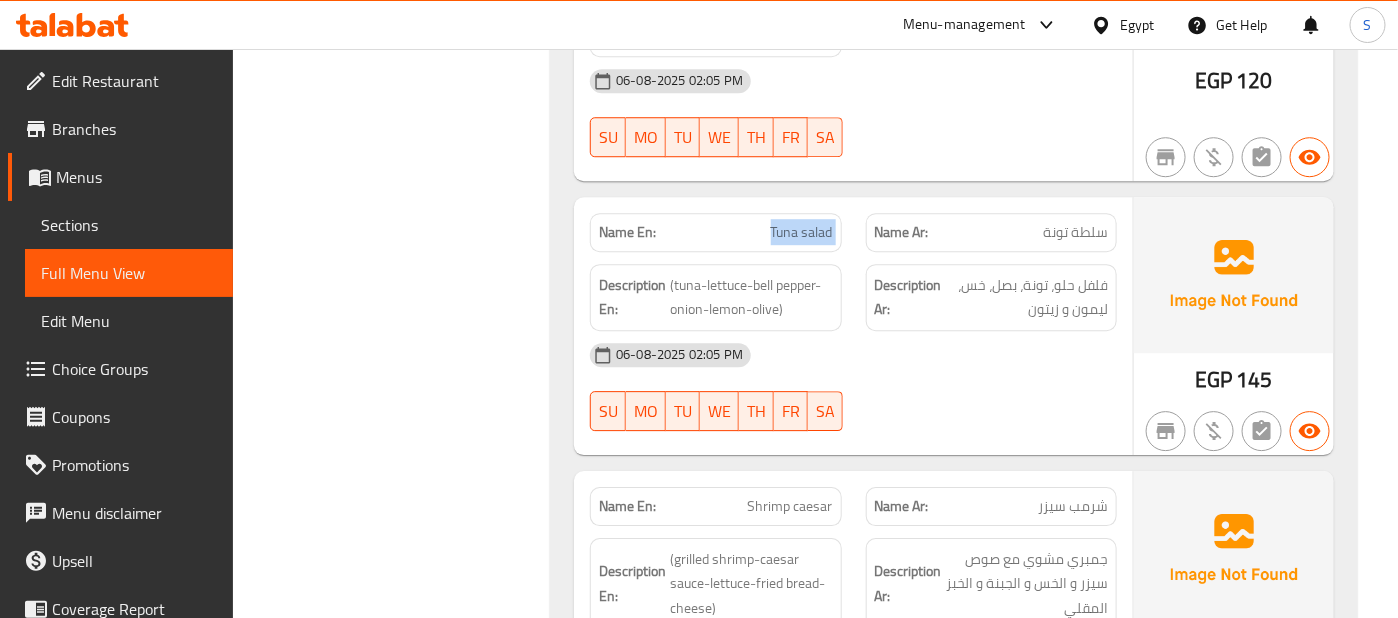 copy on "Tuna salad" 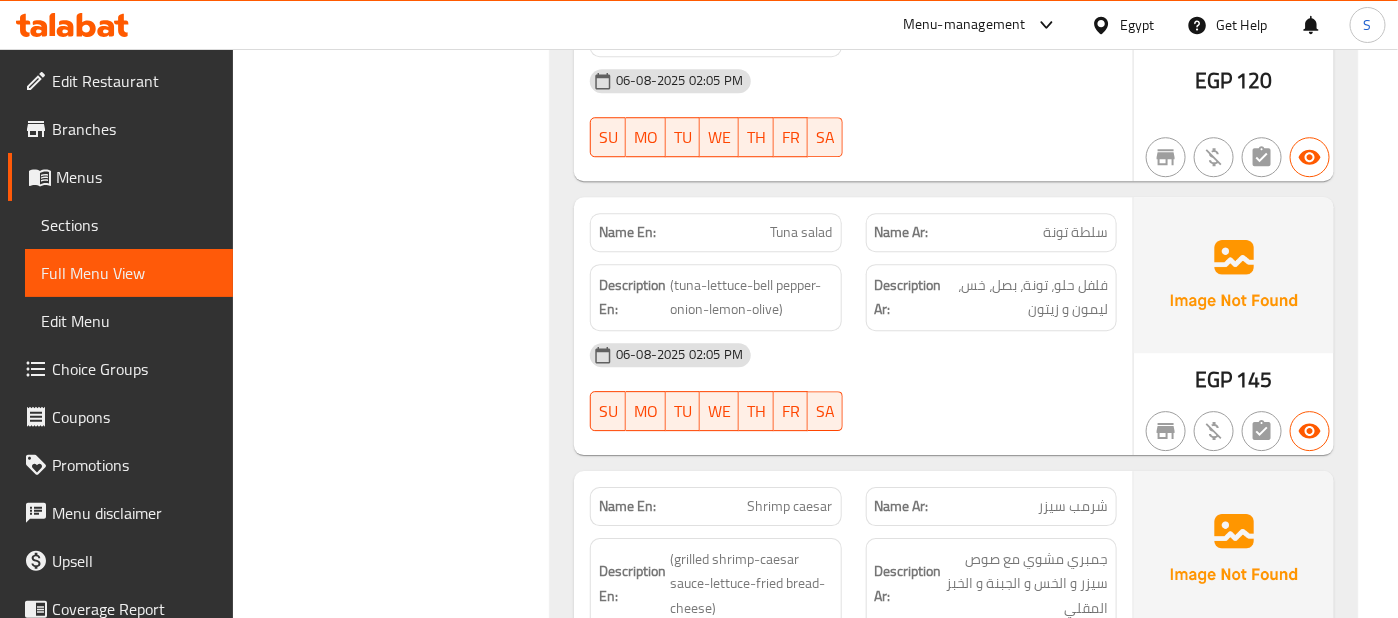 click on "[DATE] [TIME] SU MO TU WE TH FR SA" at bounding box center (853, -35373) 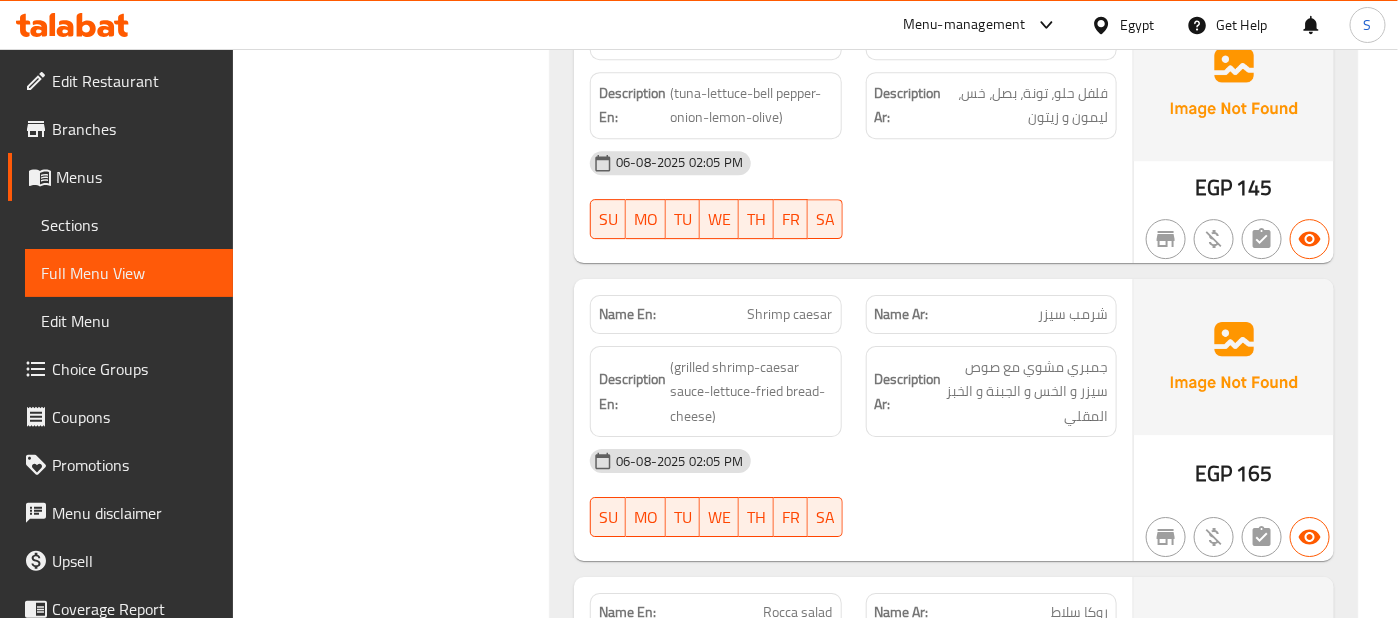 scroll, scrollTop: 37222, scrollLeft: 0, axis: vertical 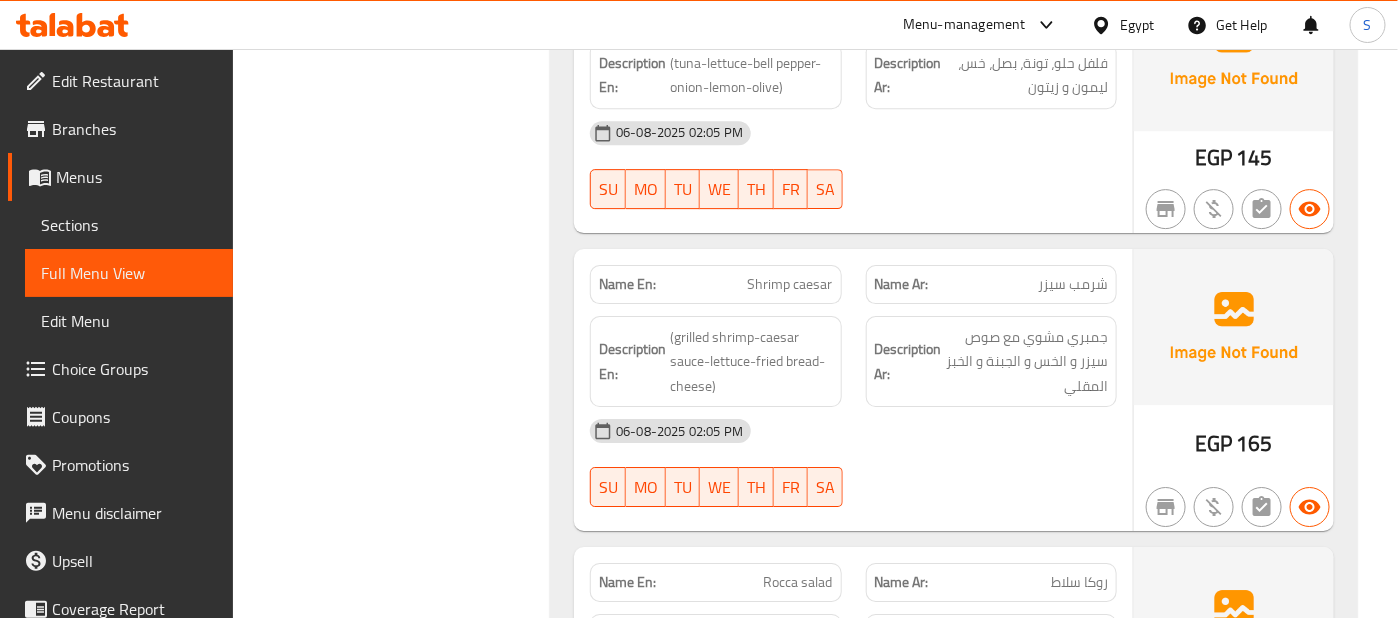 click on "06-08-2025 02:05 PM" at bounding box center (853, -33296) 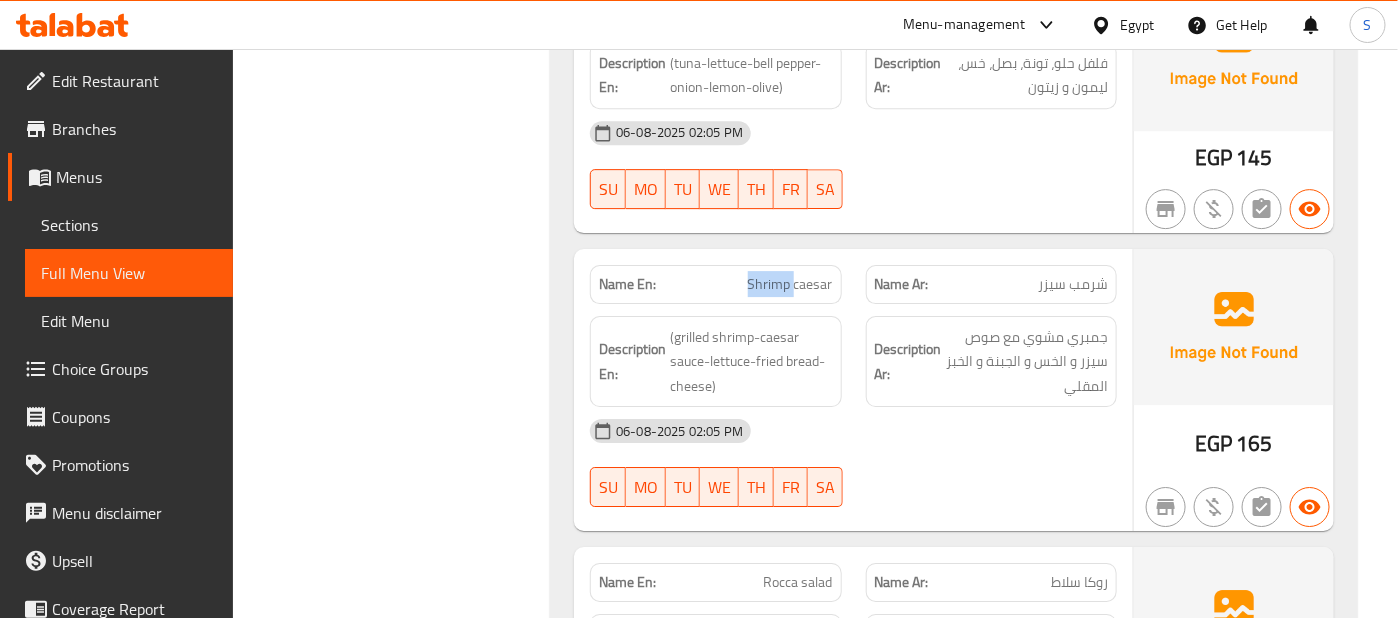 click on "Shrimp caesar" at bounding box center (795, -33468) 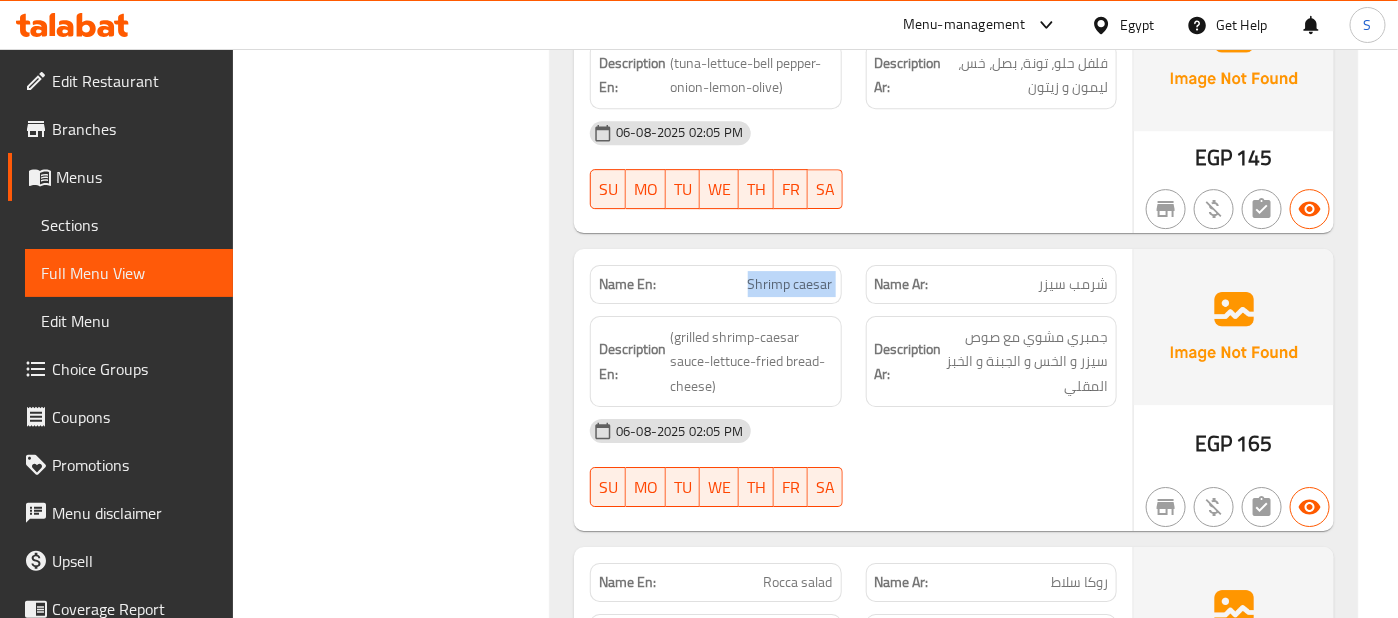 copy on "Shrimp caesar" 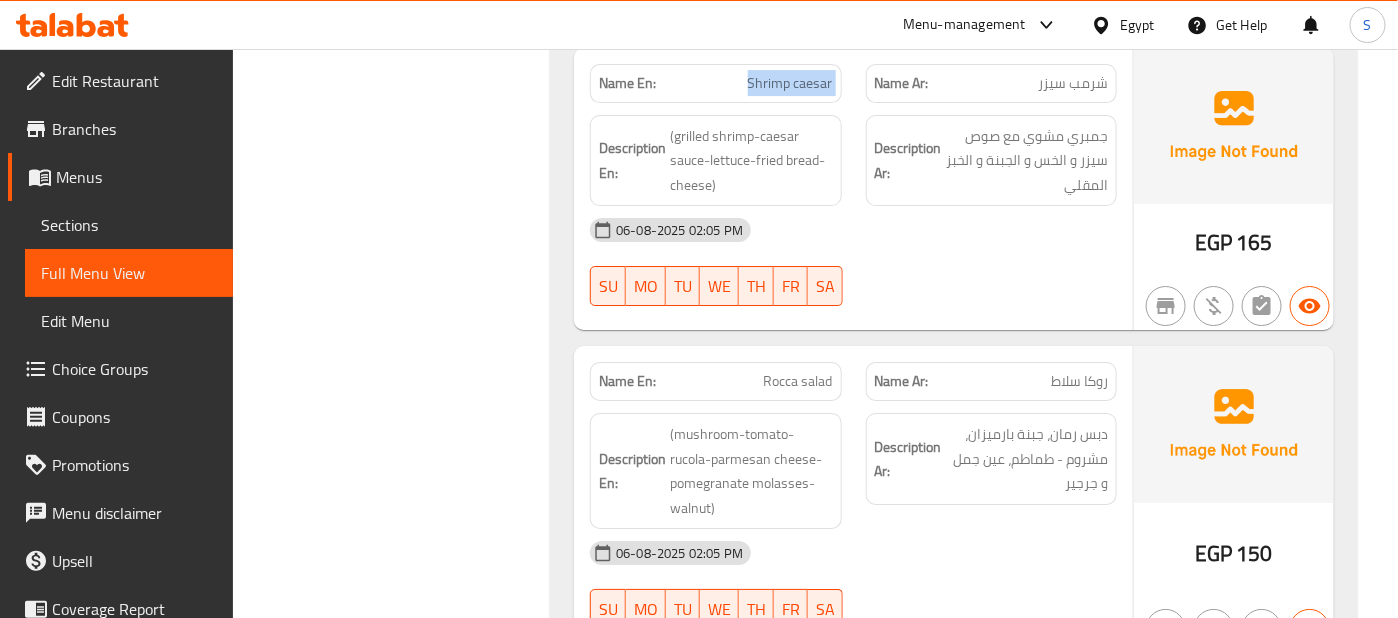 scroll, scrollTop: 37426, scrollLeft: 0, axis: vertical 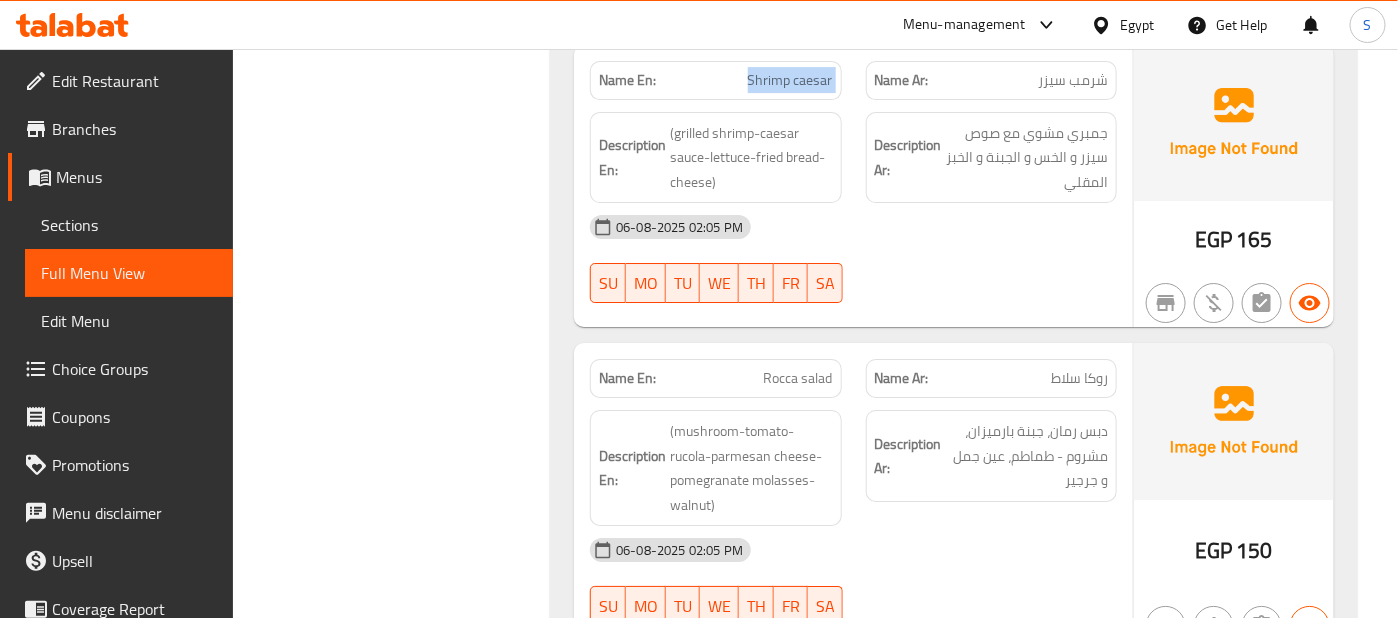 click on "Rocca salad" at bounding box center [802, -33244] 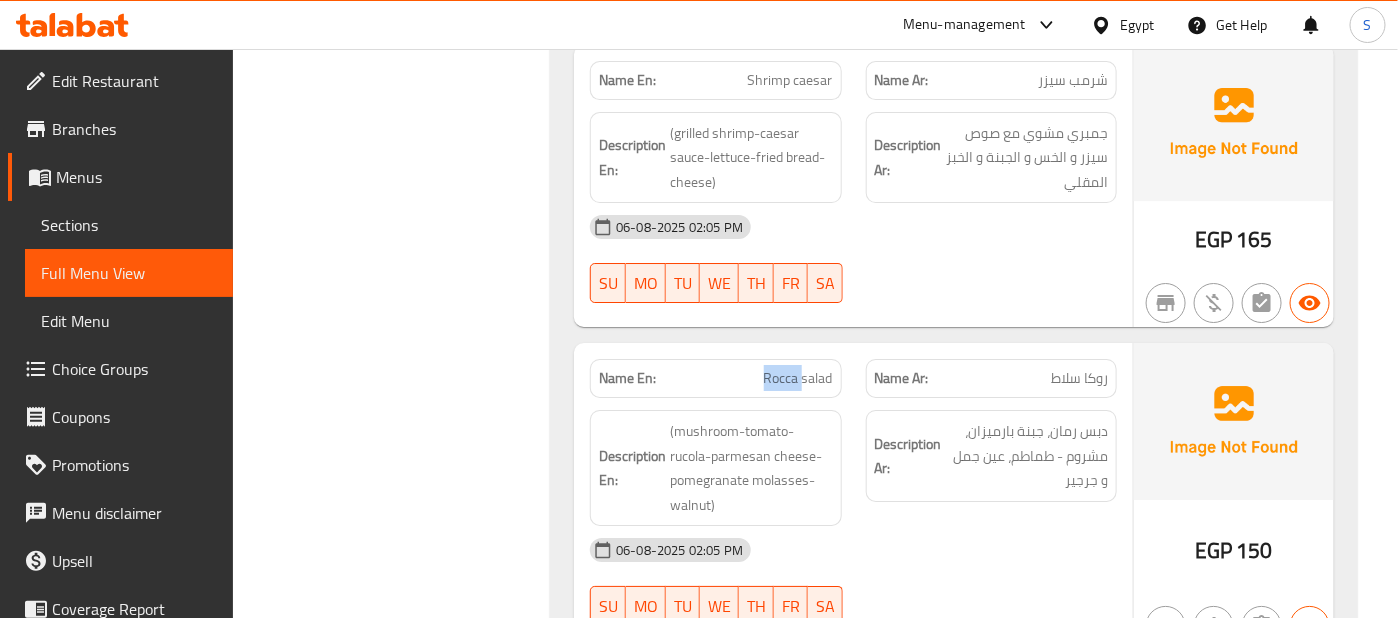click on "Rocca salad" at bounding box center [802, -33244] 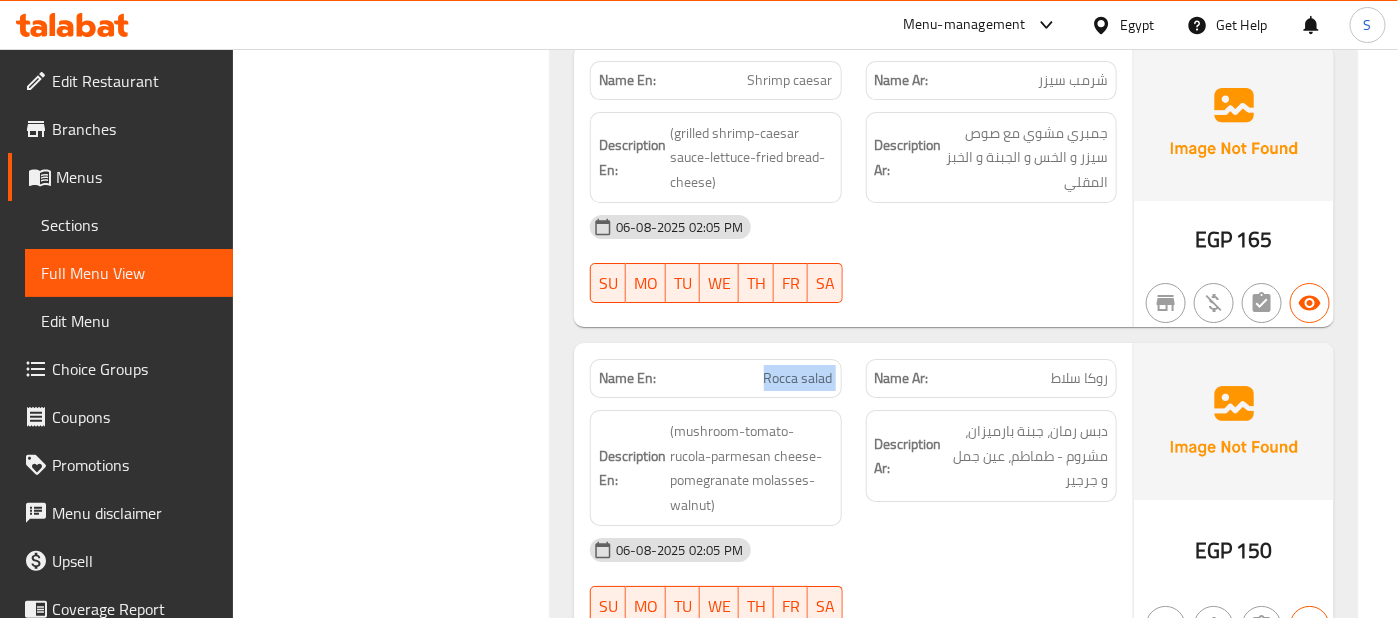 copy on "Rocca salad" 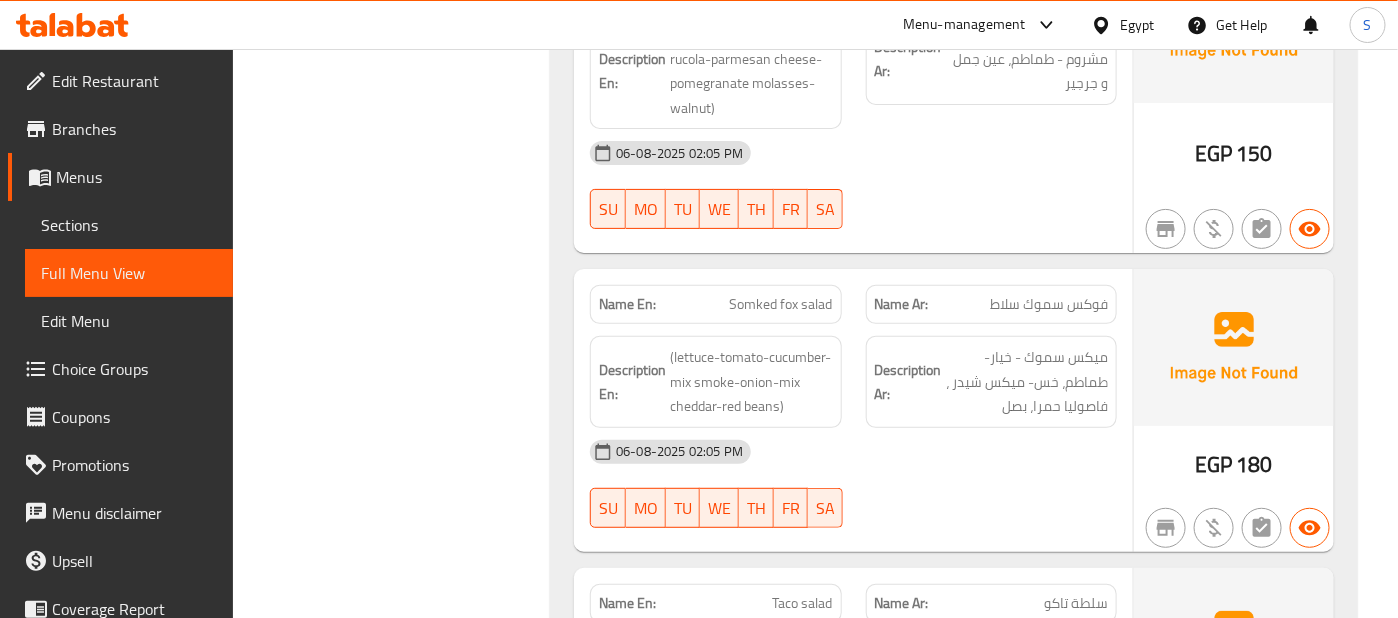 scroll, scrollTop: 37826, scrollLeft: 0, axis: vertical 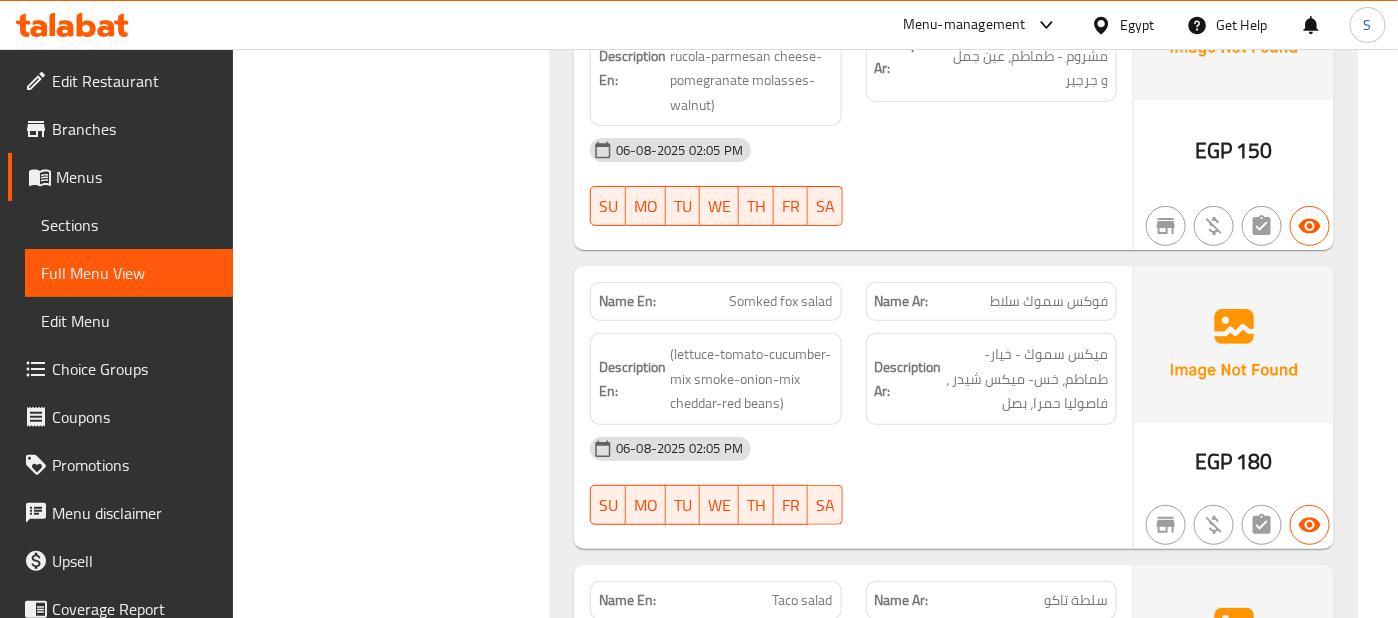 click on "Somked fox salad" at bounding box center [791, -33265] 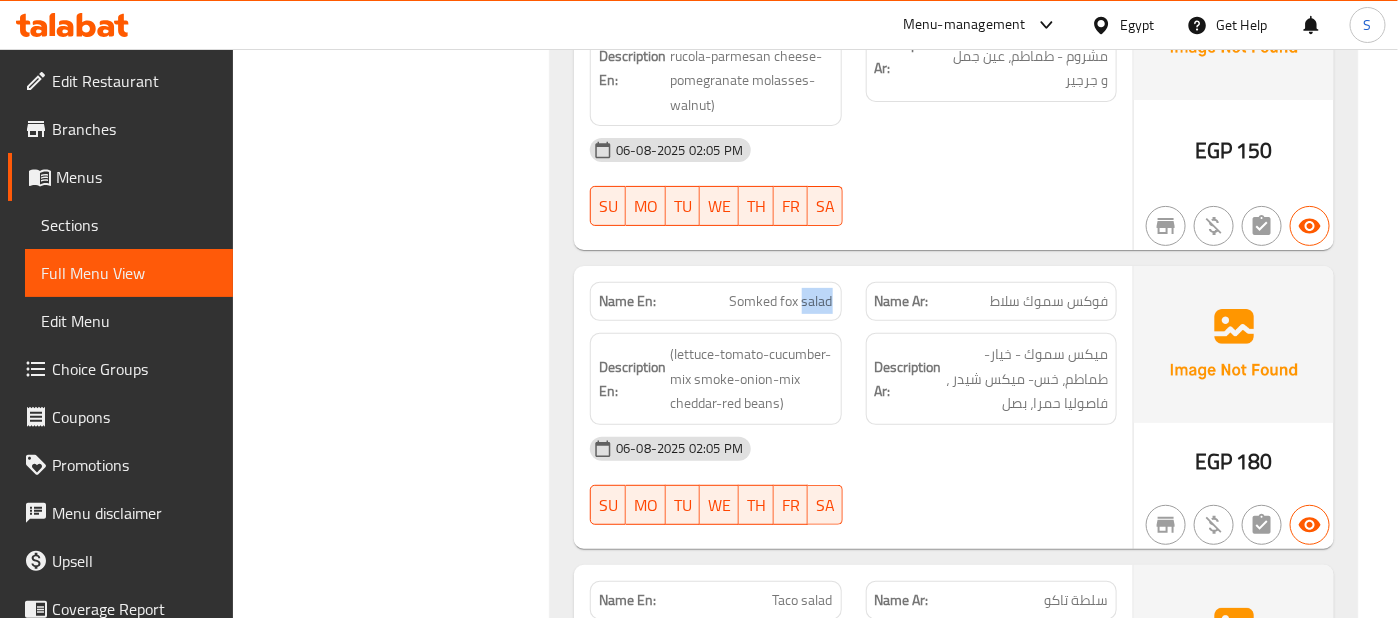 copy on "salad" 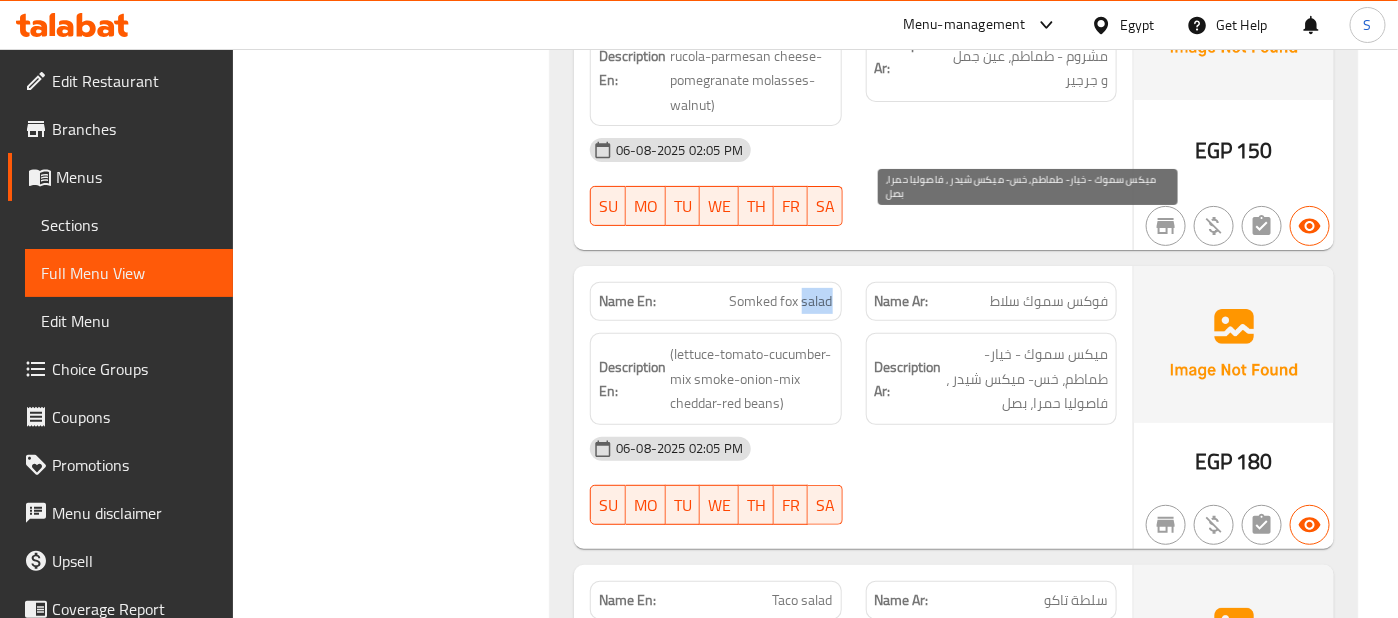 click on "ميكس سموك - خیار- طماطم، خس- میکس شیدر ، فاصوليا حمرا، بصل" at bounding box center [1027, 379] 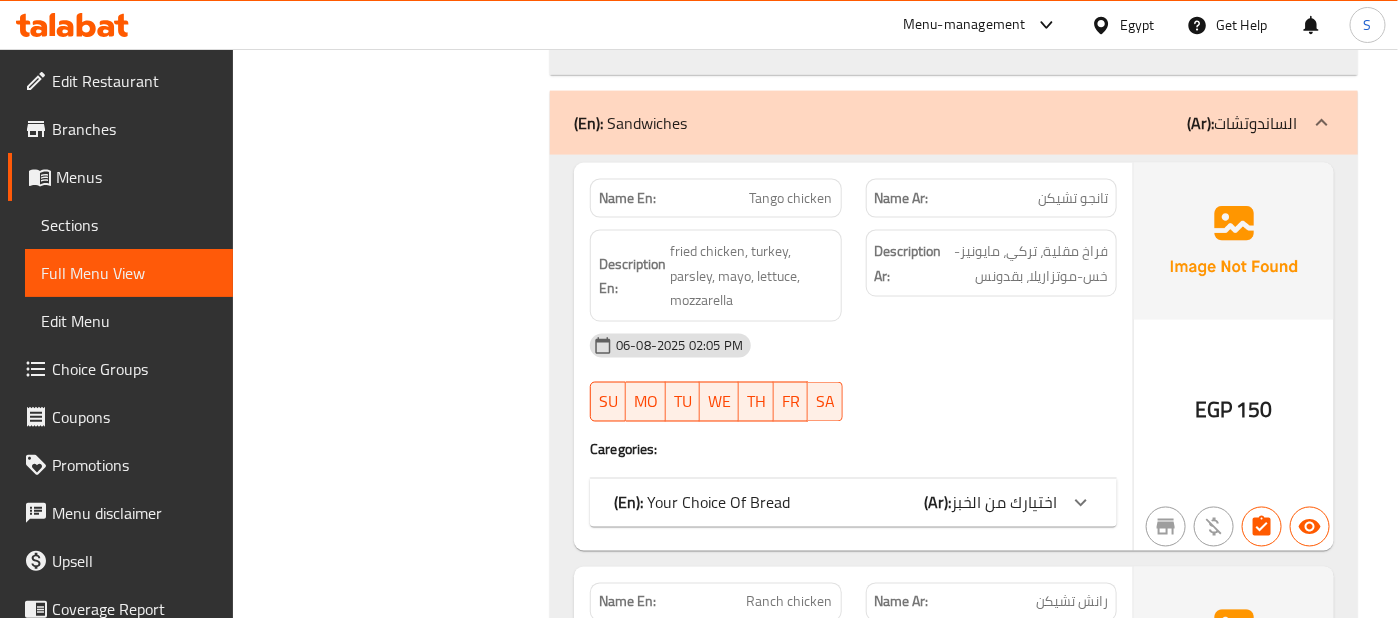 scroll, scrollTop: 41392, scrollLeft: 0, axis: vertical 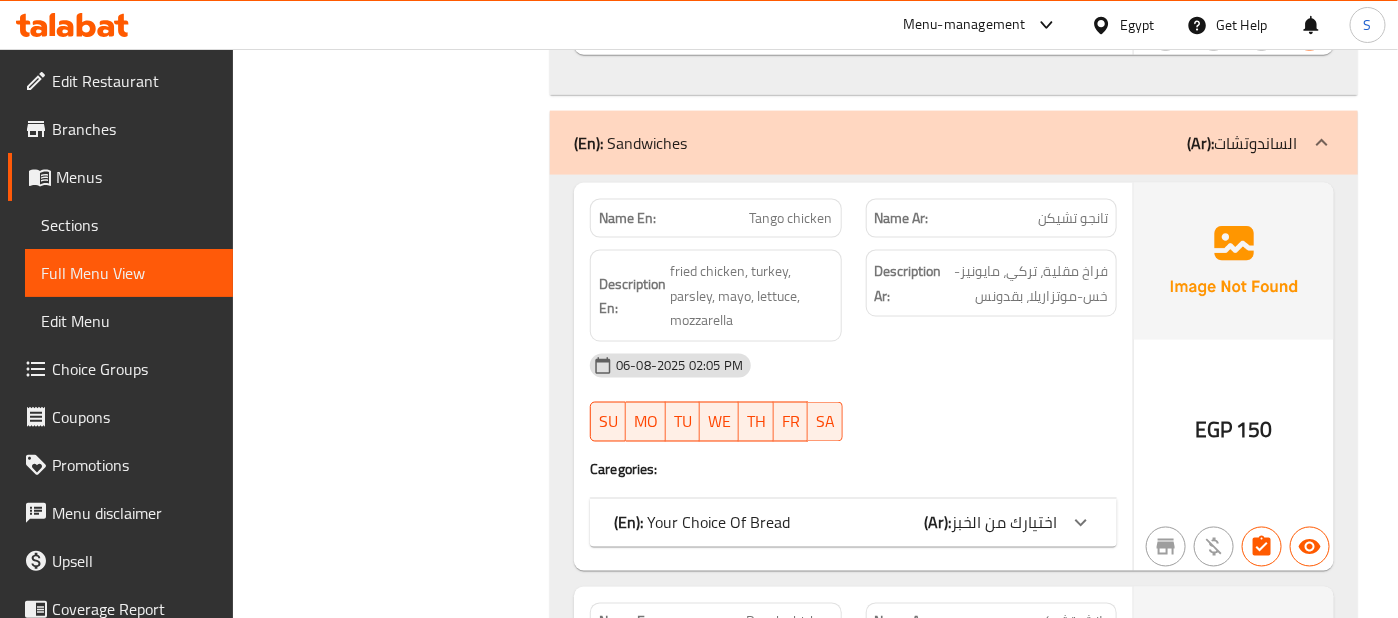 drag, startPoint x: 1041, startPoint y: 346, endPoint x: 1040, endPoint y: 368, distance: 22.022715 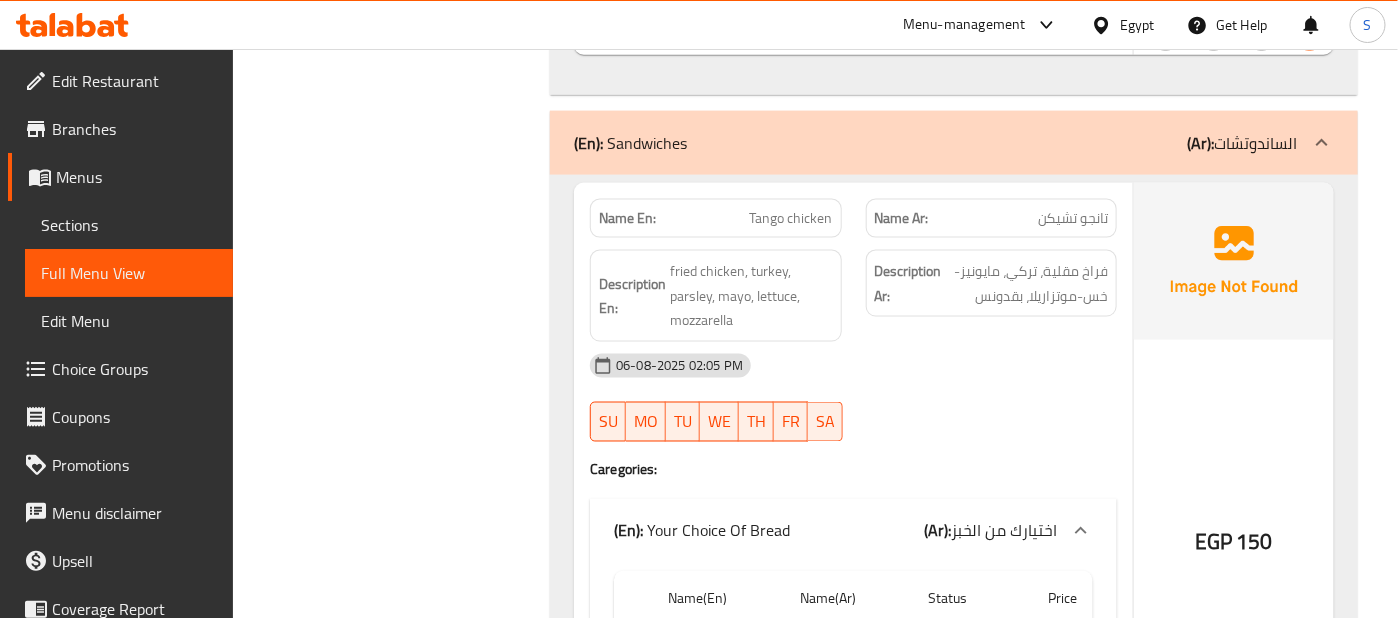 click on "06-08-2025 02:05 PM" at bounding box center [853, -40893] 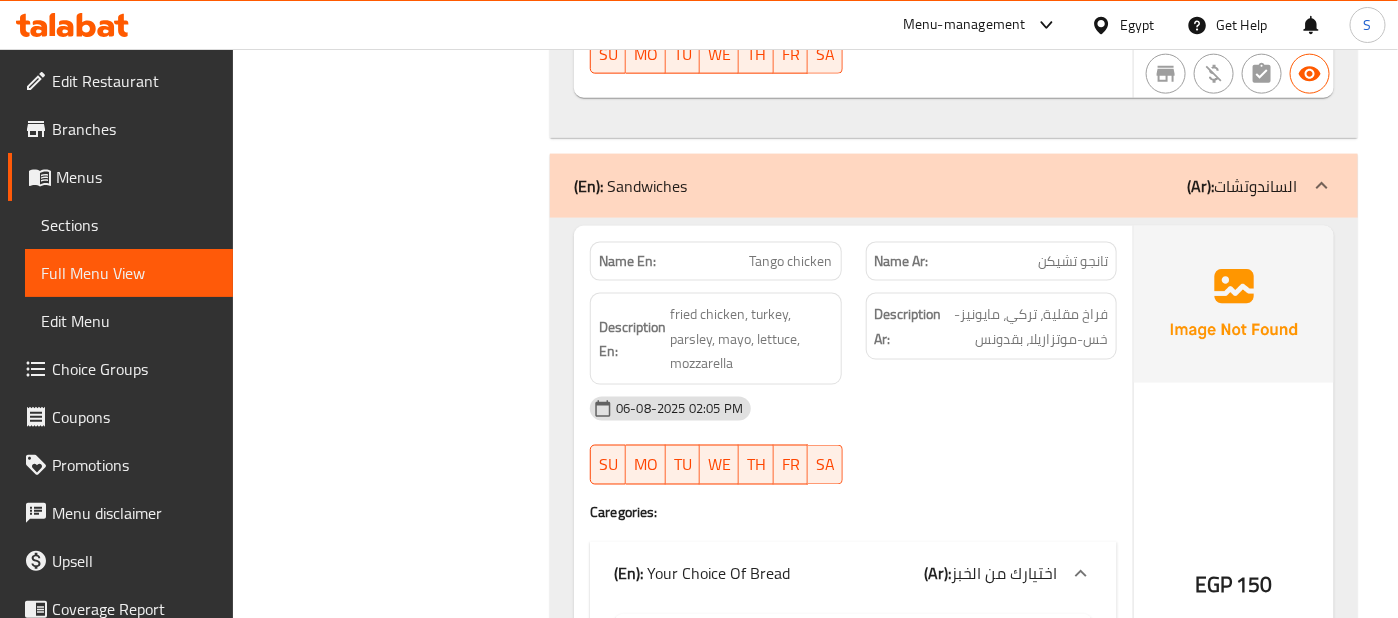 scroll, scrollTop: 41348, scrollLeft: 0, axis: vertical 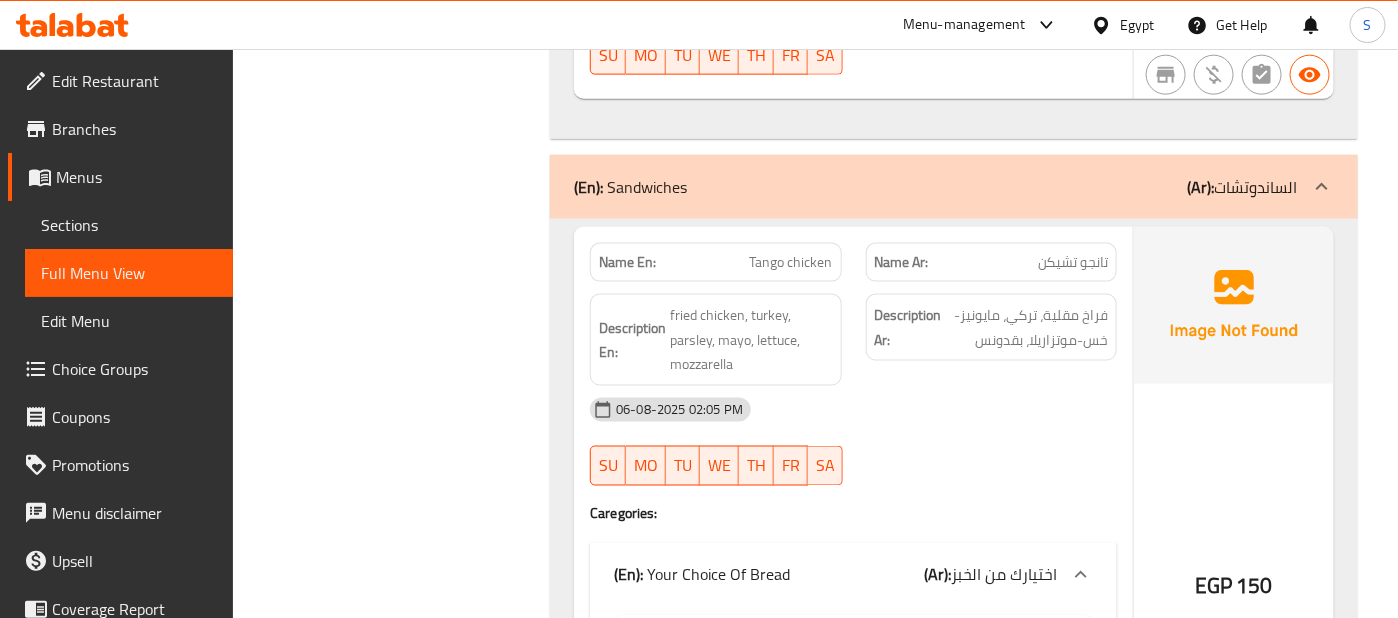 click at bounding box center [1234, -40929] 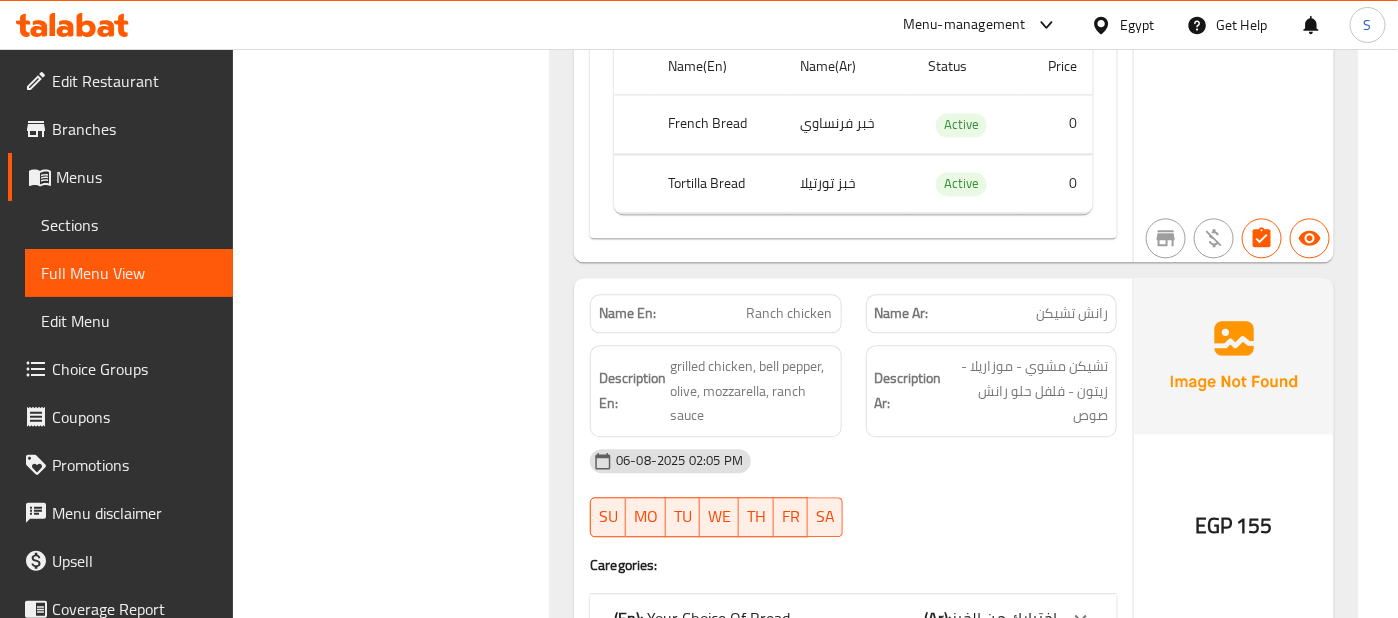 scroll, scrollTop: 41970, scrollLeft: 0, axis: vertical 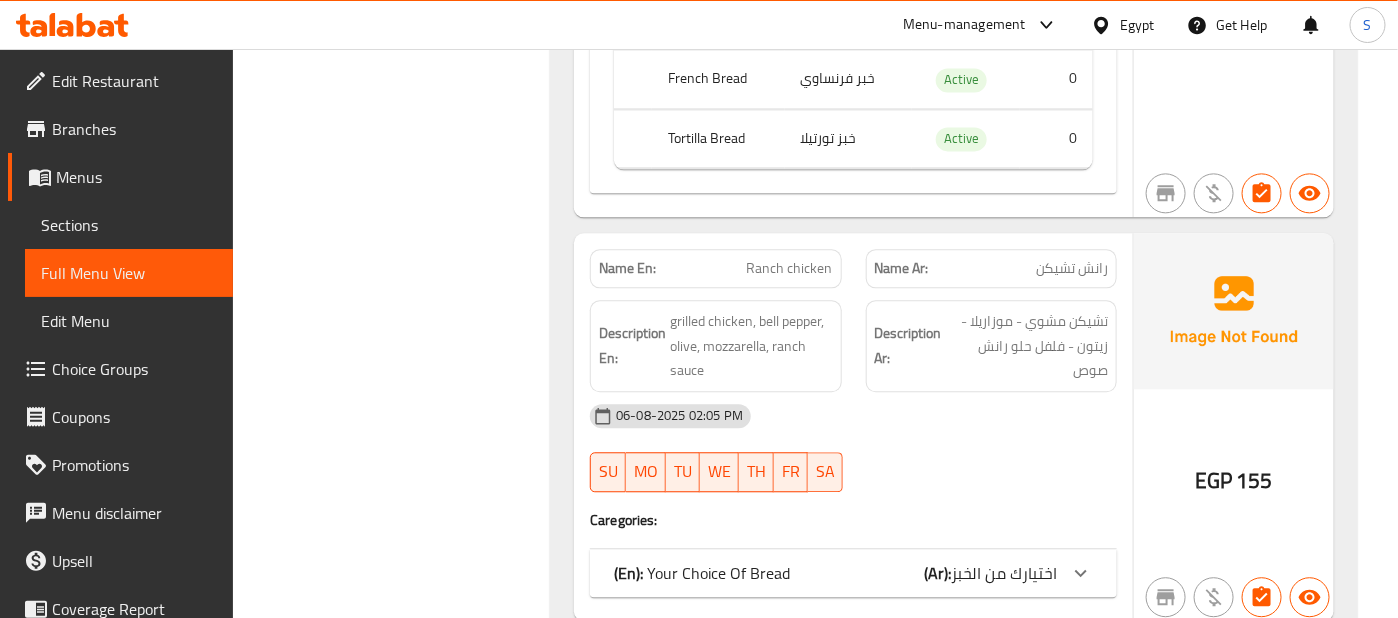click on "(En):   Your Choice Of Bread (Ar): اختيارك من الخبز" at bounding box center (853, -39832) 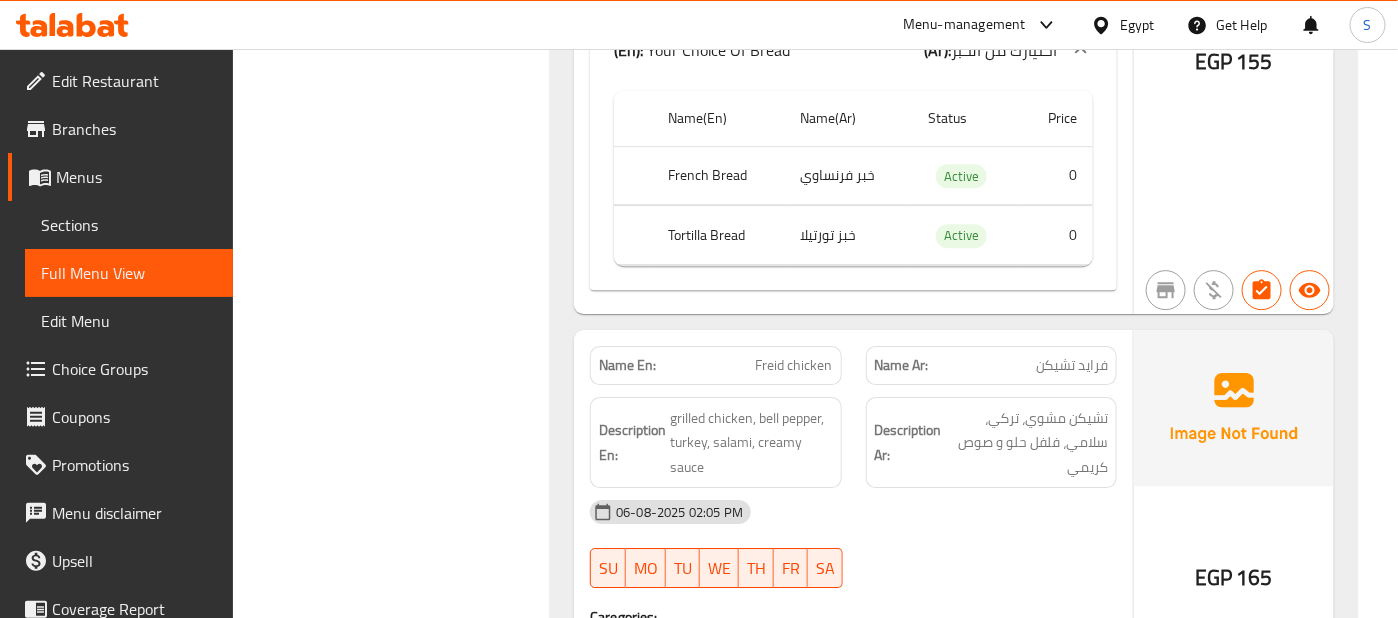 scroll, scrollTop: 42503, scrollLeft: 0, axis: vertical 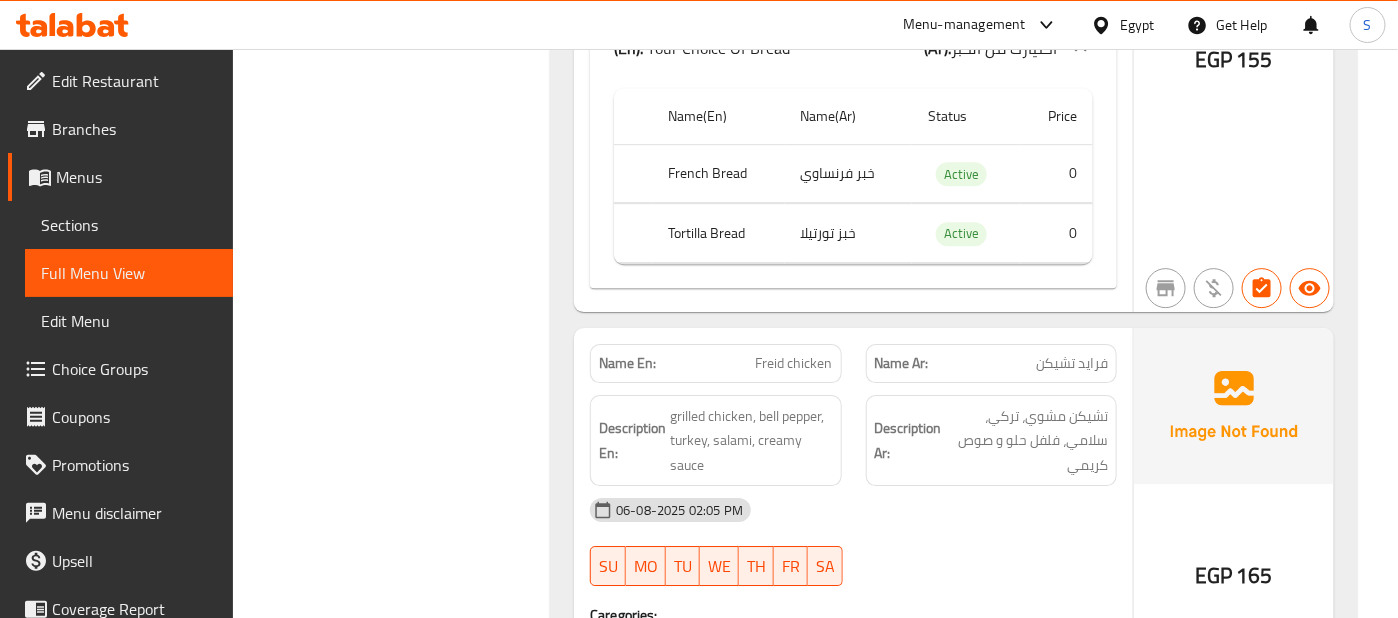click on "(En):   Your Choice Of Bread (Ar): اختيارك من الخبز" at bounding box center [853, -40365] 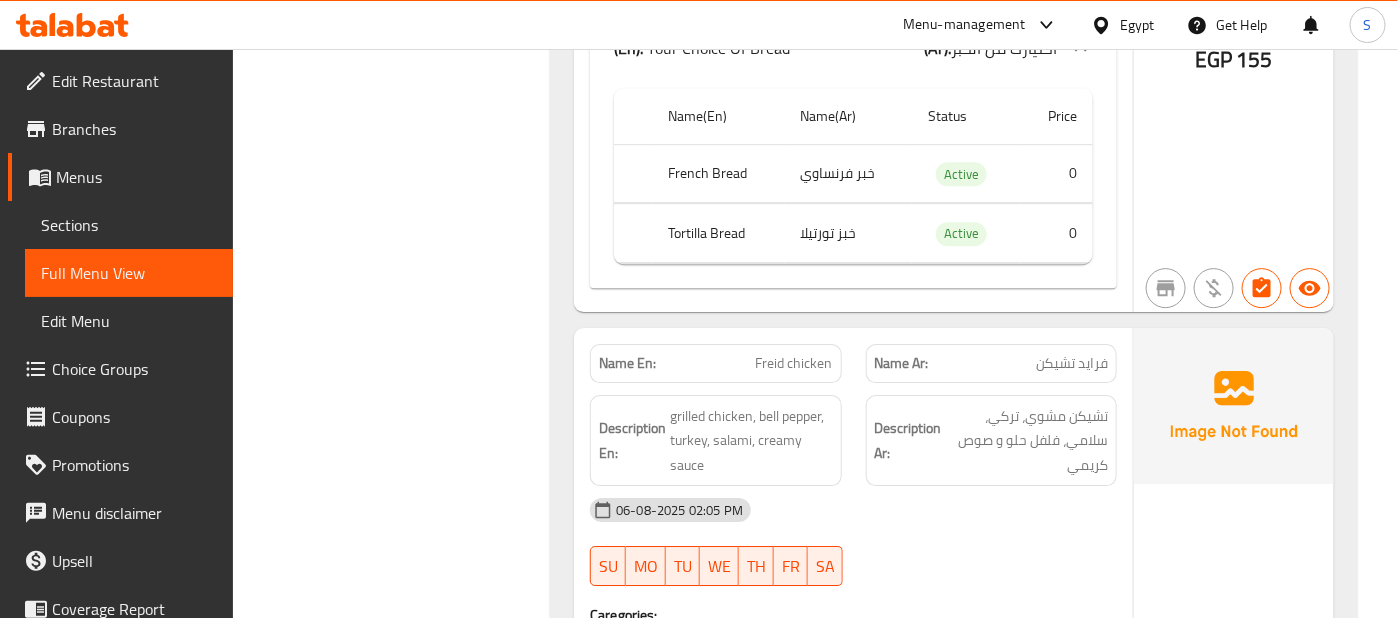 click on "Description Ar: تشيكن مشوي، تركي، سلامي، فلفل حلو و صوص كريمي" at bounding box center [991, -41514] 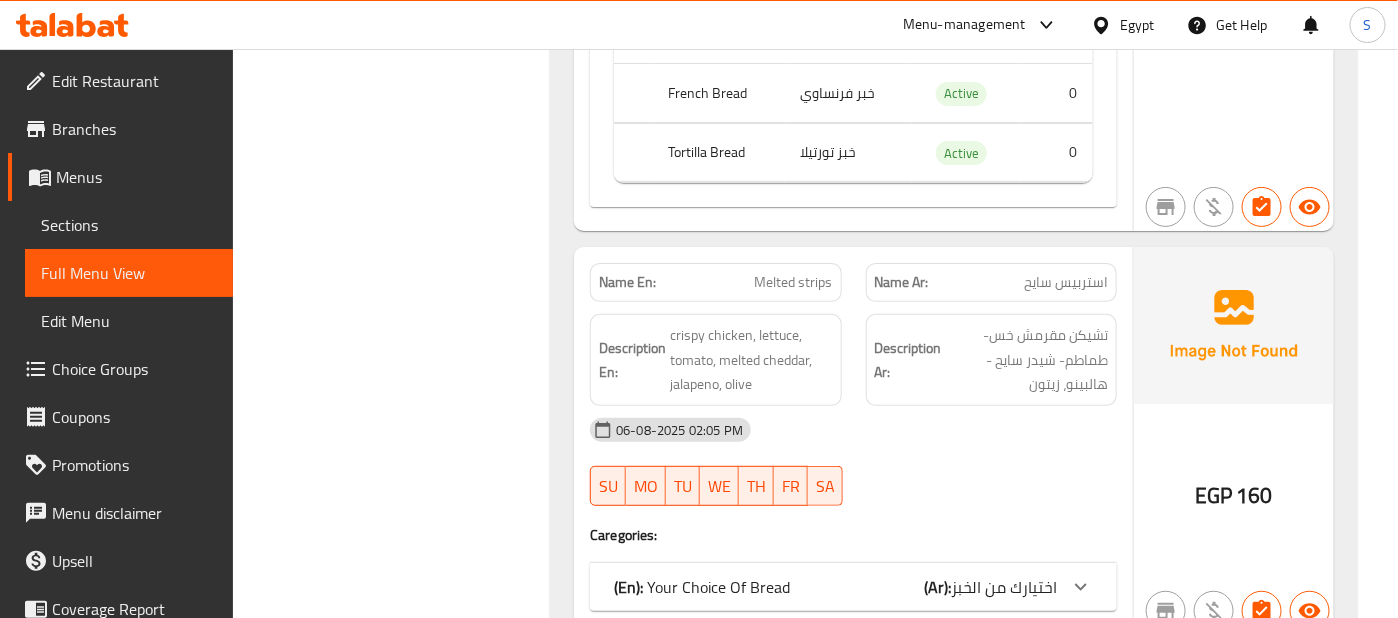 scroll, scrollTop: 43214, scrollLeft: 0, axis: vertical 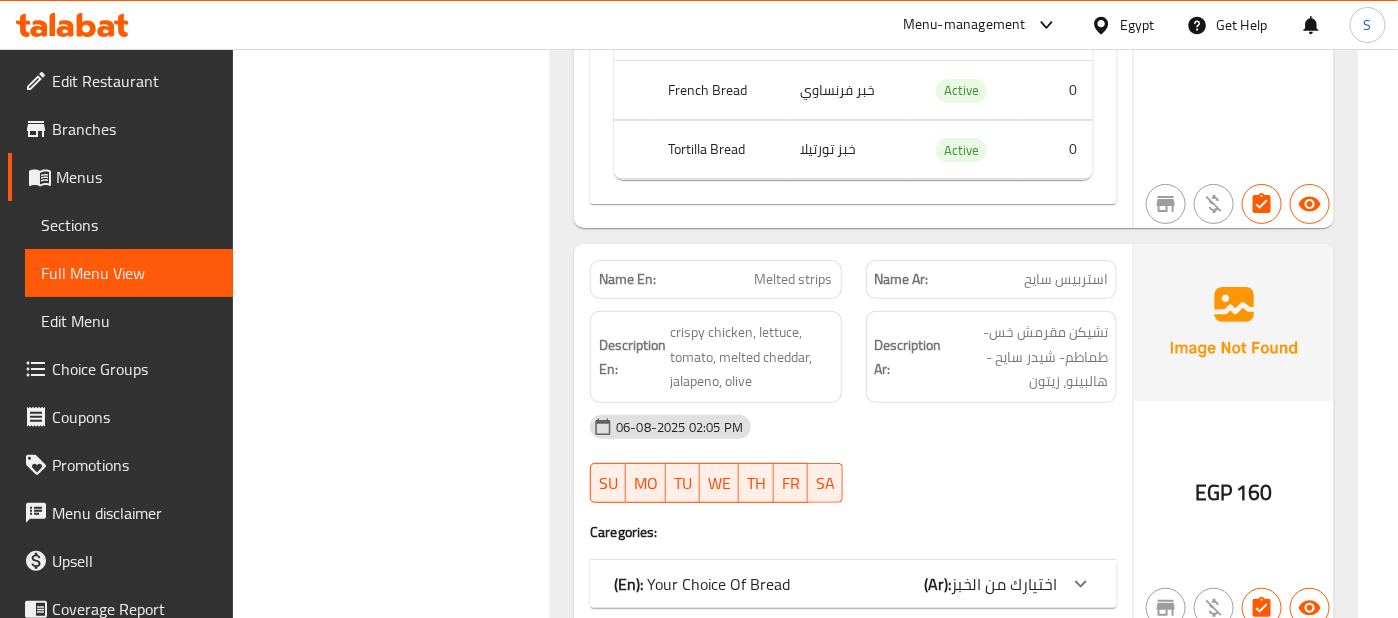 click on "(En):   Your Choice Of Bread (Ar): اختيارك من الخبز" at bounding box center [853, -41076] 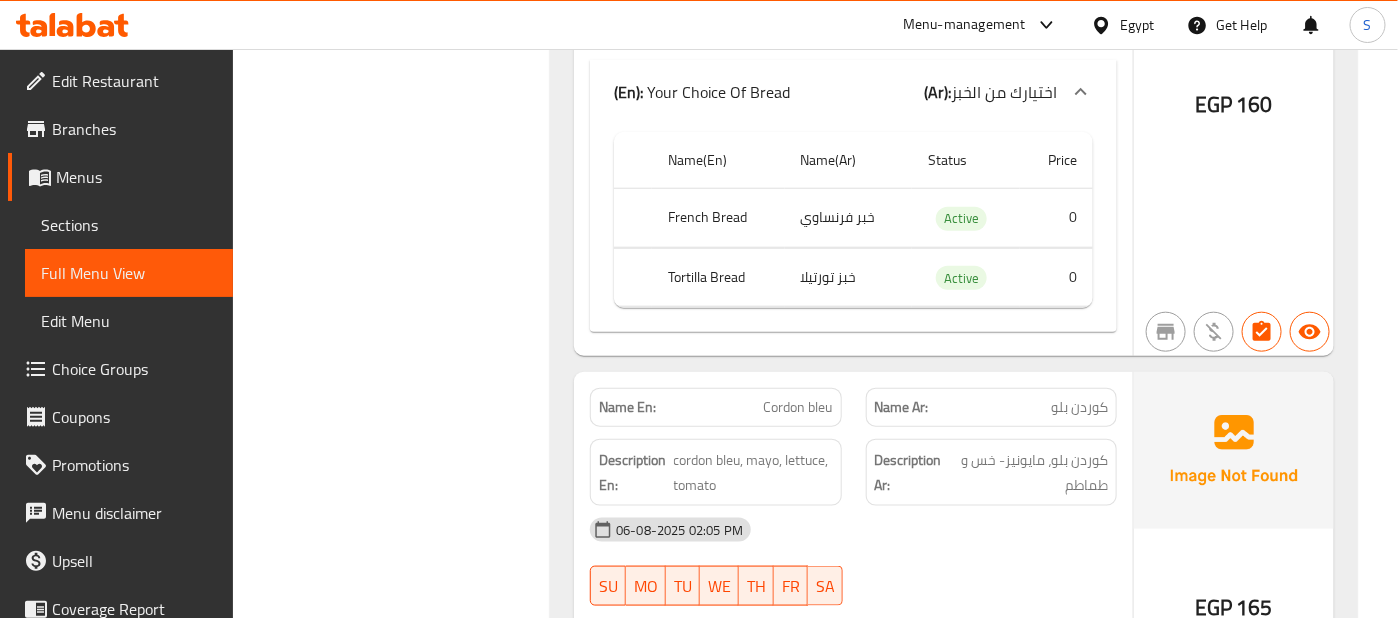 scroll, scrollTop: 43751, scrollLeft: 0, axis: vertical 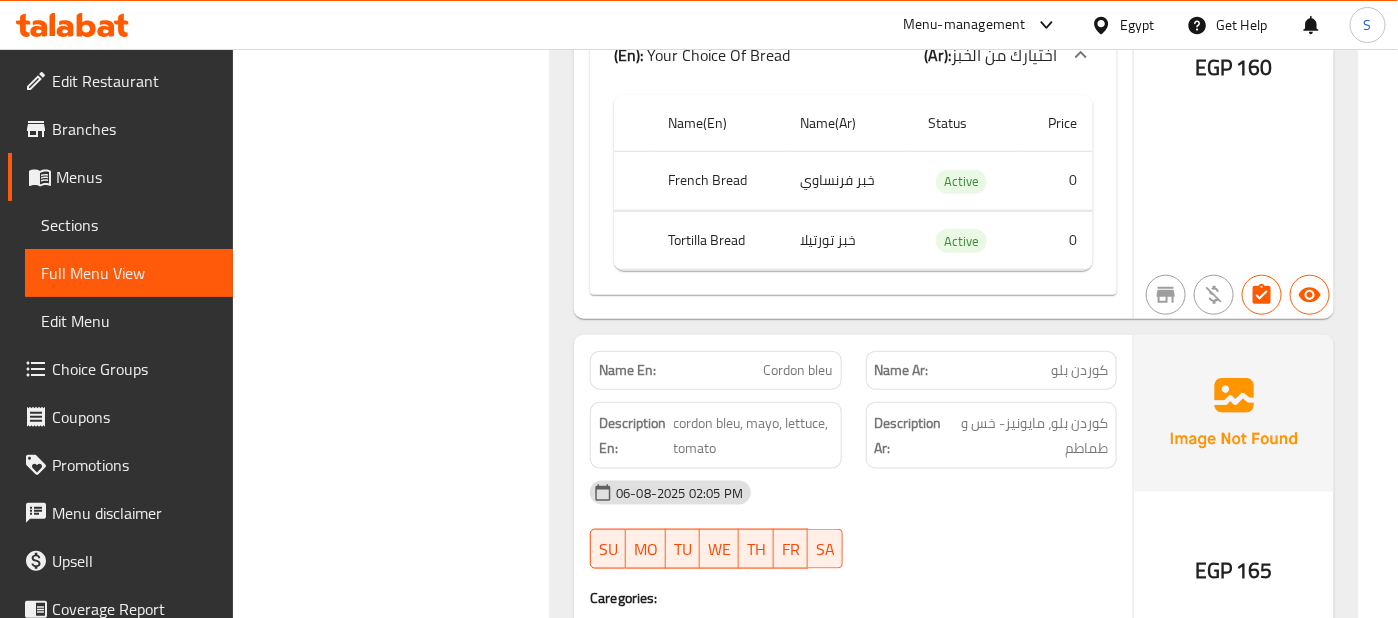 click on "اختيارك من الخبز" at bounding box center (1016, -41613) 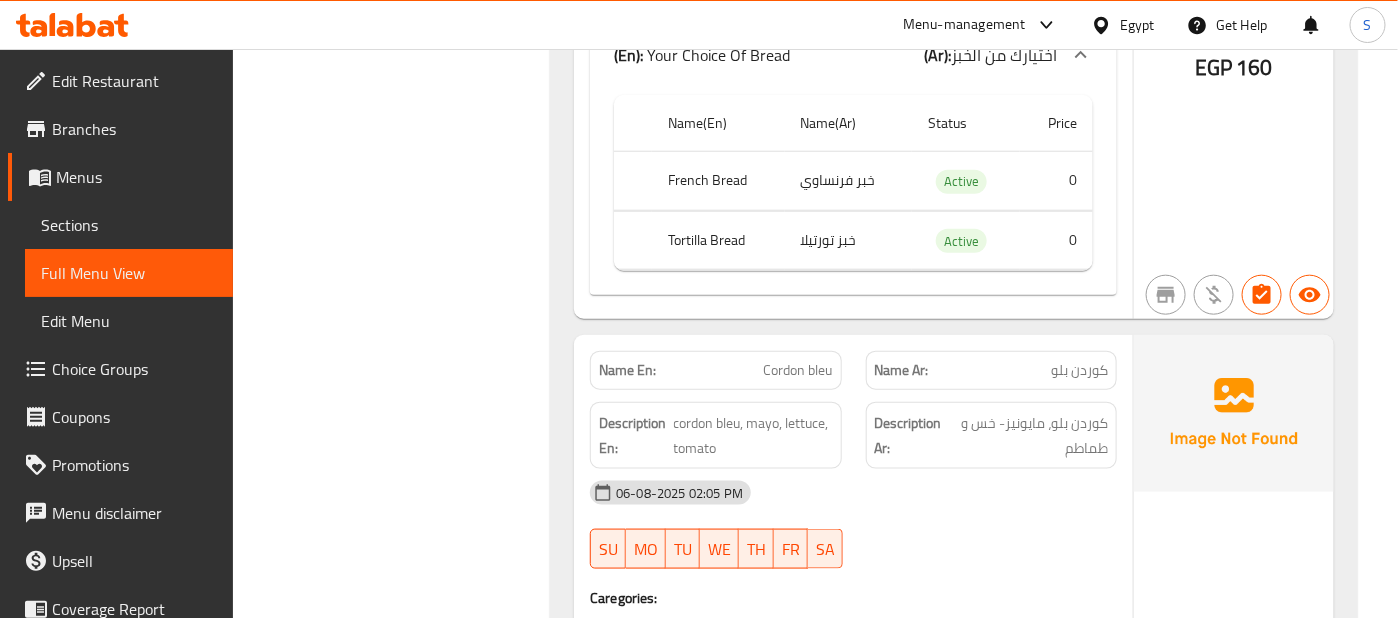 click at bounding box center [1234, -26934] 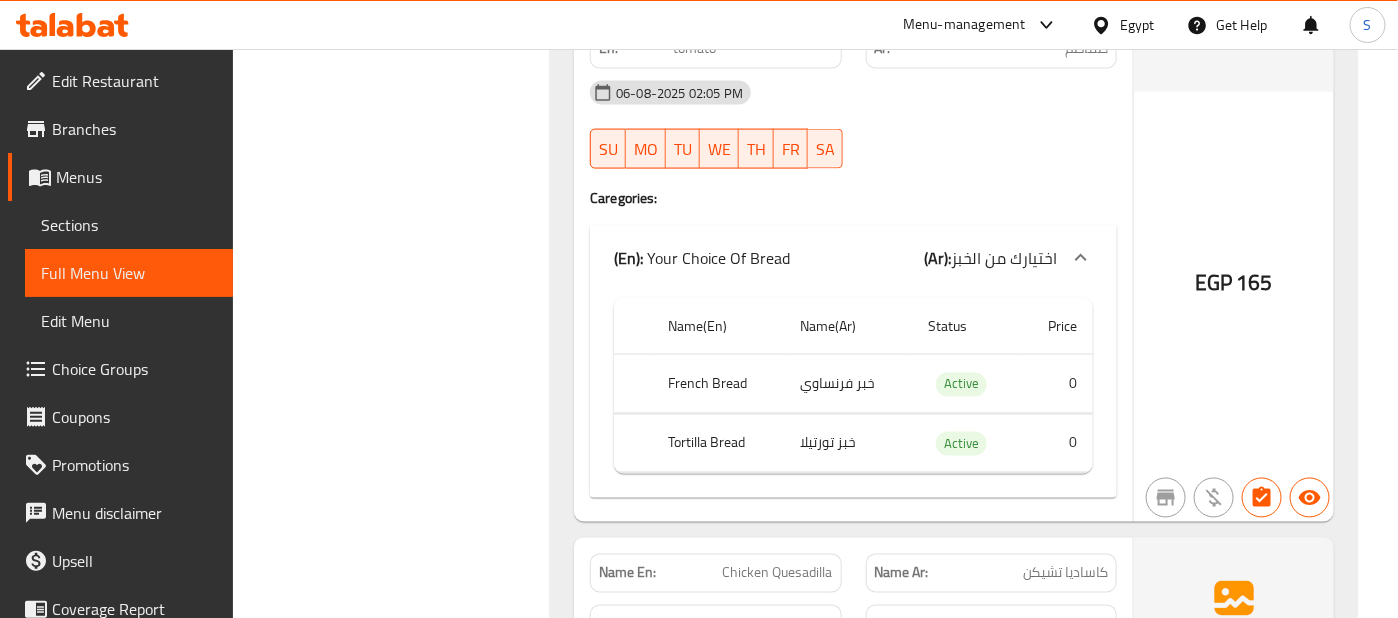 scroll, scrollTop: 44329, scrollLeft: 0, axis: vertical 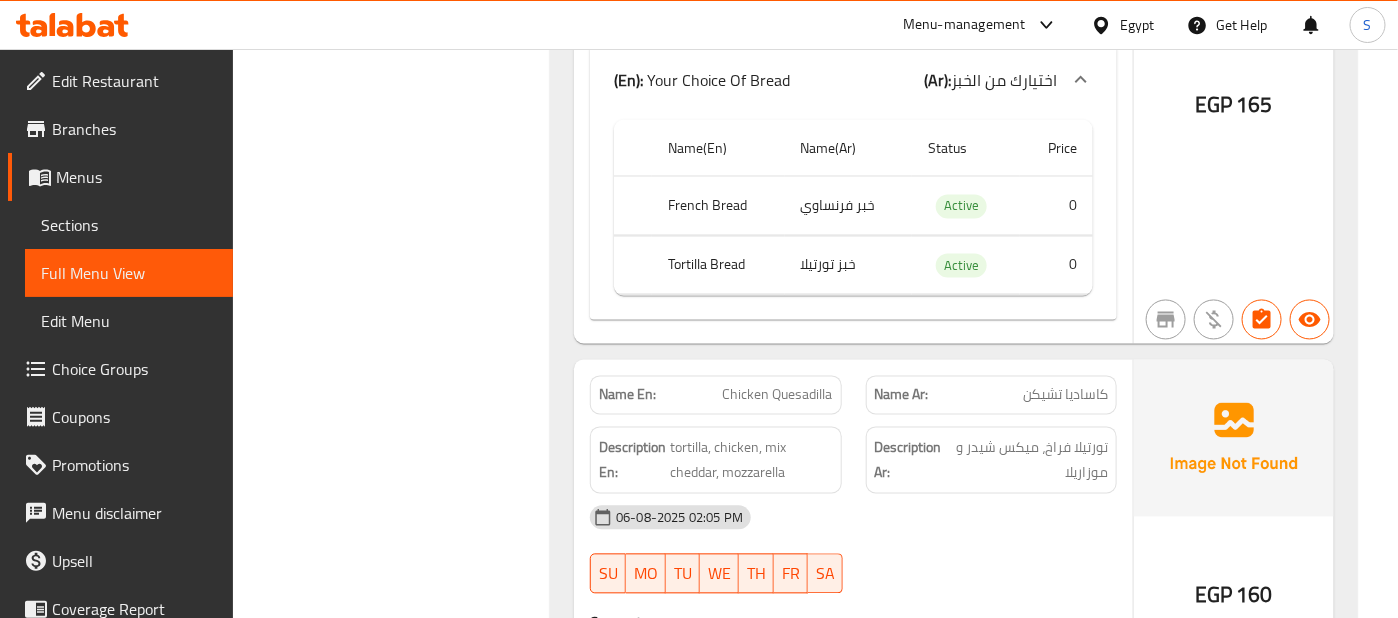 click on "اختيارك من الخبز" at bounding box center [1016, -42191] 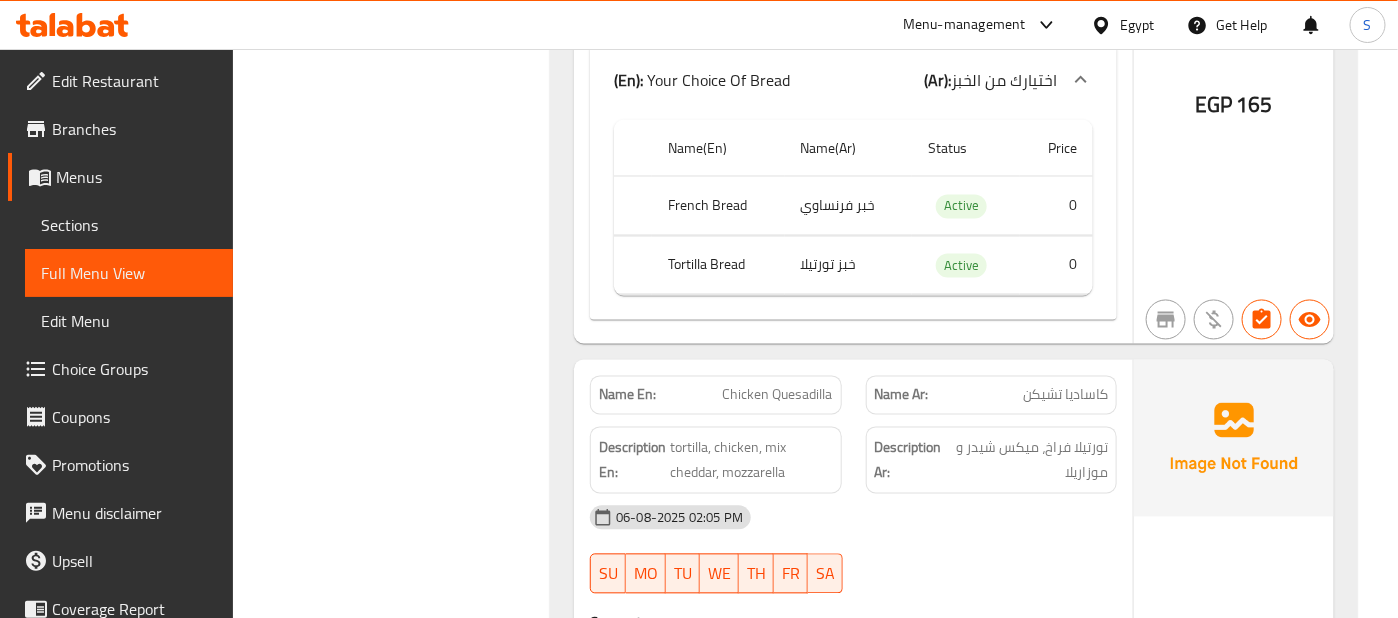 click on "EGP 160" at bounding box center [1234, -40404] 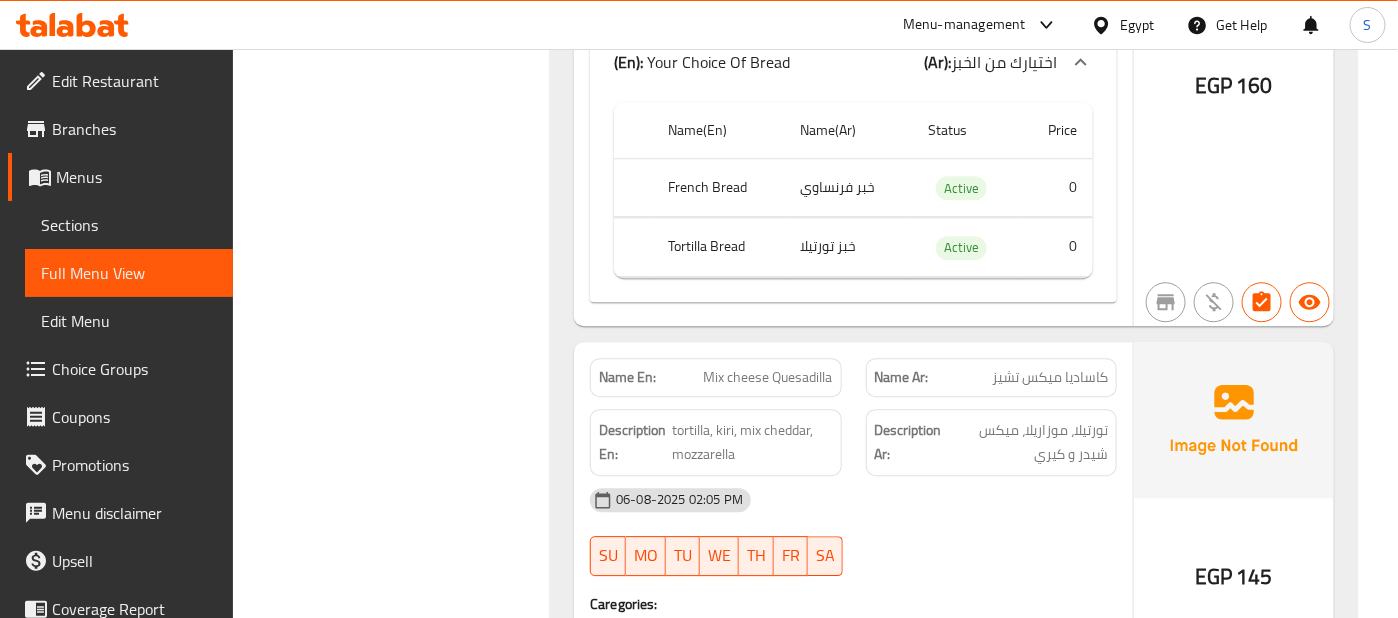 scroll, scrollTop: 44996, scrollLeft: 0, axis: vertical 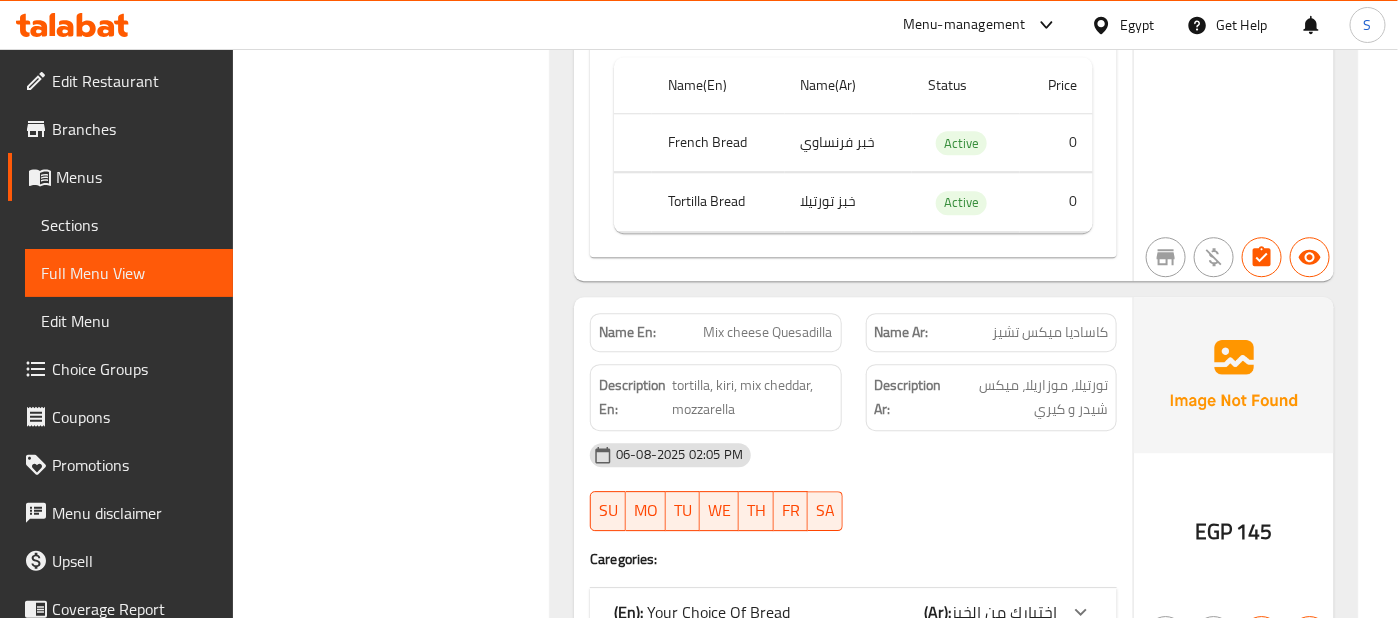 click at bounding box center [1081, -42858] 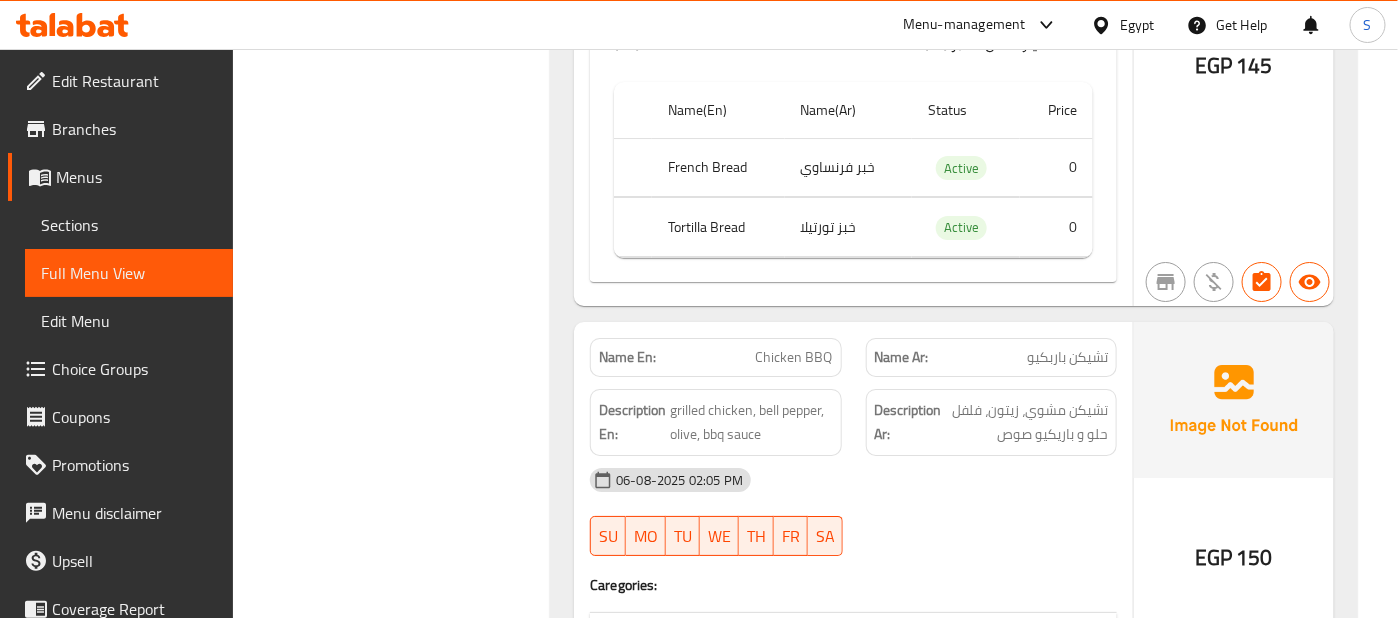 scroll, scrollTop: 45618, scrollLeft: 0, axis: vertical 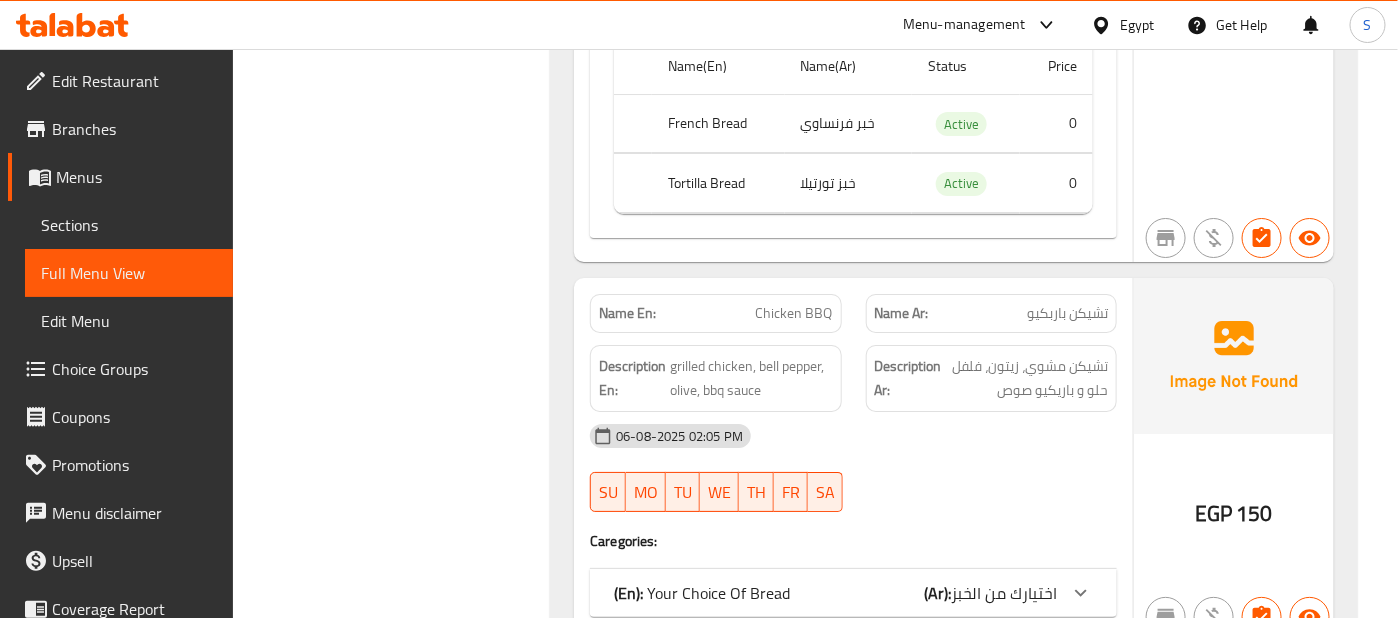 click 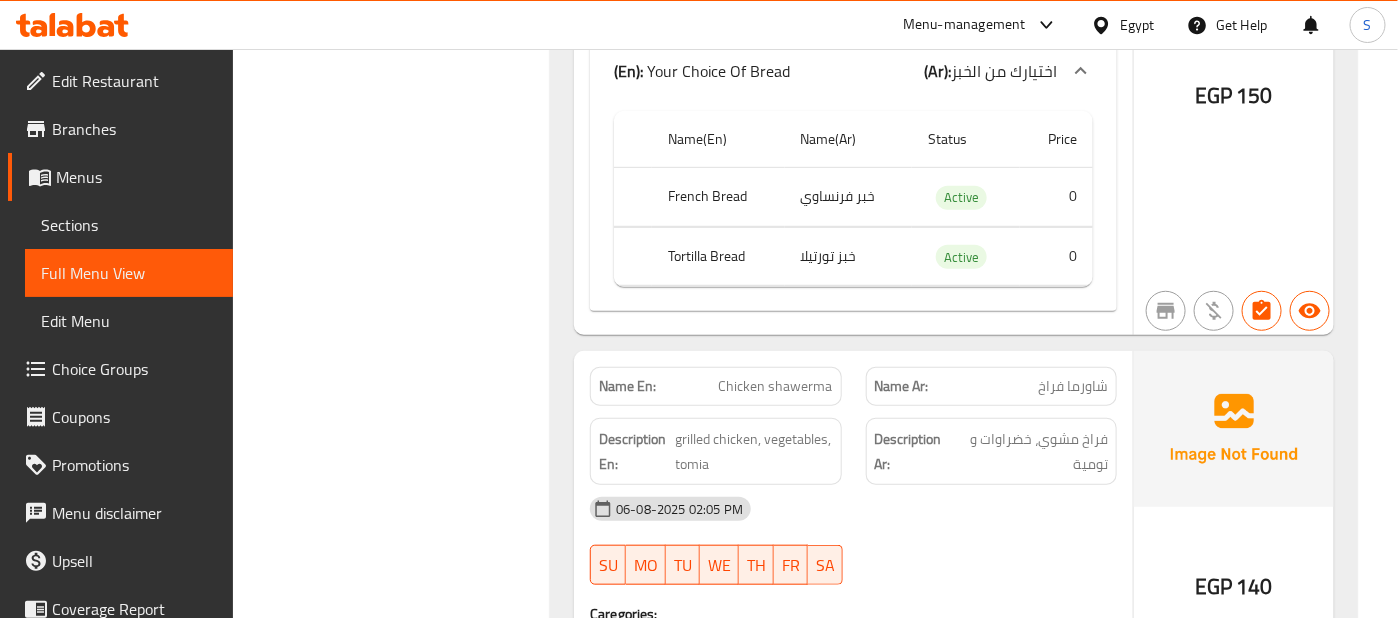 scroll, scrollTop: 46151, scrollLeft: 0, axis: vertical 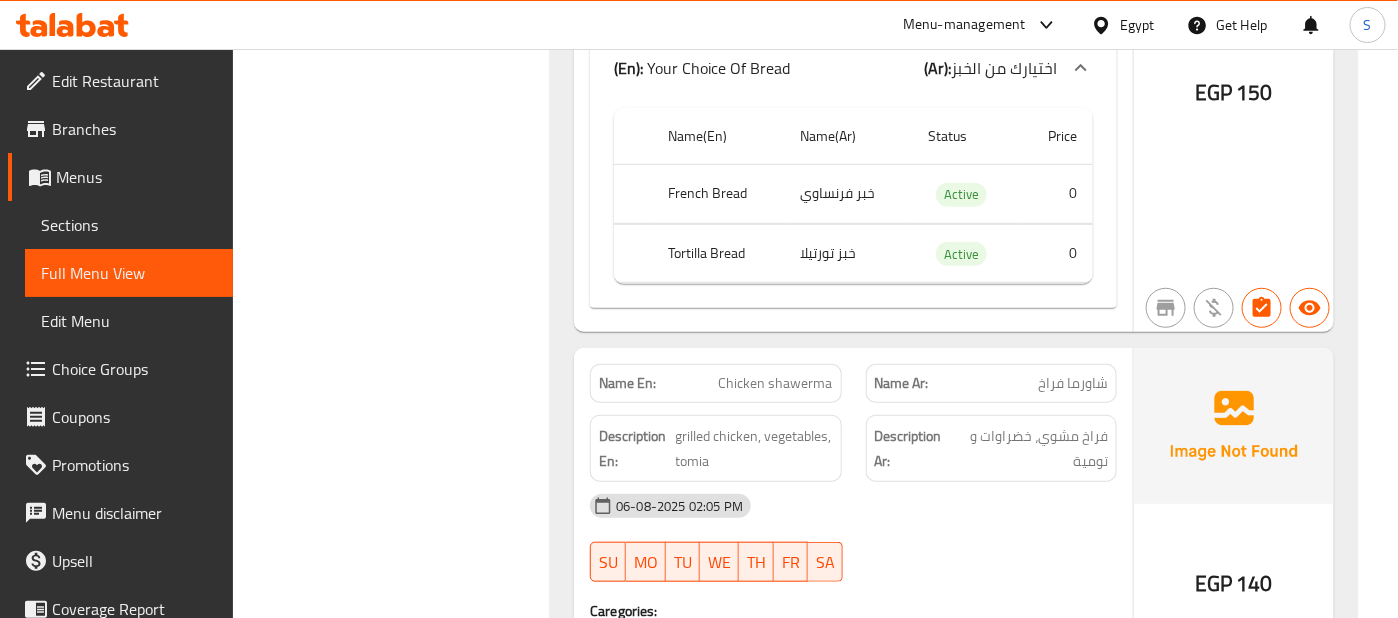 click on "اختيارك من الخبز" at bounding box center (1016, -44013) 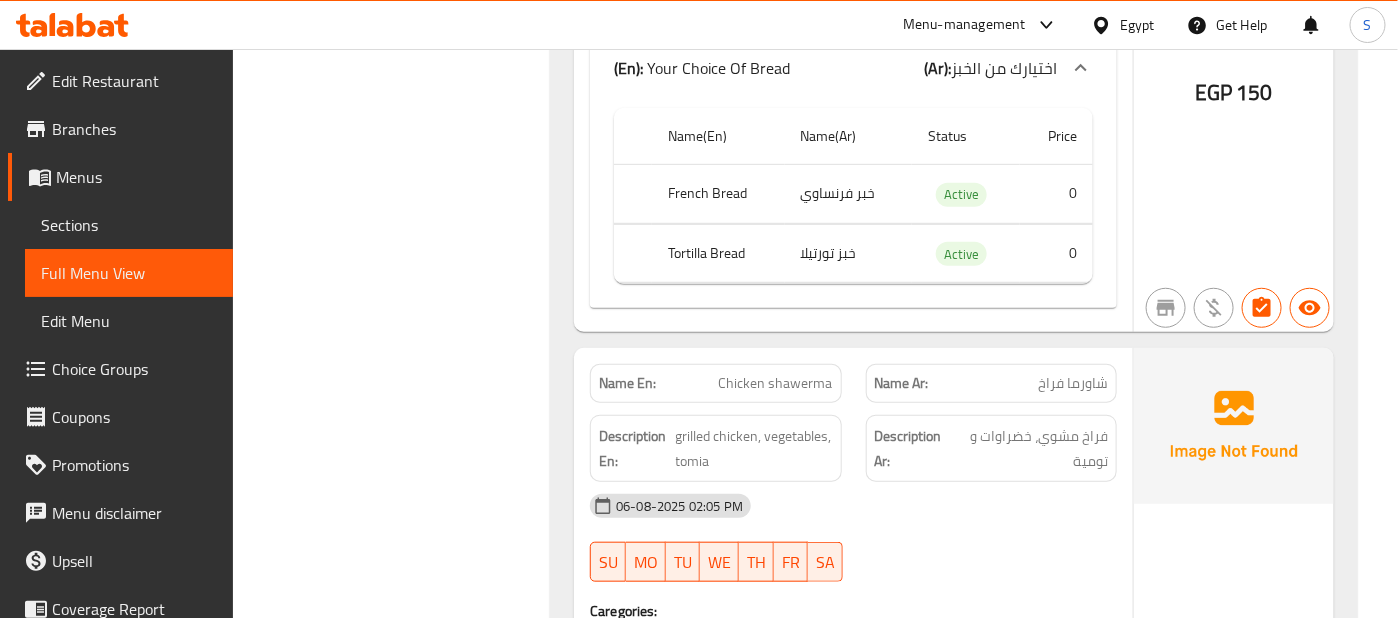 click on "[DATE] [TIME] SU MO TU WE TH FR SA" at bounding box center [853, -41104] 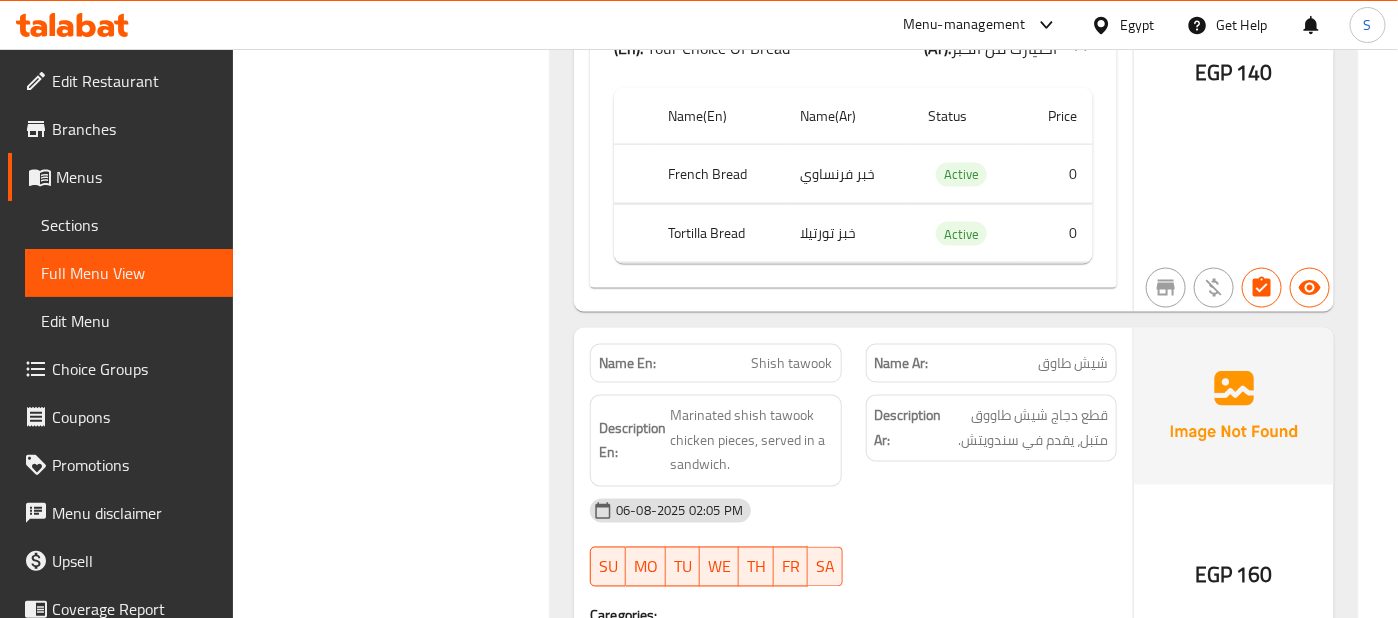 scroll, scrollTop: 46818, scrollLeft: 0, axis: vertical 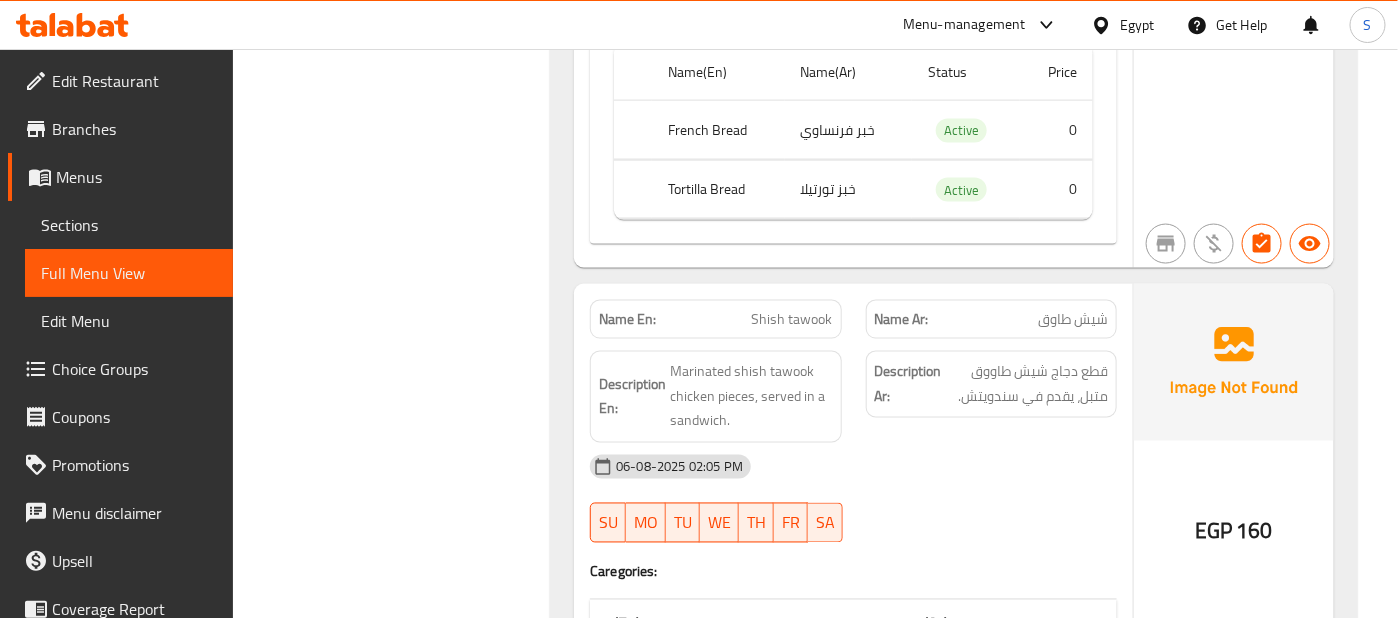 click at bounding box center (1081, -44680) 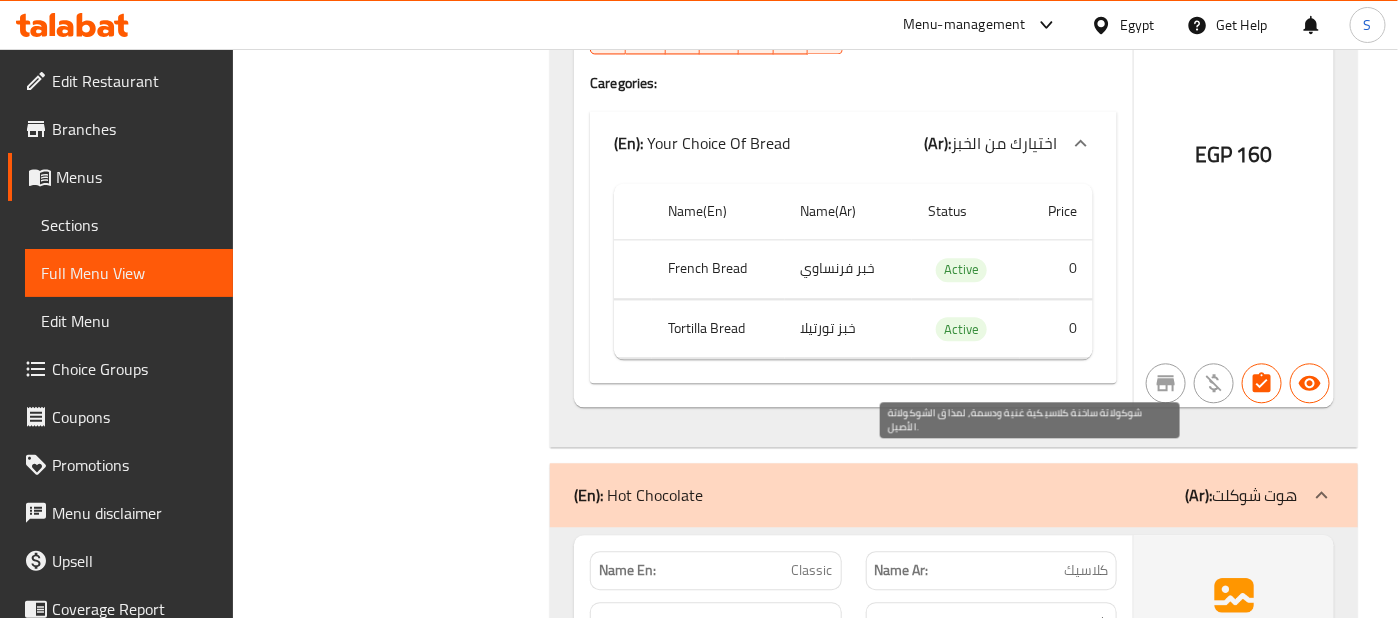 scroll, scrollTop: 47351, scrollLeft: 0, axis: vertical 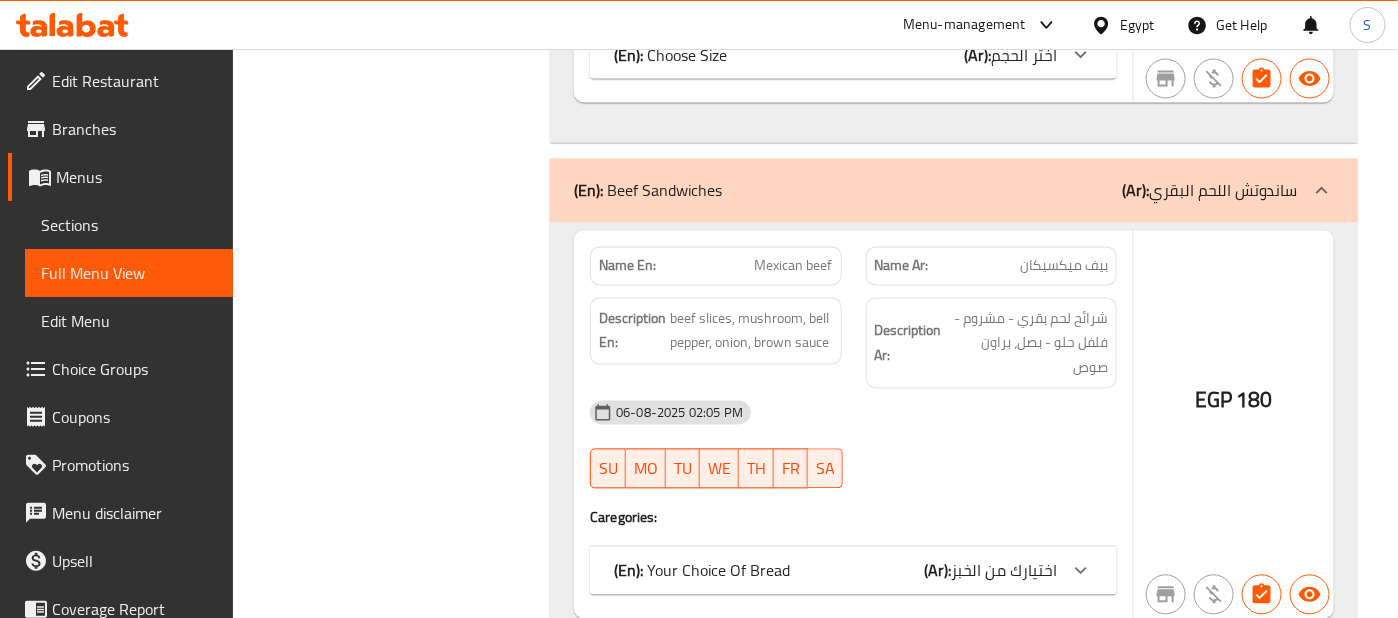 click on "اختيارك من الخبز" at bounding box center (1016, -47653) 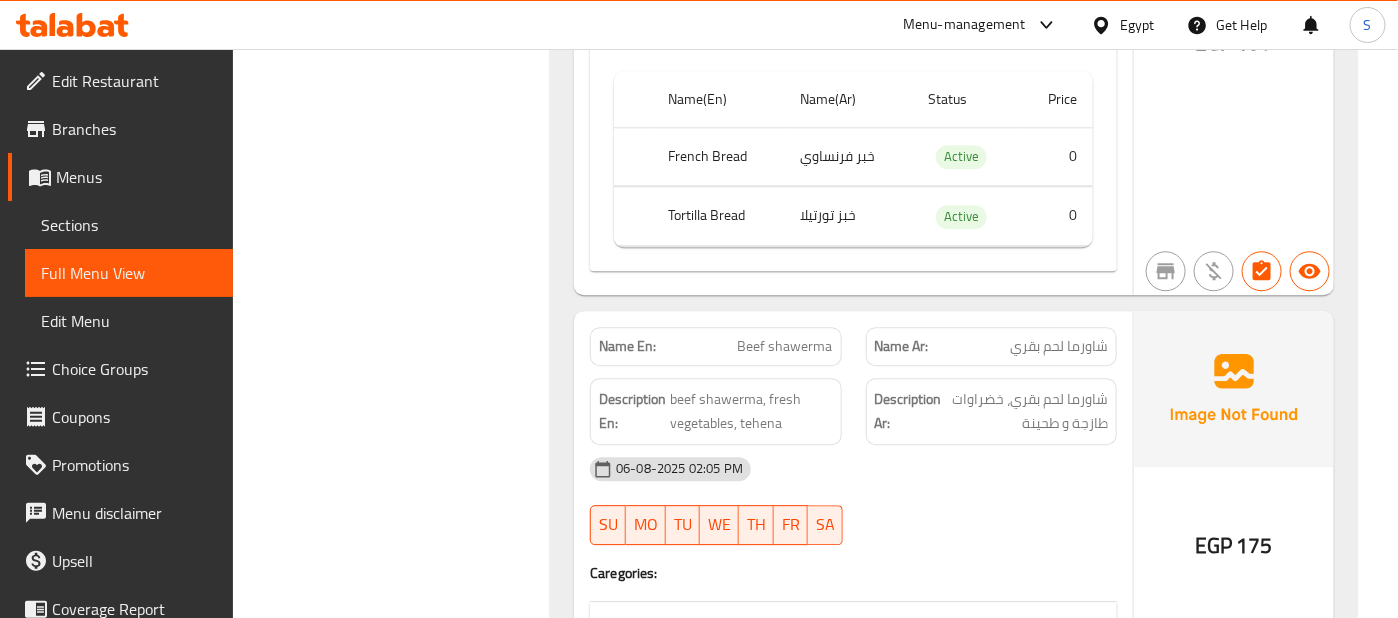 scroll, scrollTop: 50346, scrollLeft: 0, axis: vertical 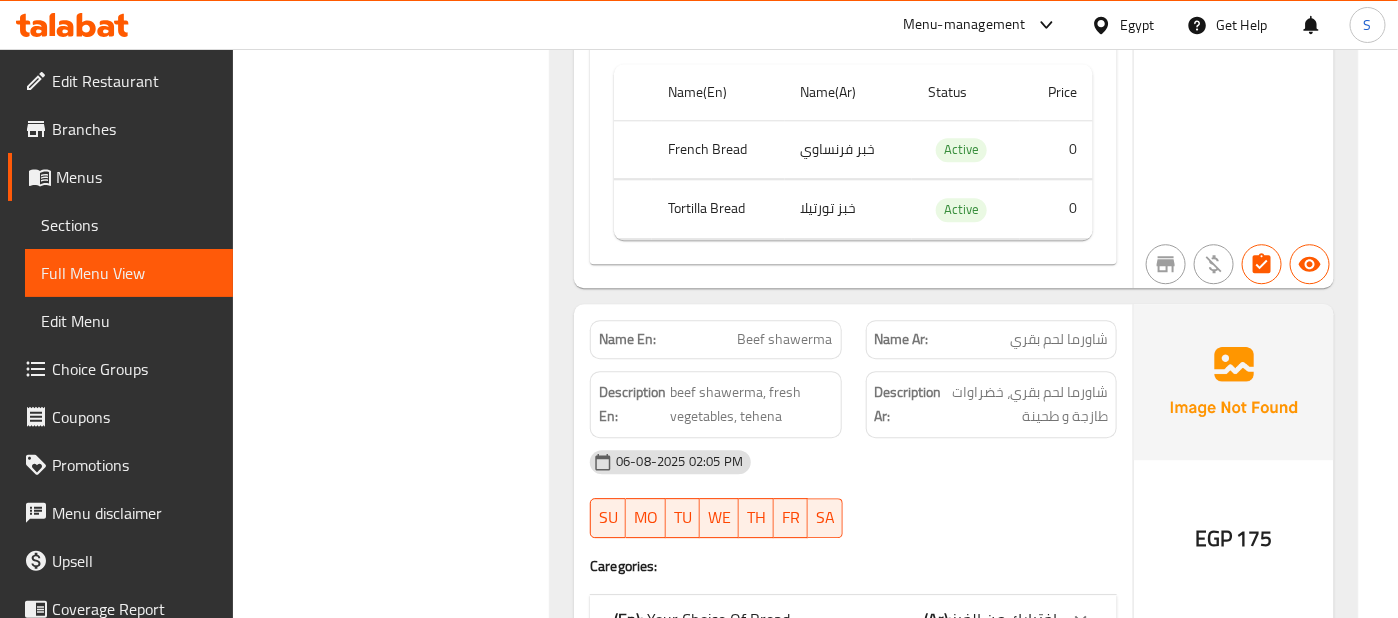 click on "اختيارك من الخبز" at bounding box center [1016, -48208] 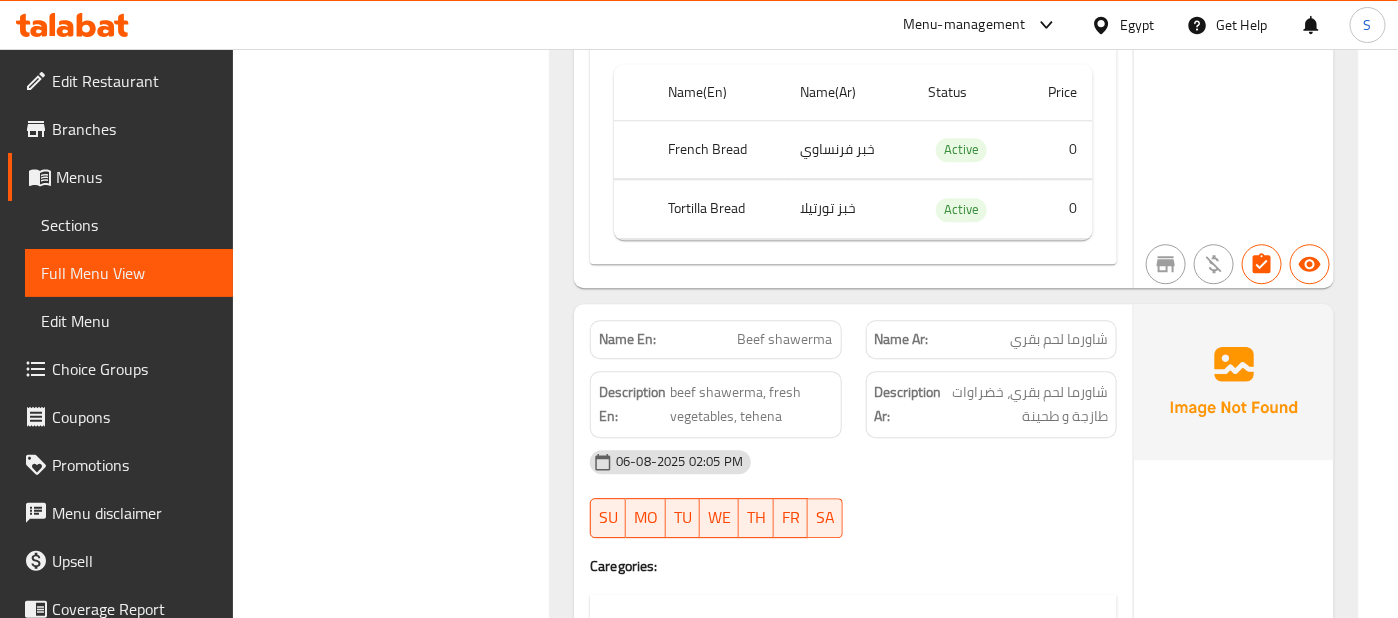 click on "[DATE] [TIME] SU MO TU WE TH FR SA" at bounding box center (853, -49541) 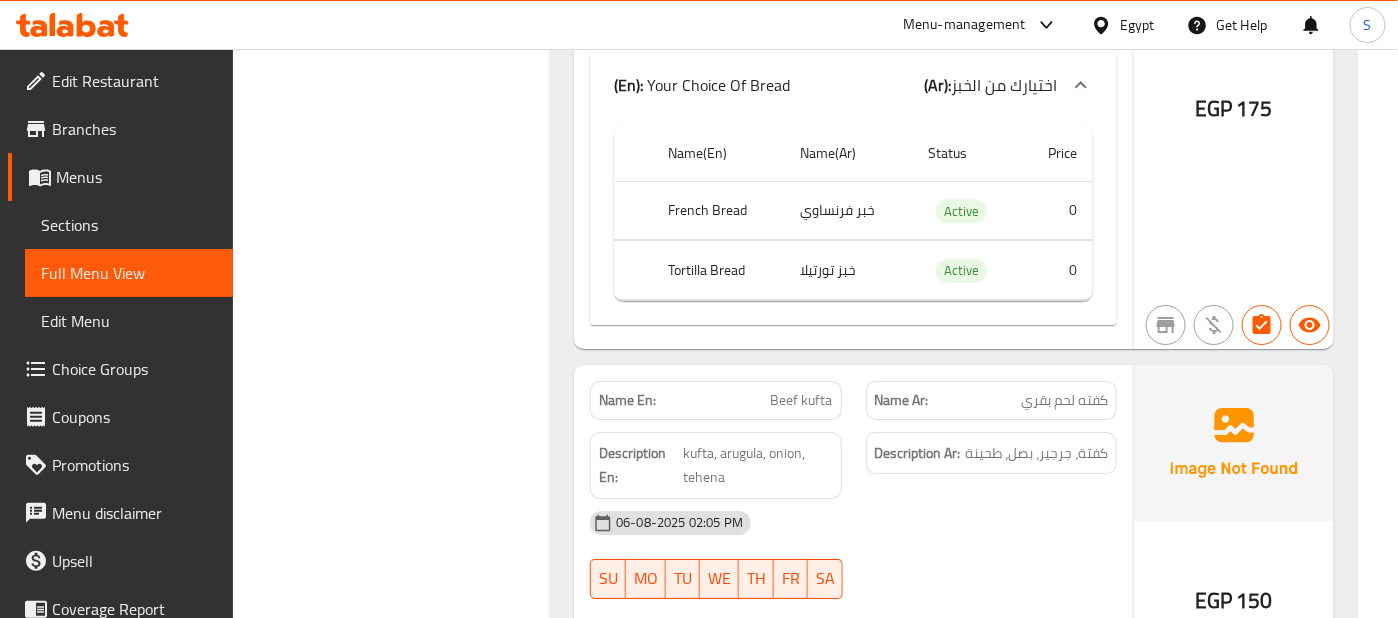 scroll, scrollTop: 50924, scrollLeft: 0, axis: vertical 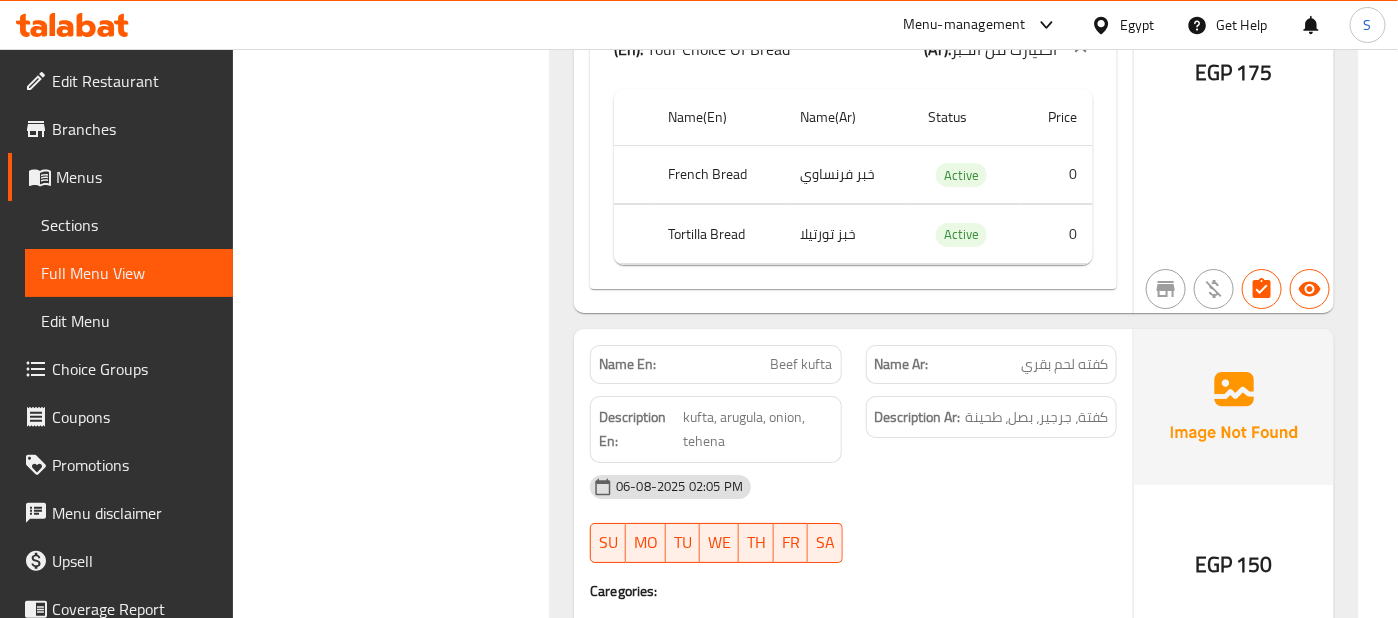 click on "اختيارك من الخبز" at bounding box center [1016, -48786] 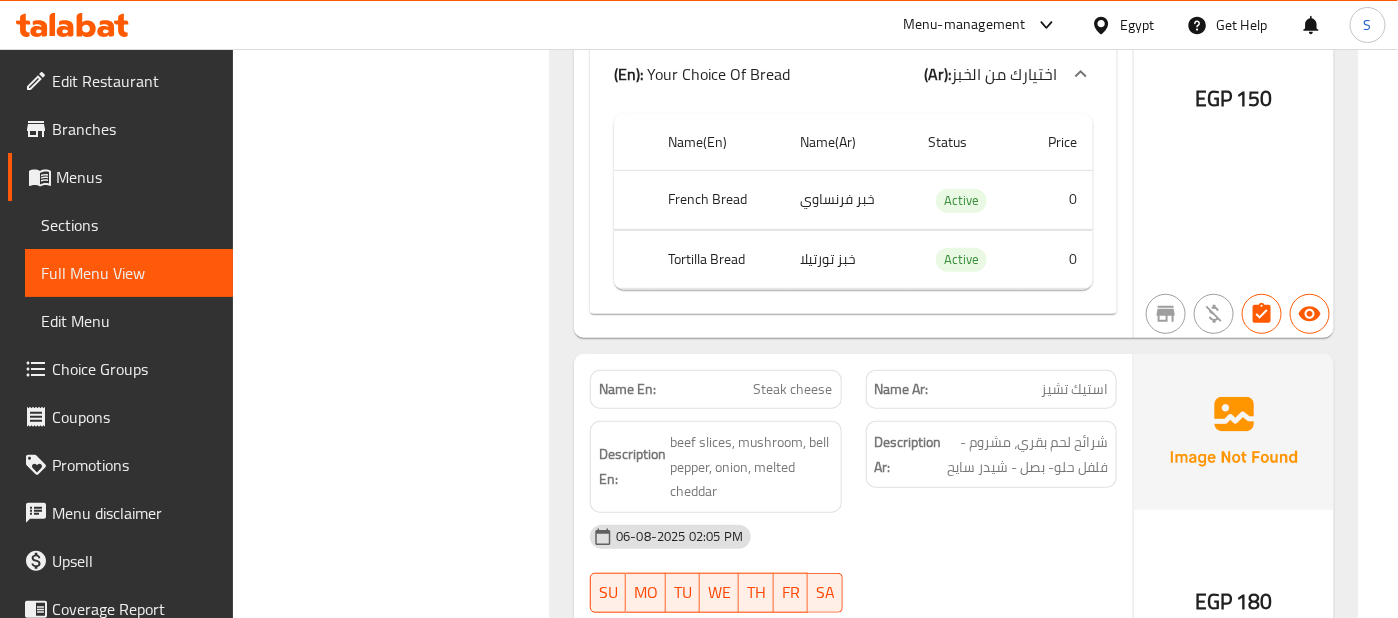 scroll, scrollTop: 51546, scrollLeft: 0, axis: vertical 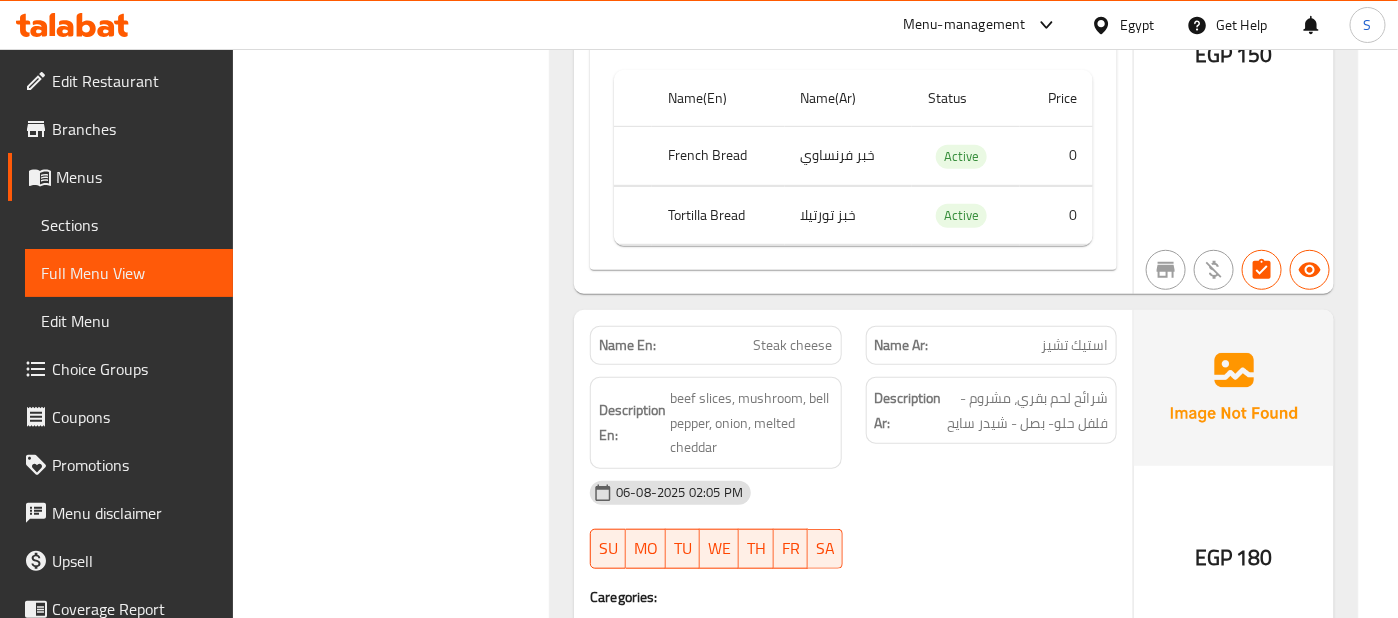 click on "اختيارك من الخبز" at bounding box center [1016, -49408] 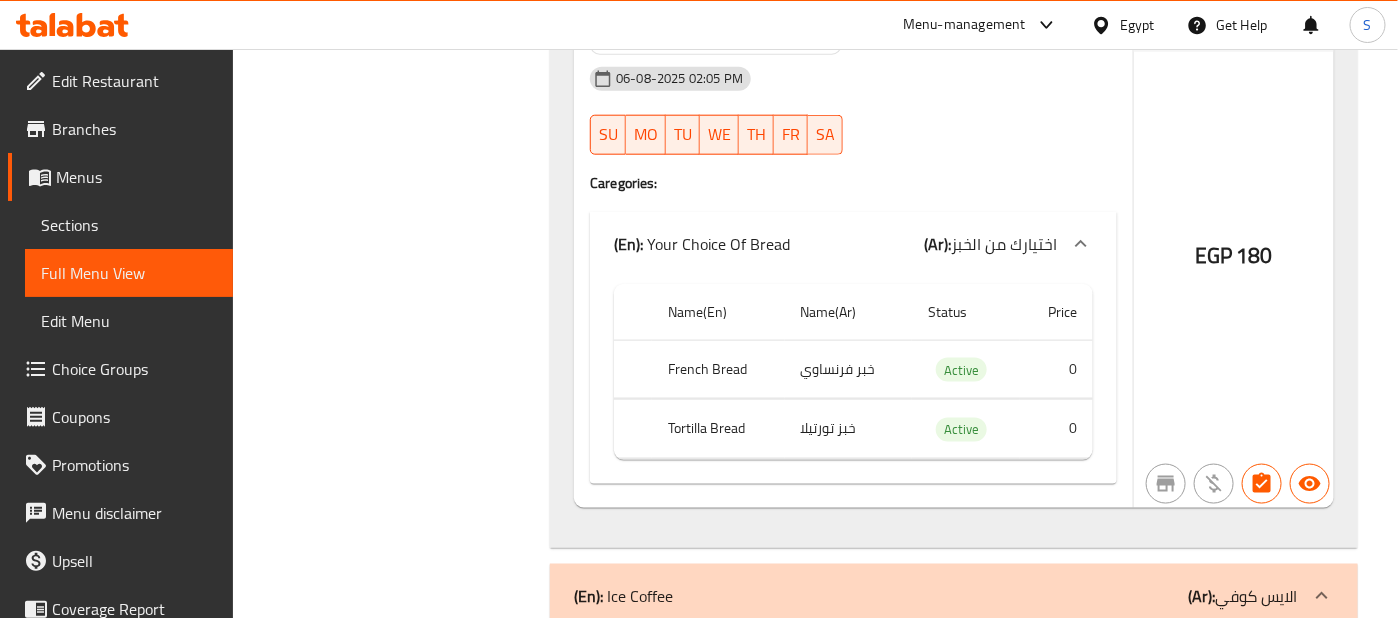 scroll, scrollTop: 52035, scrollLeft: 0, axis: vertical 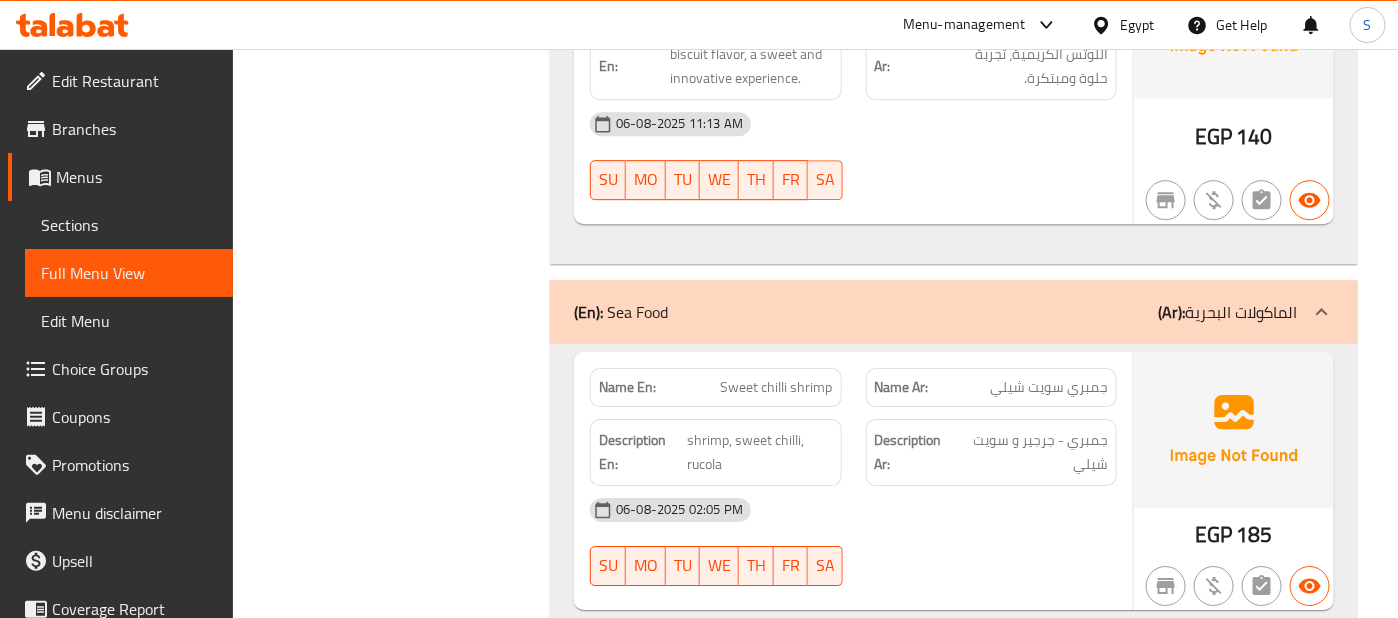 click on "EGP 185" at bounding box center [1234, -55517] 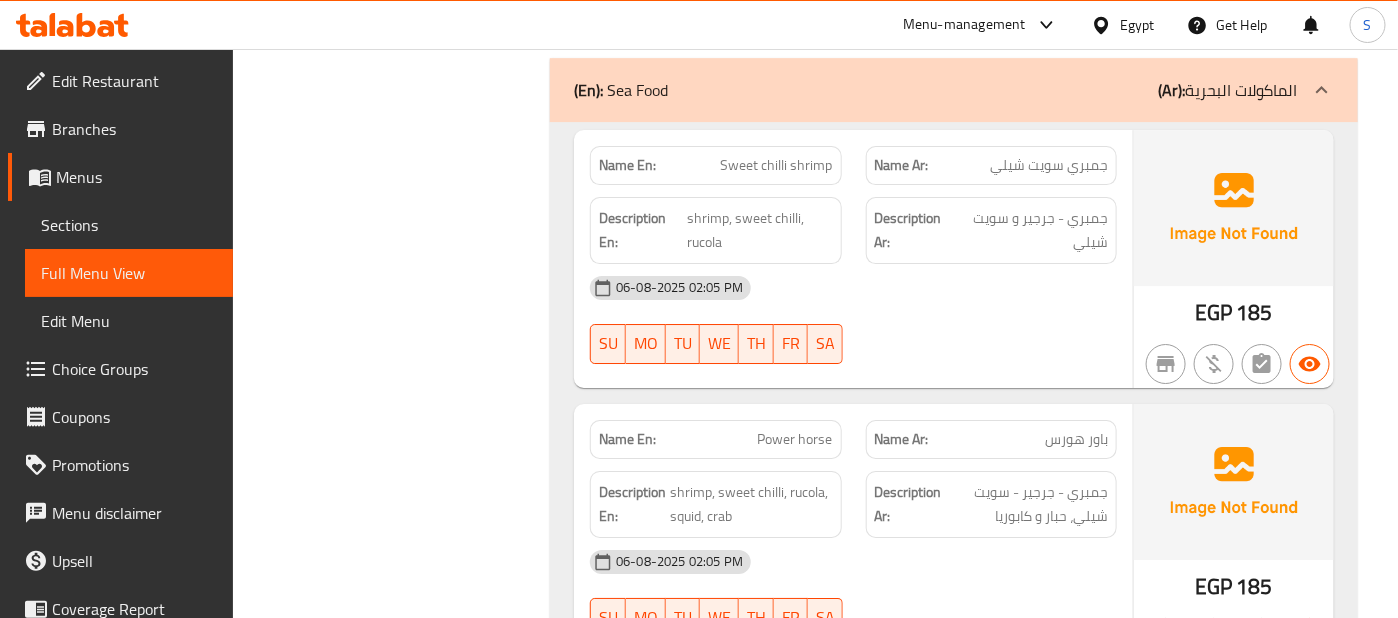 scroll, scrollTop: 56254, scrollLeft: 0, axis: vertical 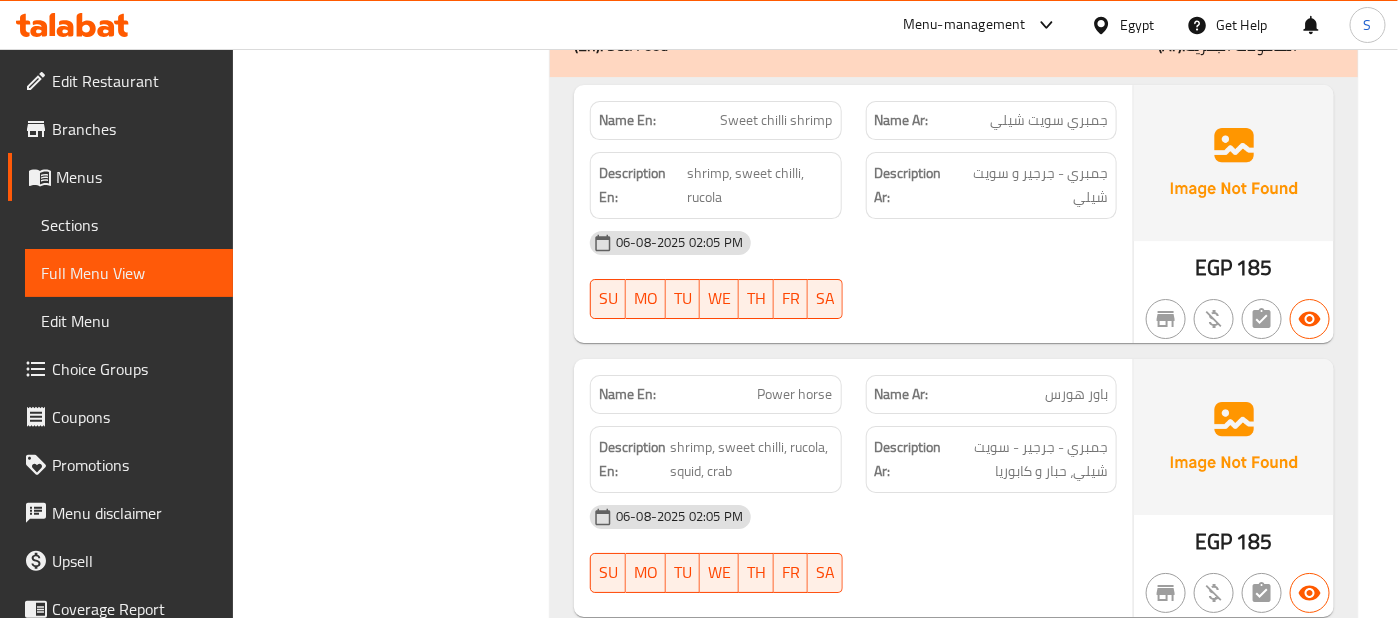 click on "Power horse" at bounding box center [797, -55604] 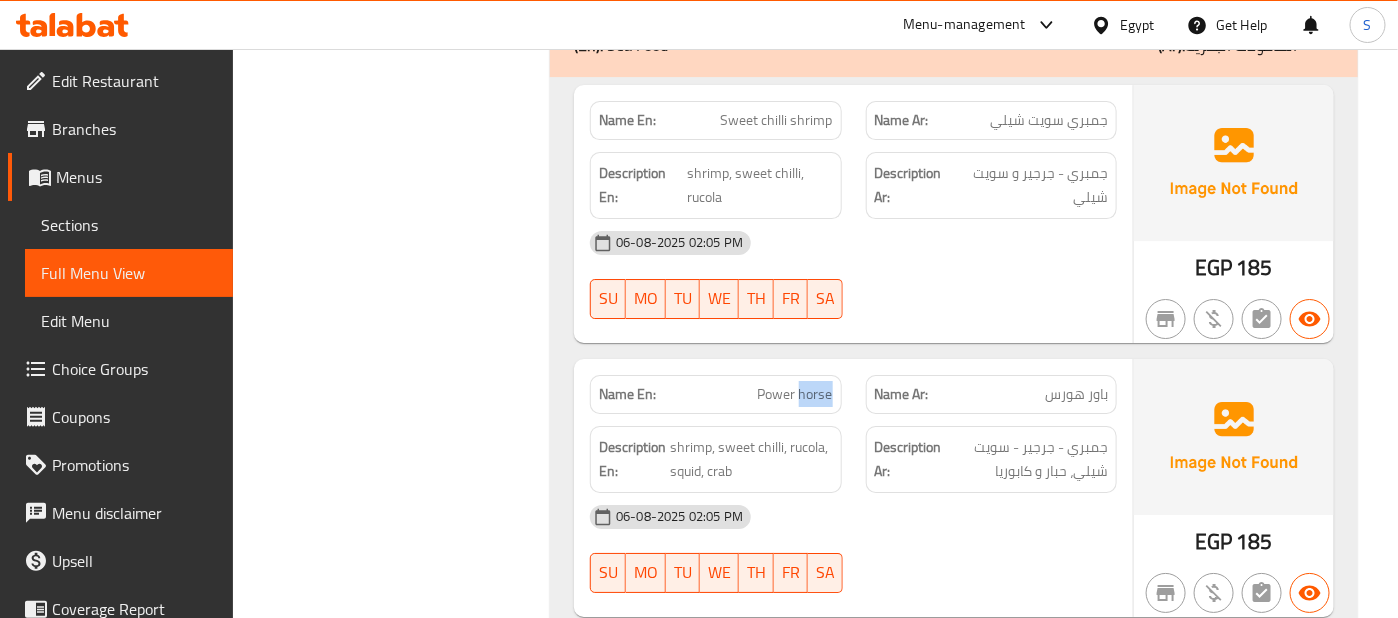 click on "Power horse" at bounding box center (797, -55604) 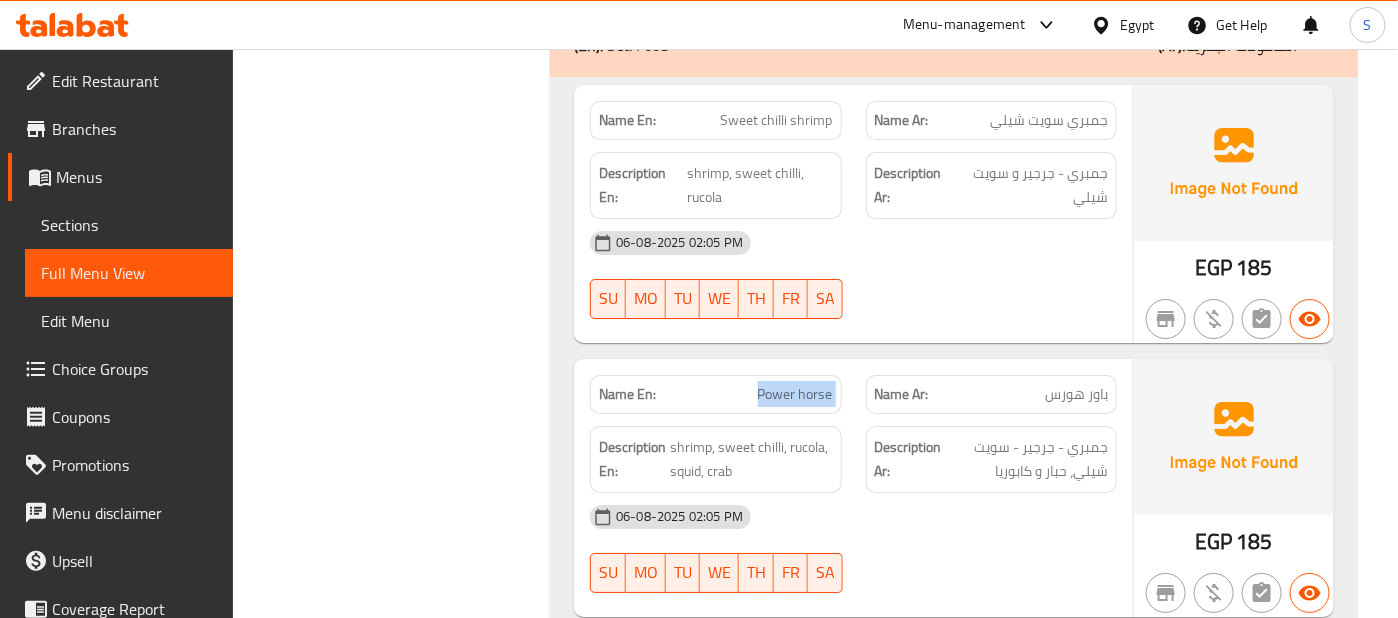 copy on "Power horse" 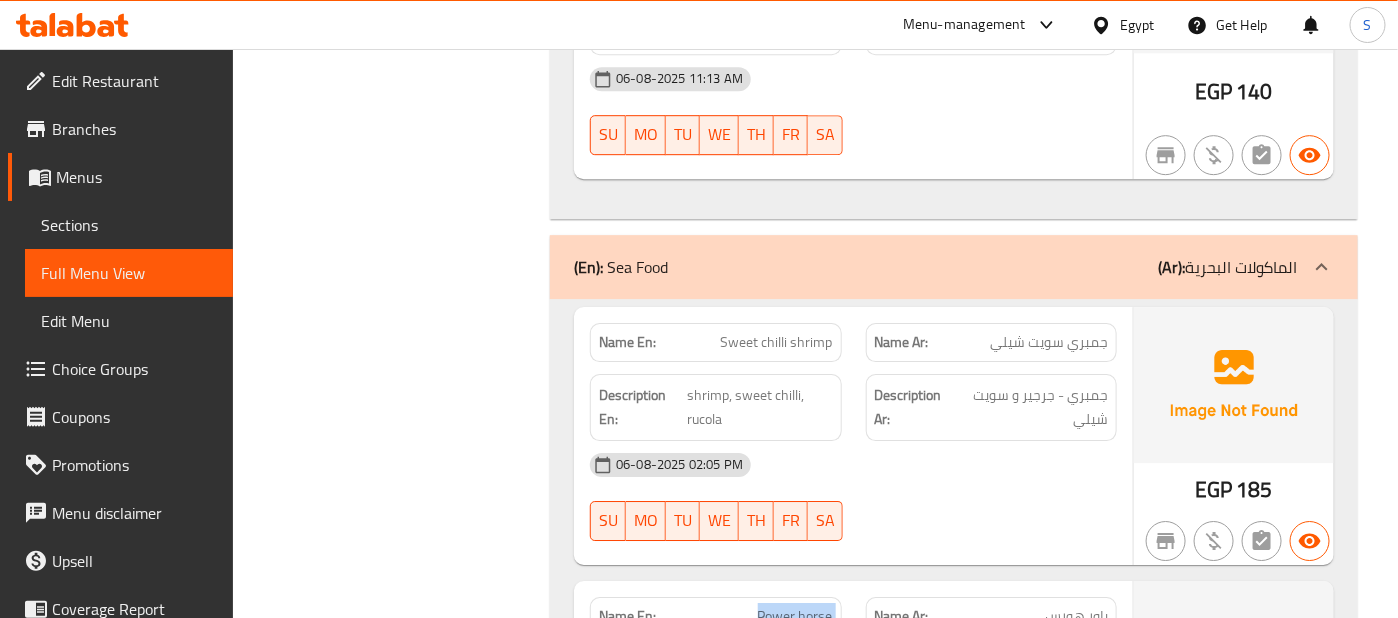 scroll, scrollTop: 56031, scrollLeft: 0, axis: vertical 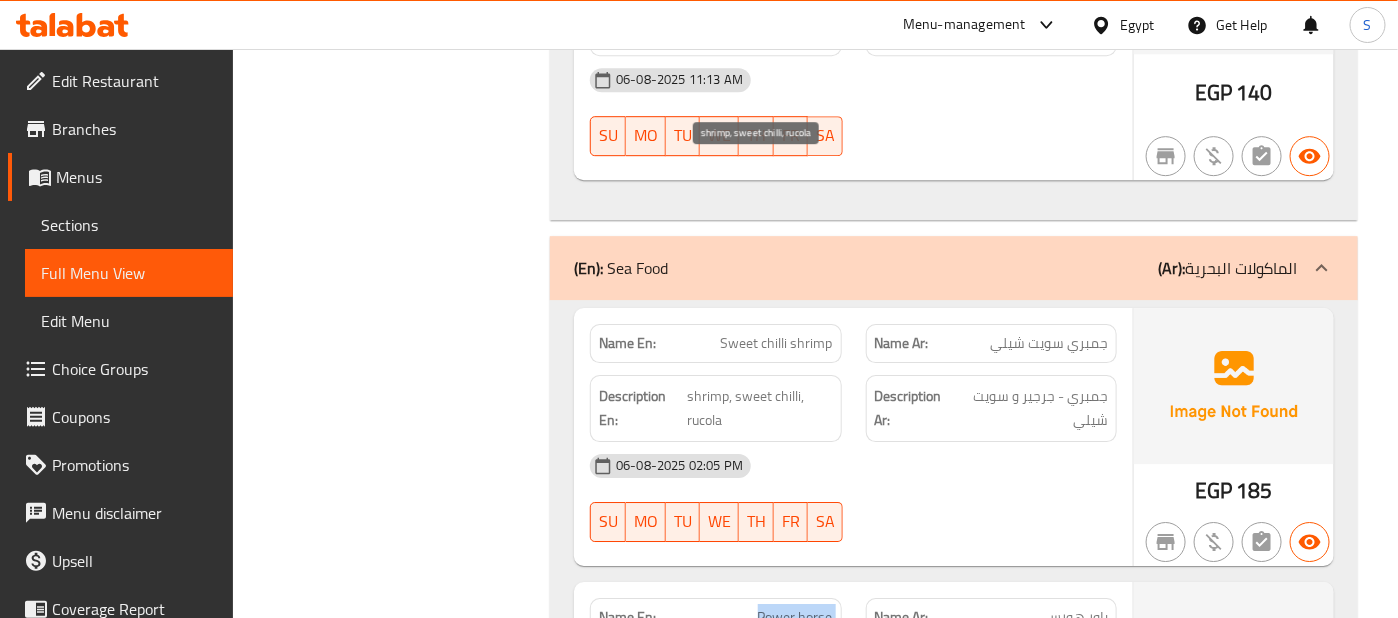 click on "shrimp, sweet chilli, rucola" at bounding box center (760, 408) 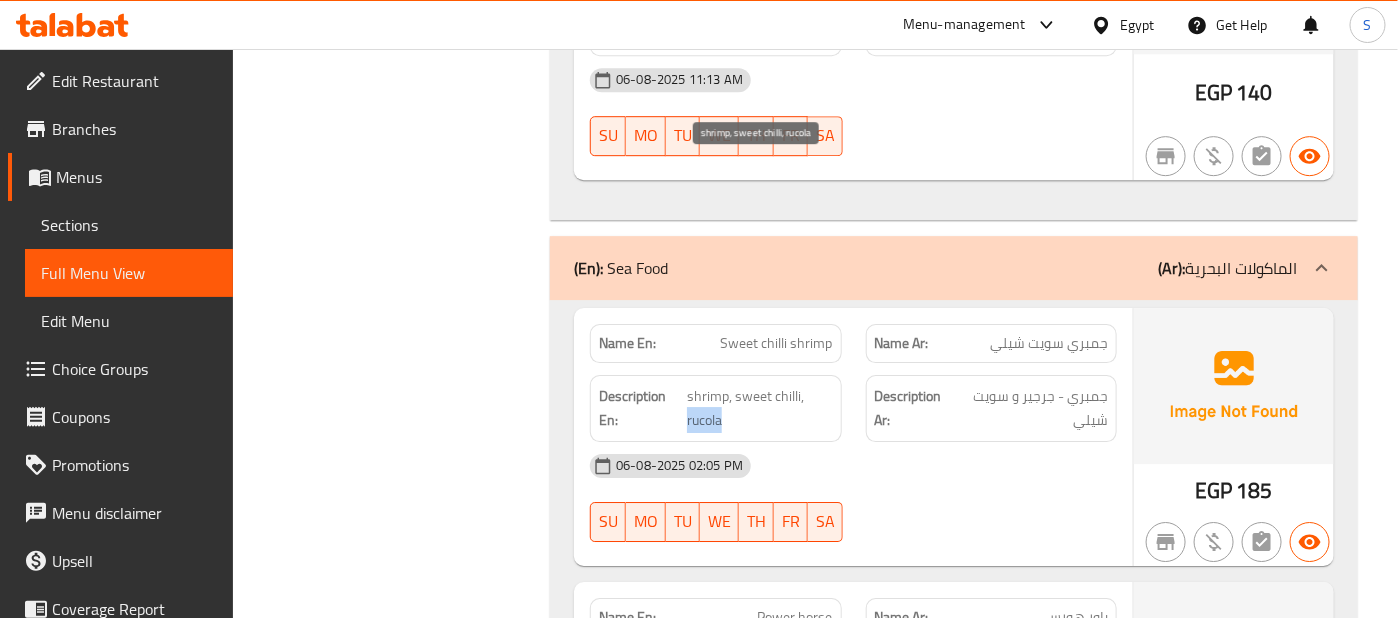 copy on "rucola" 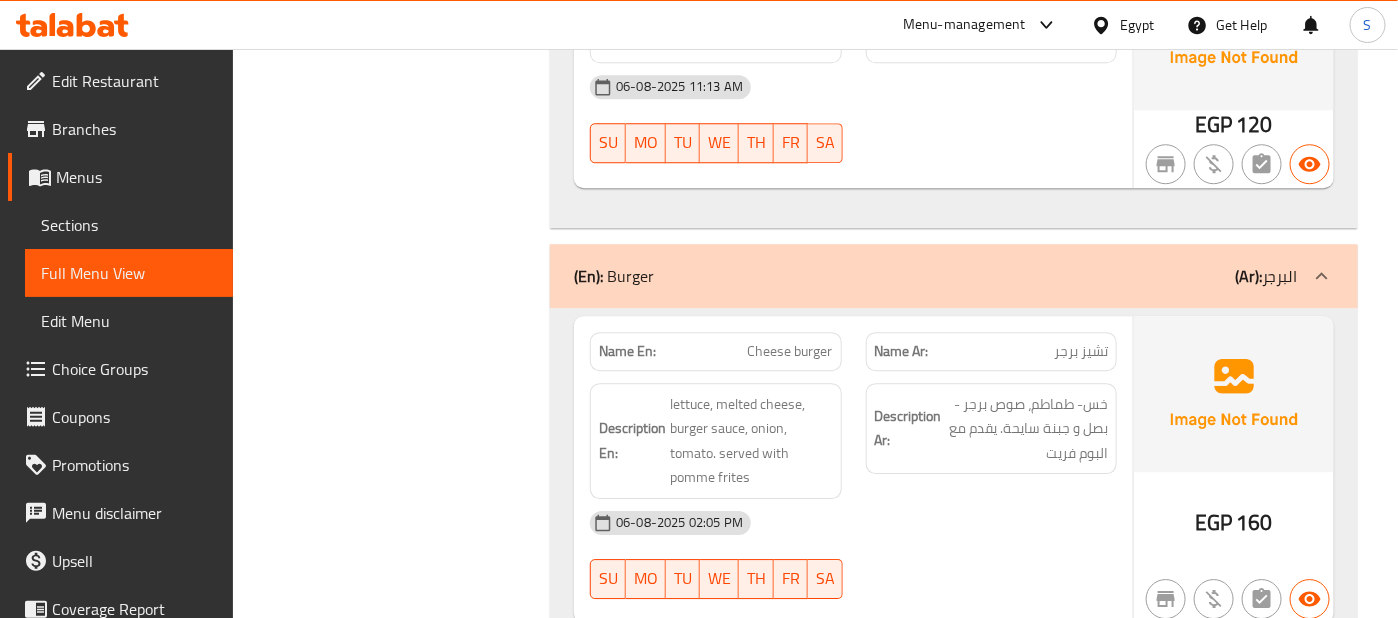 scroll, scrollTop: 58559, scrollLeft: 0, axis: vertical 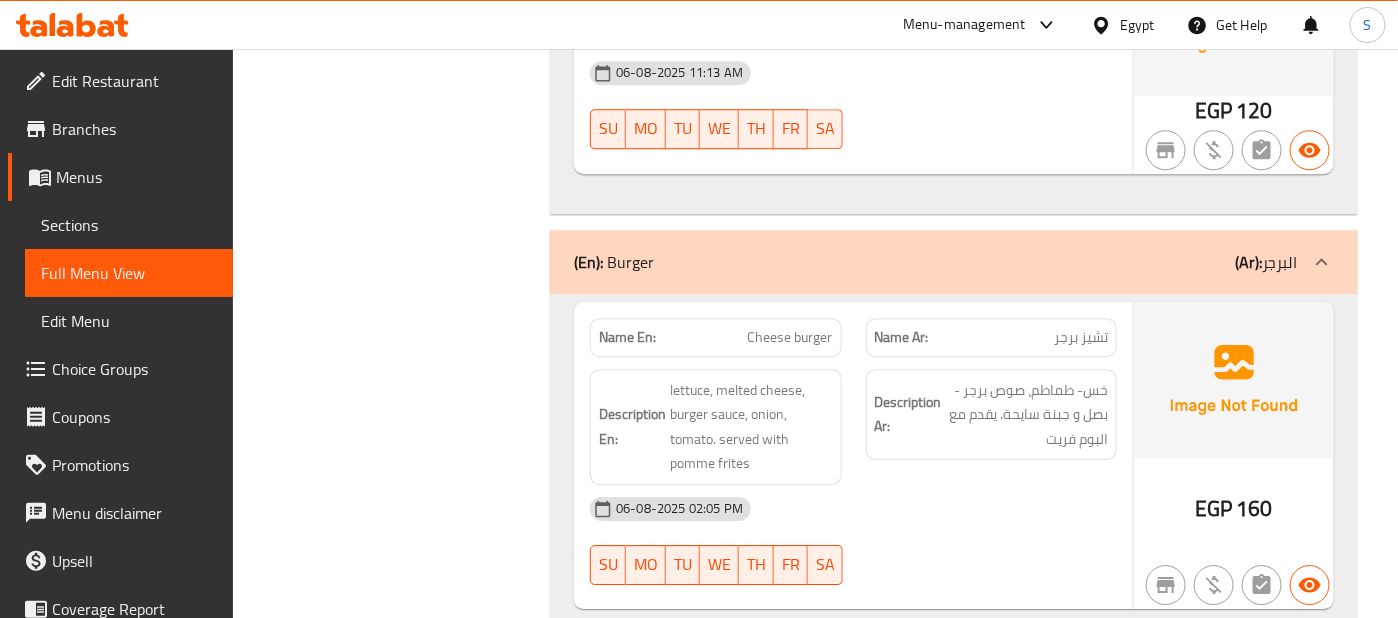 click on "06-08-2025 02:05 PM" at bounding box center [853, -58060] 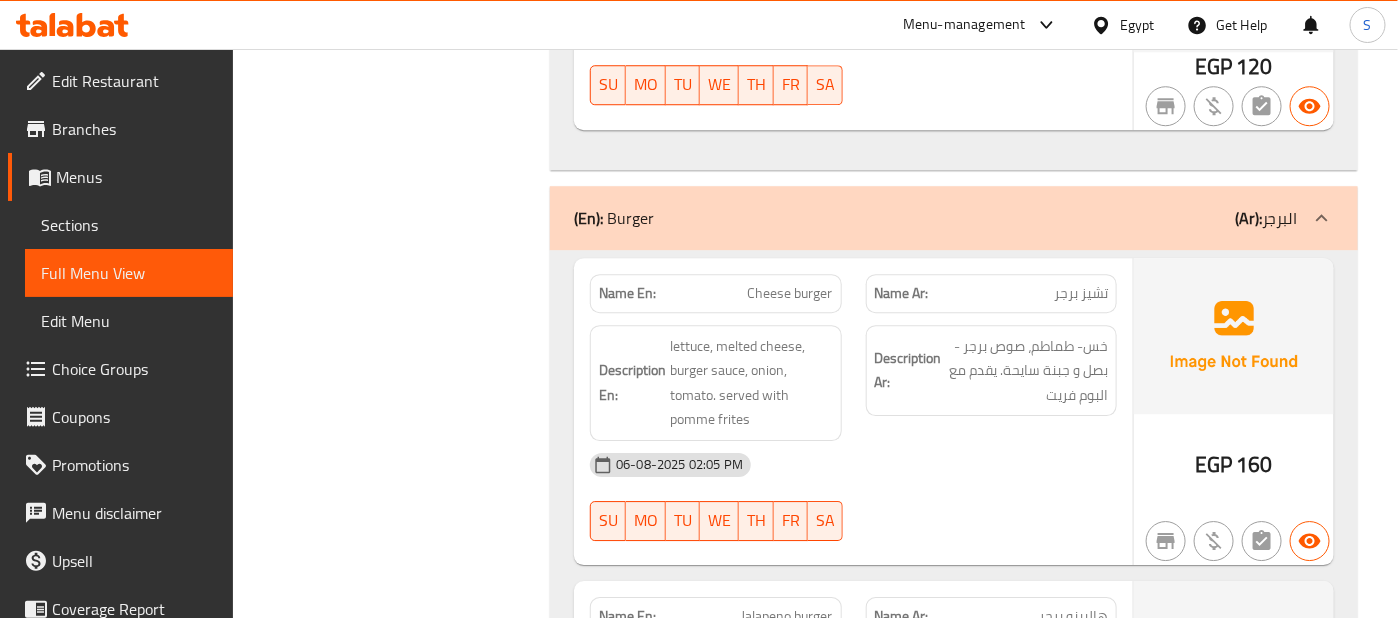 scroll, scrollTop: 58648, scrollLeft: 0, axis: vertical 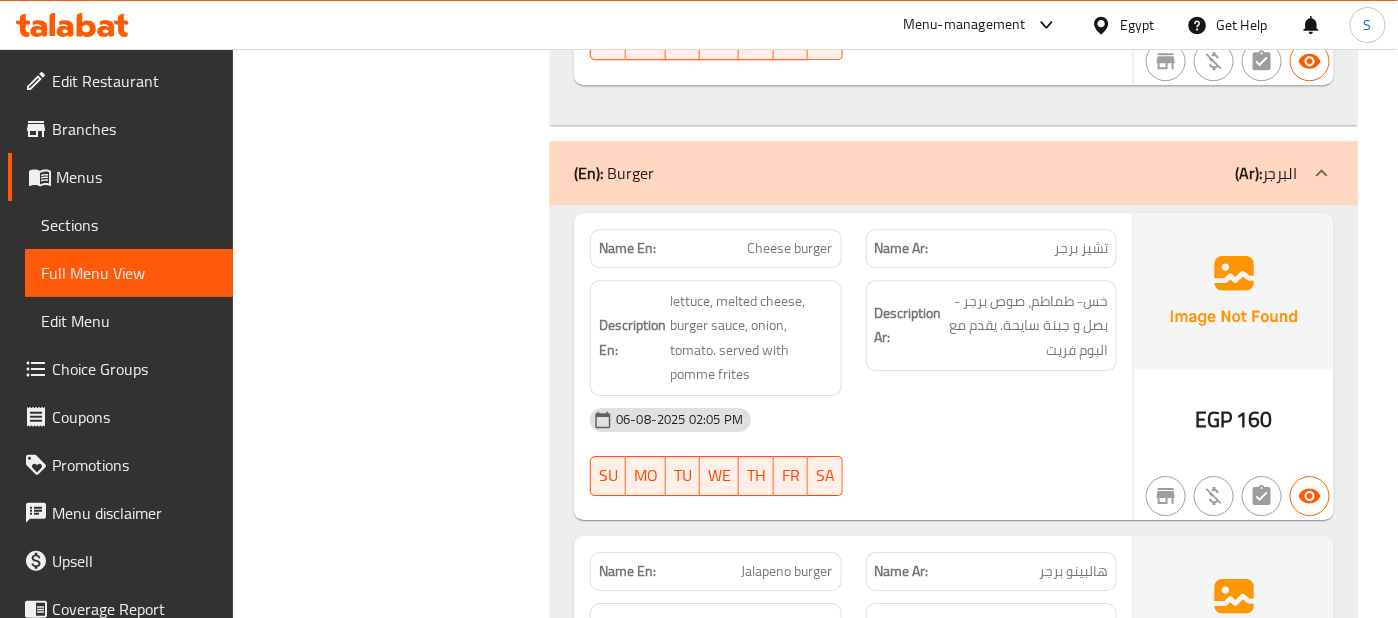 click on "Name Ar: هالبينو برجر" at bounding box center [991, -57998] 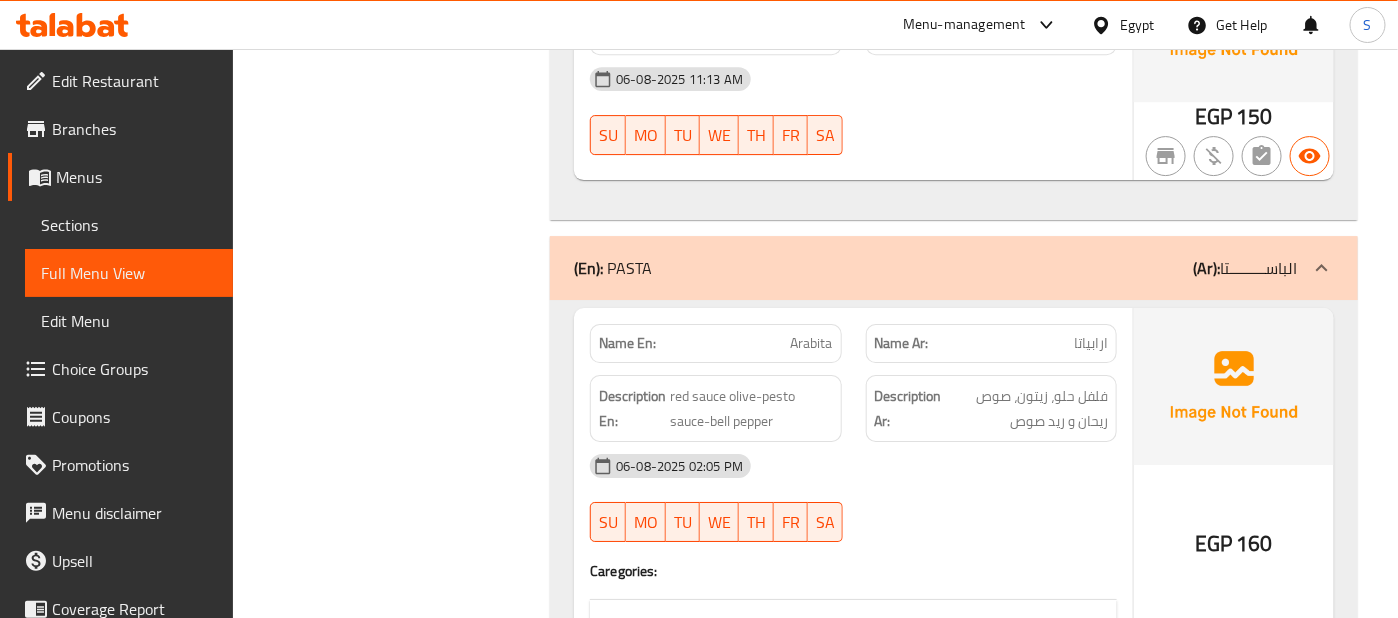 scroll, scrollTop: 61620, scrollLeft: 0, axis: vertical 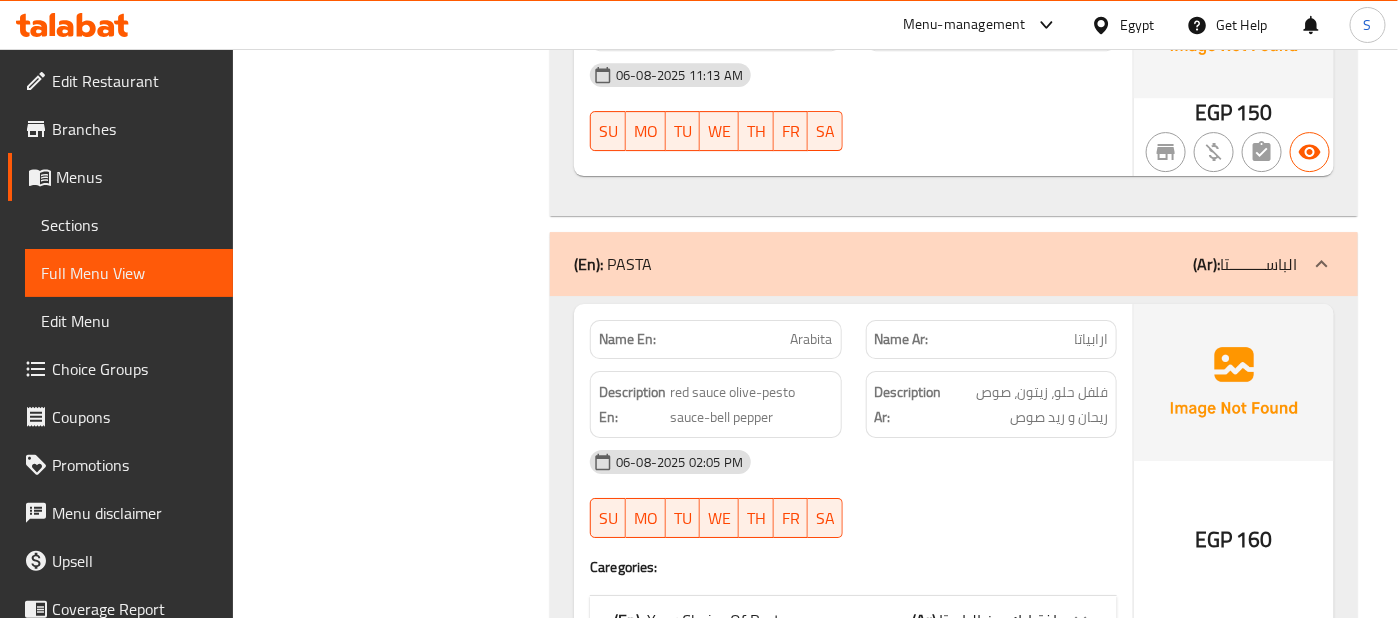 click on "اختيارك من الباستا" at bounding box center (1016, -59482) 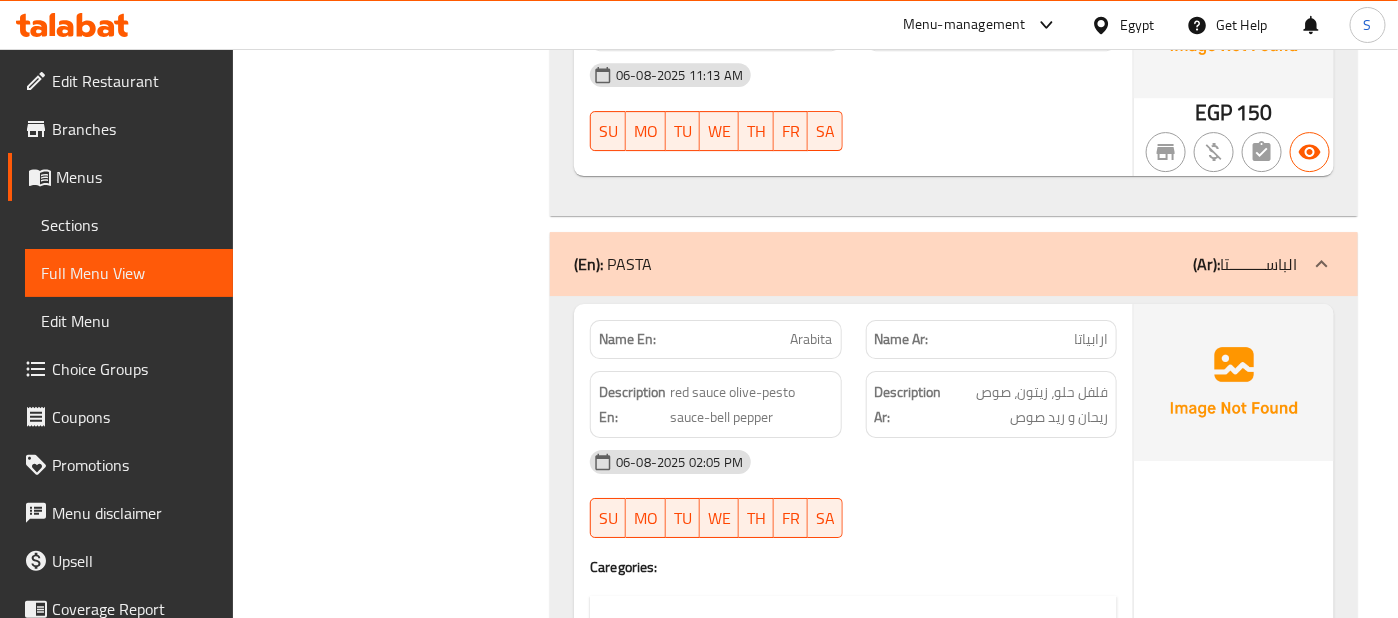 click on "[DATE] [TIME] SU MO TU WE TH FR SA" at bounding box center (853, -61089) 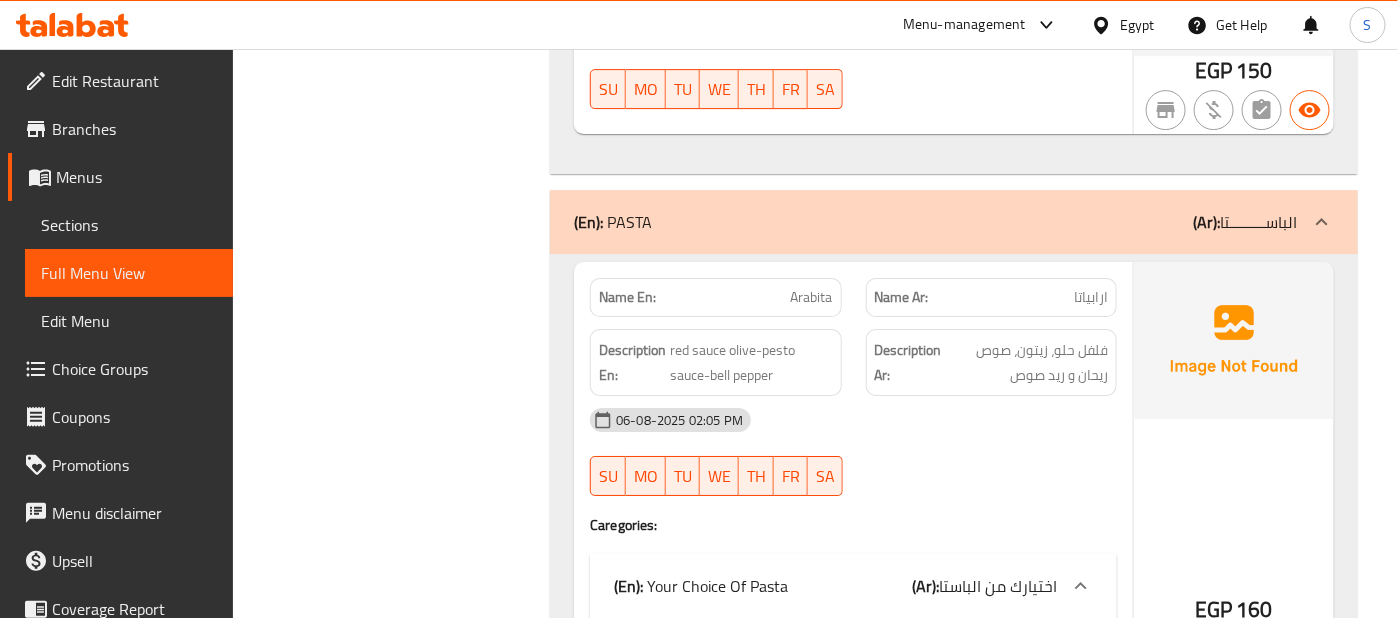 scroll, scrollTop: 61664, scrollLeft: 0, axis: vertical 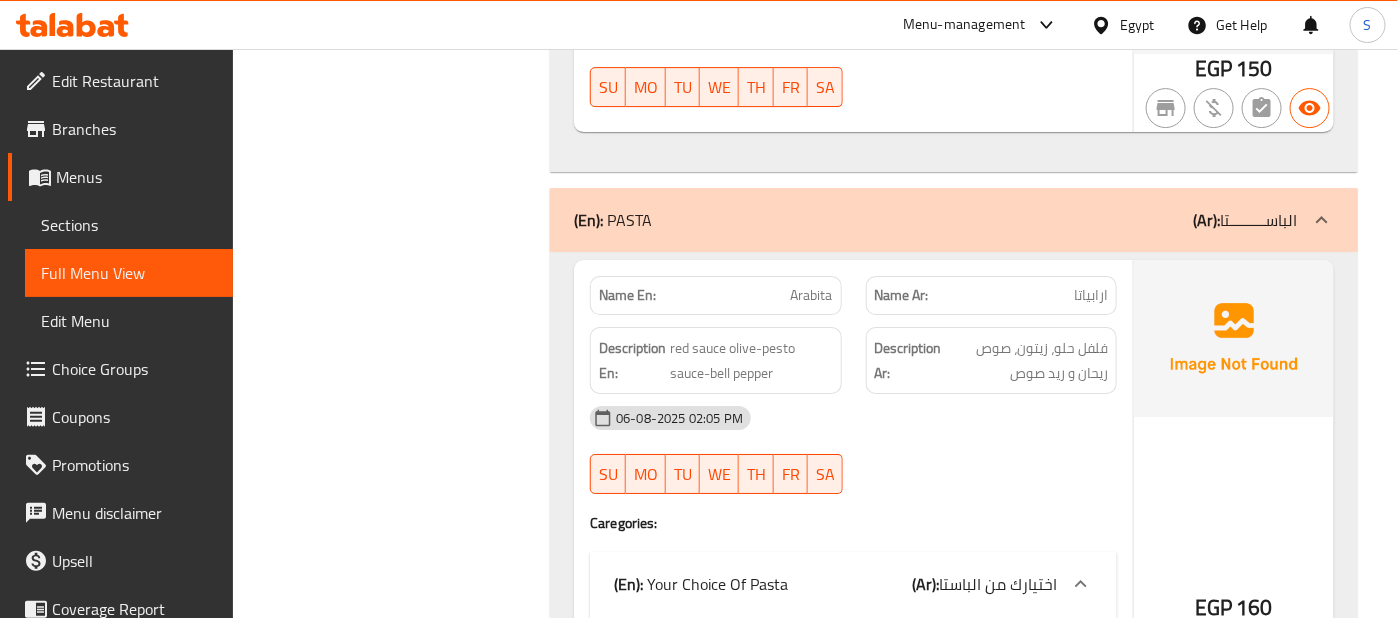 click on "06-08-2025 02:05 PM" at bounding box center [853, -61165] 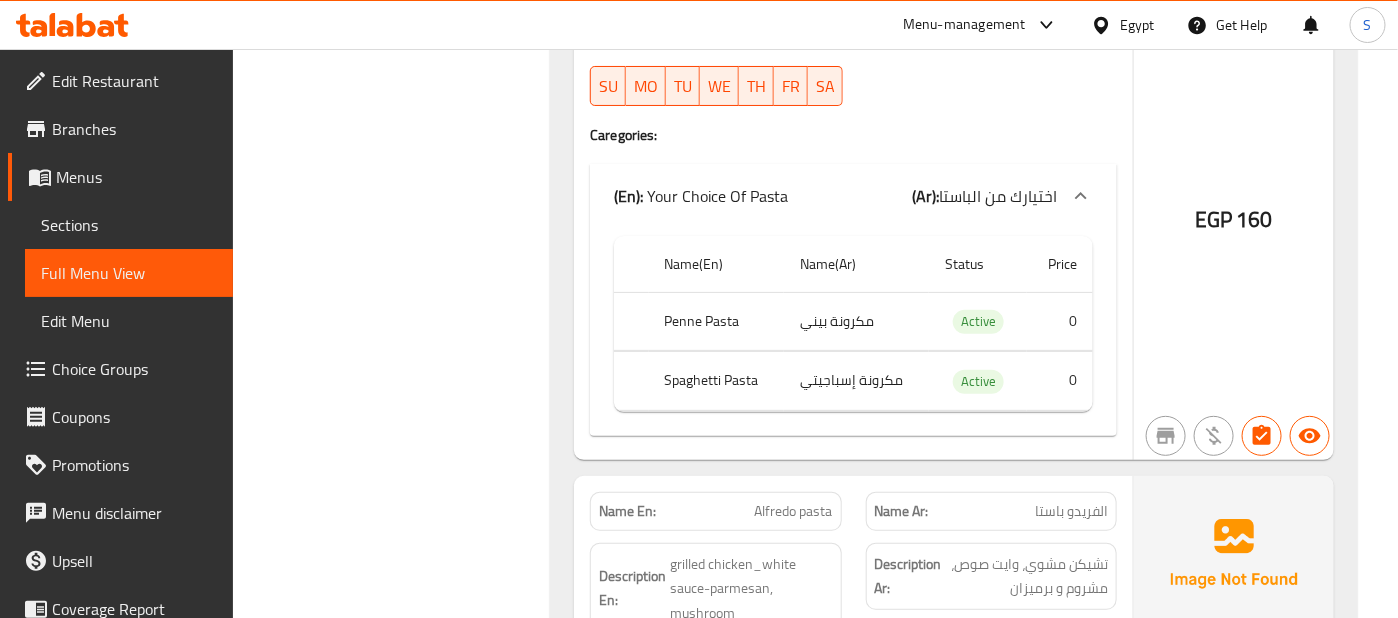 scroll, scrollTop: 62153, scrollLeft: 0, axis: vertical 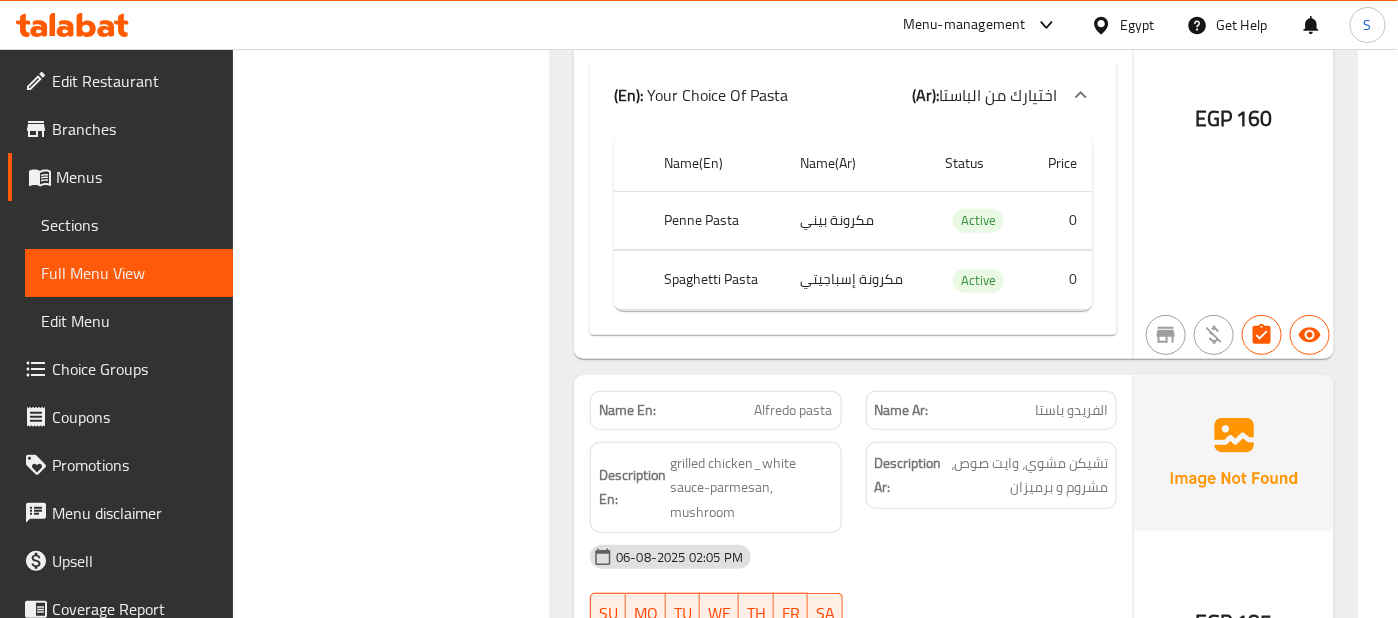 click on "(En):   Your Choice Of Pasta (Ar): اختيارك من الباستا" at bounding box center (853, -60015) 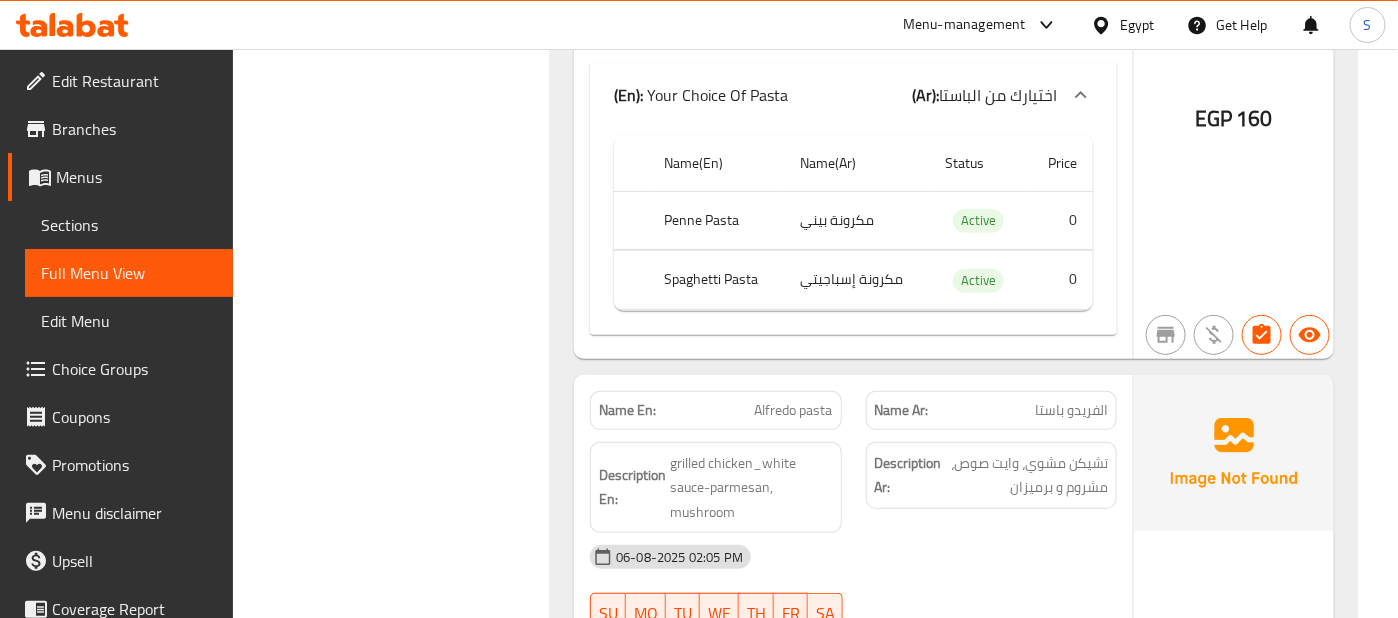click on "EGP 185" at bounding box center (1234, -61409) 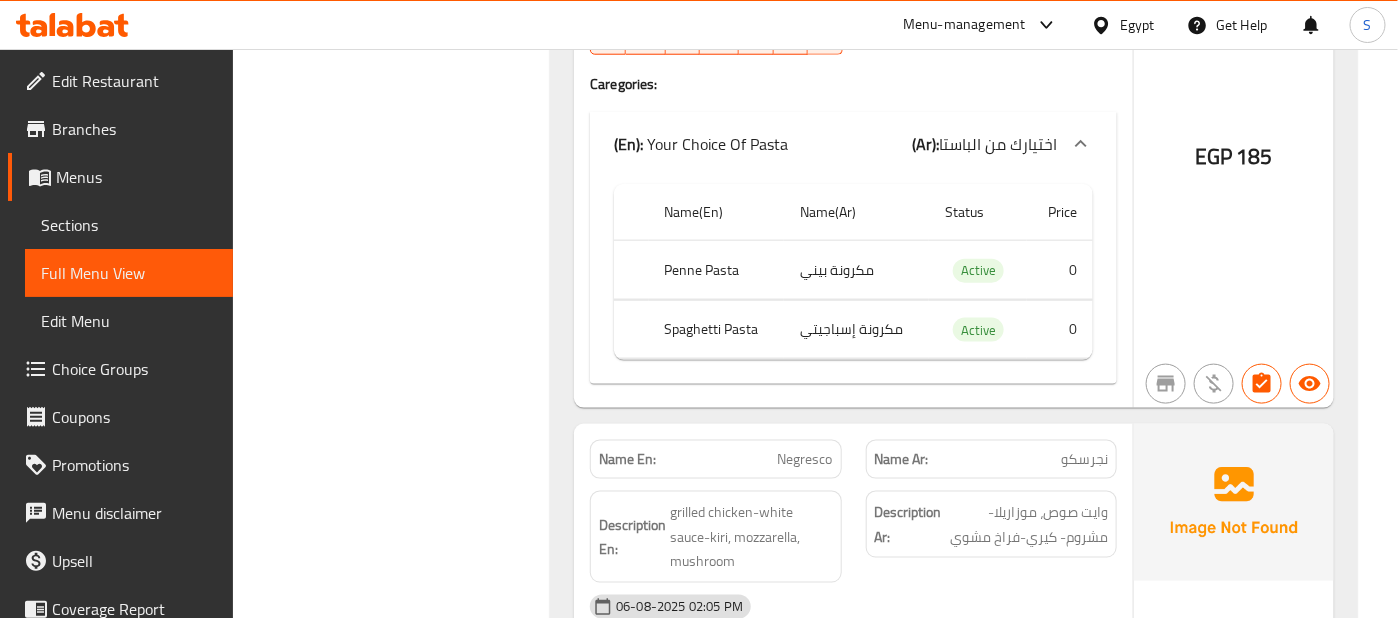 scroll, scrollTop: 62775, scrollLeft: 0, axis: vertical 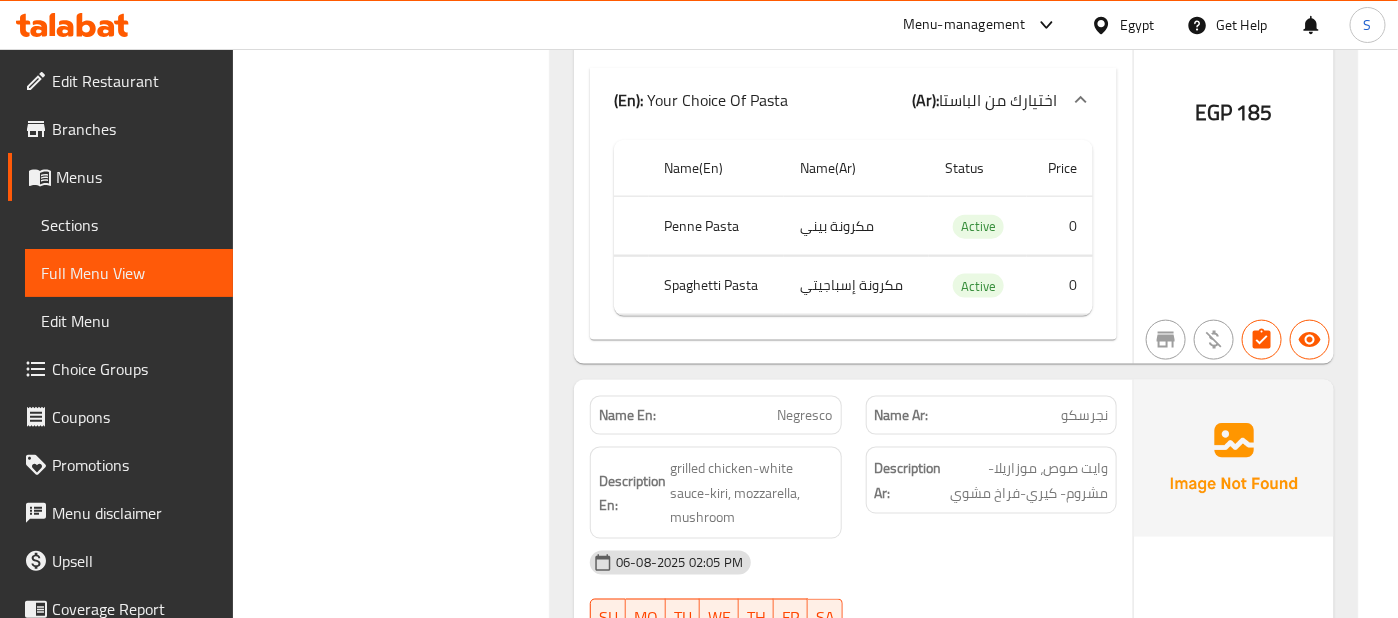 click 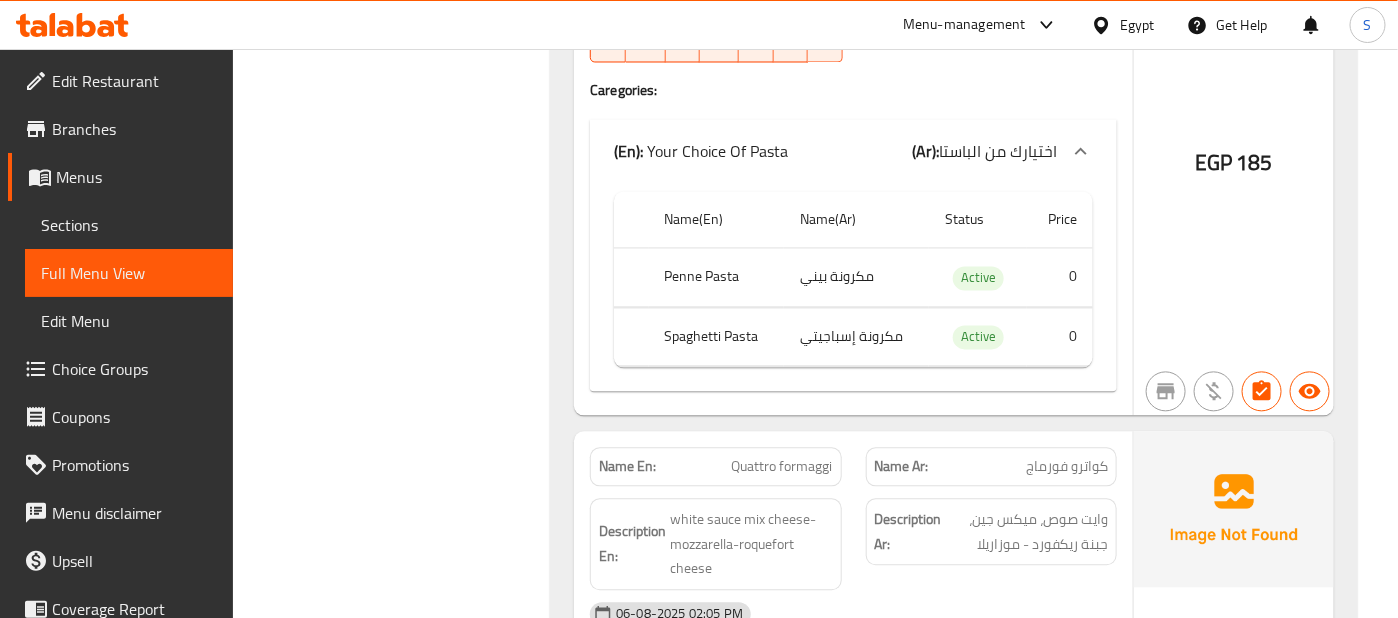 scroll, scrollTop: 63353, scrollLeft: 0, axis: vertical 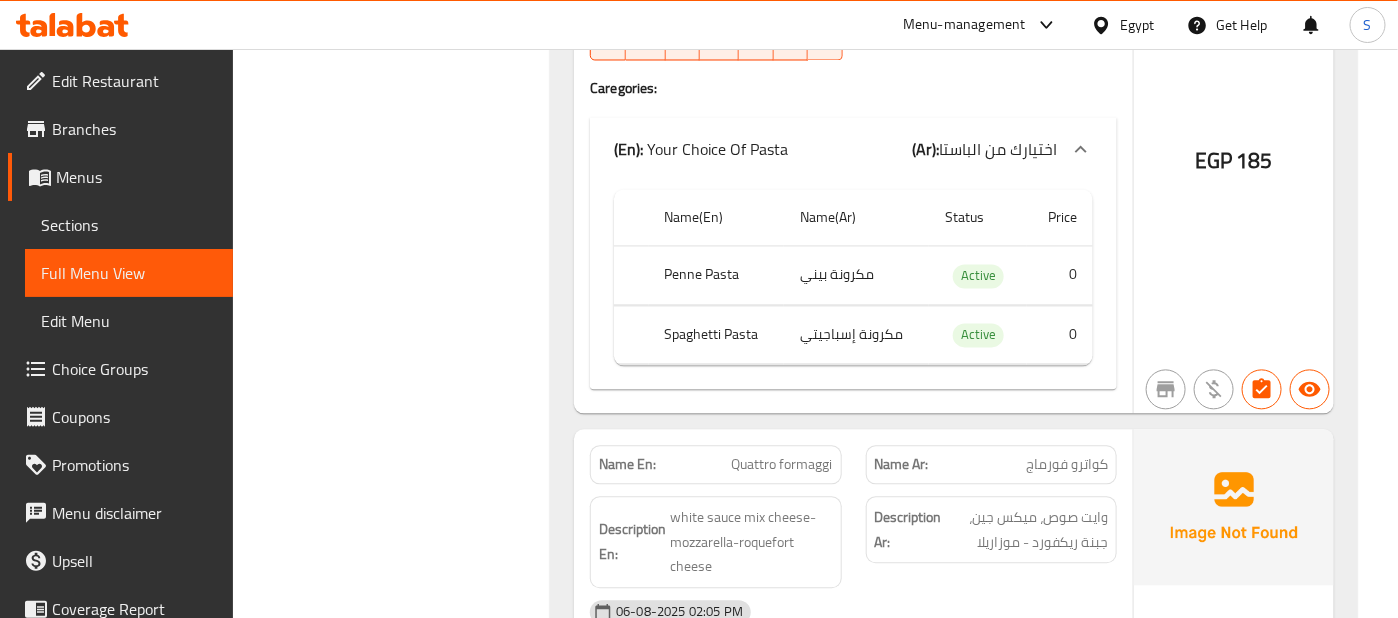 click on "(En):   Your Choice Of Pasta (Ar): اختيارك من الباستا" at bounding box center (853, -61215) 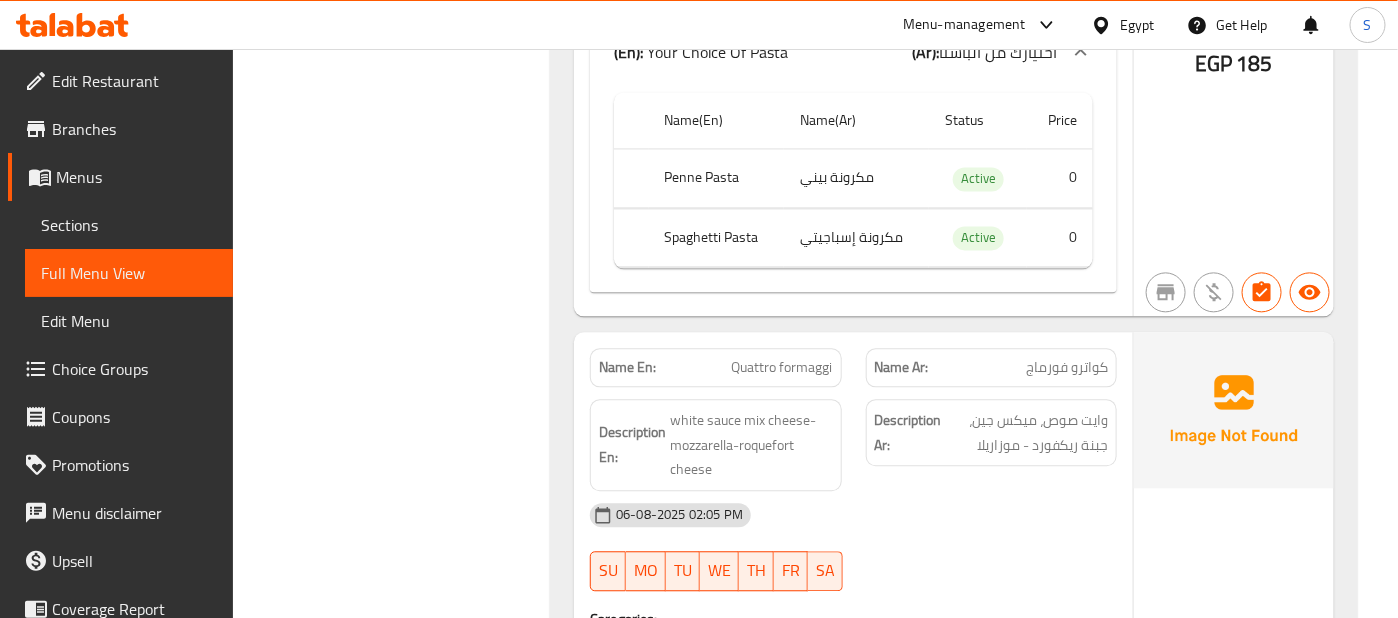 scroll, scrollTop: 63445, scrollLeft: 0, axis: vertical 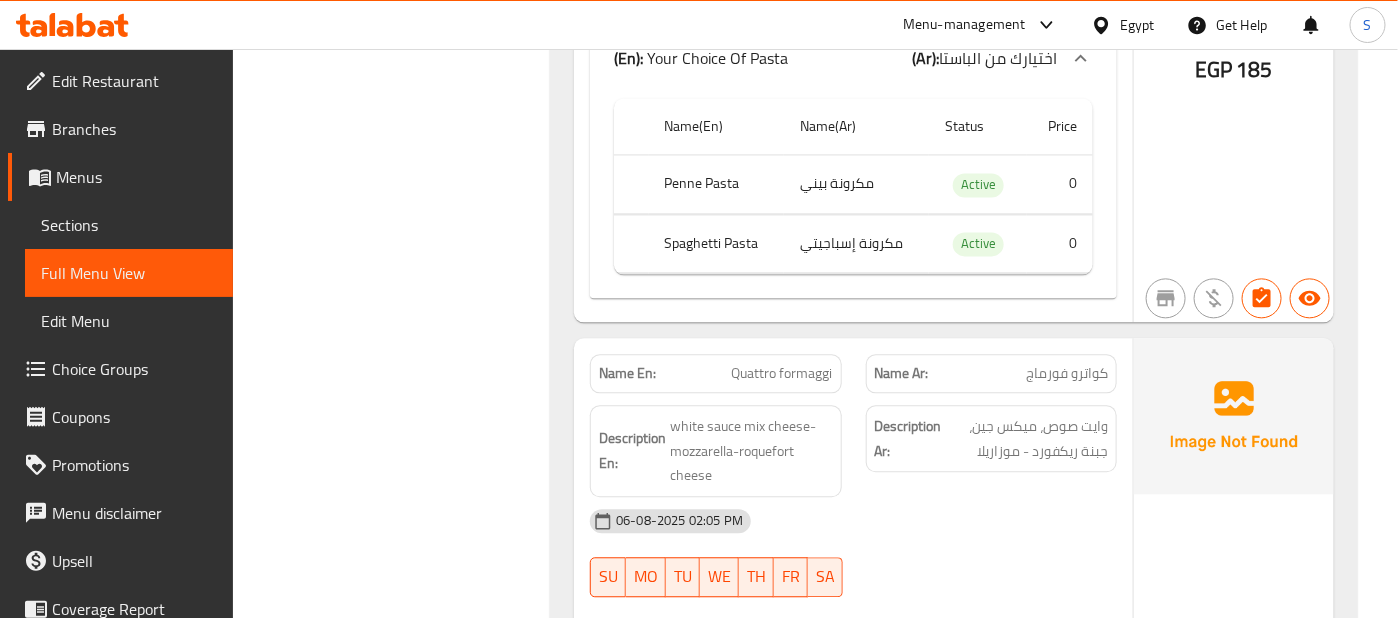 click on "(En):   Beef Main Courses (Ar): طبق رئيسي لحم بقري Name En: Beef fajita Name Ar: بيف فاهيتا Description En: 200 gram beef steak with fresh vegetables Description Ar: 200 جرام استيك لحم بقري مع  خضراوات فريش [DATE] [TIME] SU MO TU WE TH FR SA EGP 350 Name En: Beef piccata Name Ar: بيف بيكاتا  Description En: grilled beef mushroom with brown sauce Description Ar: لحم بقري مشوي مع المشروم والصوص البني  [DATE] [TIME] SU MO TU WE TH FR SA EGP 350 Name En: Grilled kufta Name Ar: كفتة مشويه Description En: 5 pieces kufta fresh vegetables Description Ar: 5 قطع كفتة مع خضروات فريش  [DATE] [TIME] SU MO TU WE TH FR SA EGP 320 Name En: Mix grill Name Ar: ميكس جريل Description En: beef steak-kufta_shish towook Description Ar: ستبك لحم بقري، كفتة، شيش طاووق  [DATE] [TIME] SU MO TU WE TH FR SA EGP 370 Name En: Mix fajita Name Ar: Description En: SU" at bounding box center [954, -17051] 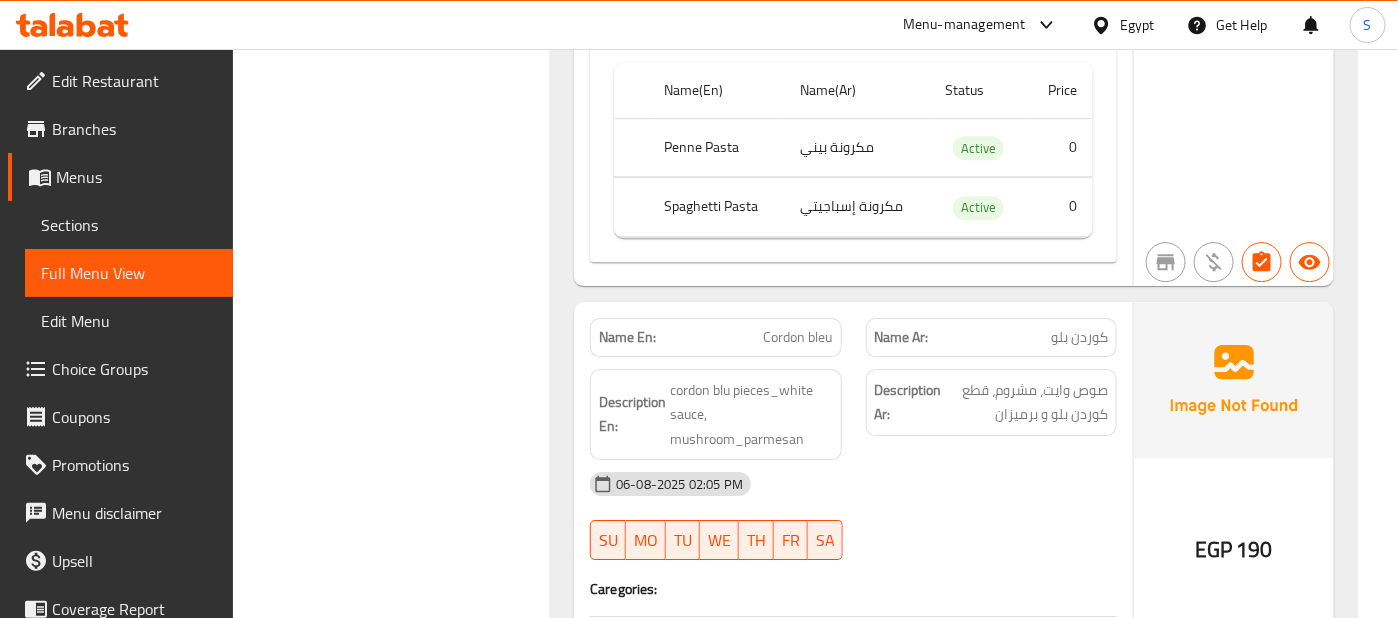scroll, scrollTop: 64112, scrollLeft: 0, axis: vertical 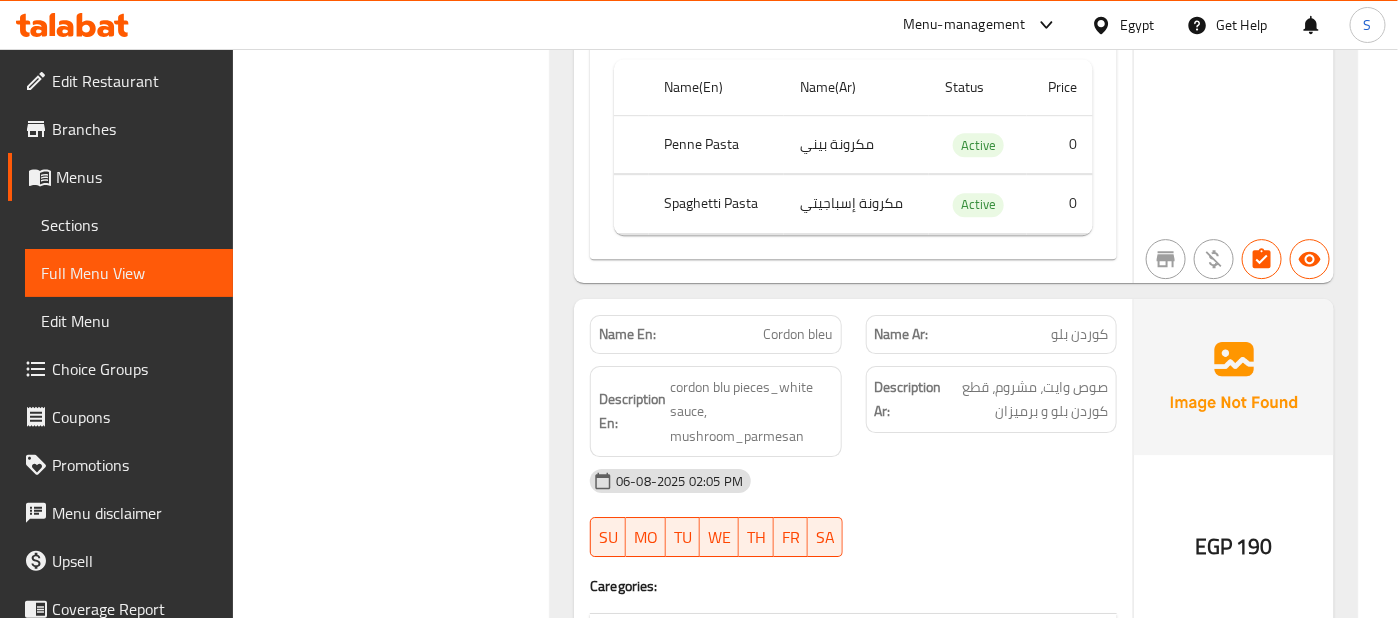 click on "اختيارك من الباستا" at bounding box center (1016, -61974) 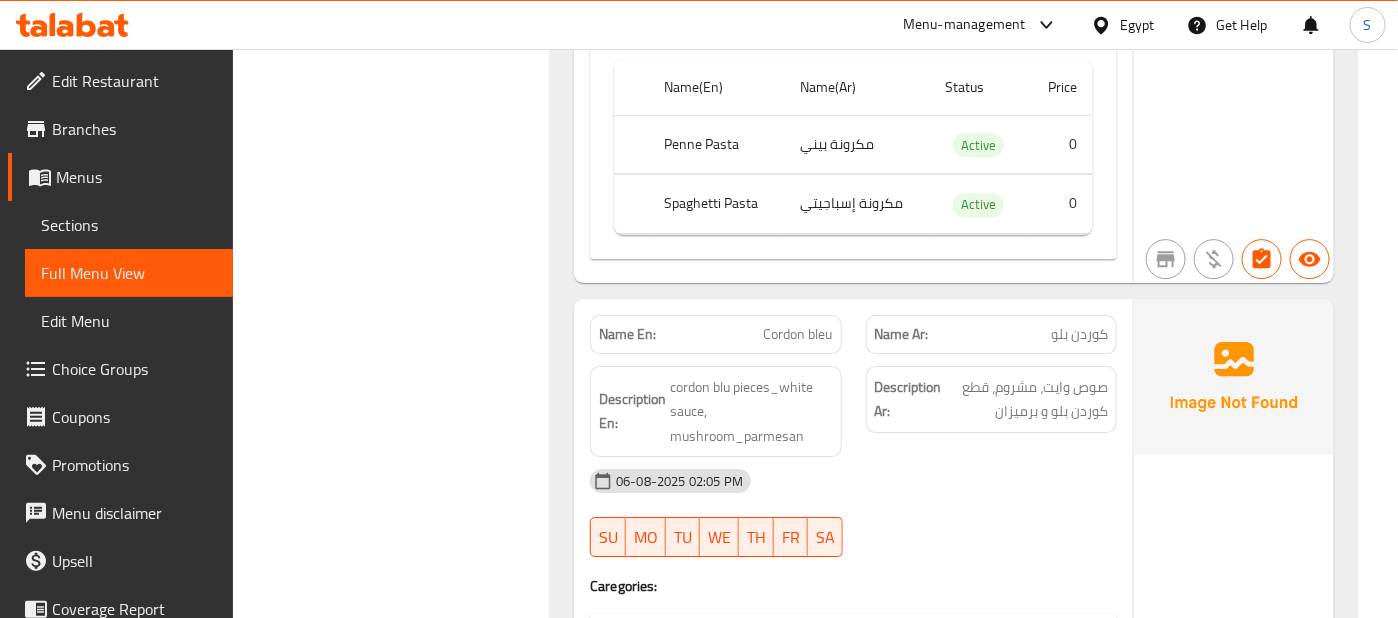 click on "EGP 190" at bounding box center [1234, -62546] 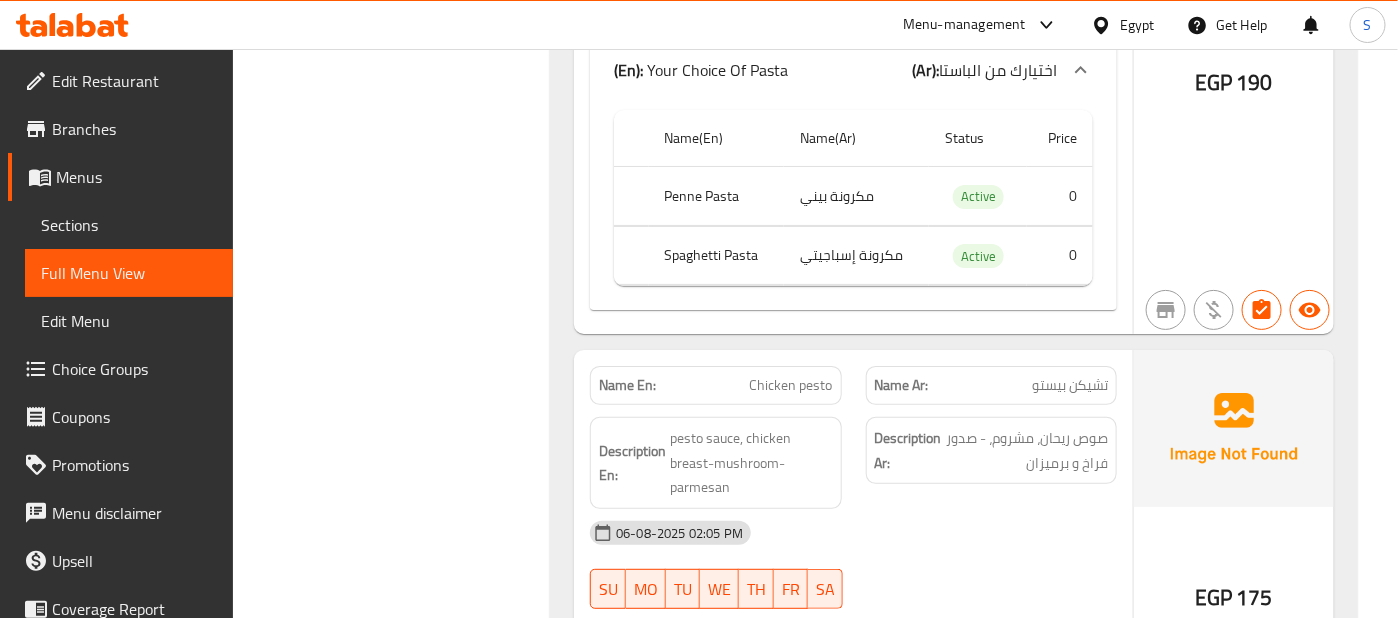scroll, scrollTop: 64690, scrollLeft: 0, axis: vertical 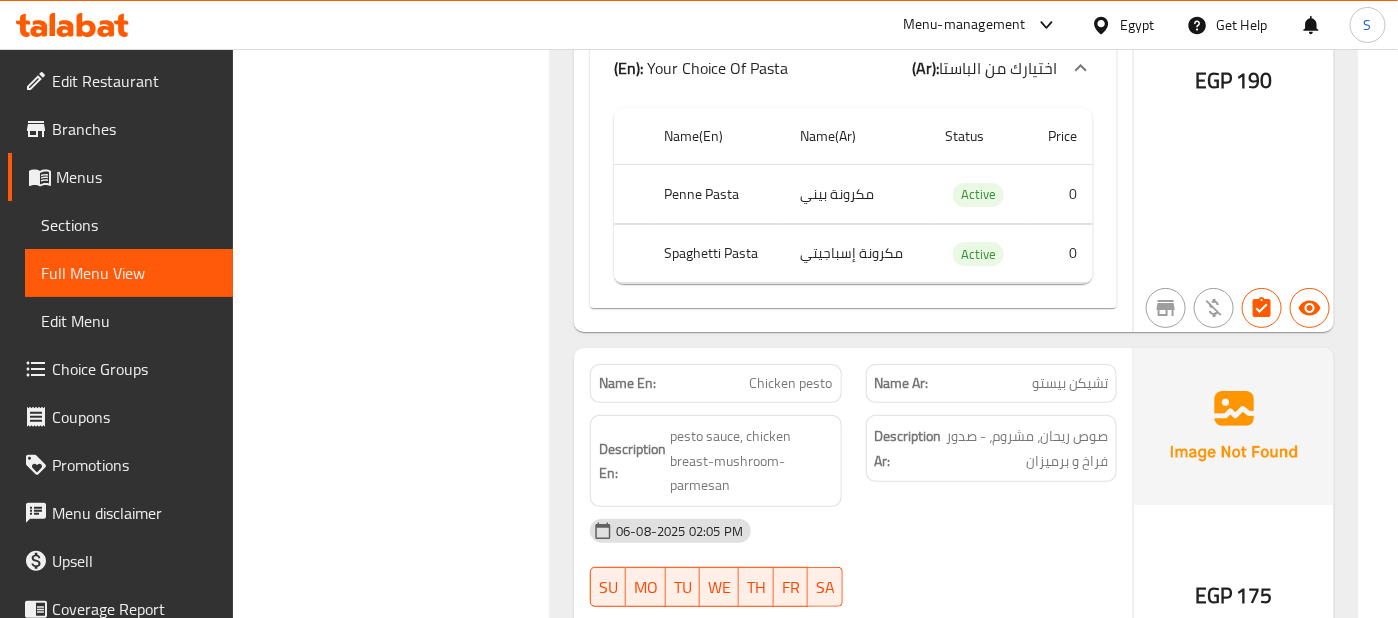 click on "اختيارك من الباستا" at bounding box center (1016, -62552) 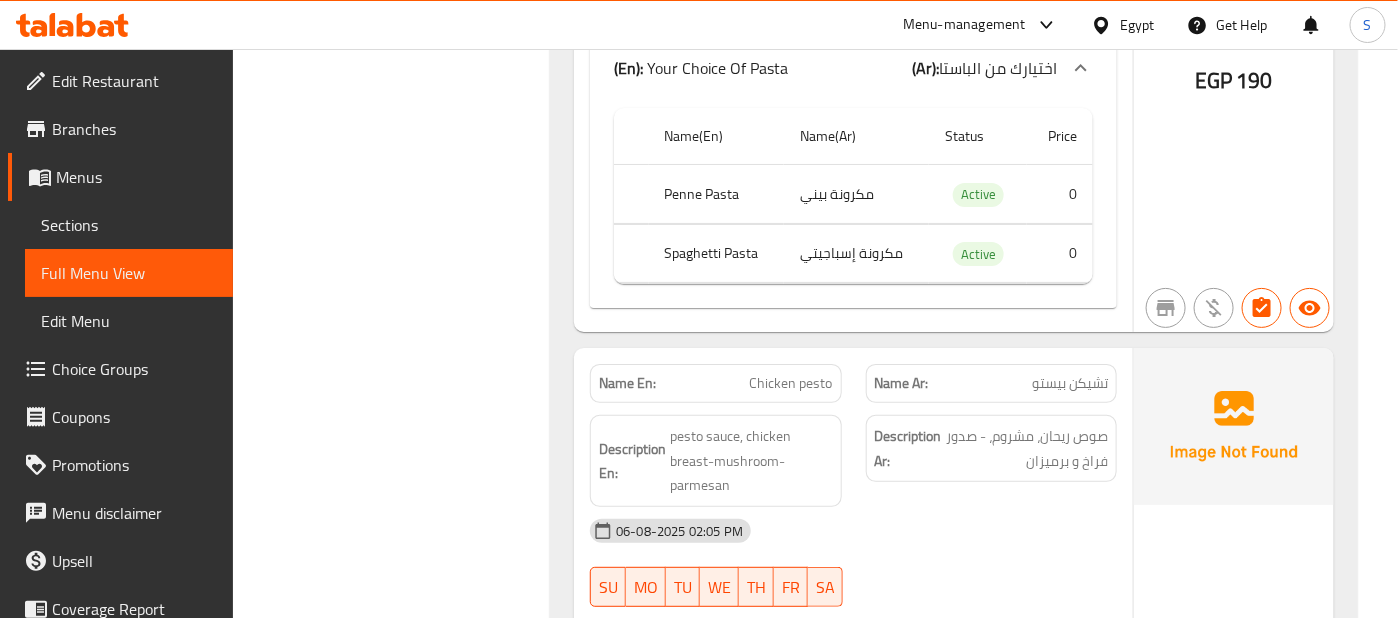 click at bounding box center (1234, -47599) 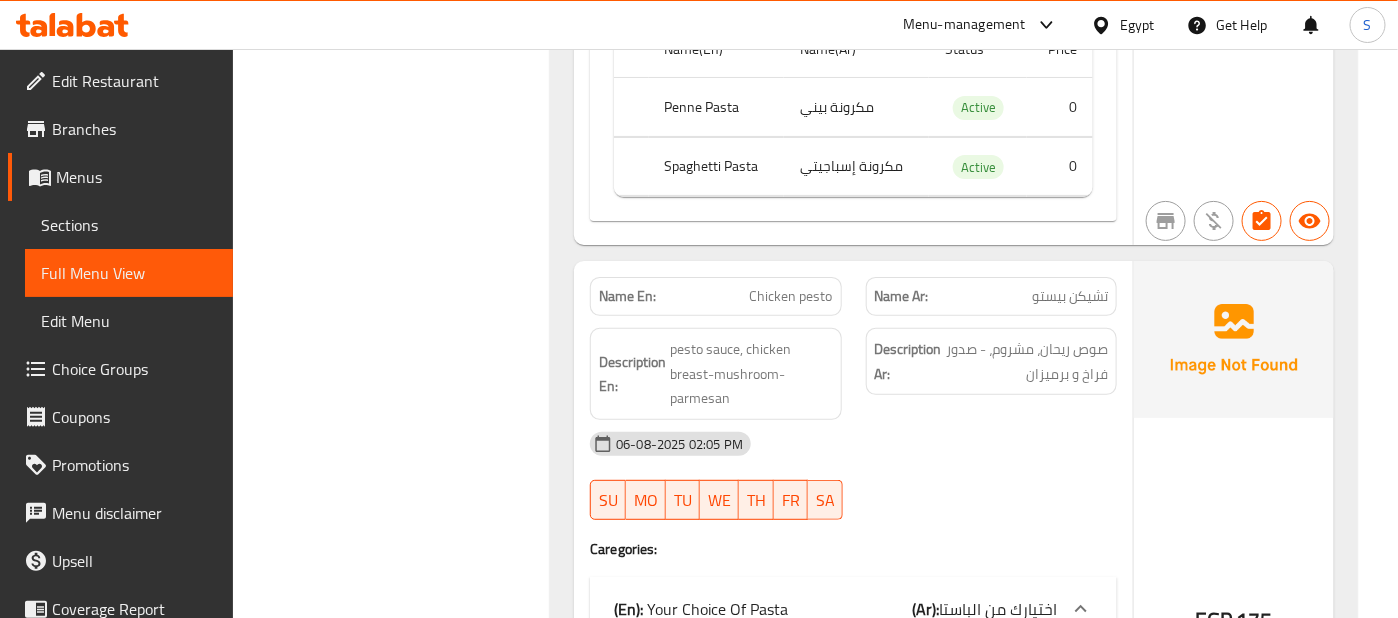 scroll, scrollTop: 64779, scrollLeft: 0, axis: vertical 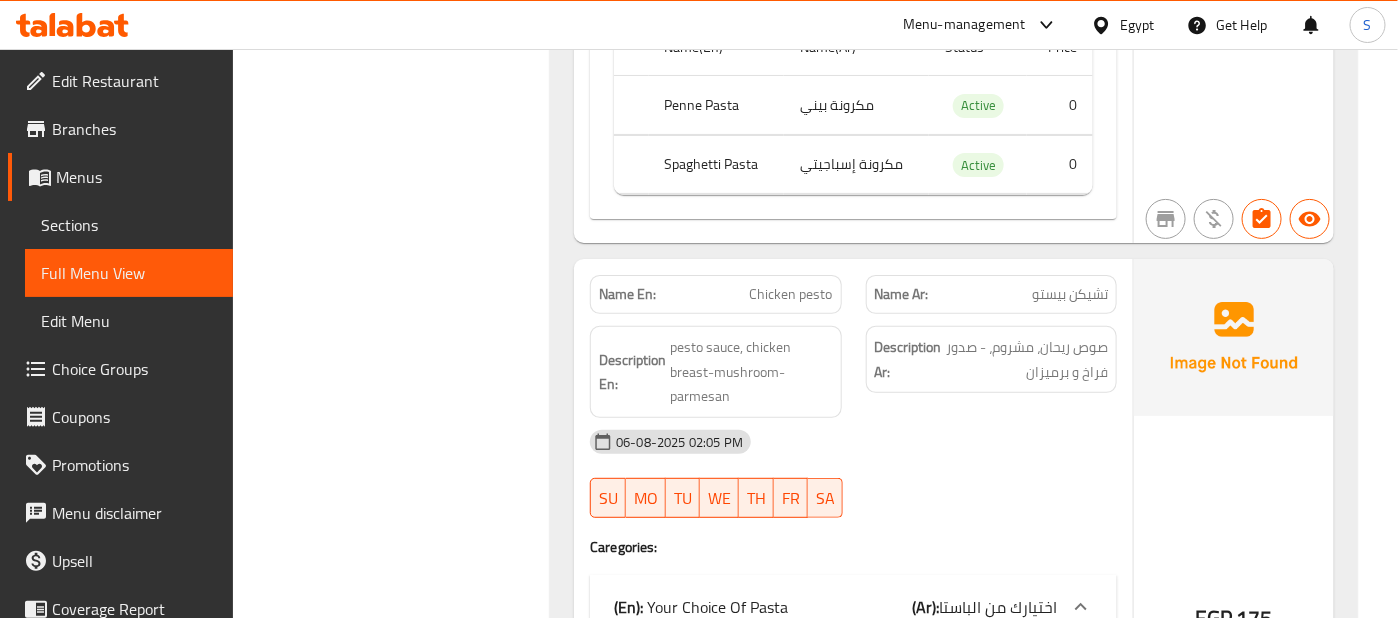 click on "Description Ar: صوص ریحان، مشروم، - صدور فراخ و برمیزان" at bounding box center [991, -60947] 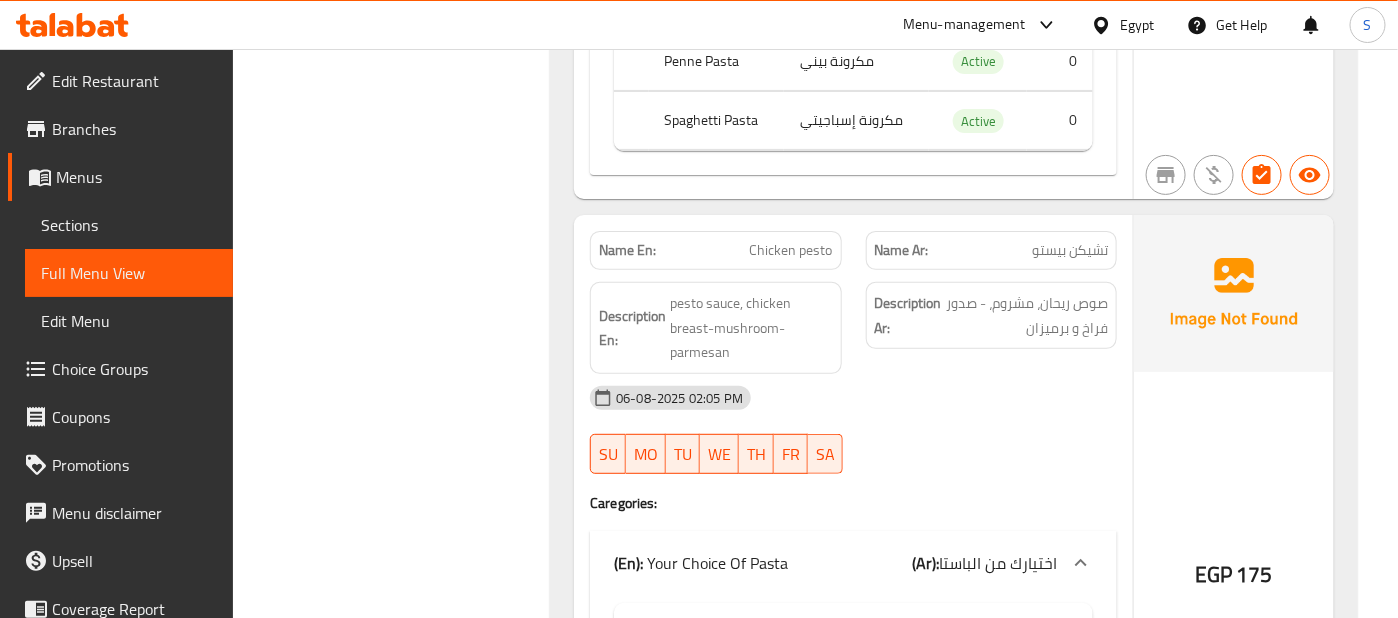 click on "06-08-2025 02:05 PM" at bounding box center [853, -60897] 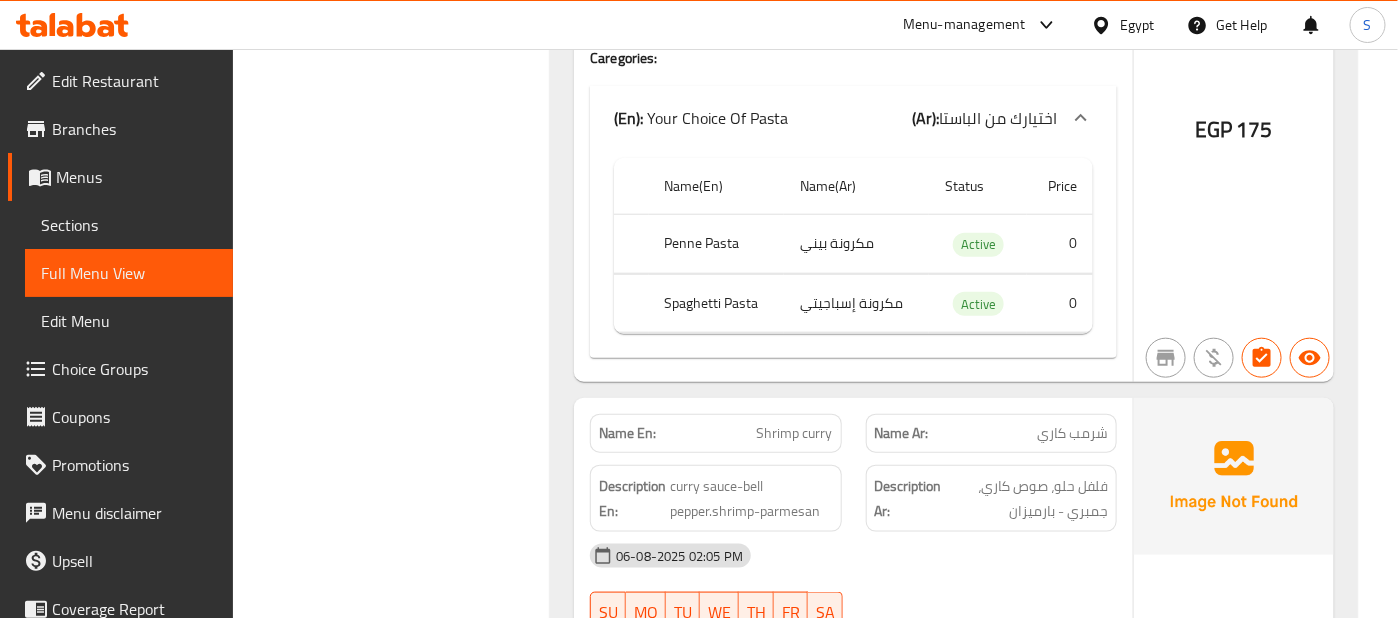 scroll, scrollTop: 65312, scrollLeft: 0, axis: vertical 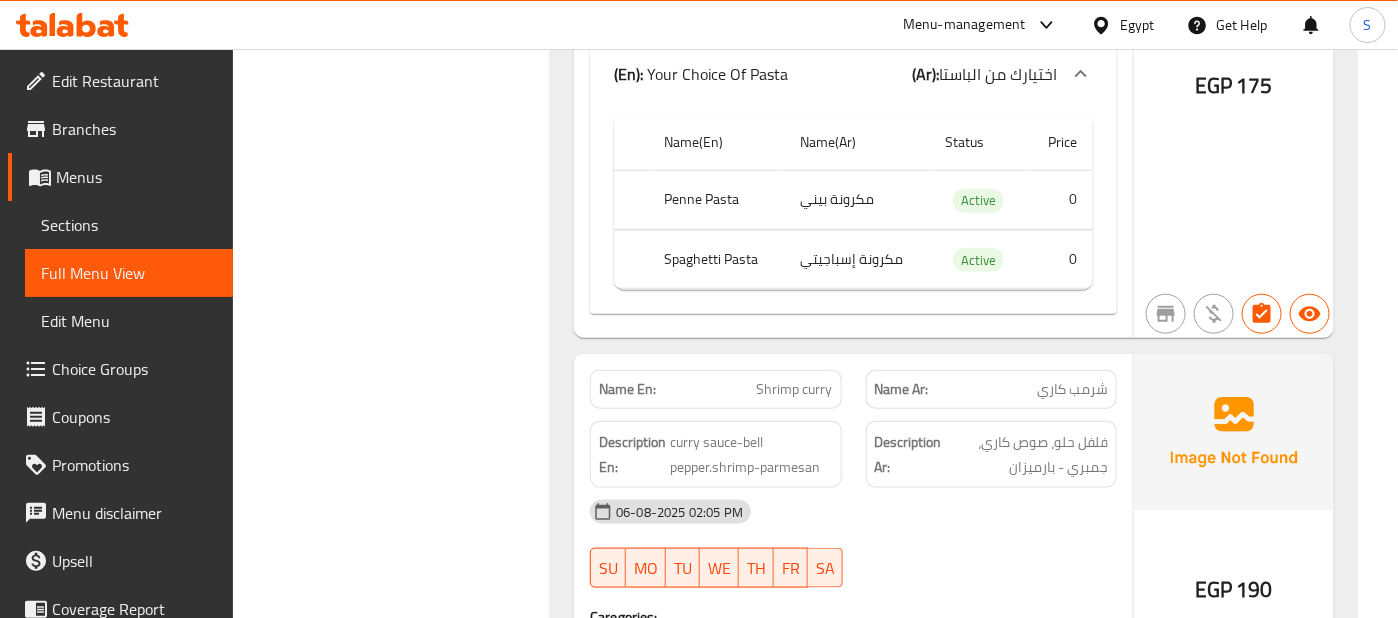 click on "اختيارك من الباستا" at bounding box center [1016, -63174] 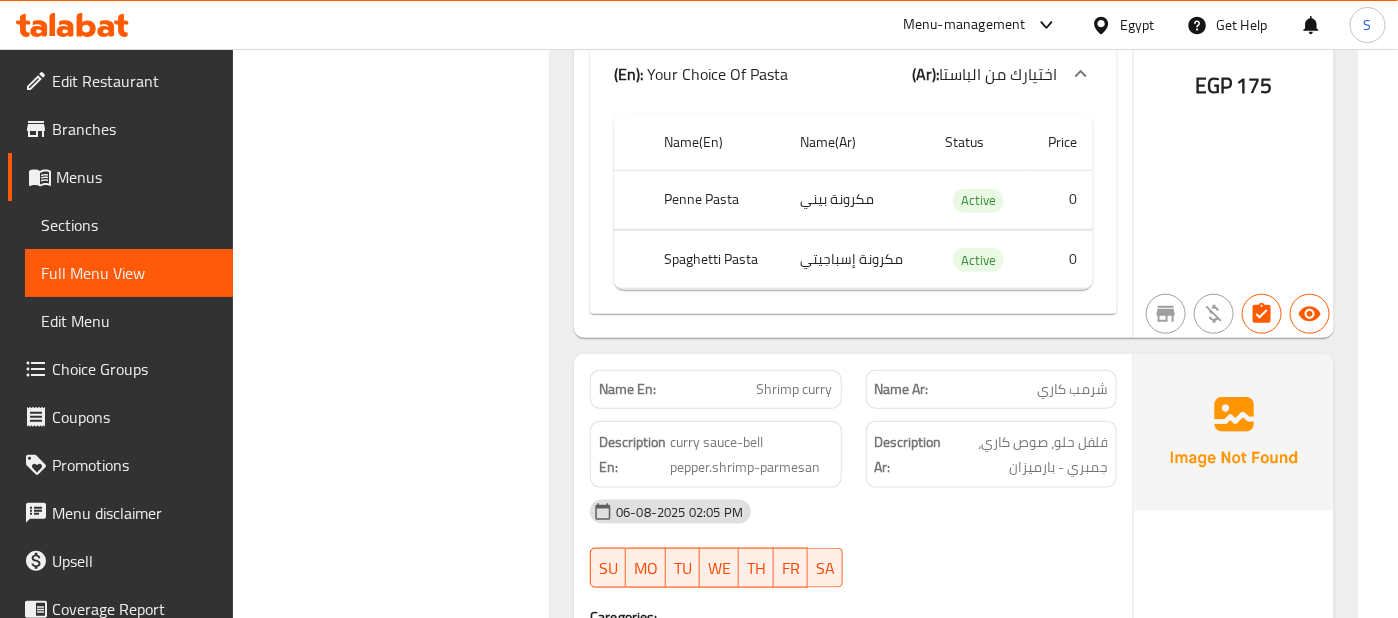click at bounding box center [1234, -47922] 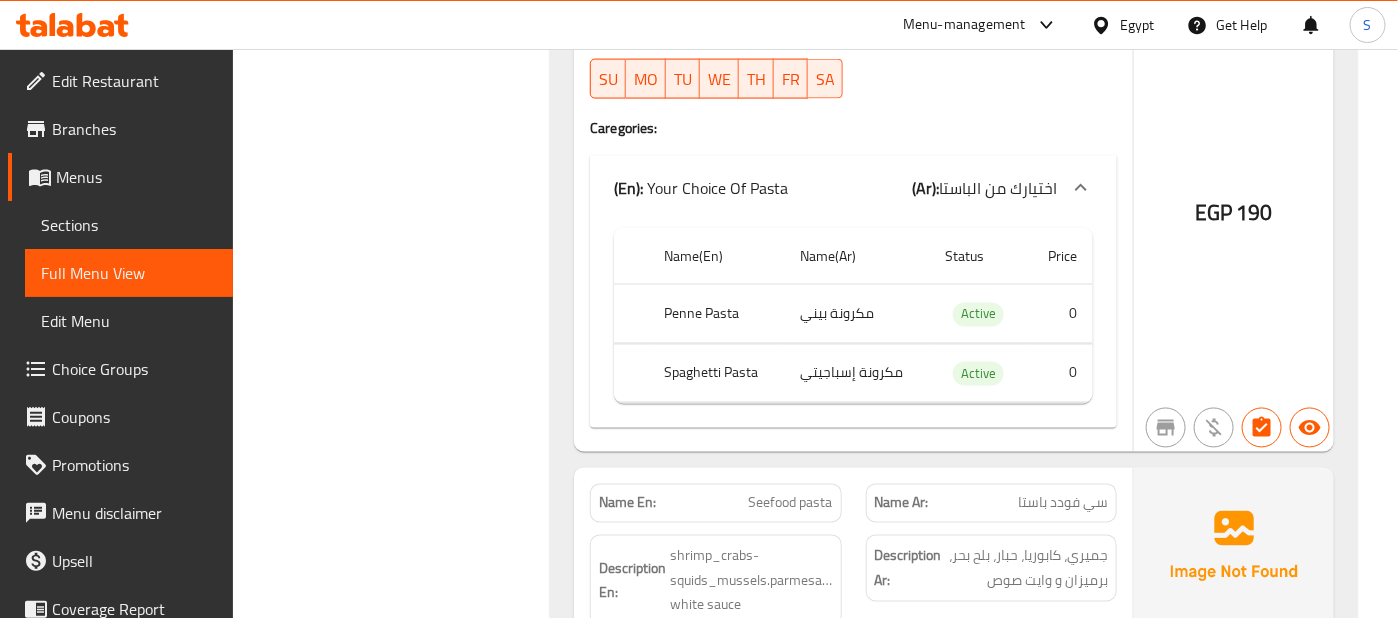 scroll, scrollTop: 65845, scrollLeft: 0, axis: vertical 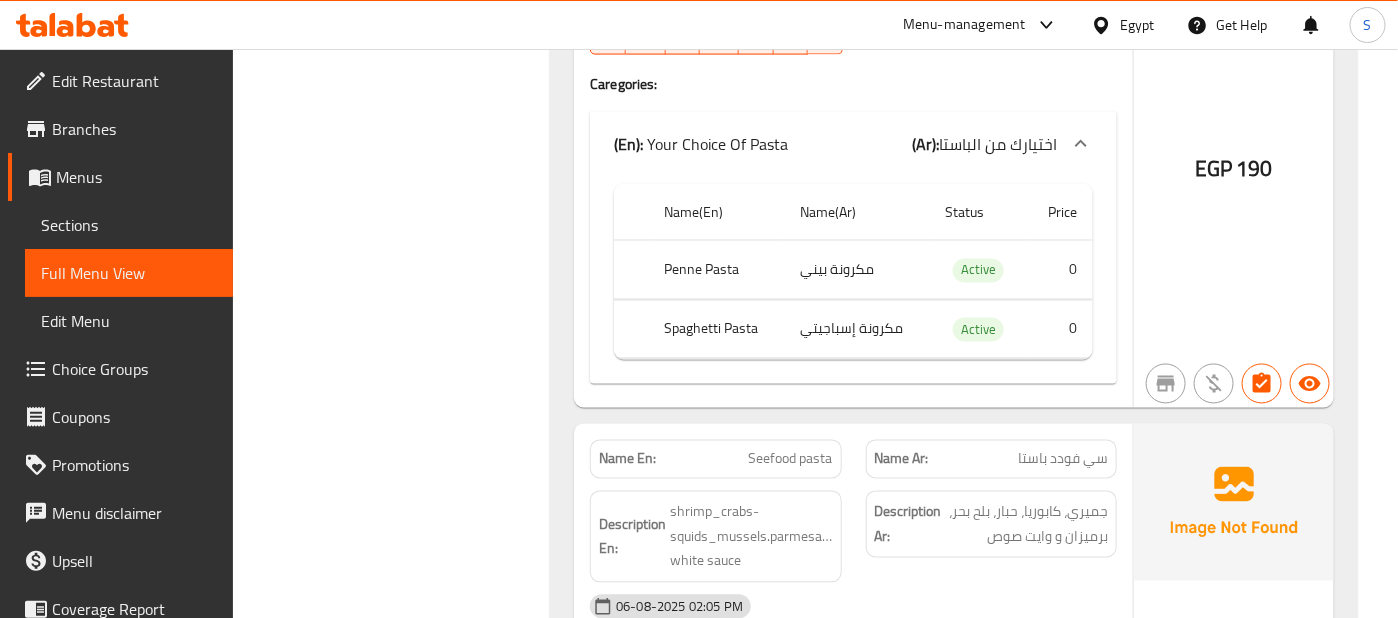 click on "اختيارك من الباستا" at bounding box center (1016, -63707) 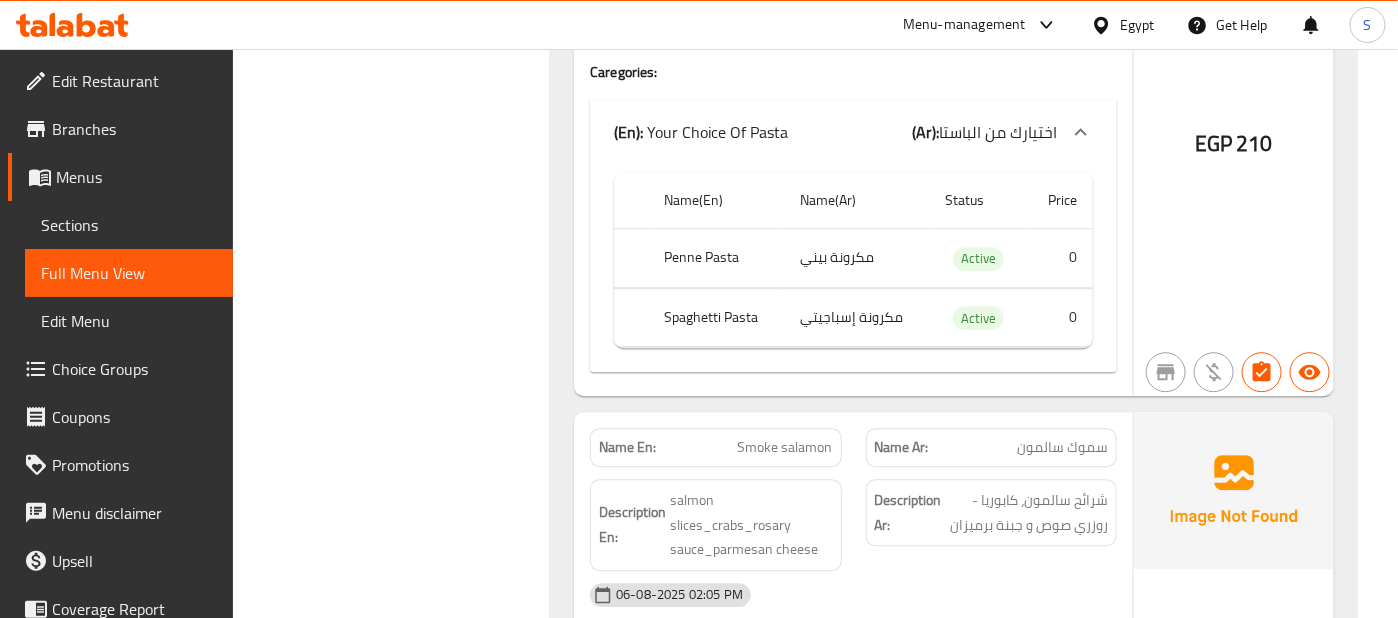 scroll, scrollTop: 66512, scrollLeft: 0, axis: vertical 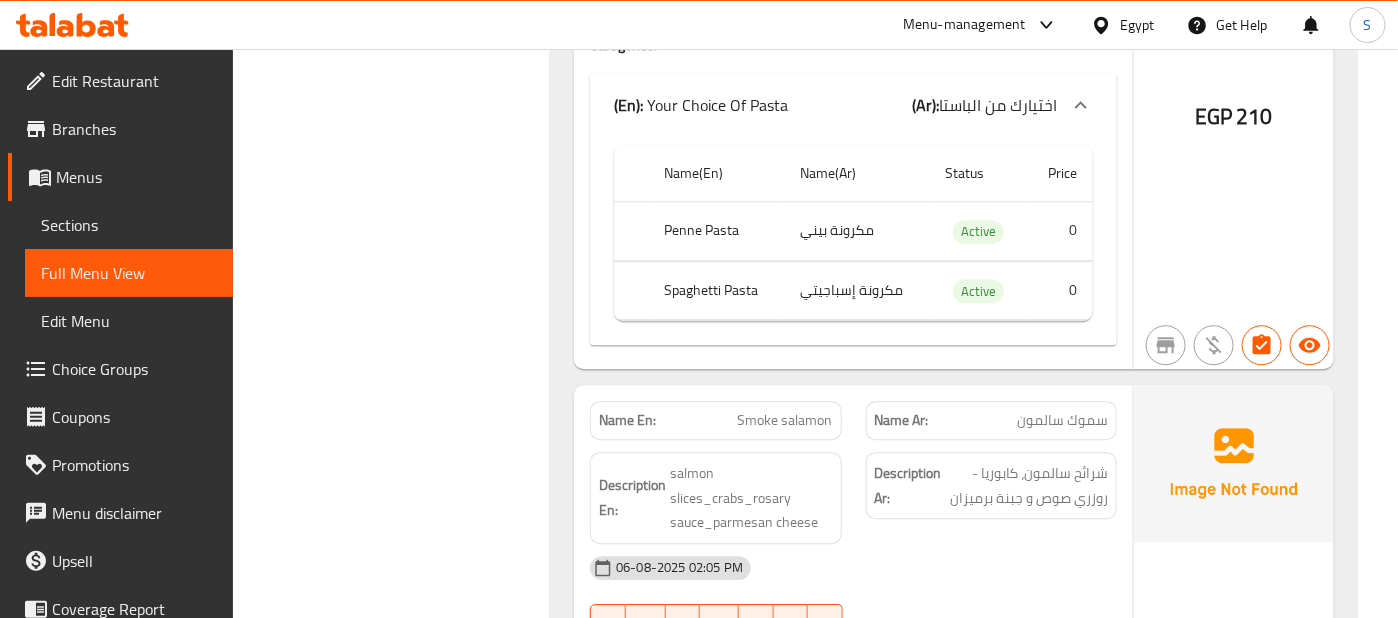 click at bounding box center [1081, -64374] 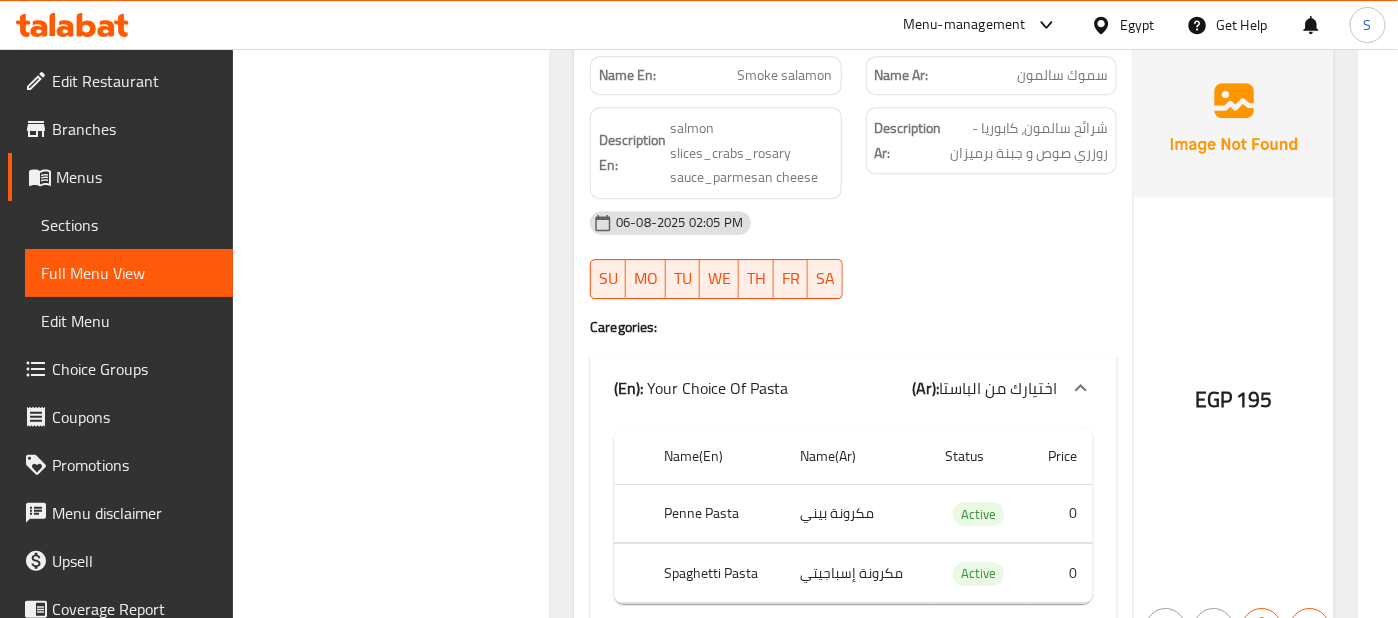 scroll, scrollTop: 66868, scrollLeft: 0, axis: vertical 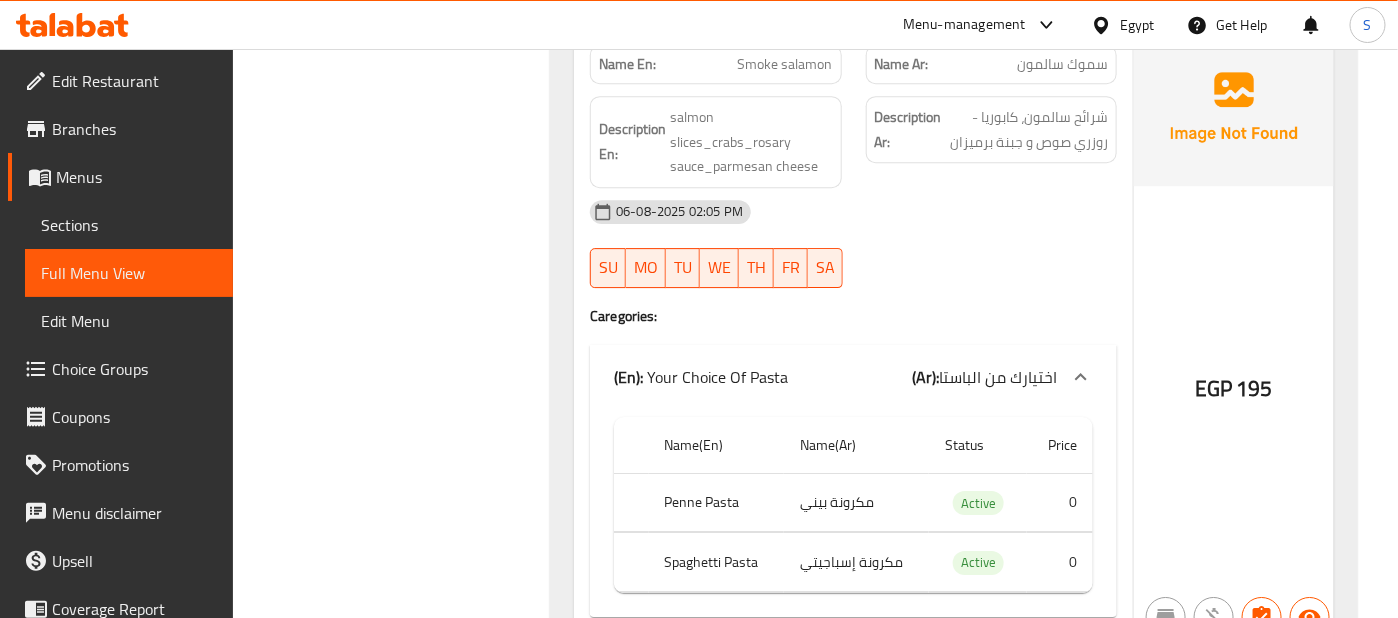 click on "EGP 195" at bounding box center (1234, -61818) 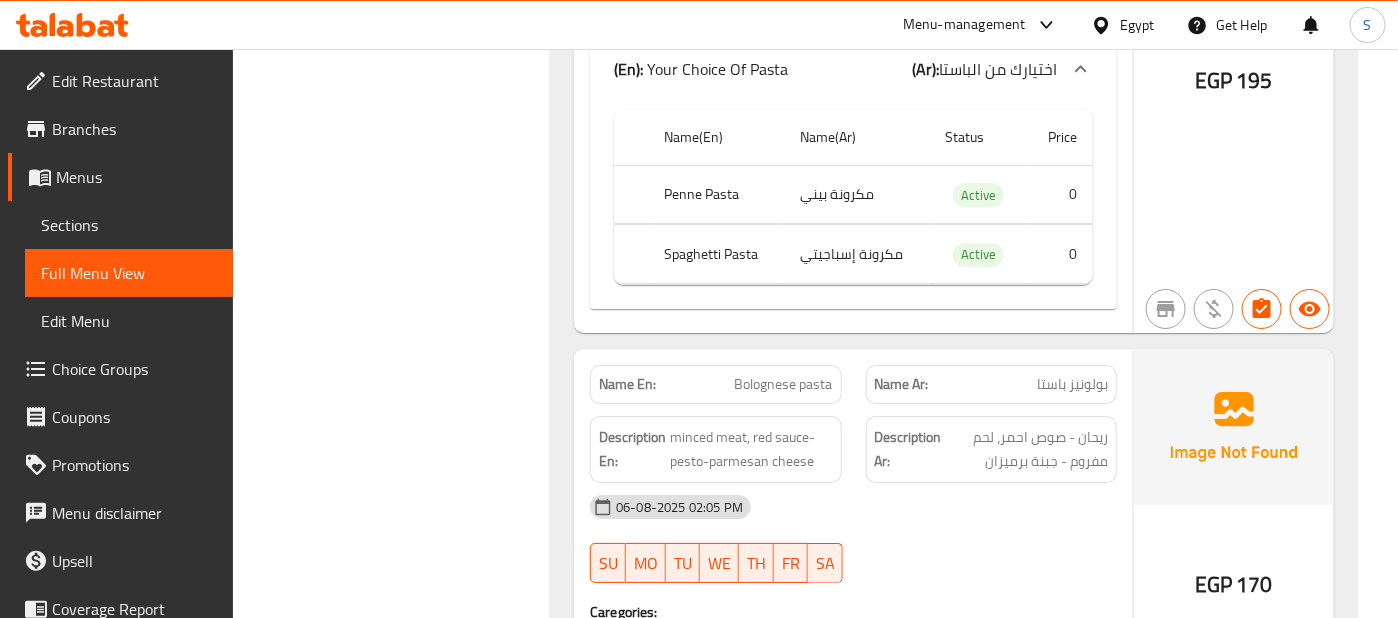 scroll, scrollTop: 67179, scrollLeft: 0, axis: vertical 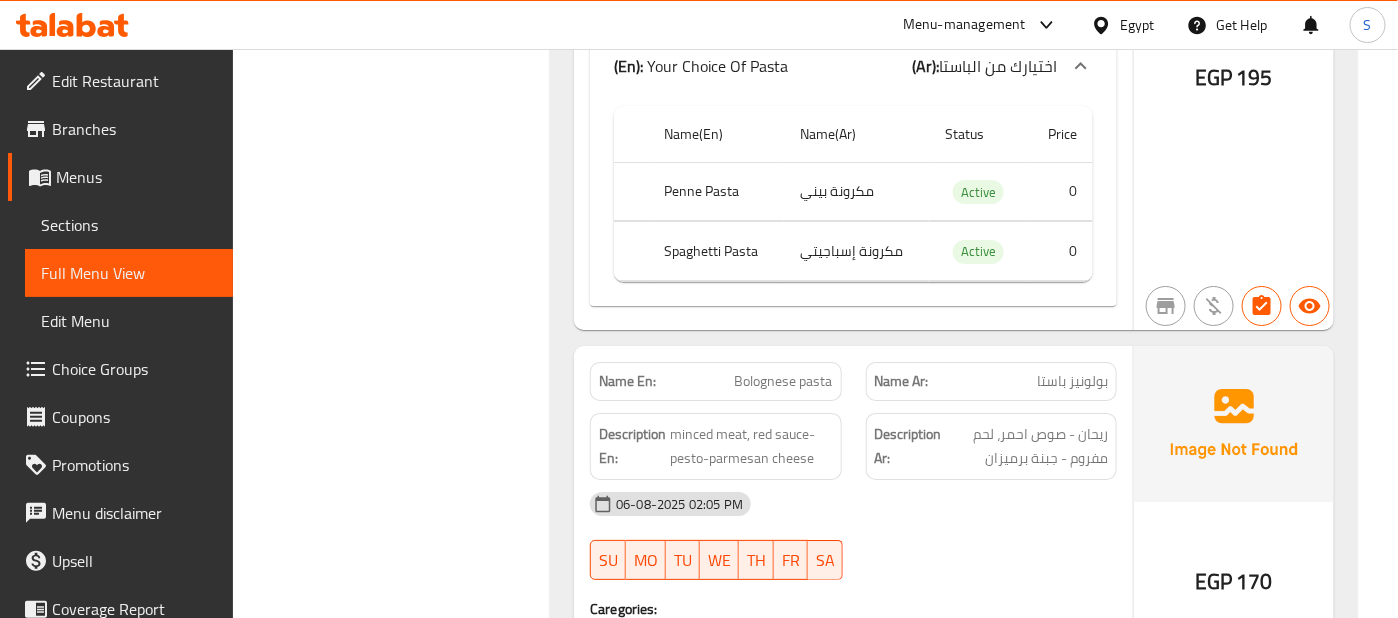 click on "(En):   Your Choice Of Pasta (Ar): اختيارك من الباستا" at bounding box center [853, -65041] 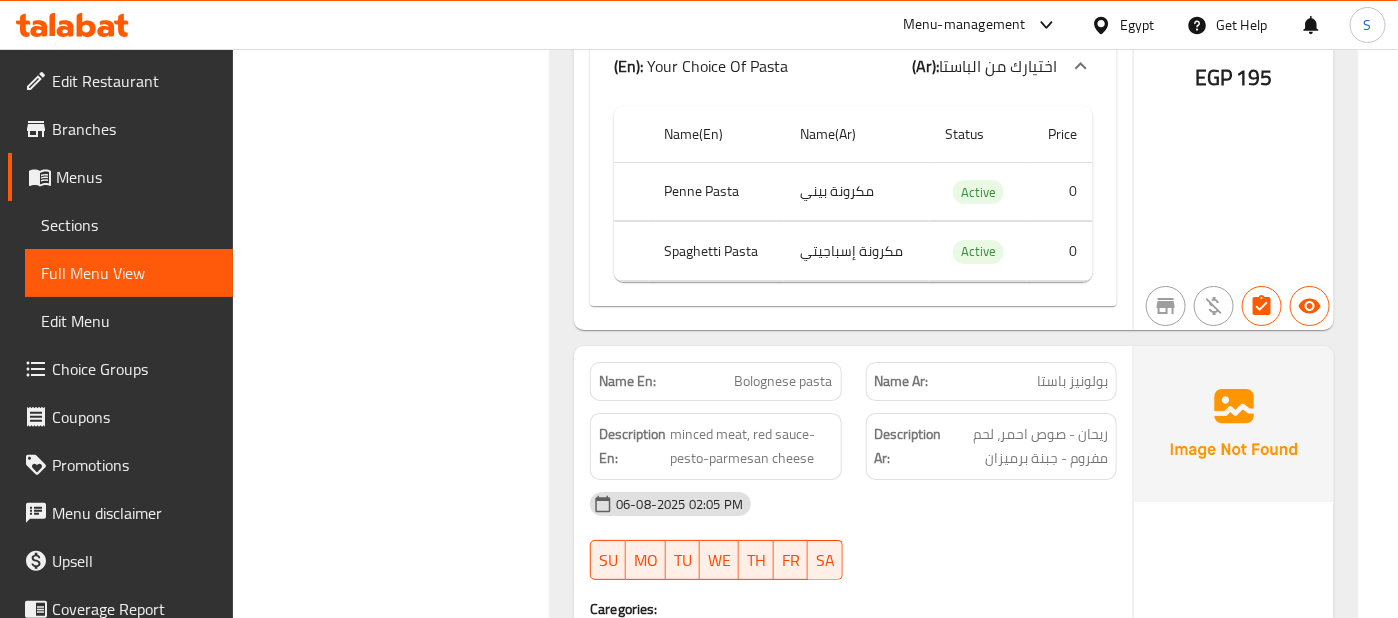 click on "06-08-2025 02:05 PM" at bounding box center [853, -61785] 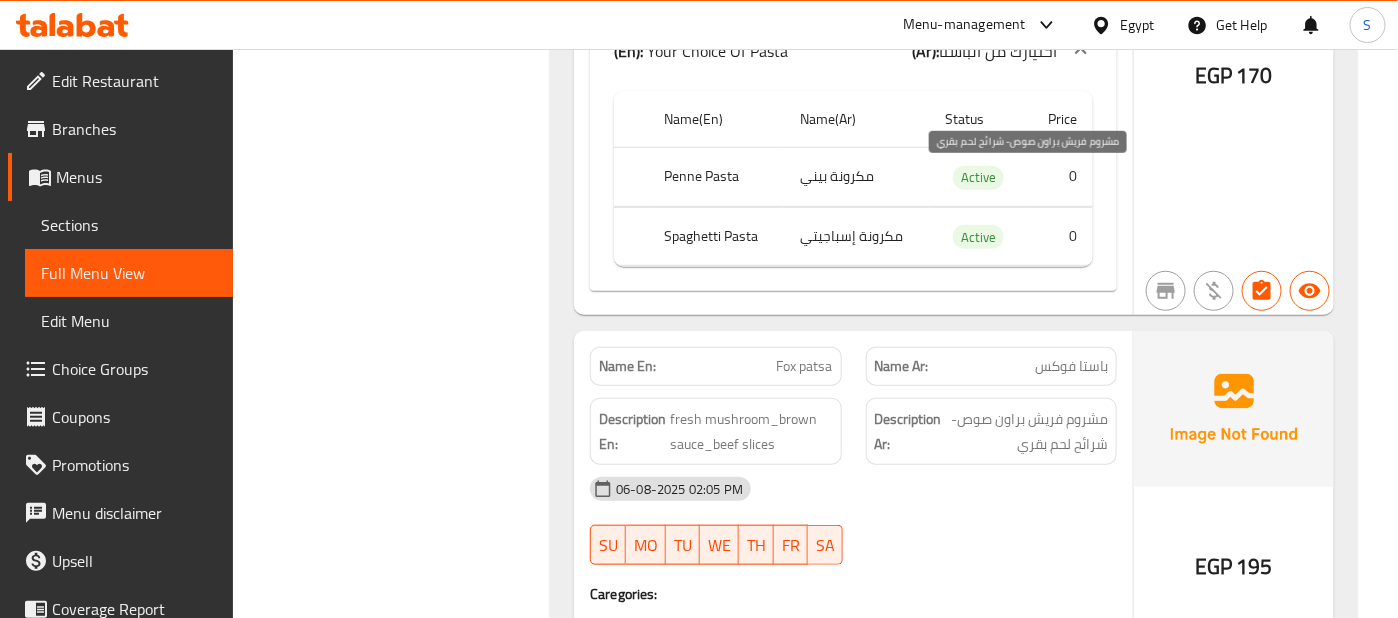 scroll, scrollTop: 67801, scrollLeft: 0, axis: vertical 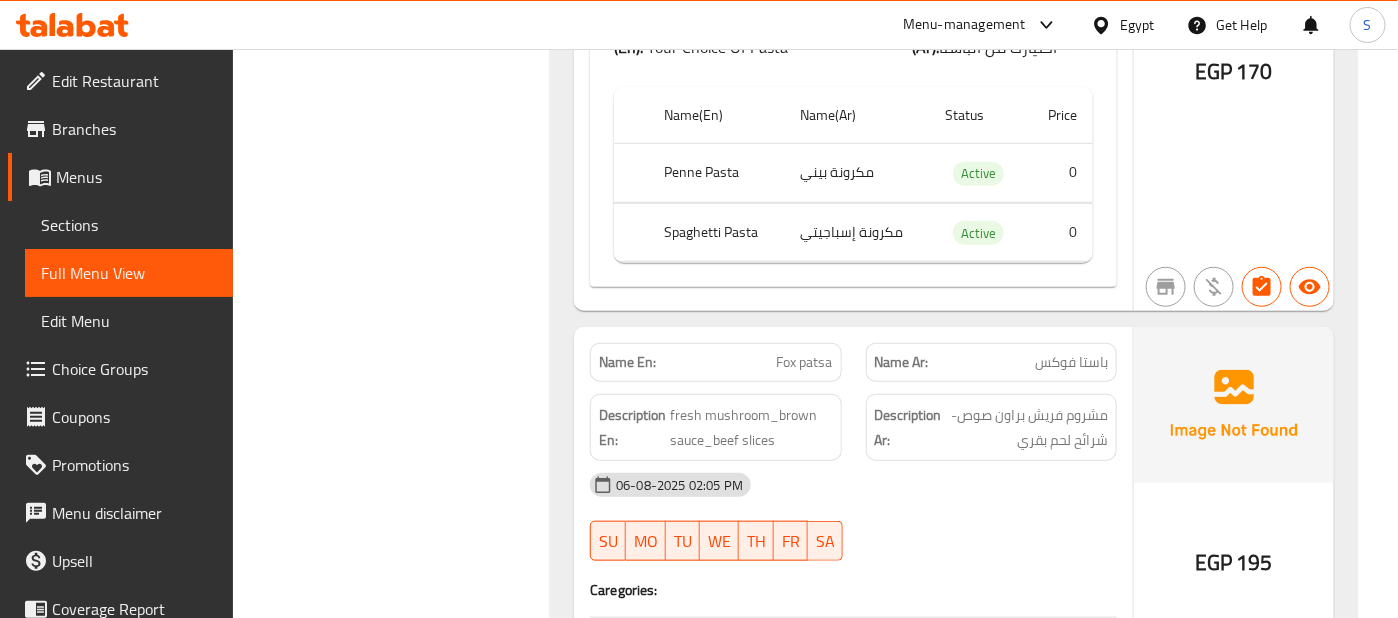 click on "(En):   Your Choice Of Pasta (Ar): اختيارك من الباستا" at bounding box center [853, -65663] 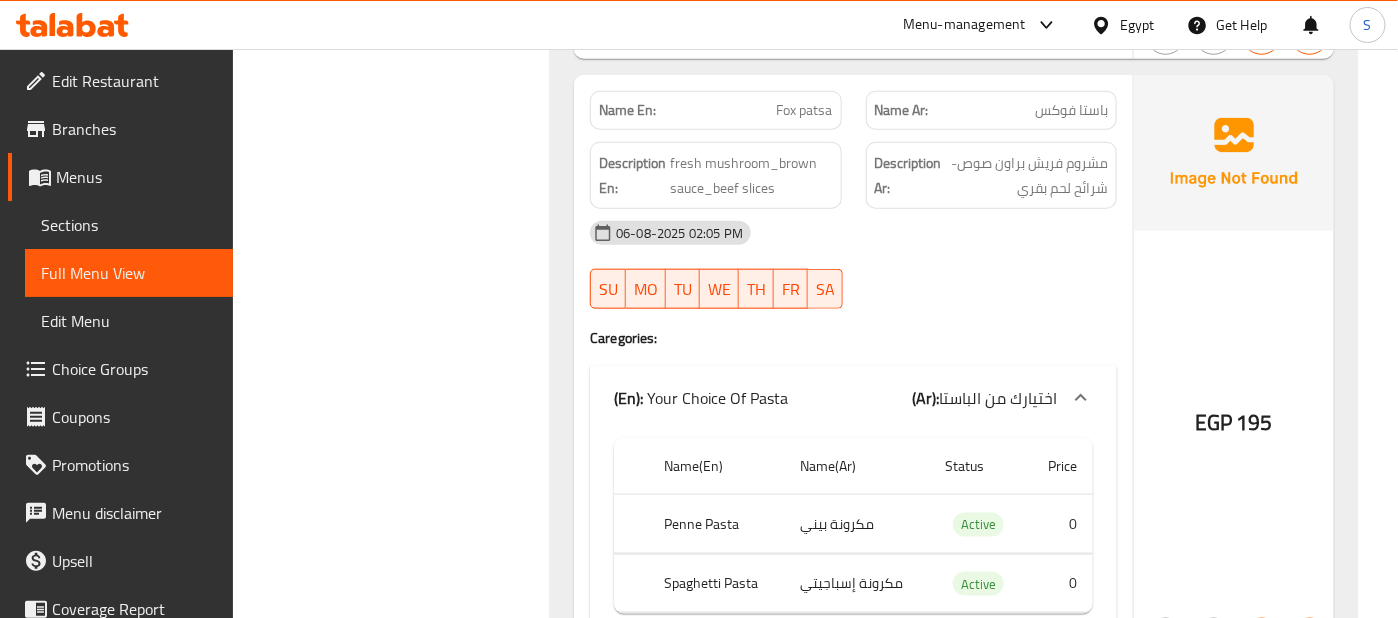 scroll, scrollTop: 68060, scrollLeft: 0, axis: vertical 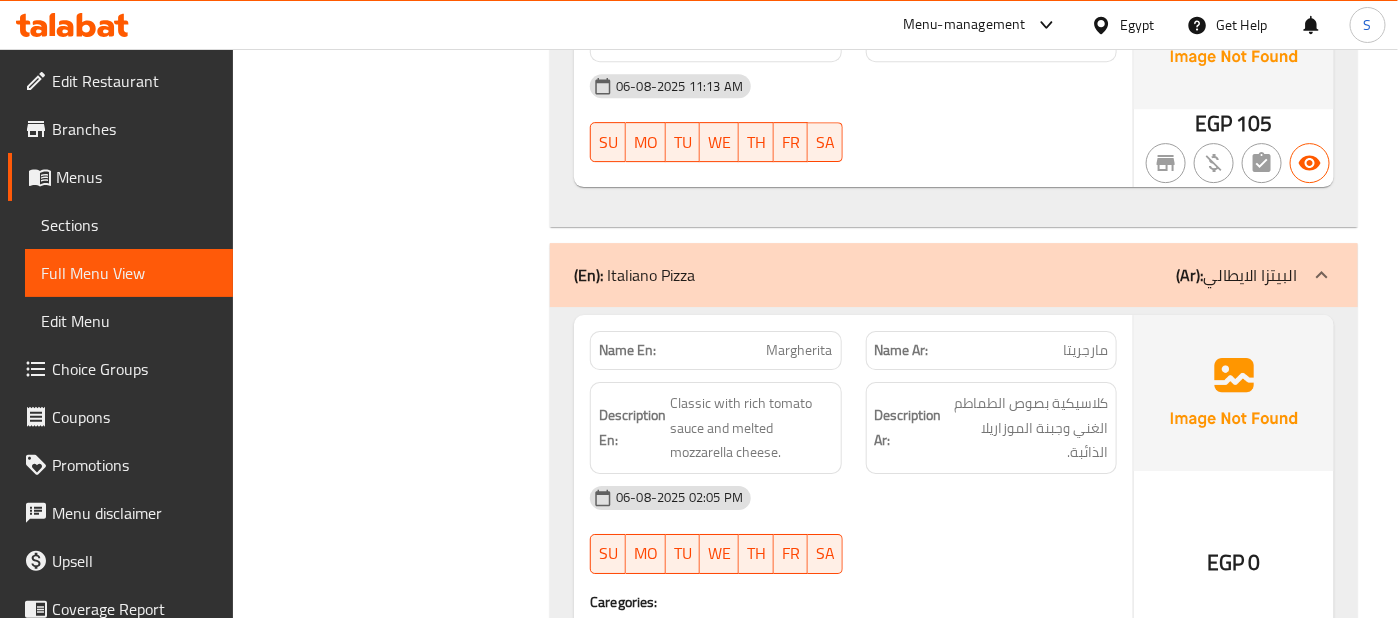 click on "اختيارك من الحجم" at bounding box center [1016, -67502] 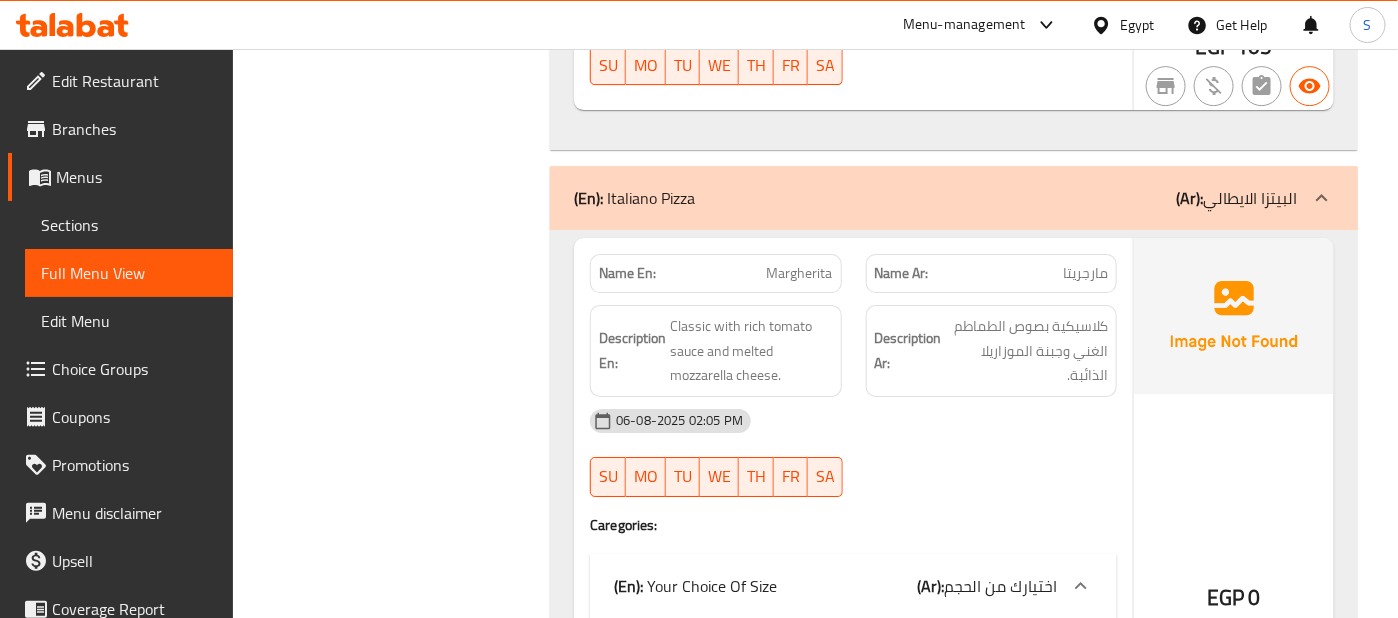 scroll, scrollTop: 69732, scrollLeft: 0, axis: vertical 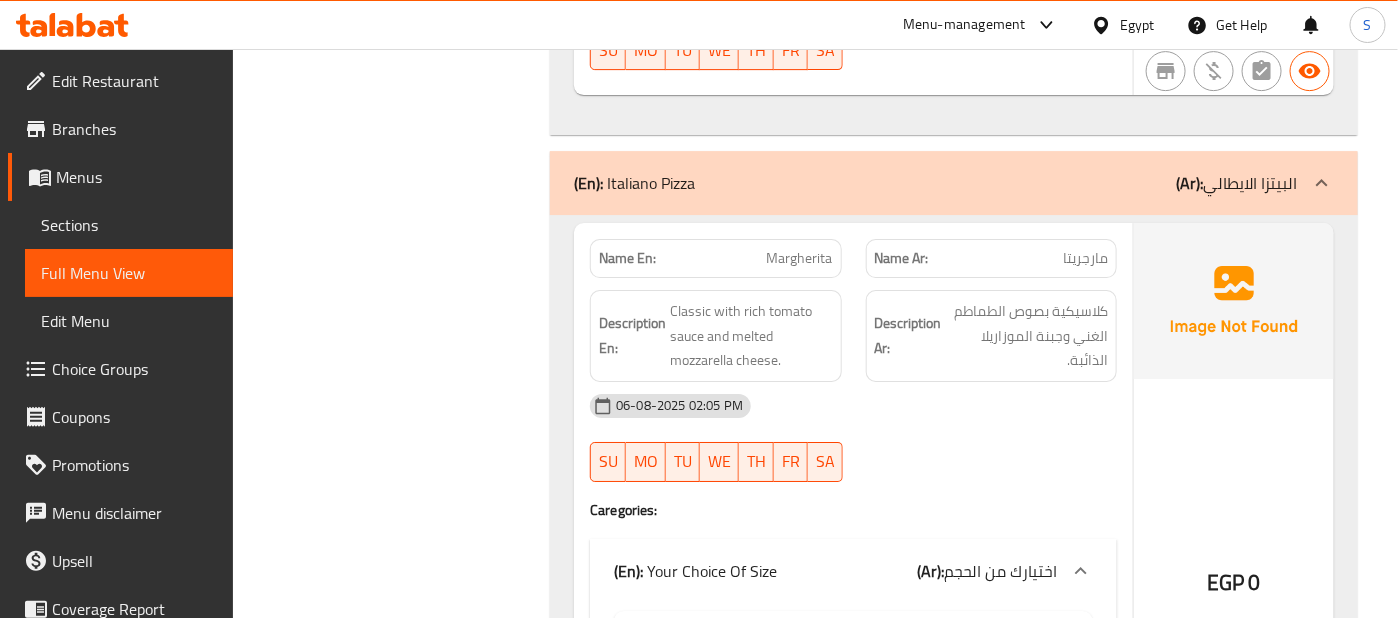 click on "06-08-2025 02:05 PM" at bounding box center (853, -69233) 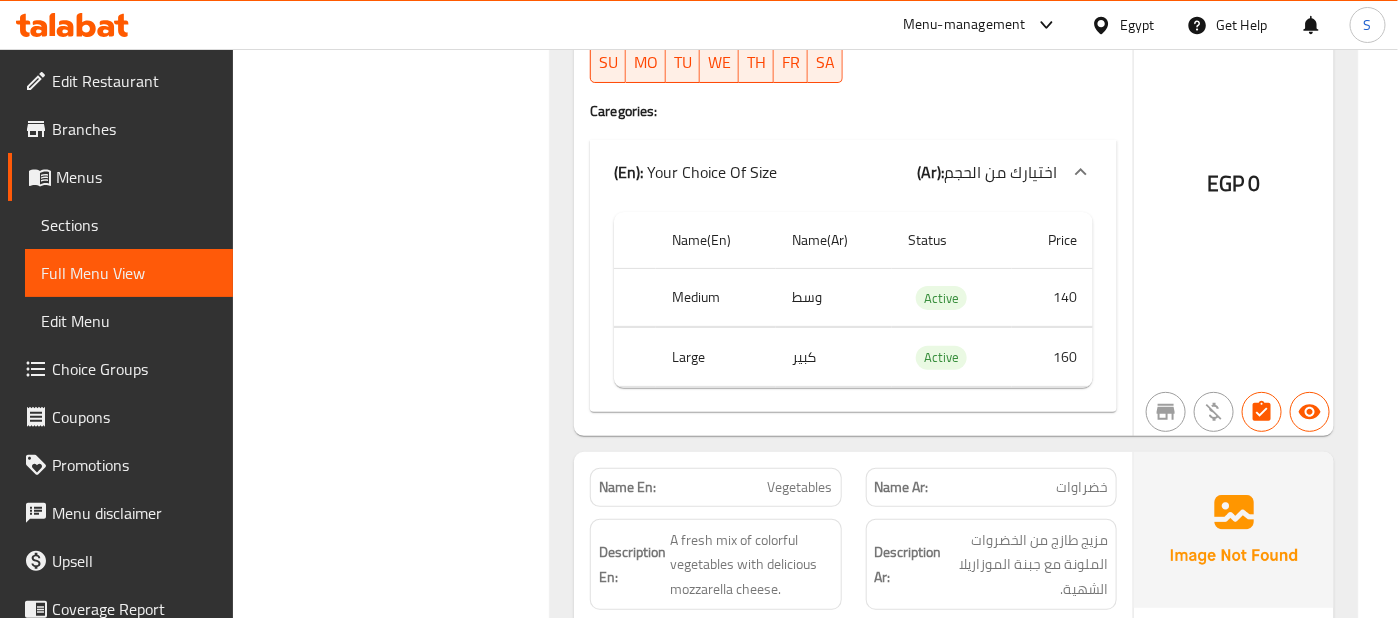 scroll, scrollTop: 70195, scrollLeft: 0, axis: vertical 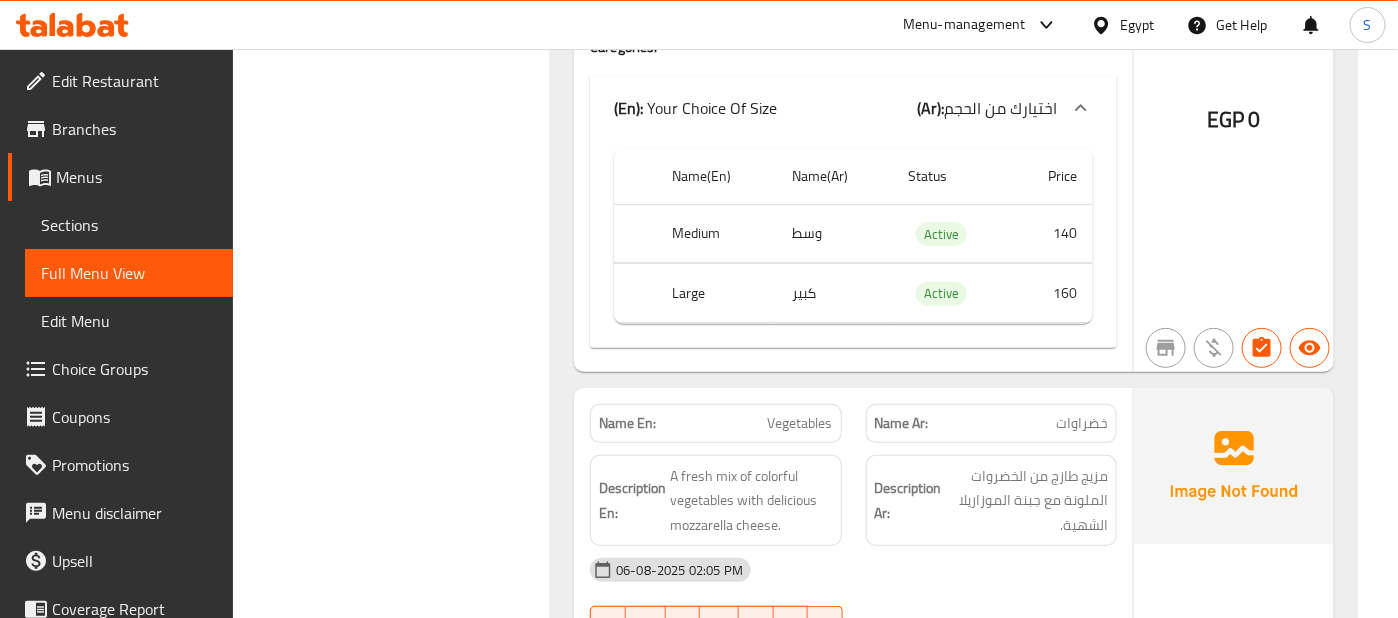 click on "اختيارك من الحجم" at bounding box center [1016, -68057] 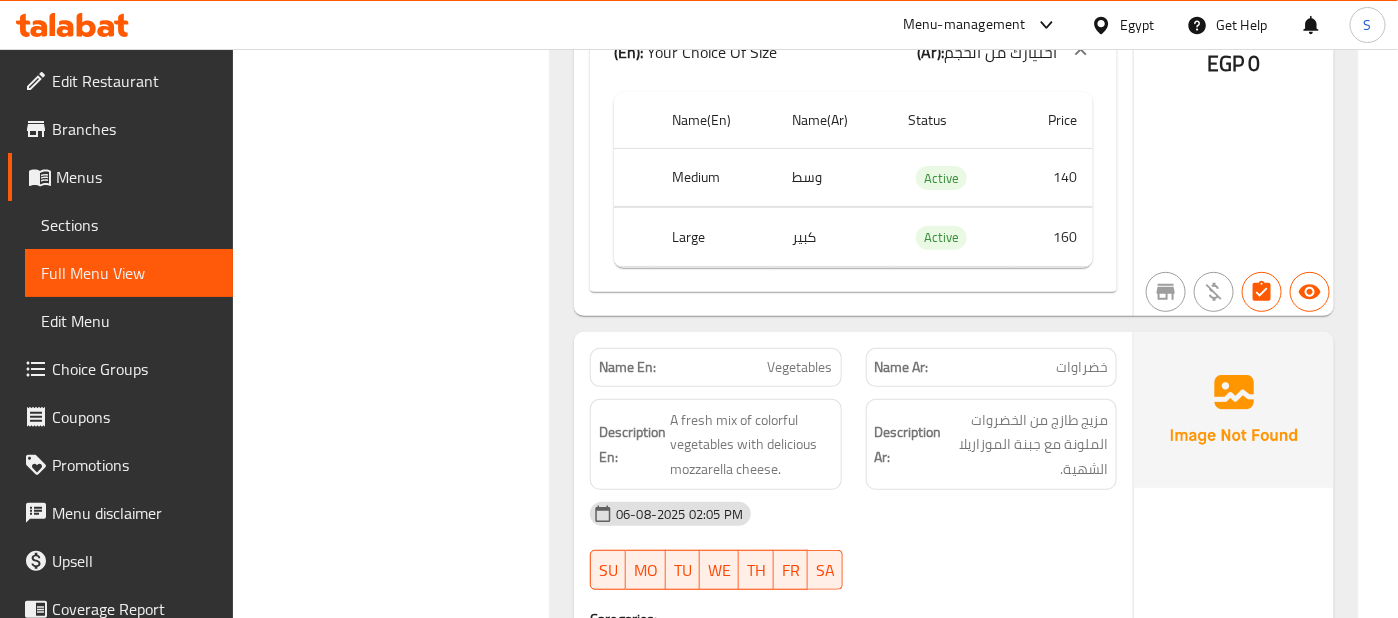 scroll, scrollTop: 70232, scrollLeft: 0, axis: vertical 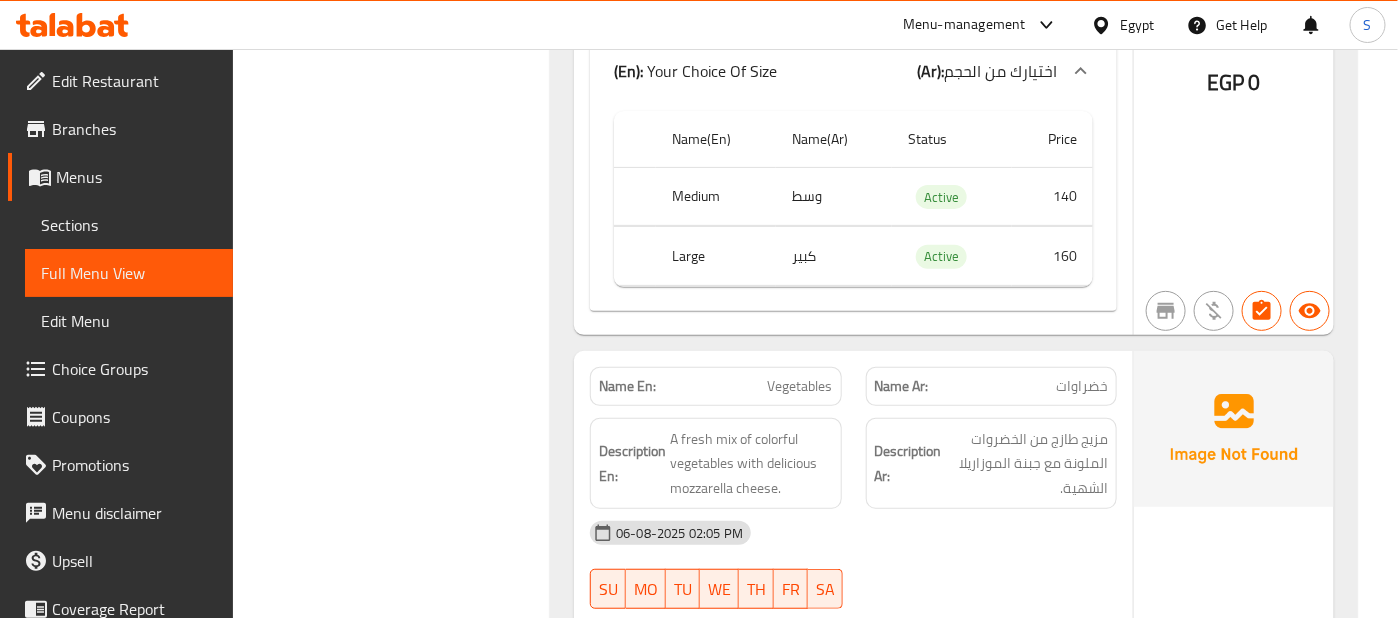 click on "EGP 0" at bounding box center (1234, -69488) 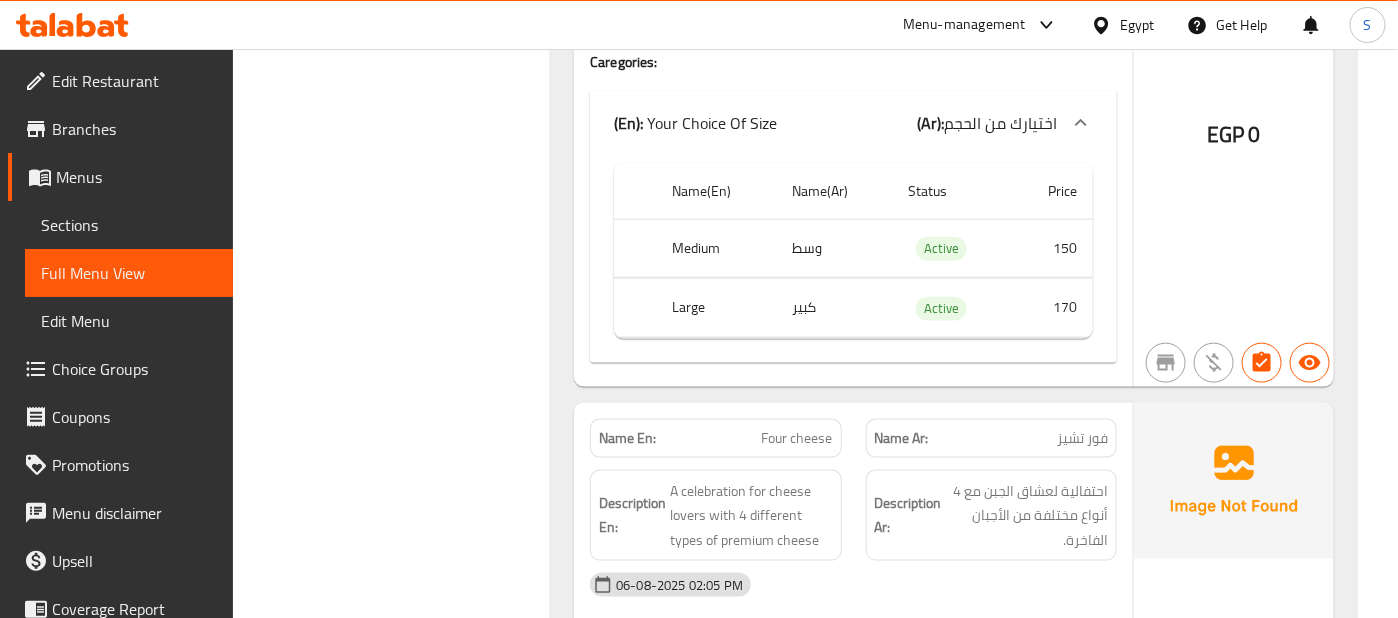scroll, scrollTop: 70810, scrollLeft: 0, axis: vertical 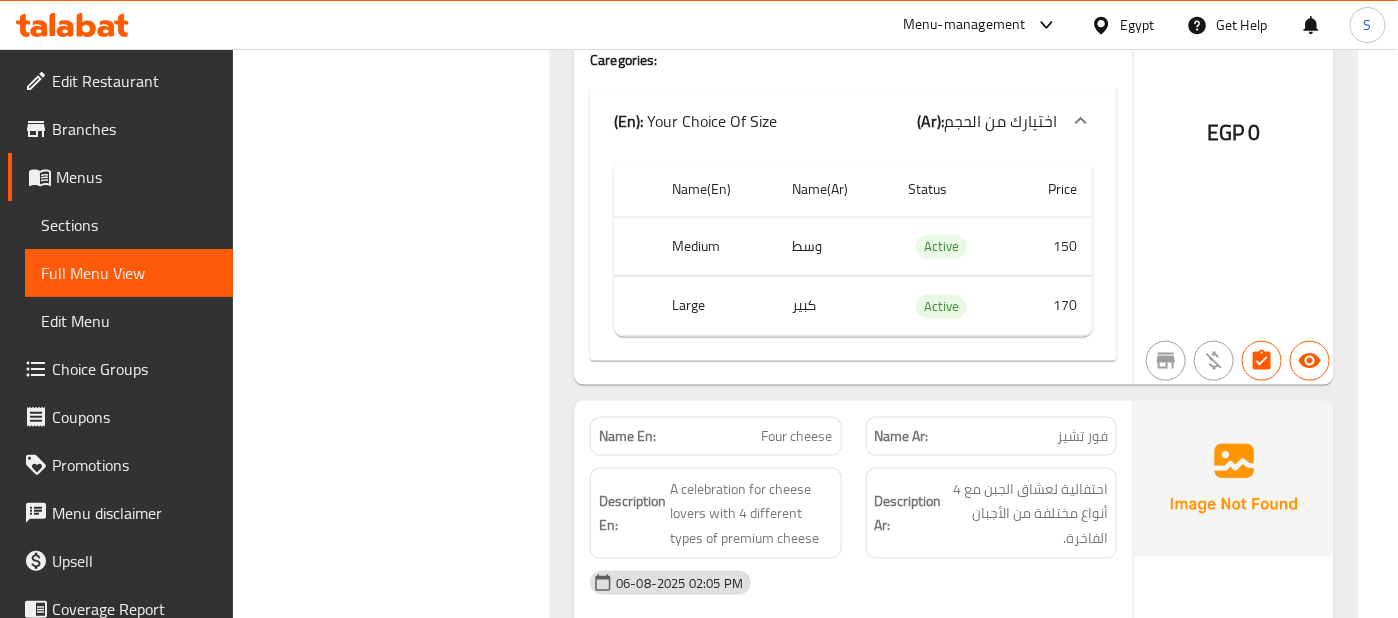 click on "اختيارك من الحجم" at bounding box center (1016, -68672) 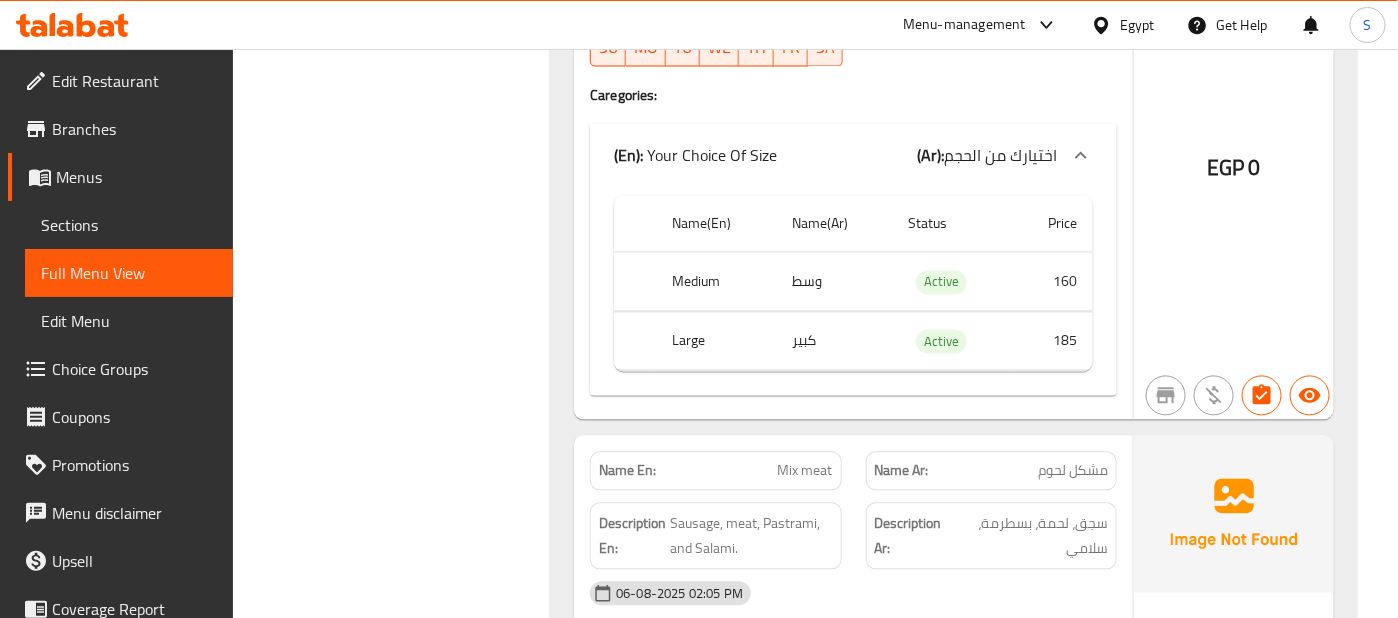 scroll, scrollTop: 71421, scrollLeft: 0, axis: vertical 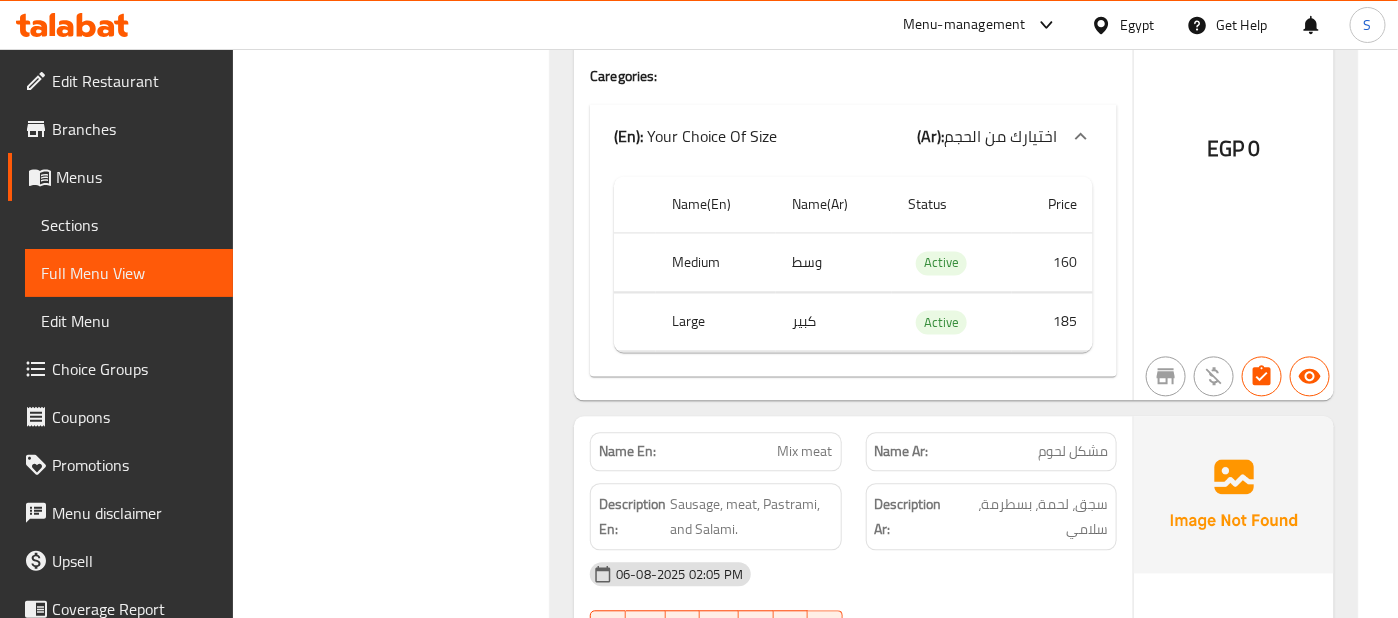 click on "اختيارك من الحجم" at bounding box center [1016, -69283] 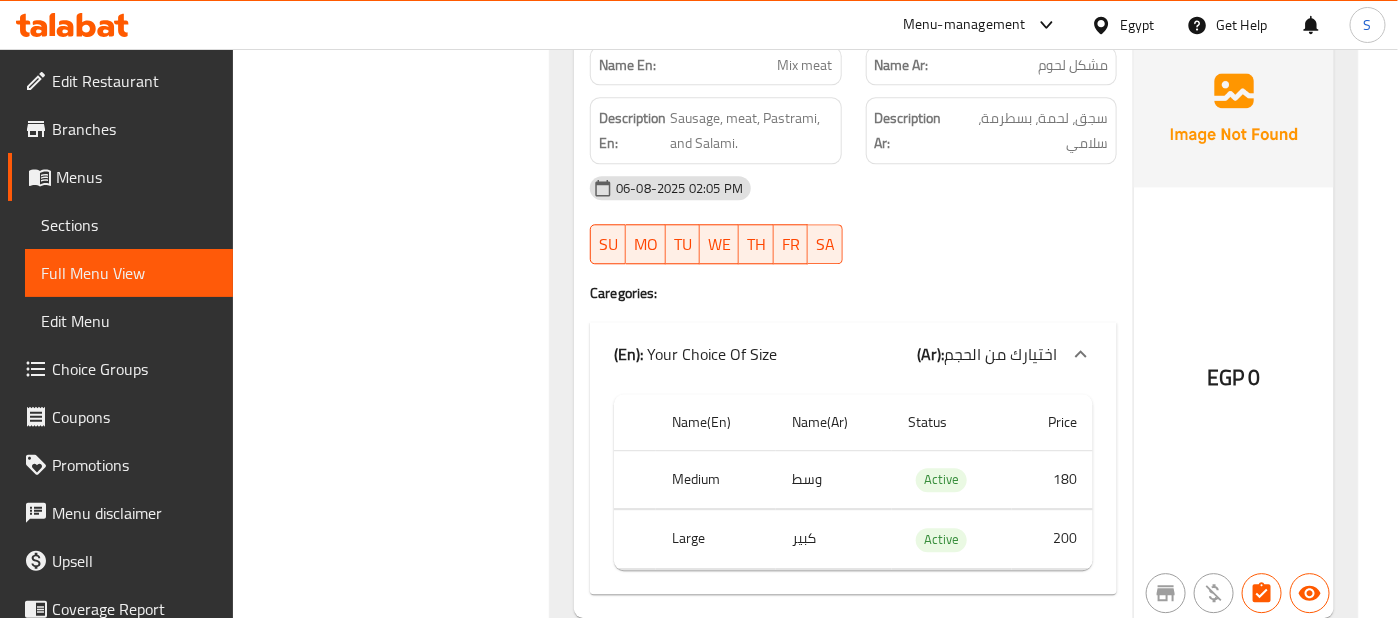 scroll, scrollTop: 71810, scrollLeft: 0, axis: vertical 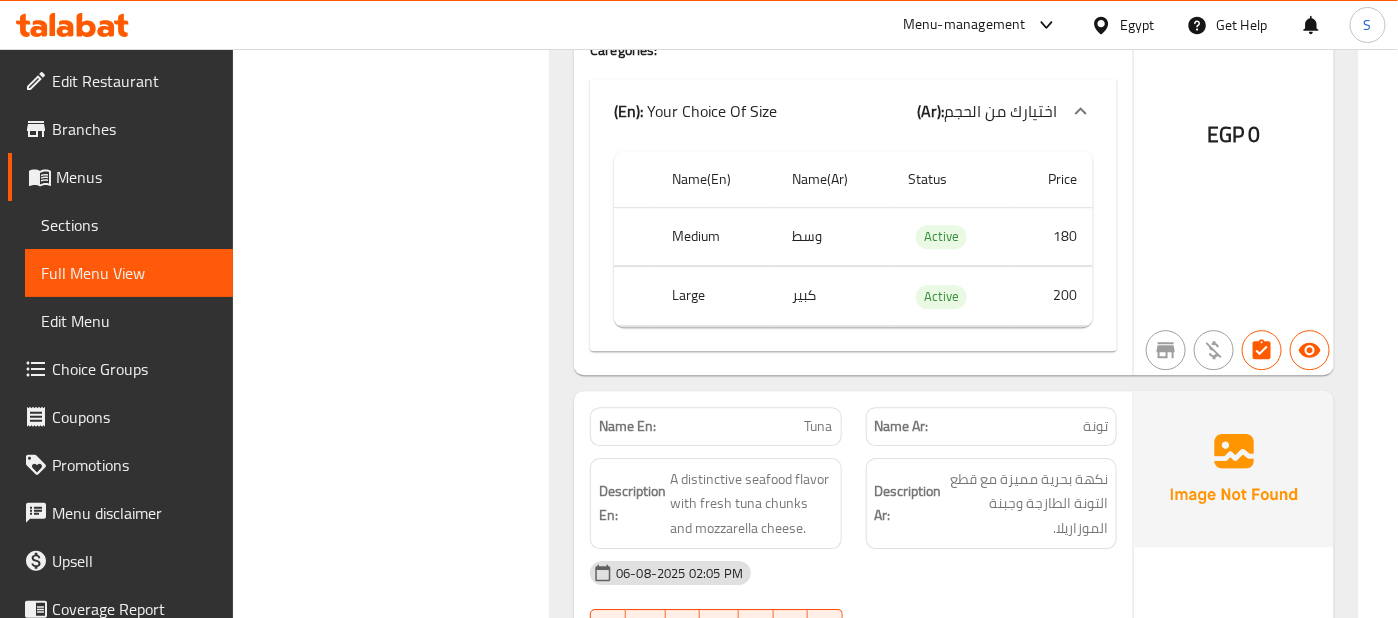 click at bounding box center [1234, -55234] 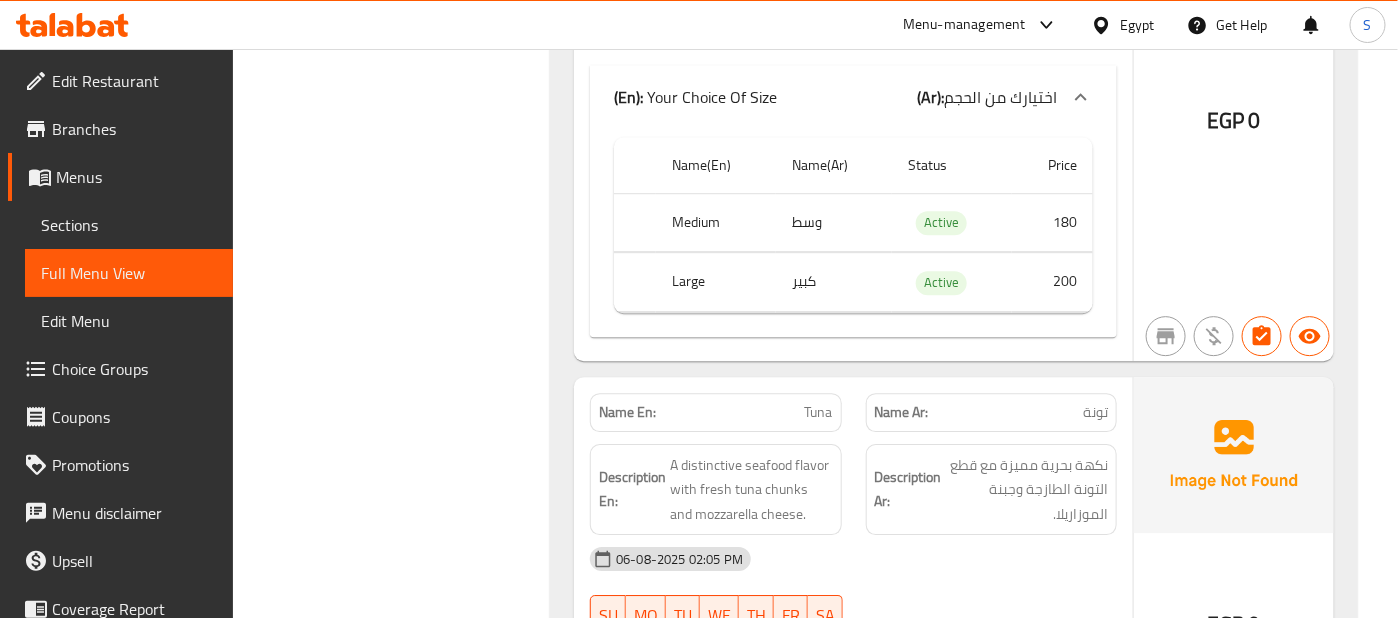 scroll, scrollTop: 72069, scrollLeft: 0, axis: vertical 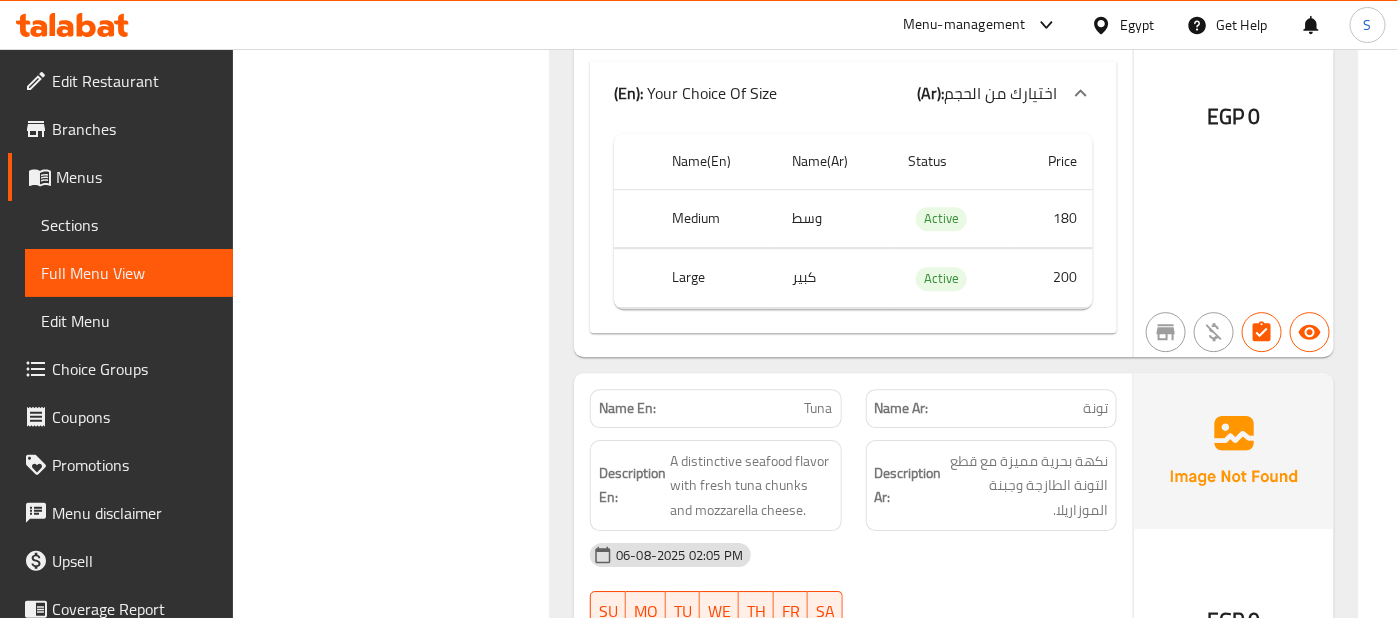 click 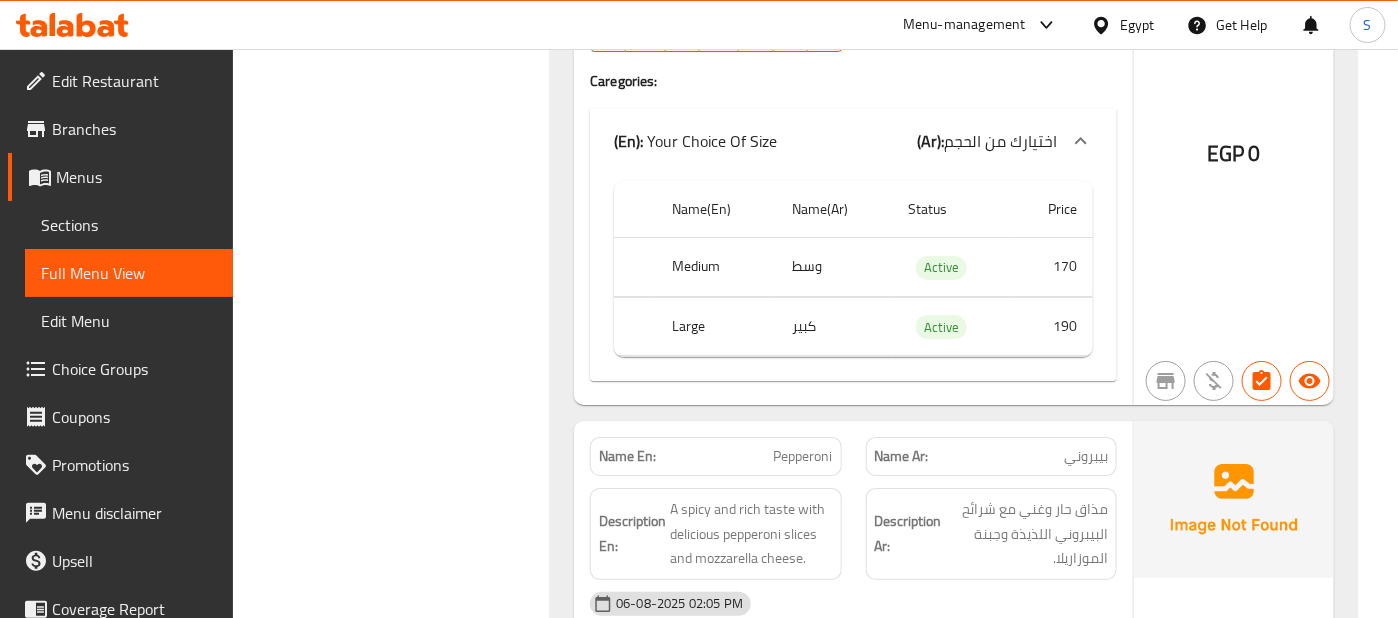 scroll, scrollTop: 72662, scrollLeft: 0, axis: vertical 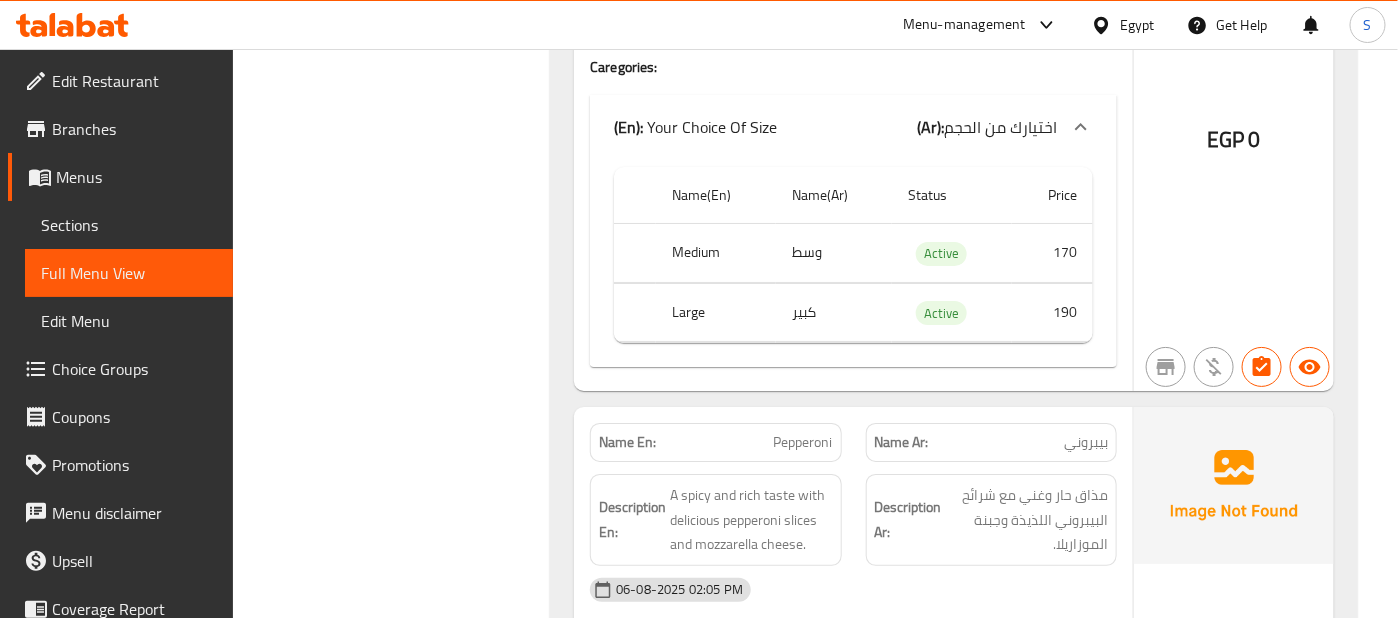 click on "اختيارك من الحجم" at bounding box center [1016, -70524] 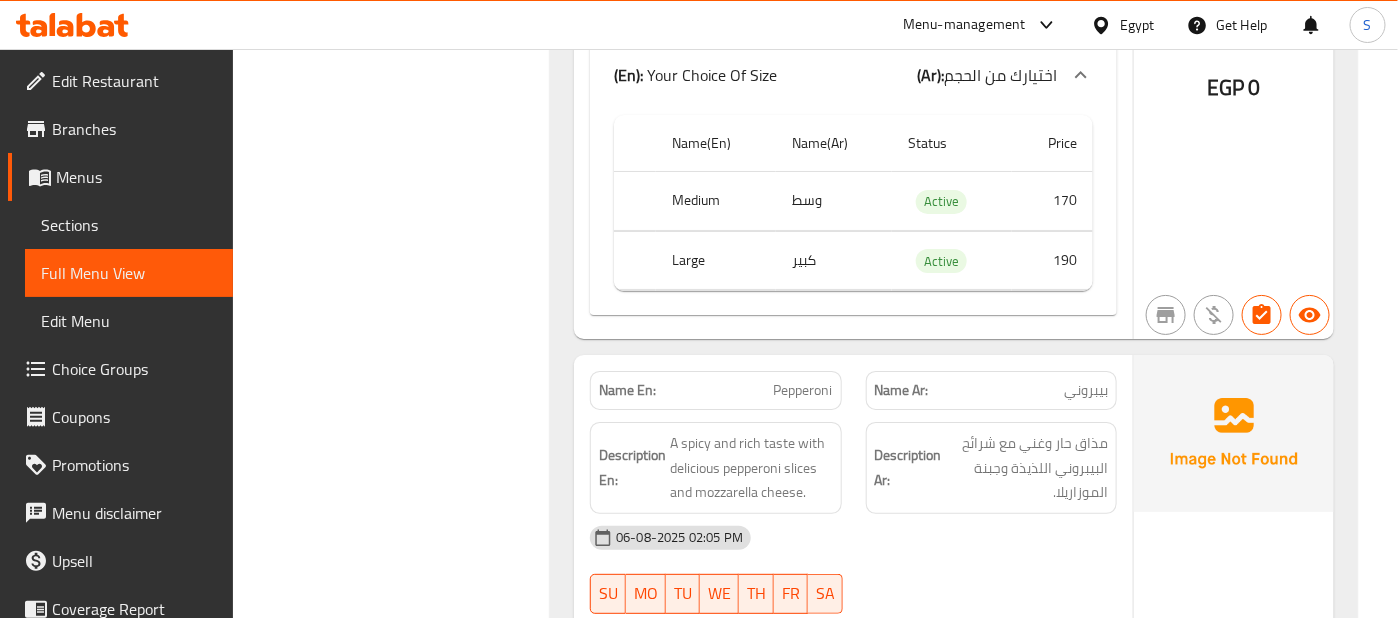 scroll, scrollTop: 72717, scrollLeft: 0, axis: vertical 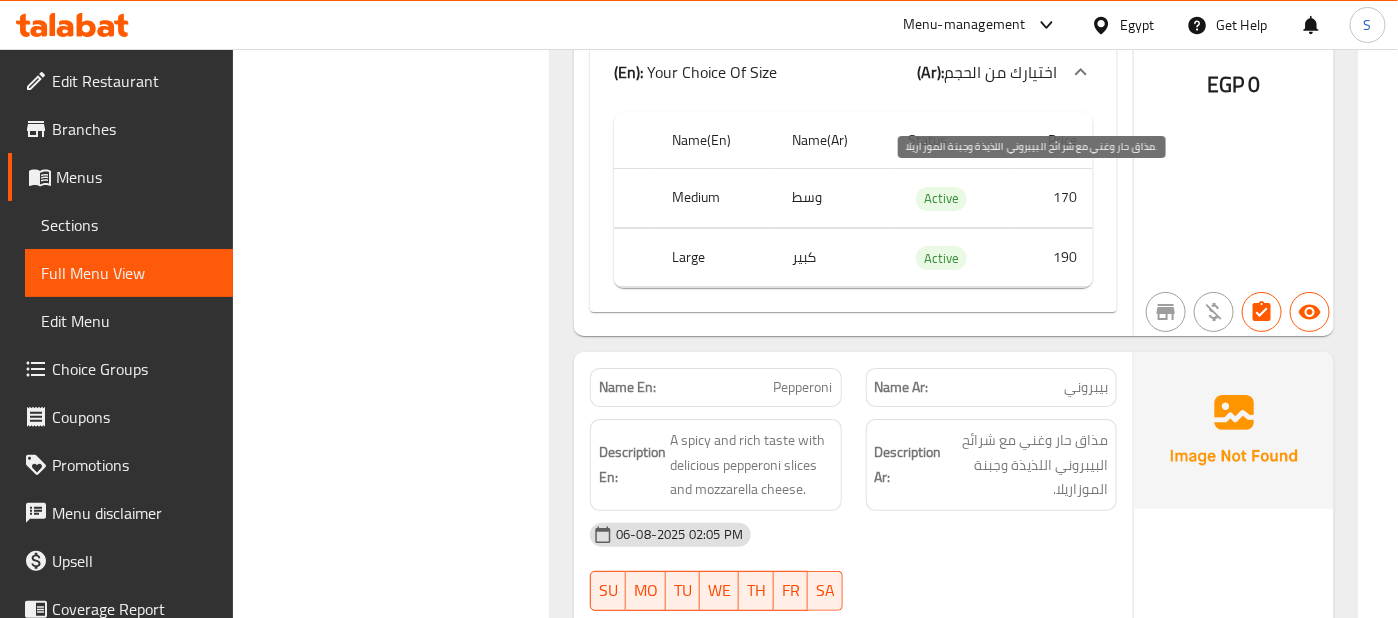 click on "مذاق حار وغني مع شرائح البيبروني اللذيذة وجبنة الموزاريلا." at bounding box center [1027, 465] 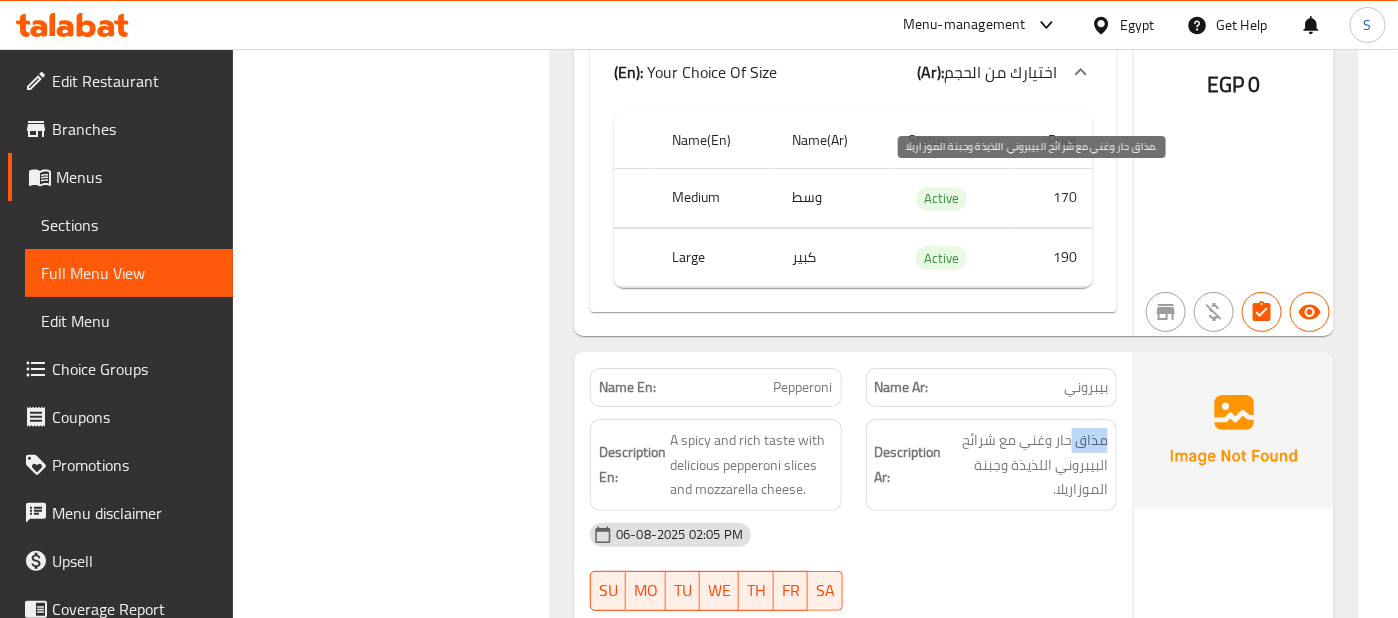 click on "مذاق حار وغني مع شرائح البيبروني اللذيذة وجبنة الموزاريلا." at bounding box center (1027, 465) 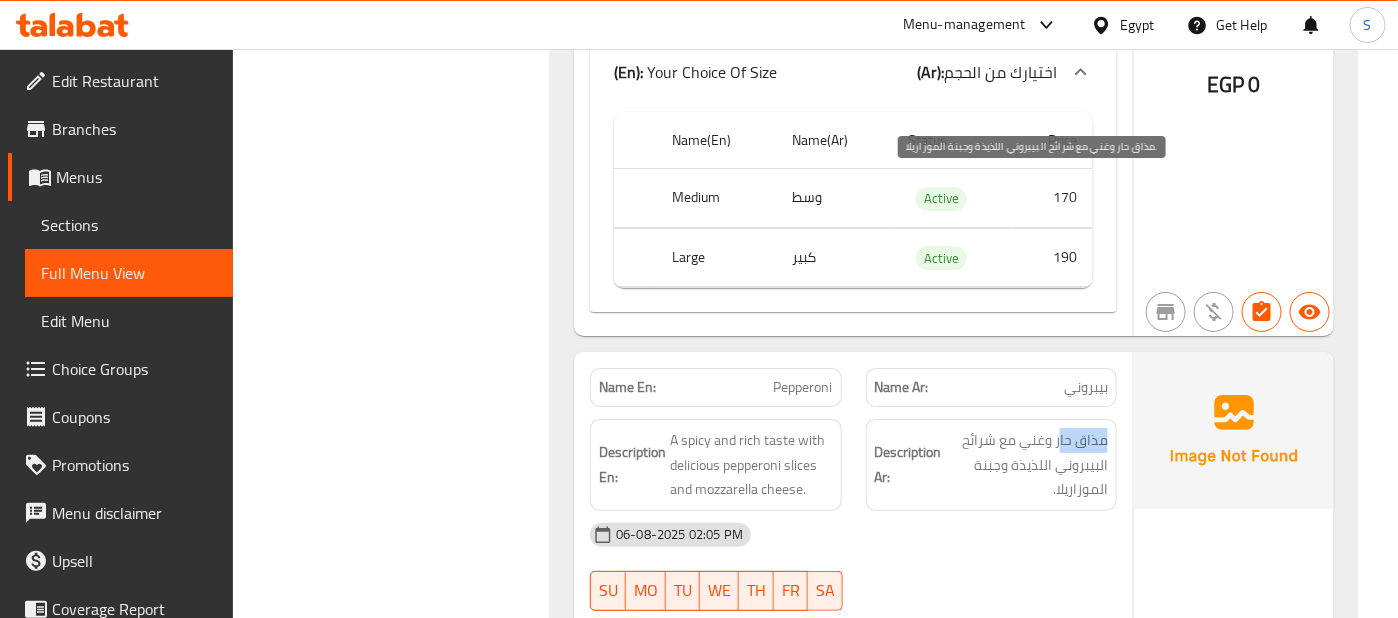 drag, startPoint x: 1060, startPoint y: 185, endPoint x: 1108, endPoint y: 181, distance: 48.166378 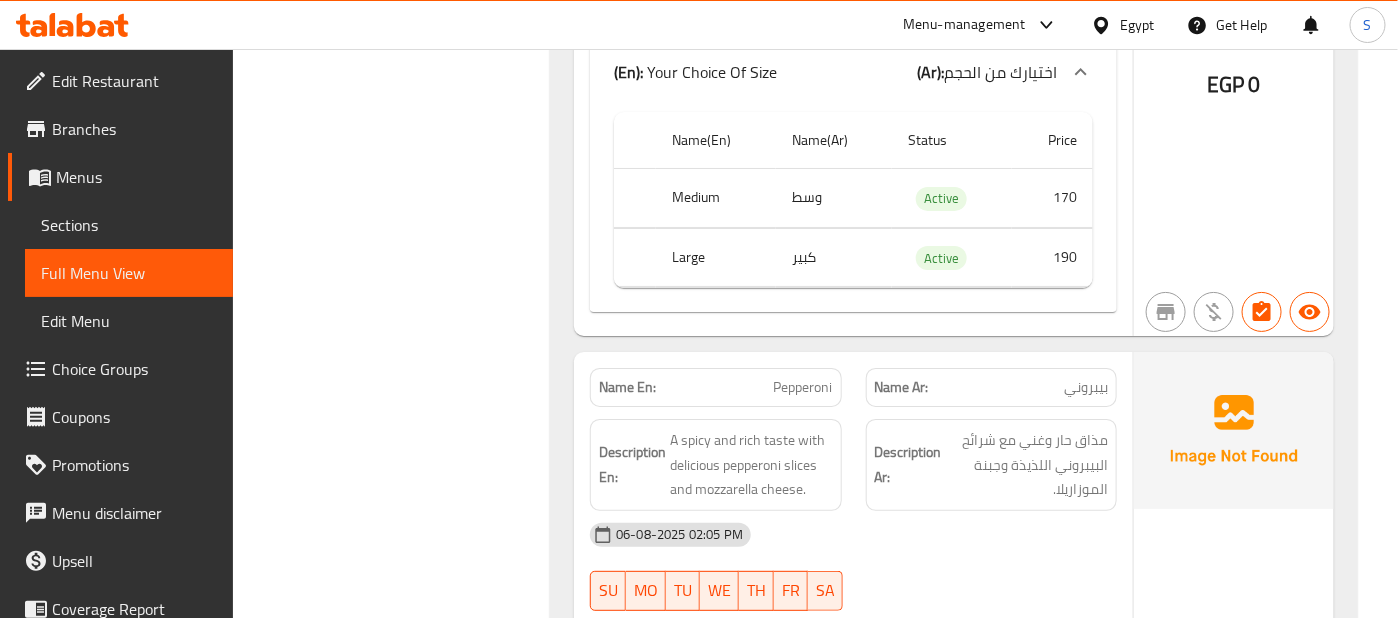 click at bounding box center [1234, -55626] 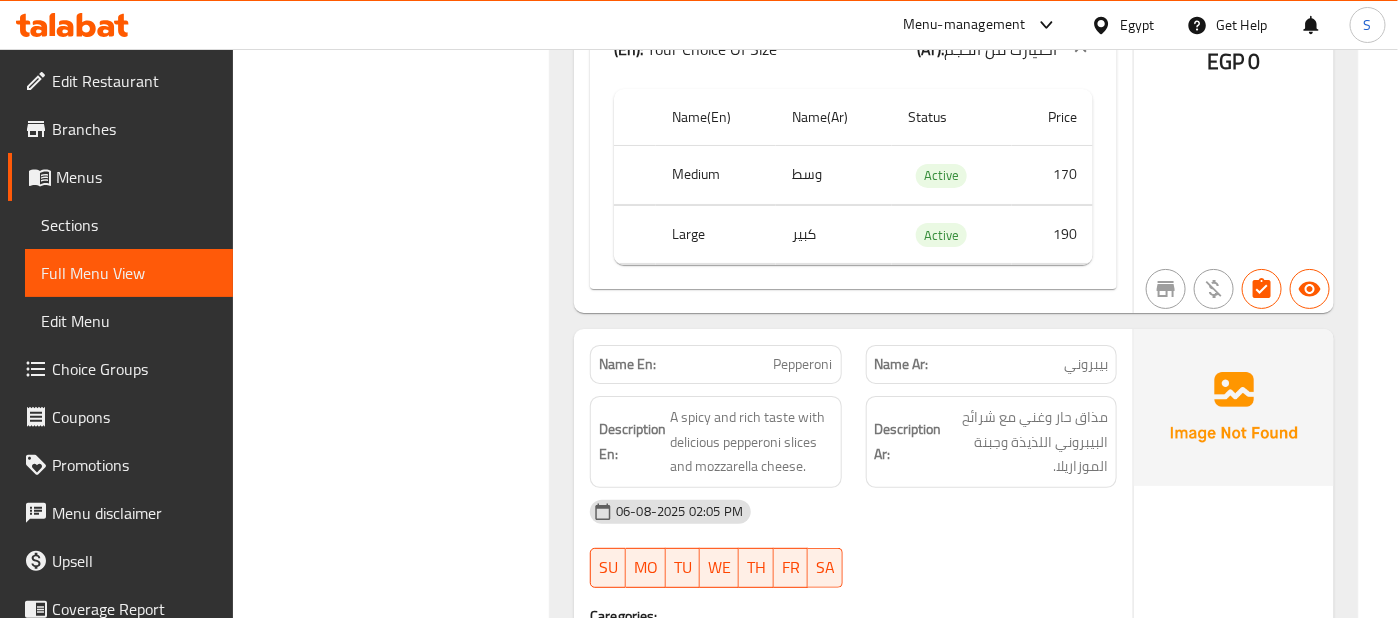 scroll, scrollTop: 72736, scrollLeft: 0, axis: vertical 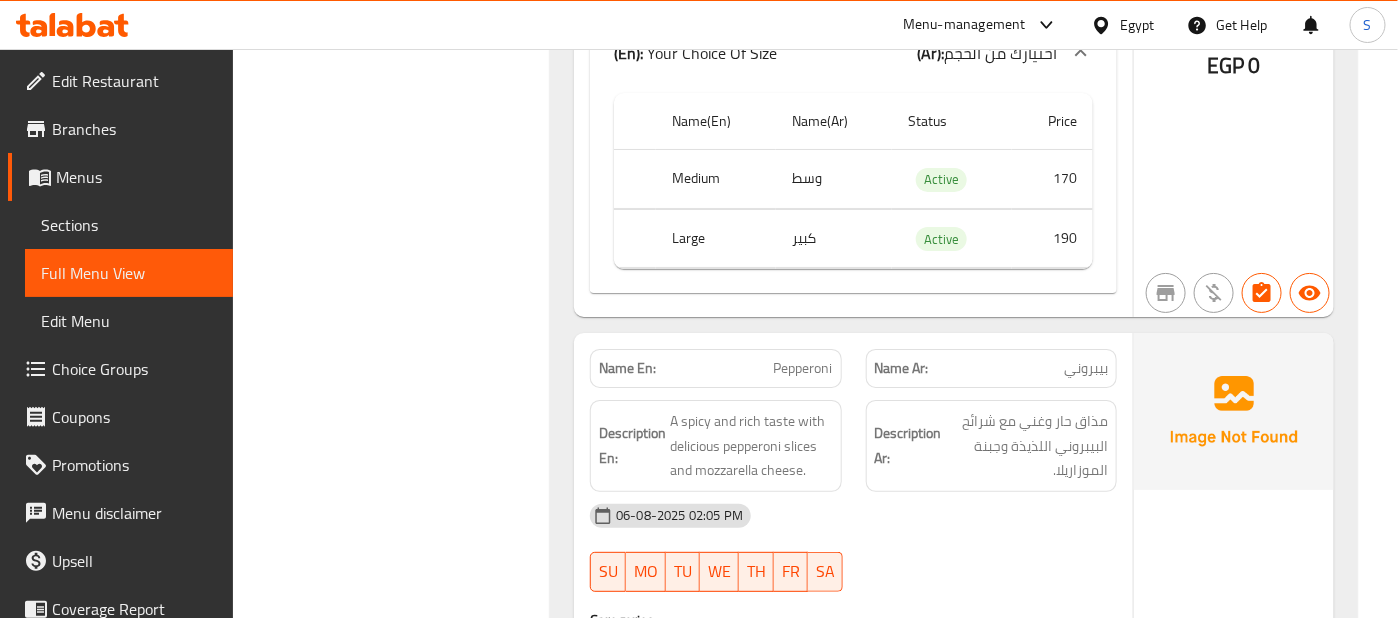 click on "EGP 0" at bounding box center [1234, -68811] 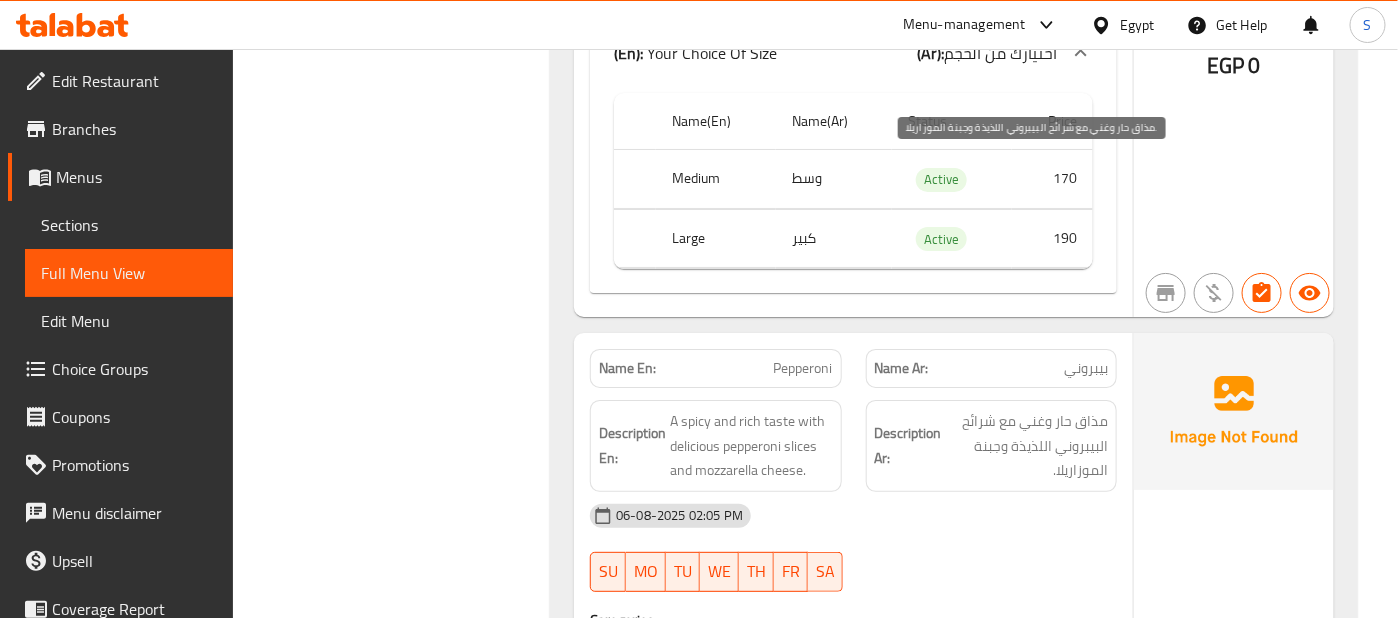 click on "مذاق حار وغني مع شرائح البيبروني اللذيذة وجبنة الموزاريلا." at bounding box center (1027, 446) 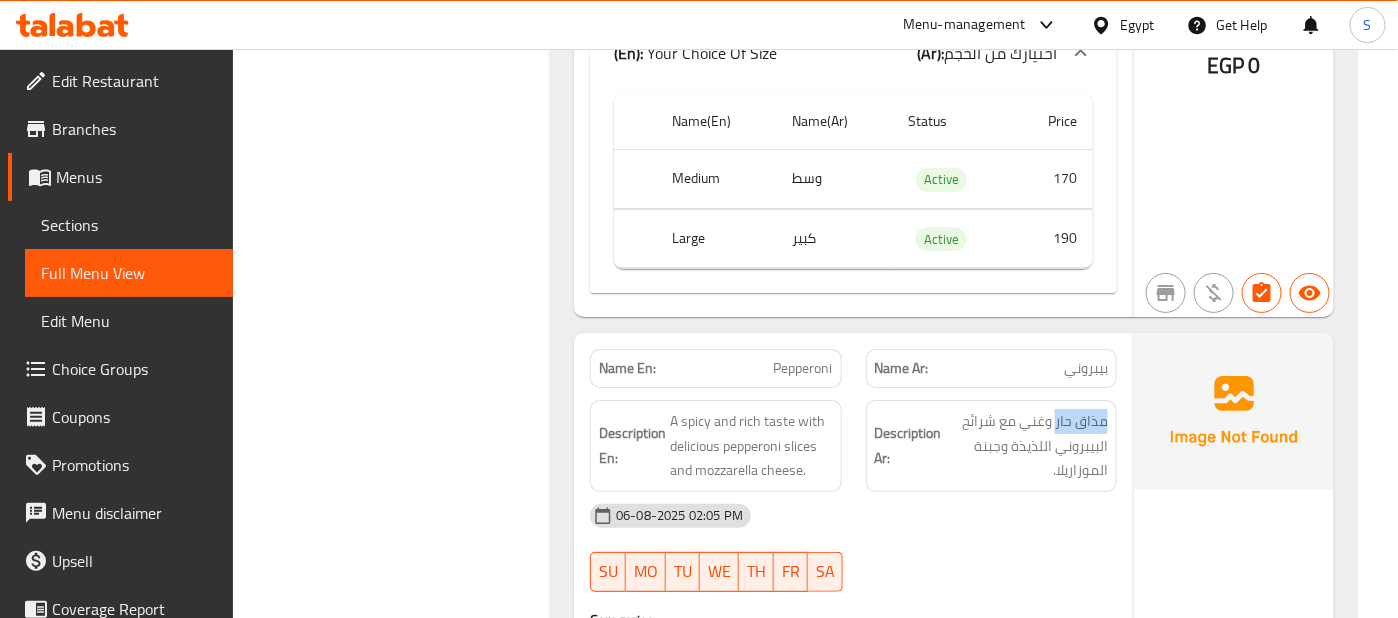 drag, startPoint x: 1056, startPoint y: 167, endPoint x: 1110, endPoint y: 158, distance: 54.74486 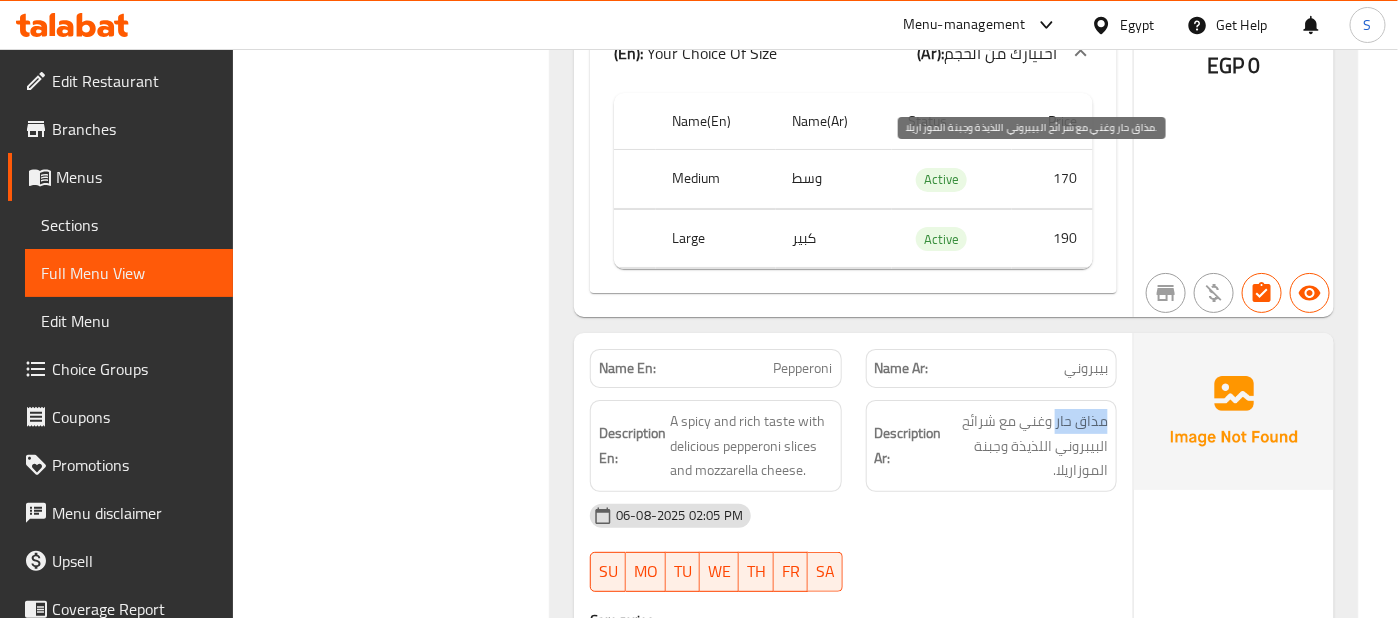 click on "مذاق حار وغني مع شرائح البيبروني اللذيذة وجبنة الموزاريلا." at bounding box center (1027, 446) 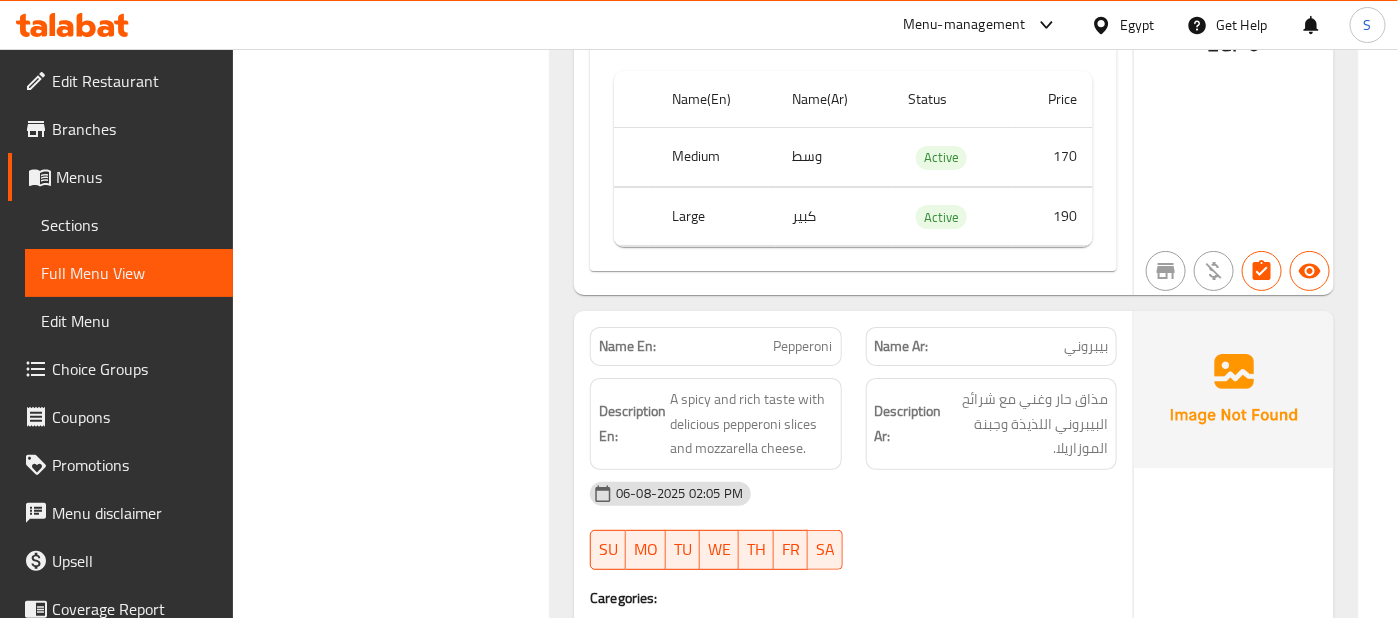 scroll, scrollTop: 72754, scrollLeft: 0, axis: vertical 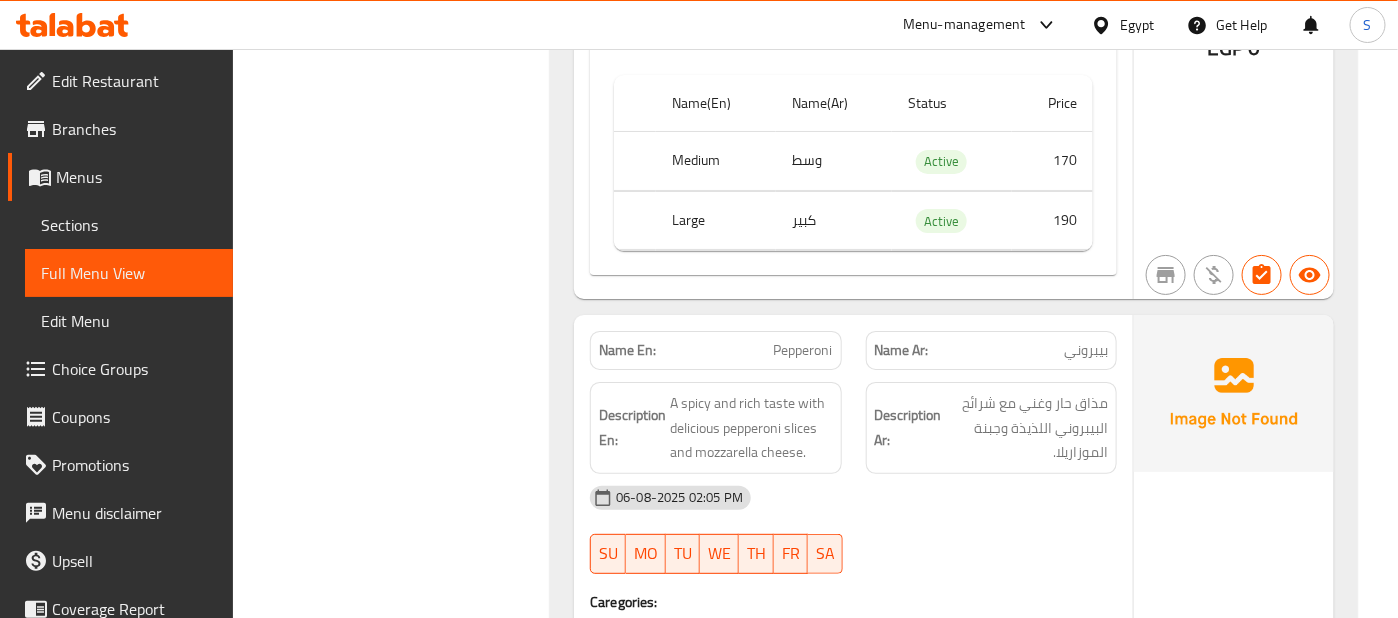 click on "بيبروني" at bounding box center (1069, -69000) 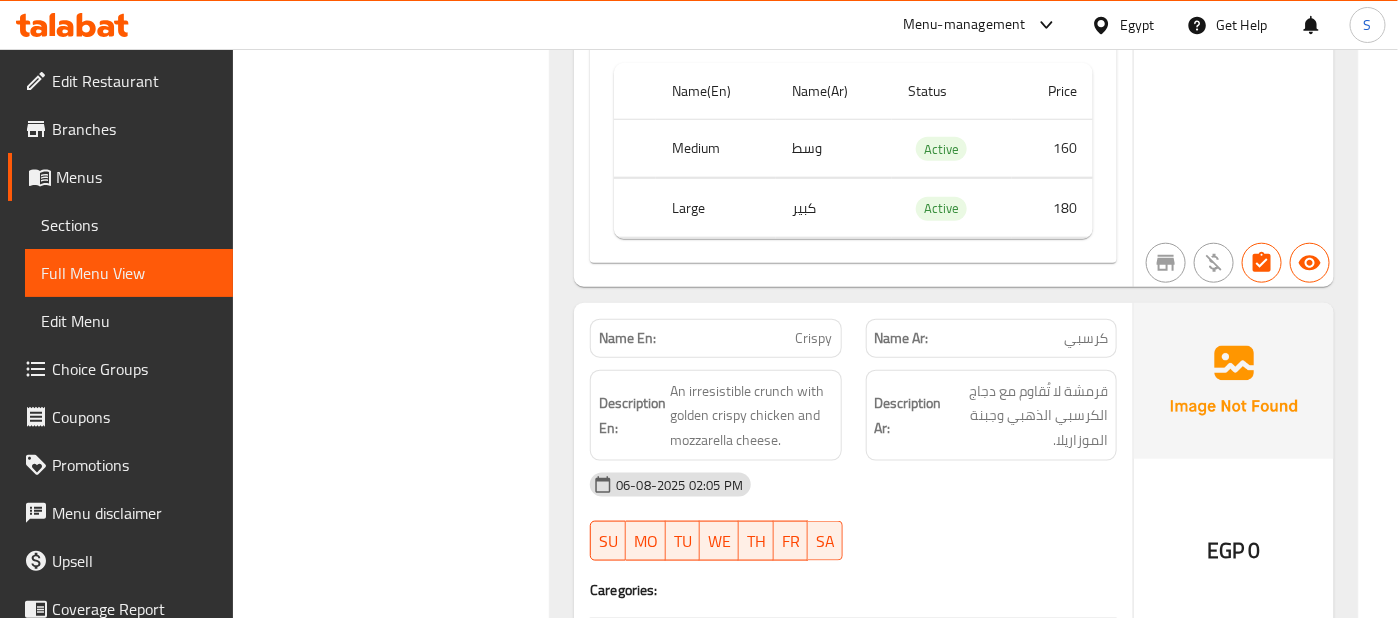 scroll, scrollTop: 73402, scrollLeft: 0, axis: vertical 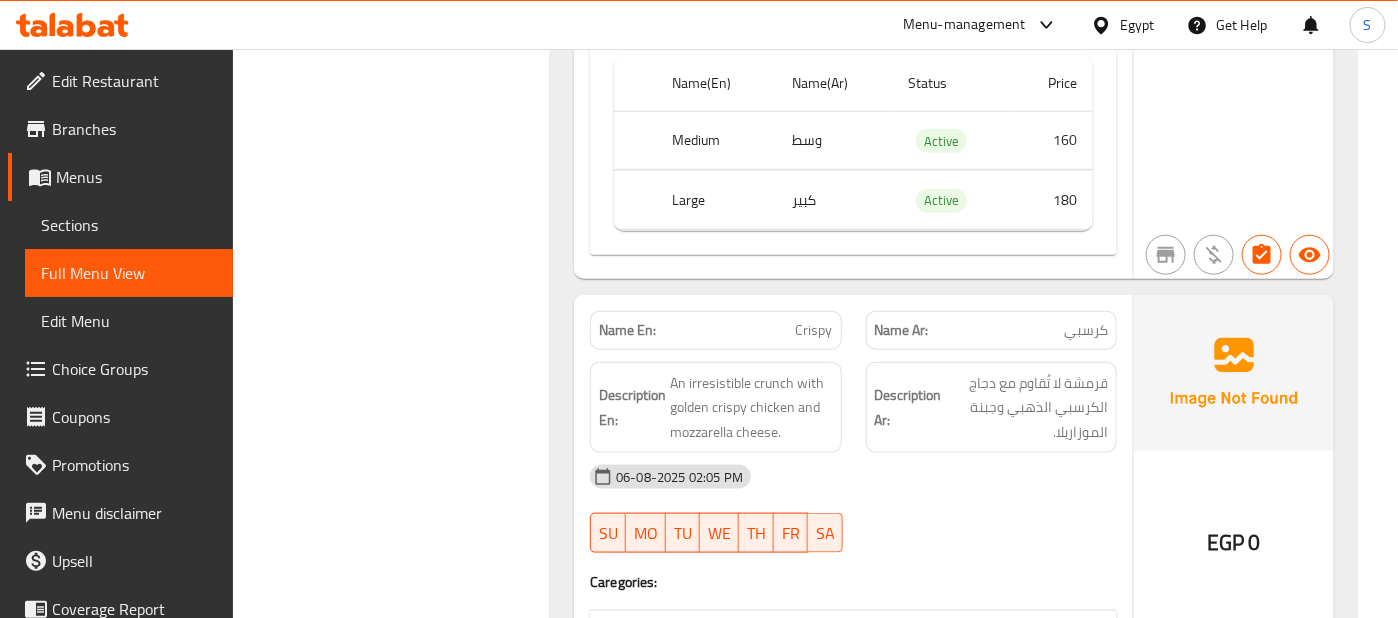 click 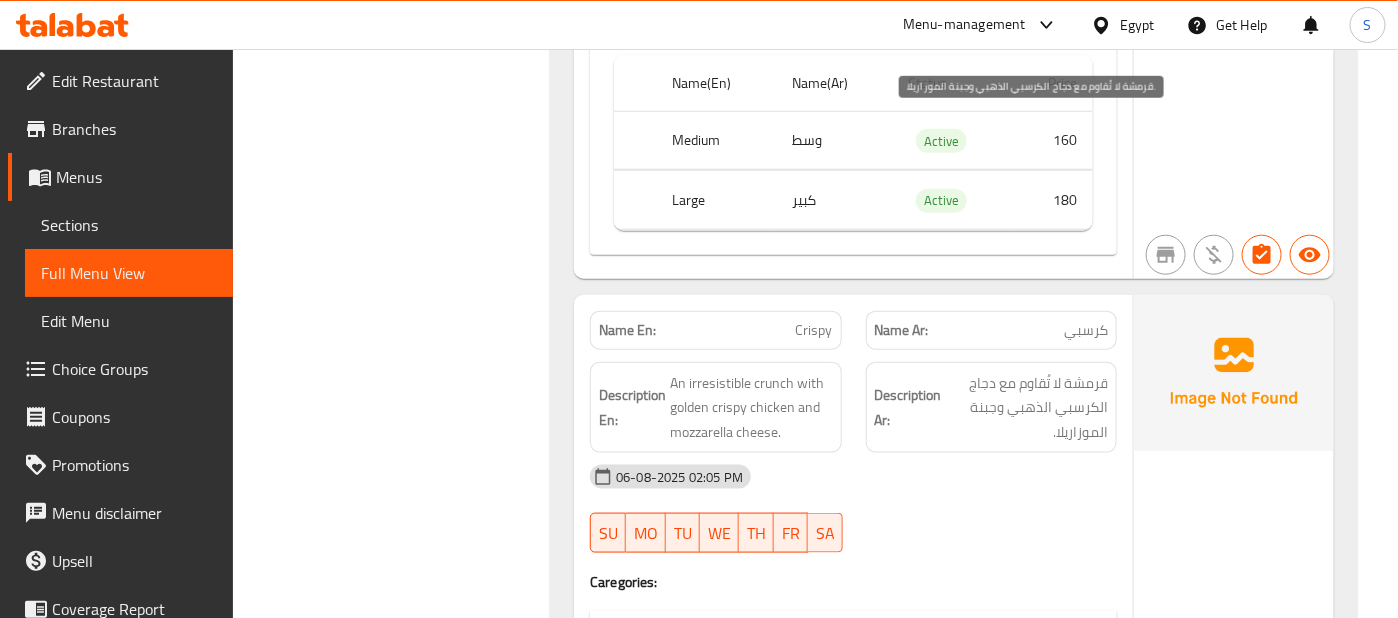 click on "قرمشة لا تُقاوم مع دجاج الكرسبي الذهبي وجبنة الموزاريلا." at bounding box center [1027, 408] 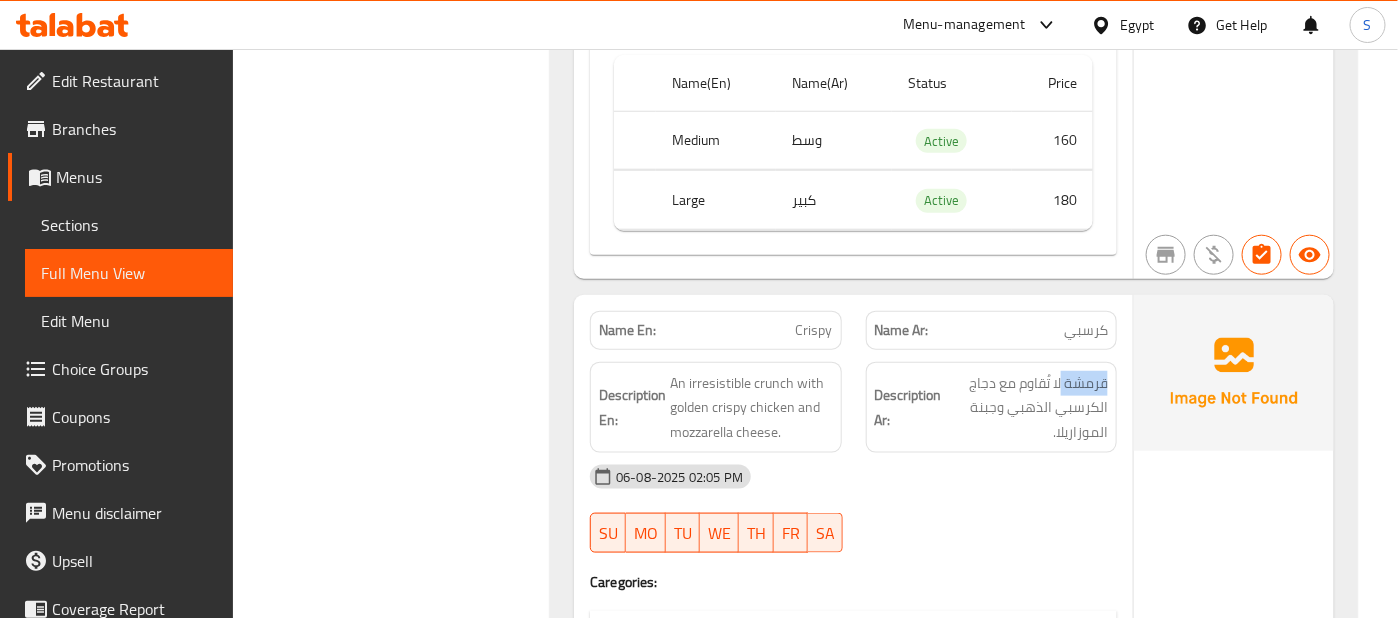 click on "06-08-2025 02:05 PM" at bounding box center (853, -69097) 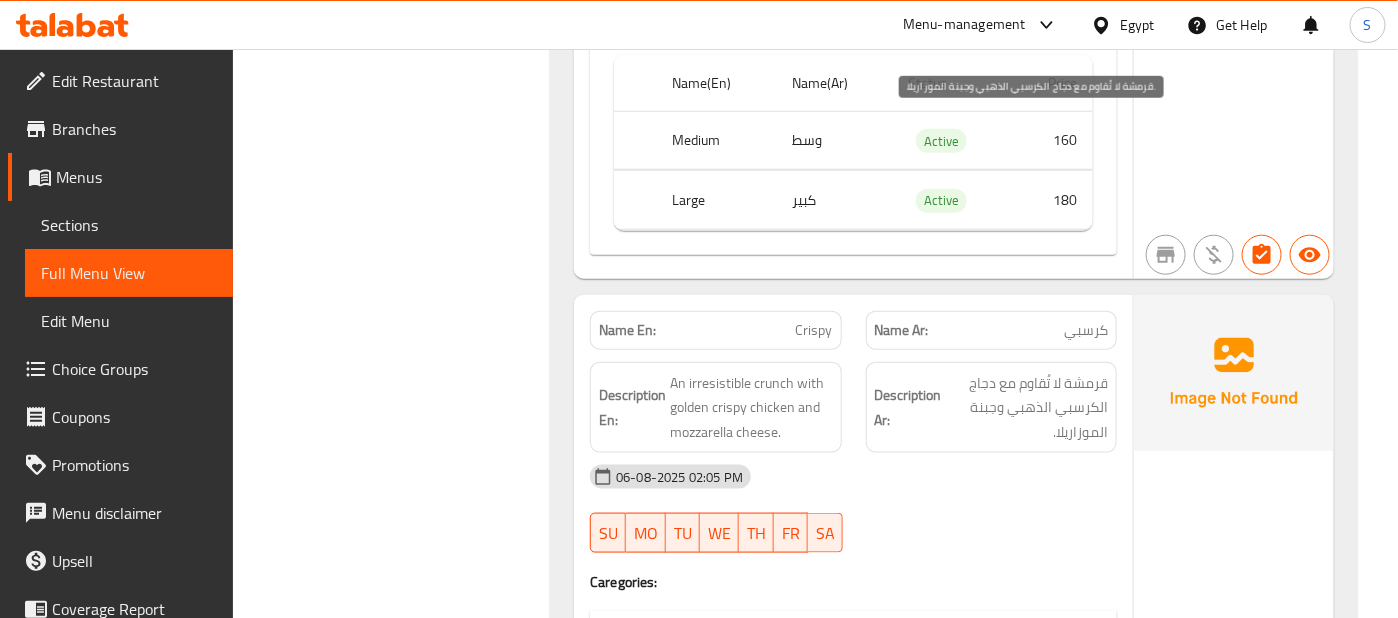 click on "قرمشة لا تُقاوم مع دجاج الكرسبي الذهبي وجبنة الموزاريلا." at bounding box center (1027, 408) 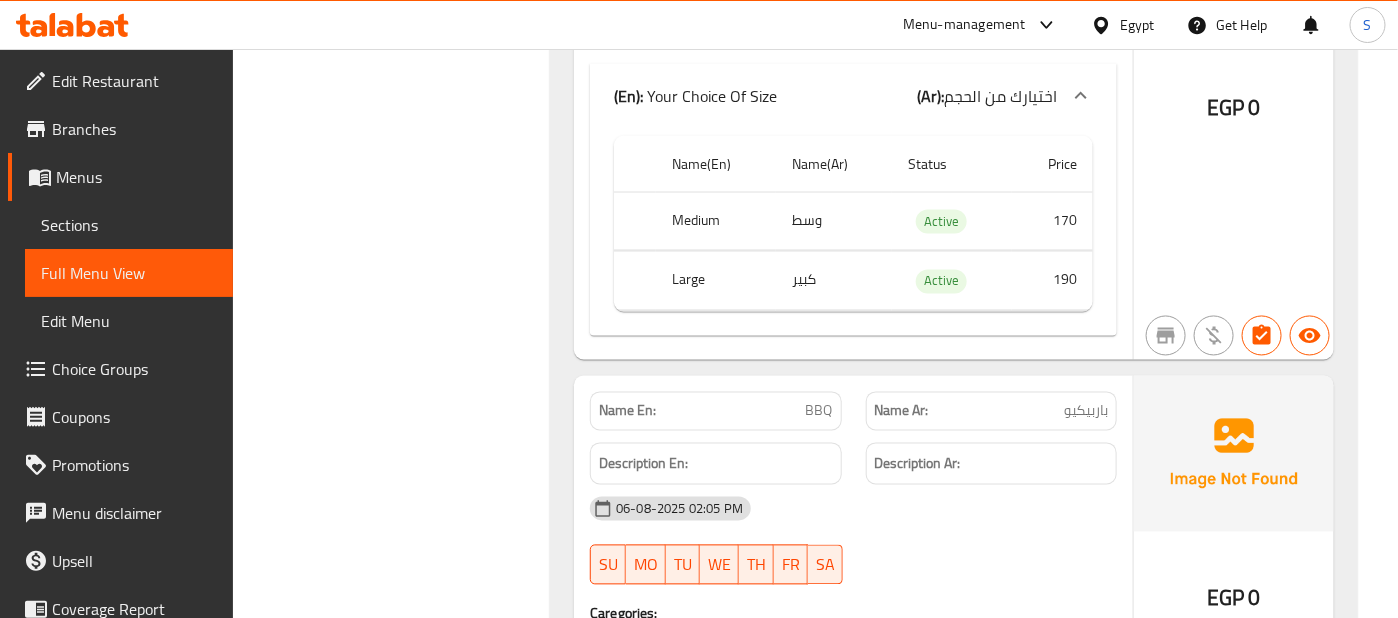 scroll, scrollTop: 73902, scrollLeft: 0, axis: vertical 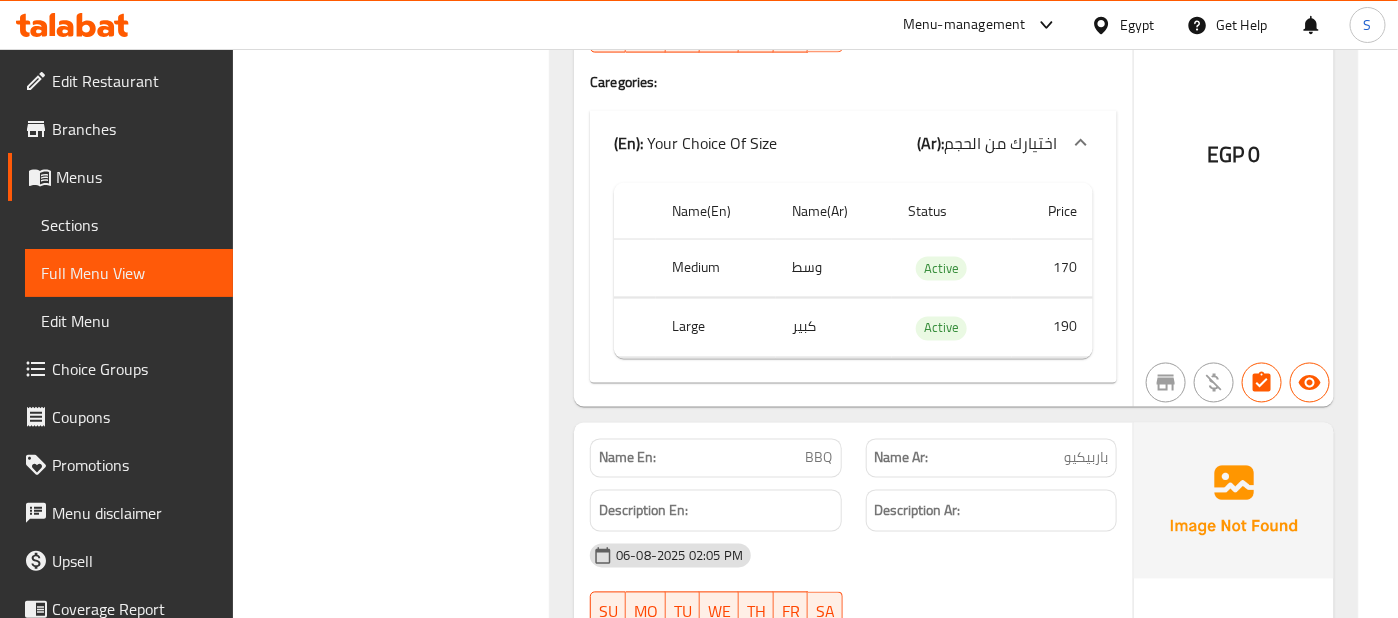 click at bounding box center [1081, -71764] 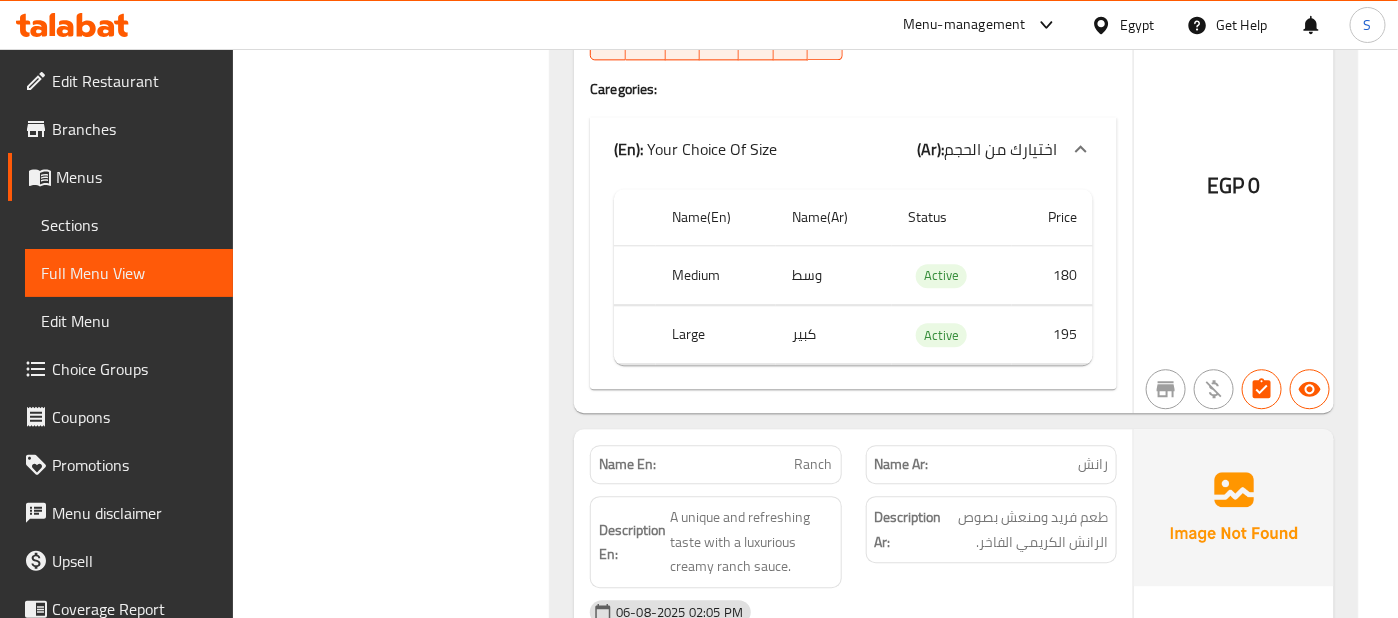 scroll, scrollTop: 74477, scrollLeft: 0, axis: vertical 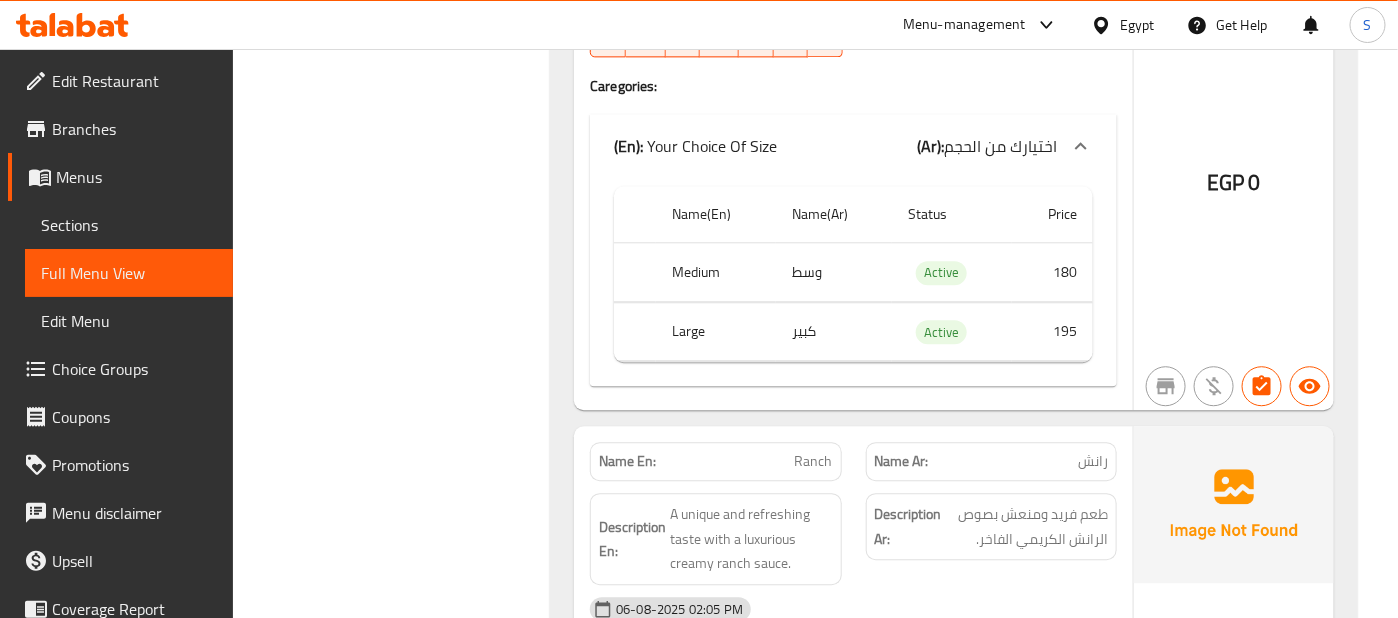 click at bounding box center [1081, -72339] 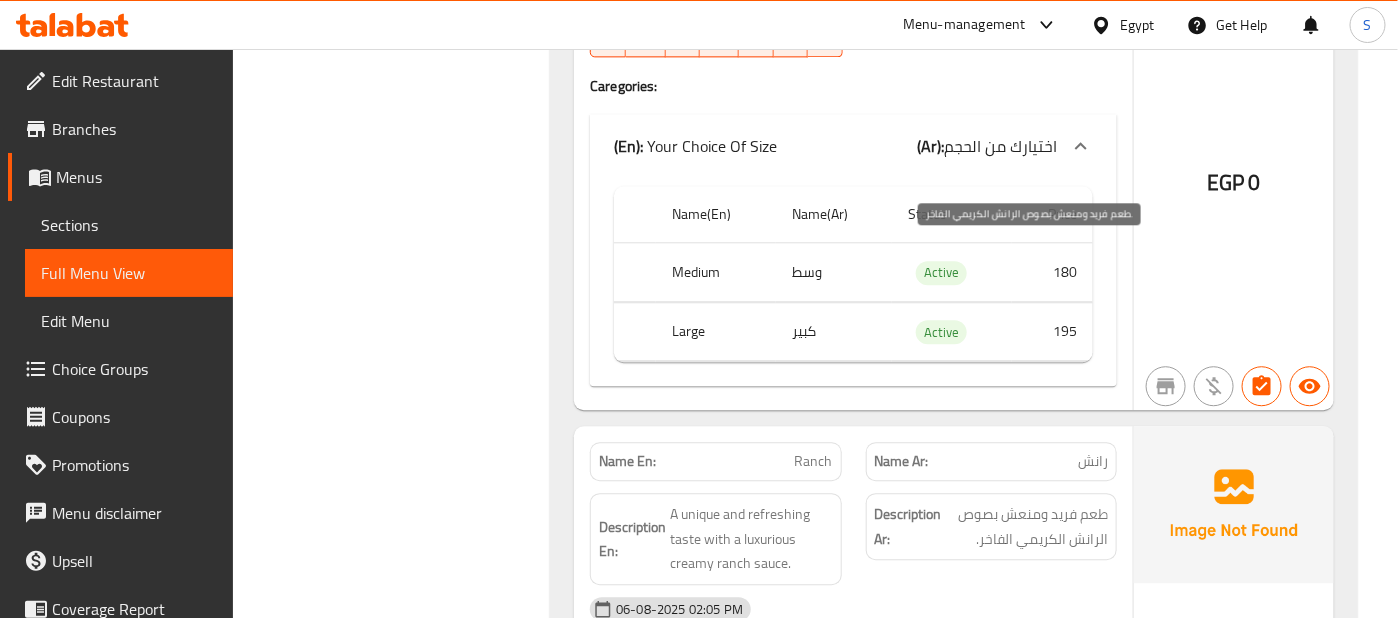 click on "طعم فريد ومنعش بصوص الرانش الكريمي الفاخر." at bounding box center (1027, 526) 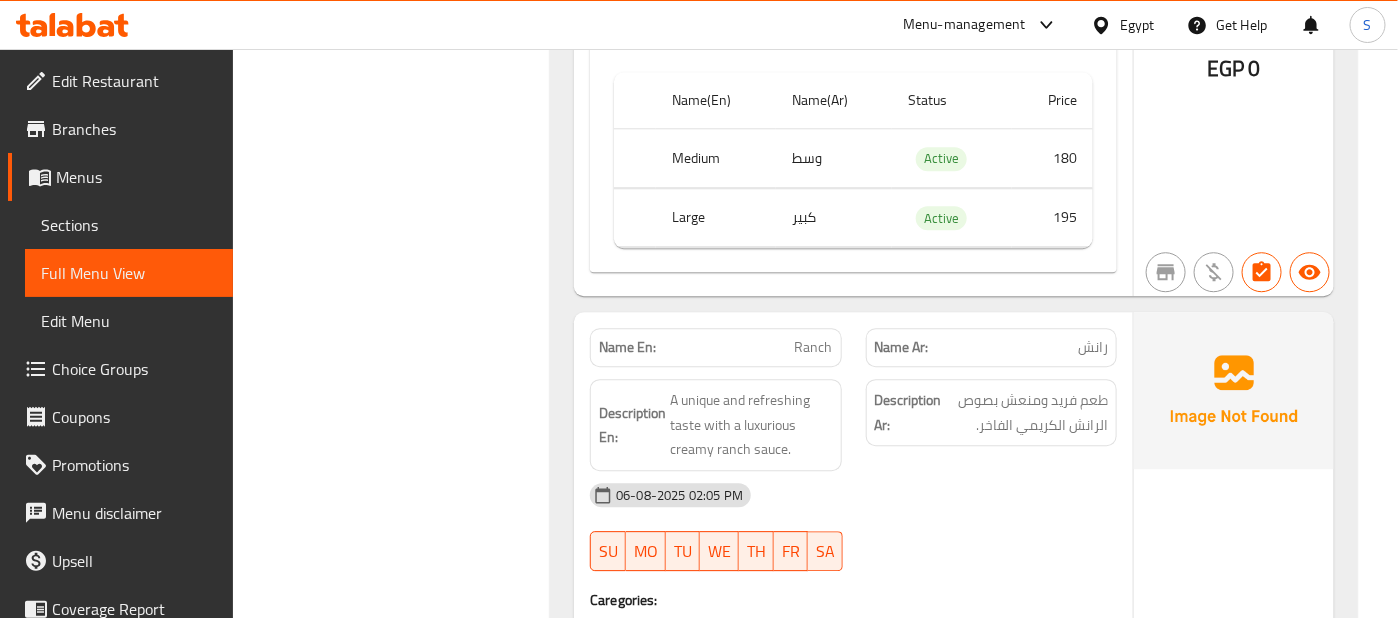 scroll, scrollTop: 74588, scrollLeft: 0, axis: vertical 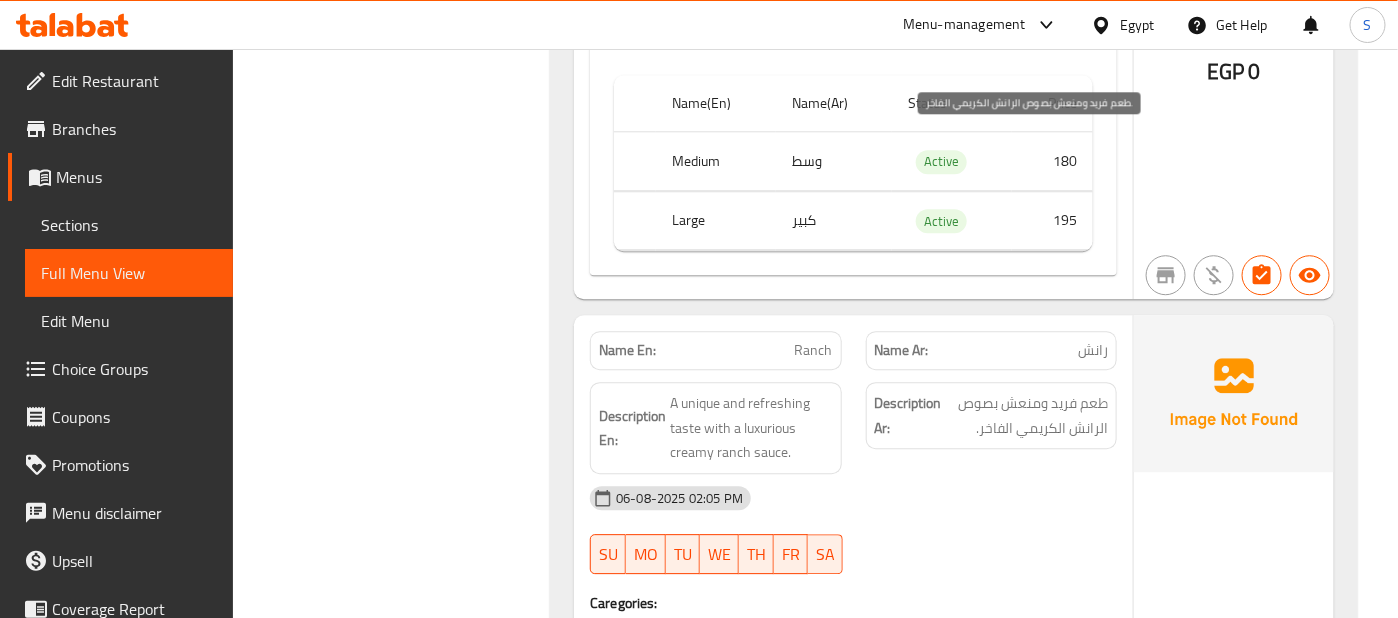 click on "طعم فريد ومنعش بصوص الرانش الكريمي الفاخر." at bounding box center [1027, 415] 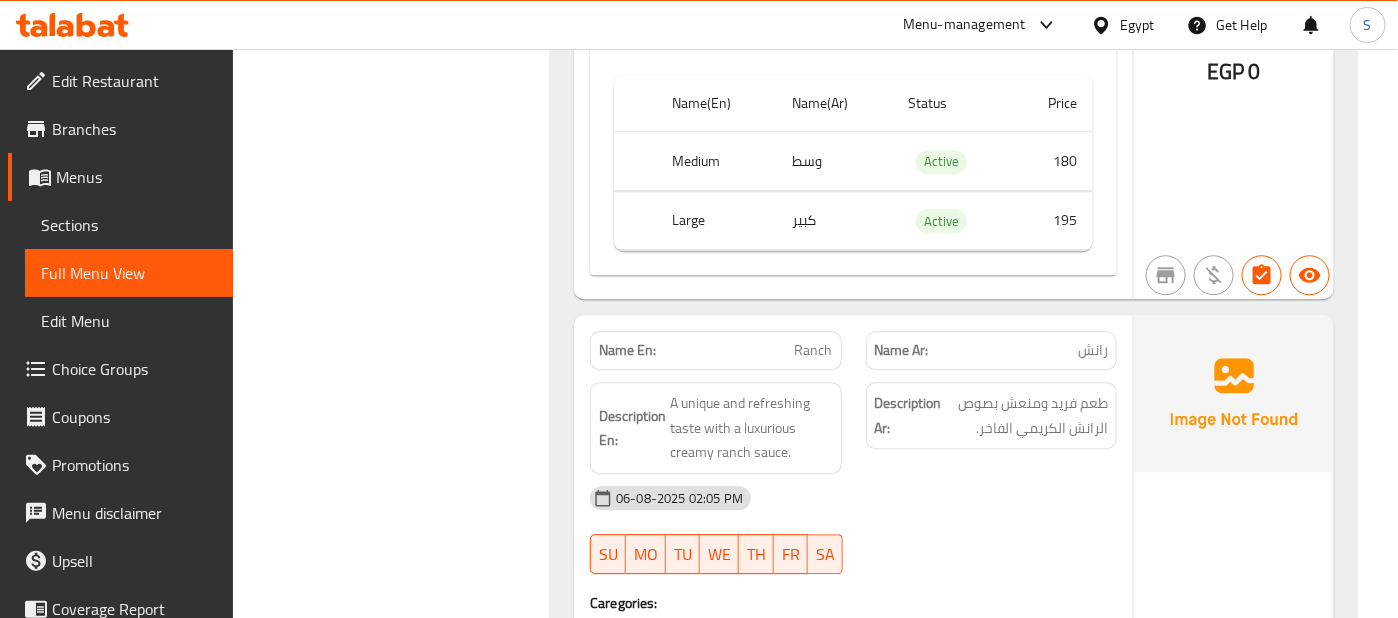 click on "رانش" at bounding box center (1074, -69672) 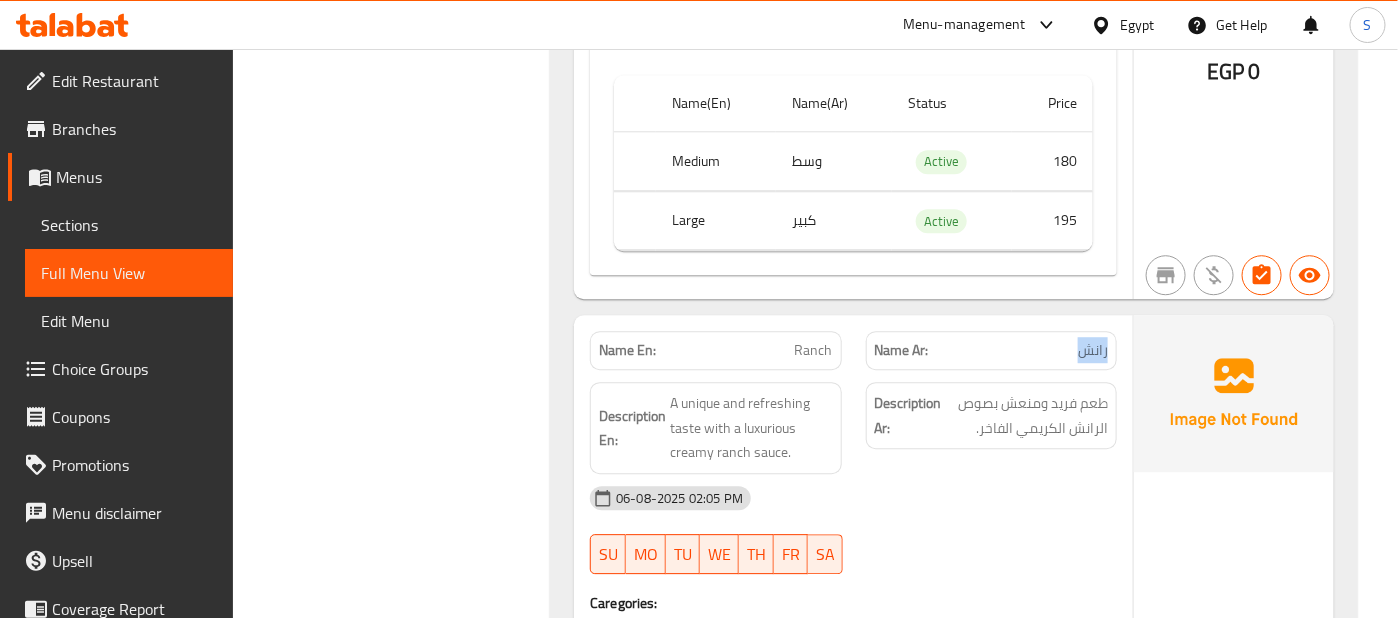 click at bounding box center [1234, -60946] 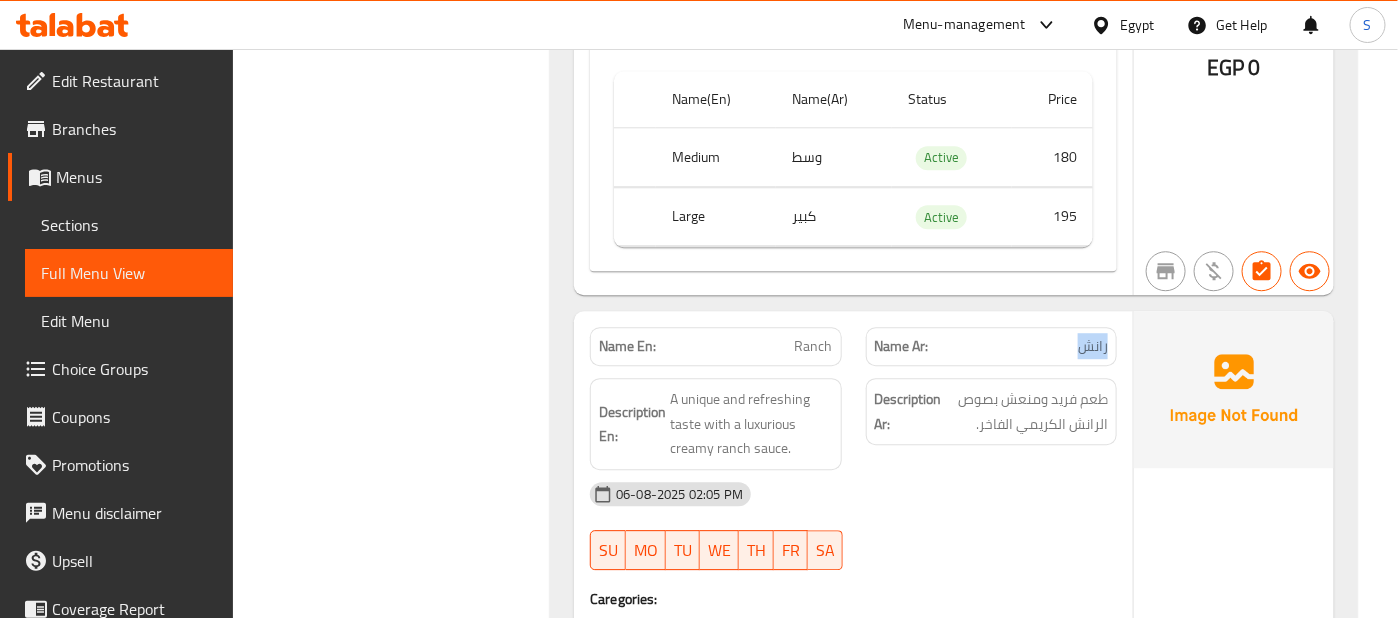 scroll, scrollTop: 74588, scrollLeft: 0, axis: vertical 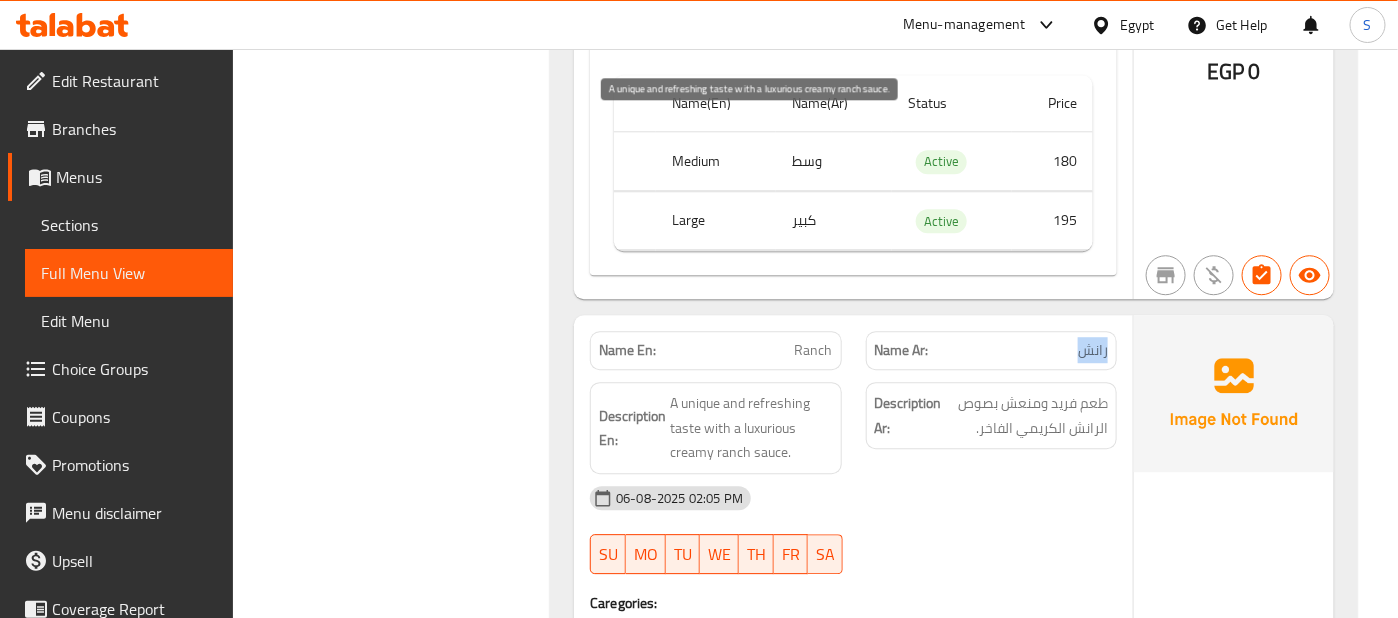 click on "A unique and refreshing taste with a luxurious creamy ranch sauce." at bounding box center [751, 428] 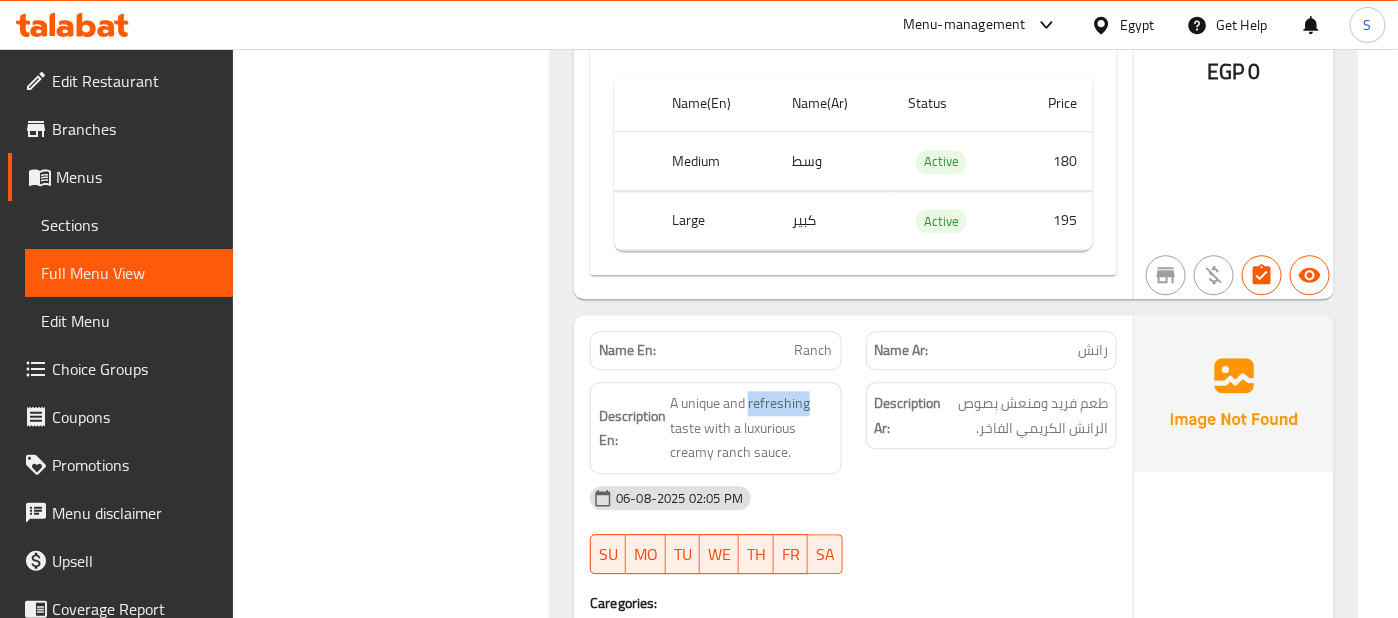 click on "Description Ar: طعم فريد ومنعش بصوص الرانش الكريمي الفاخر." at bounding box center [991, -69619] 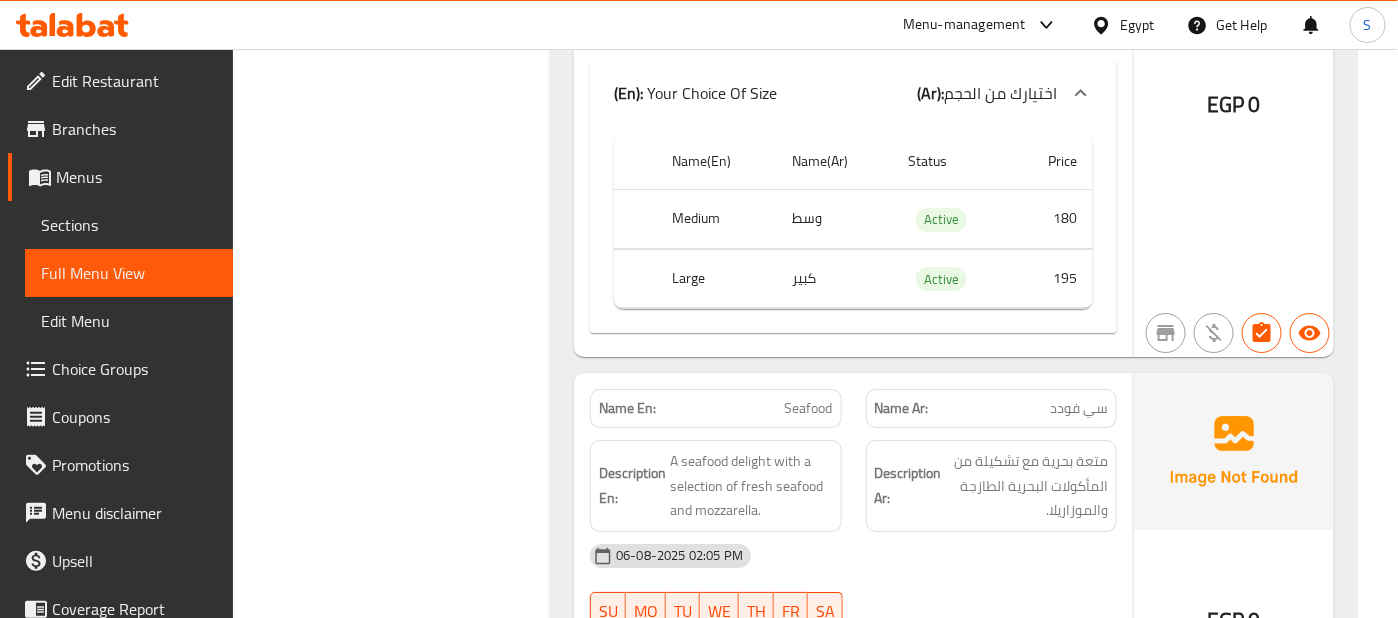 scroll, scrollTop: 75162, scrollLeft: 0, axis: vertical 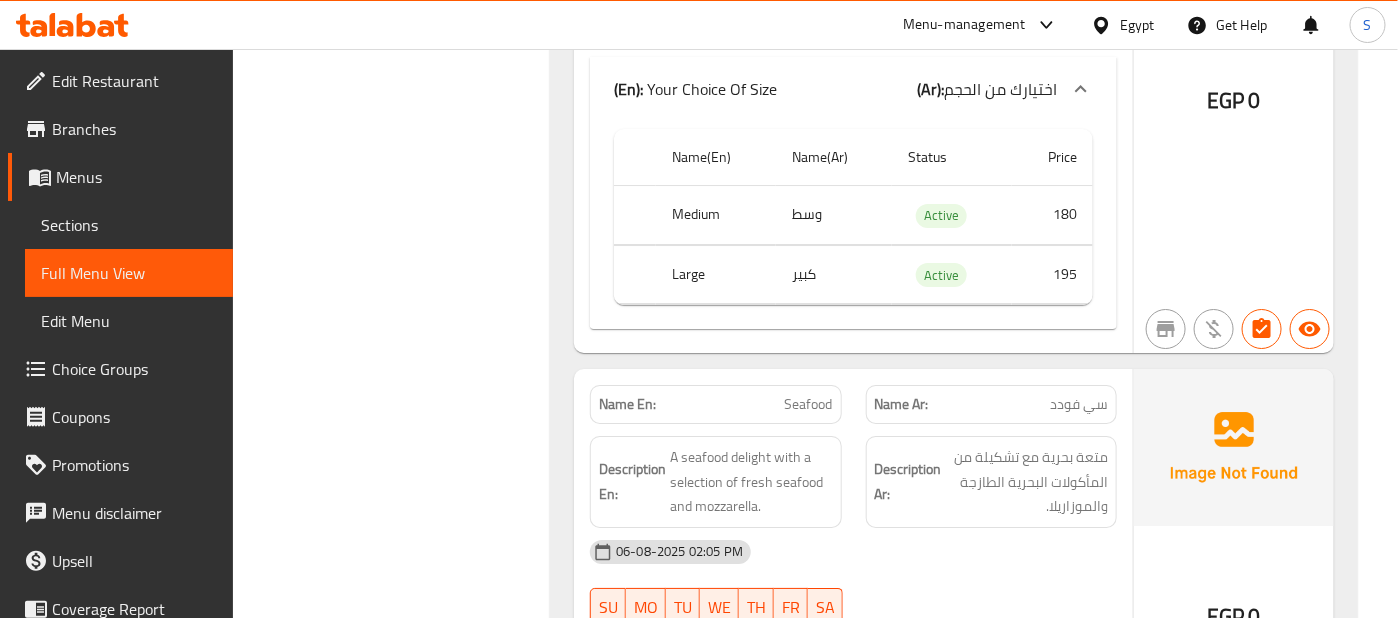 click on "(En):   Your Choice Of Size (Ar): اختيارك من الحجم" at bounding box center (853, -73024) 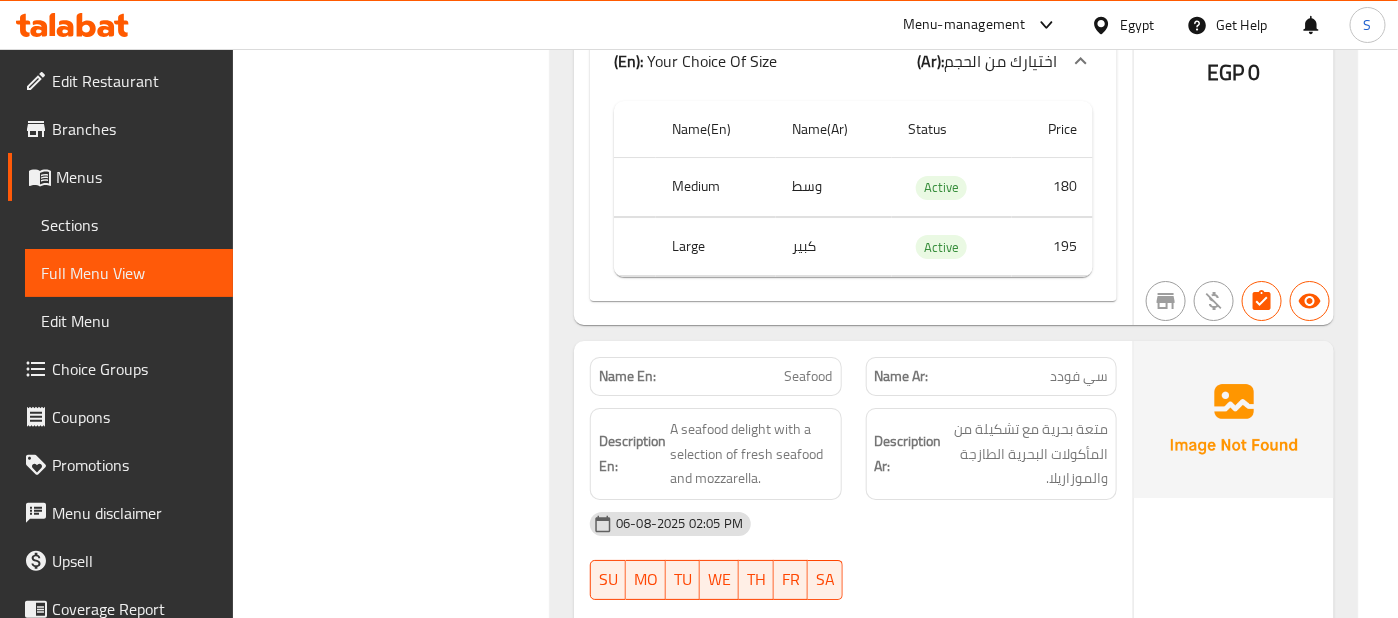 scroll, scrollTop: 75180, scrollLeft: 0, axis: vertical 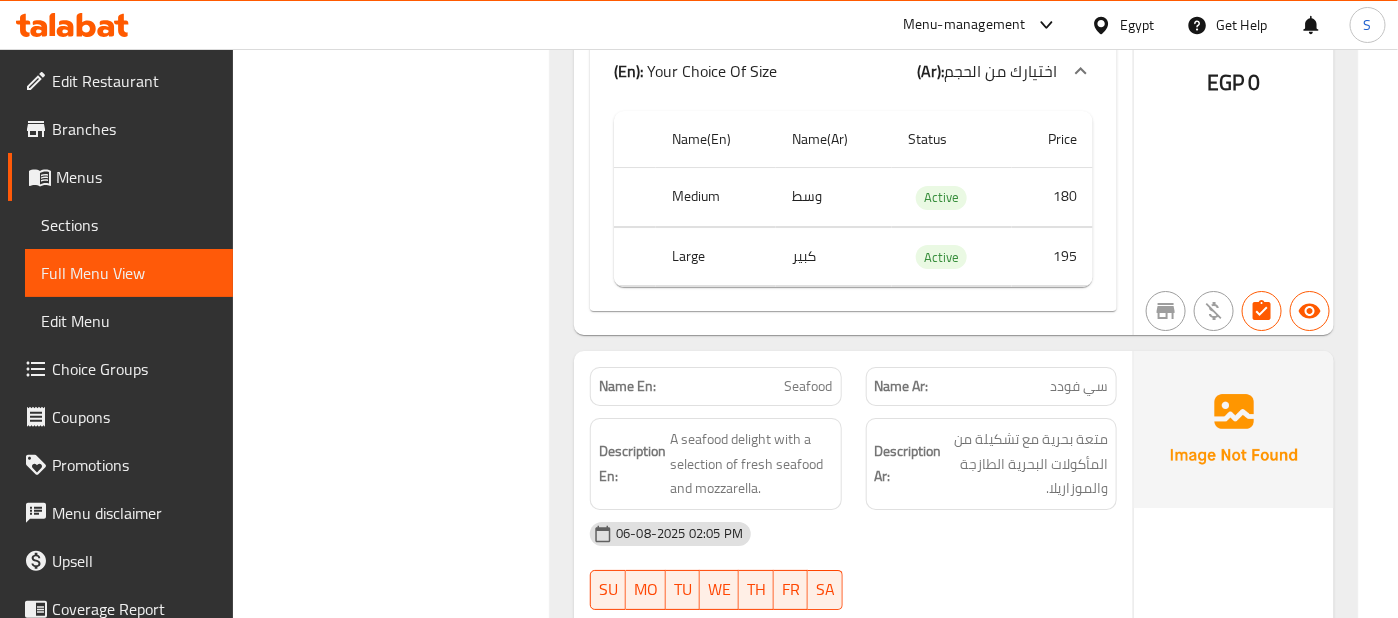 click on "EGP 0" at bounding box center [1234, -69763] 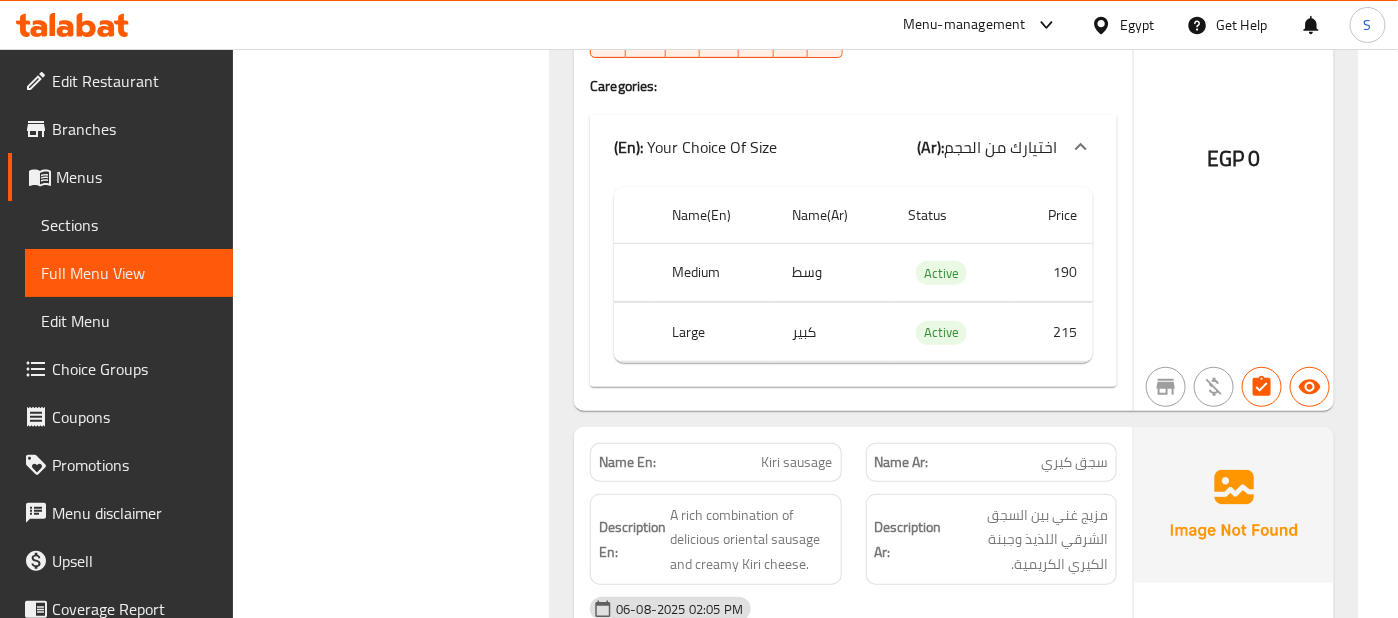 scroll, scrollTop: 75736, scrollLeft: 0, axis: vertical 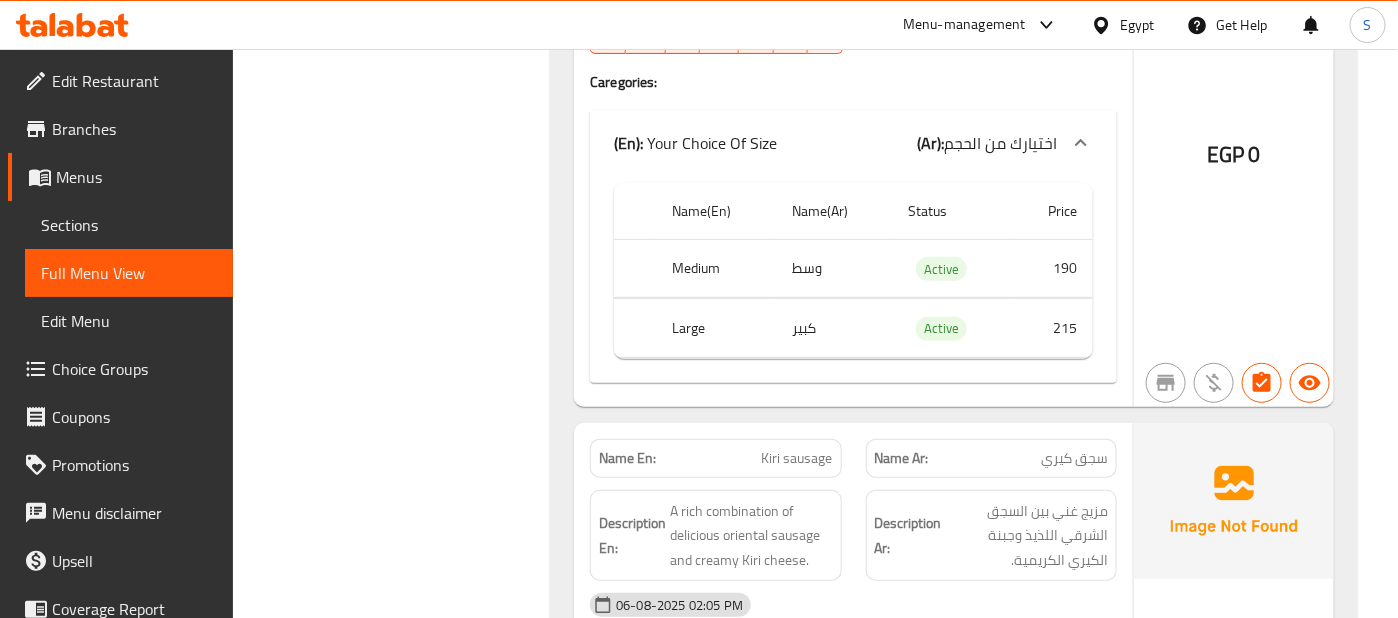 click on "اختيارك من الحجم" at bounding box center (1016, -73598) 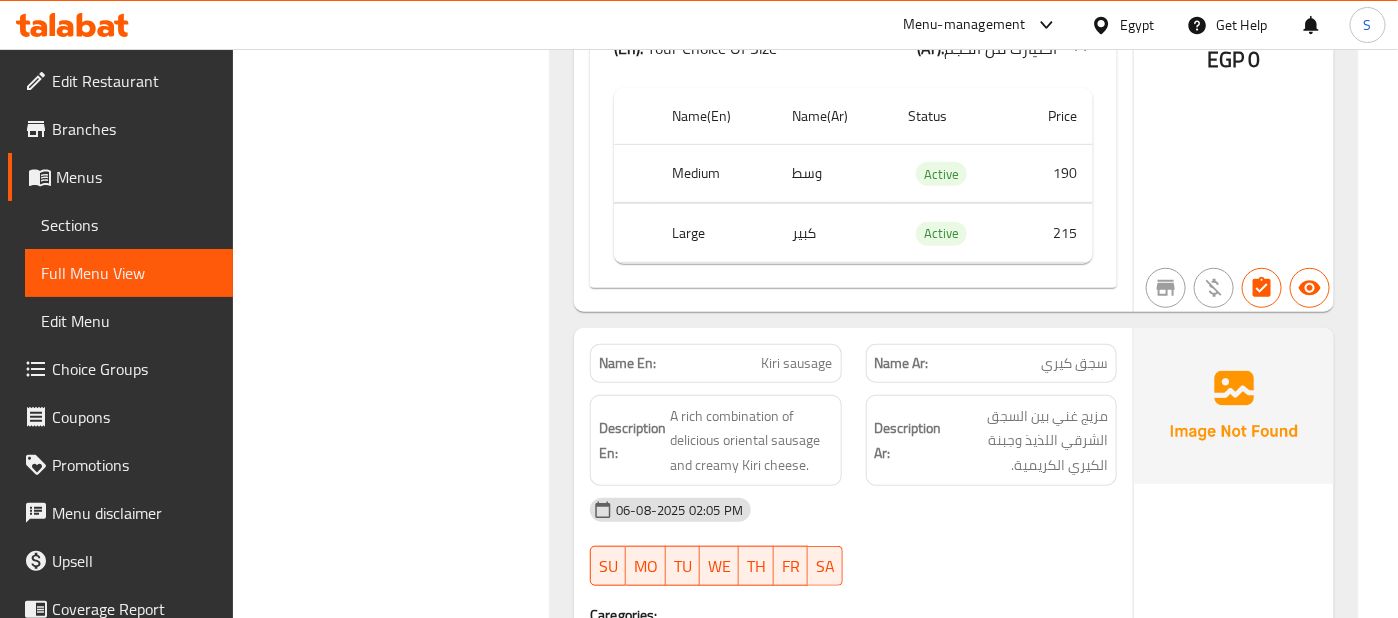 scroll, scrollTop: 75828, scrollLeft: 0, axis: vertical 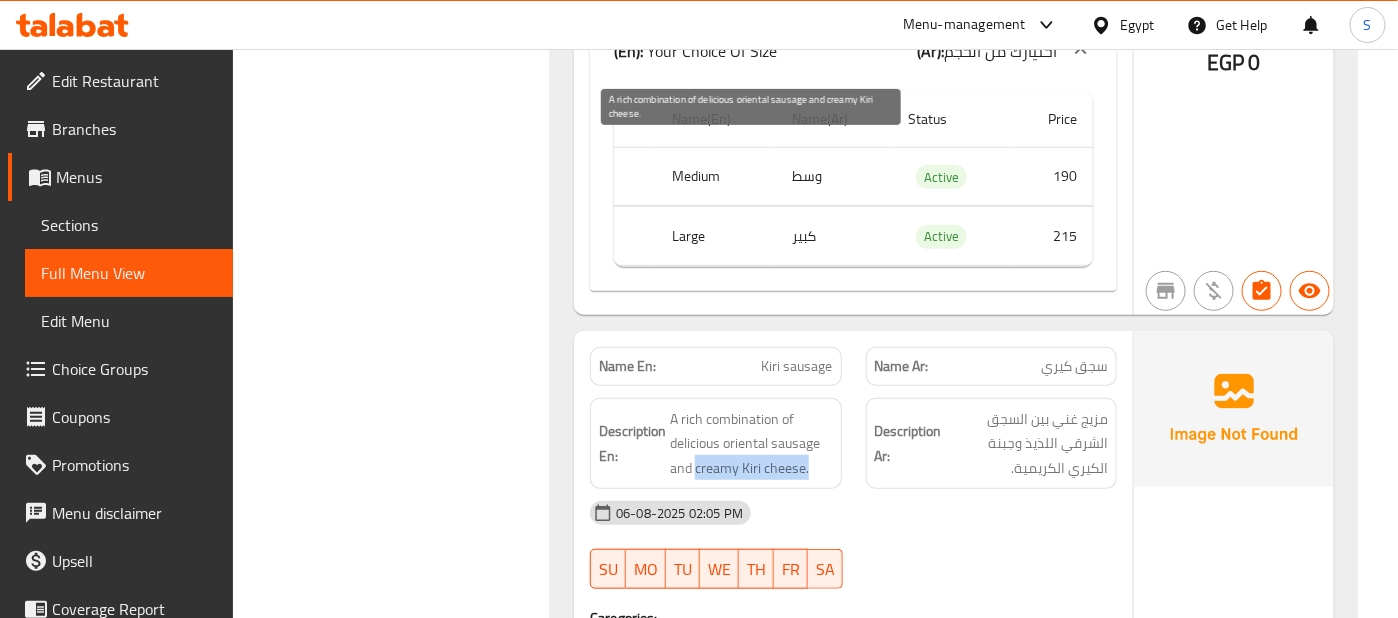 drag, startPoint x: 696, startPoint y: 201, endPoint x: 816, endPoint y: 201, distance: 120 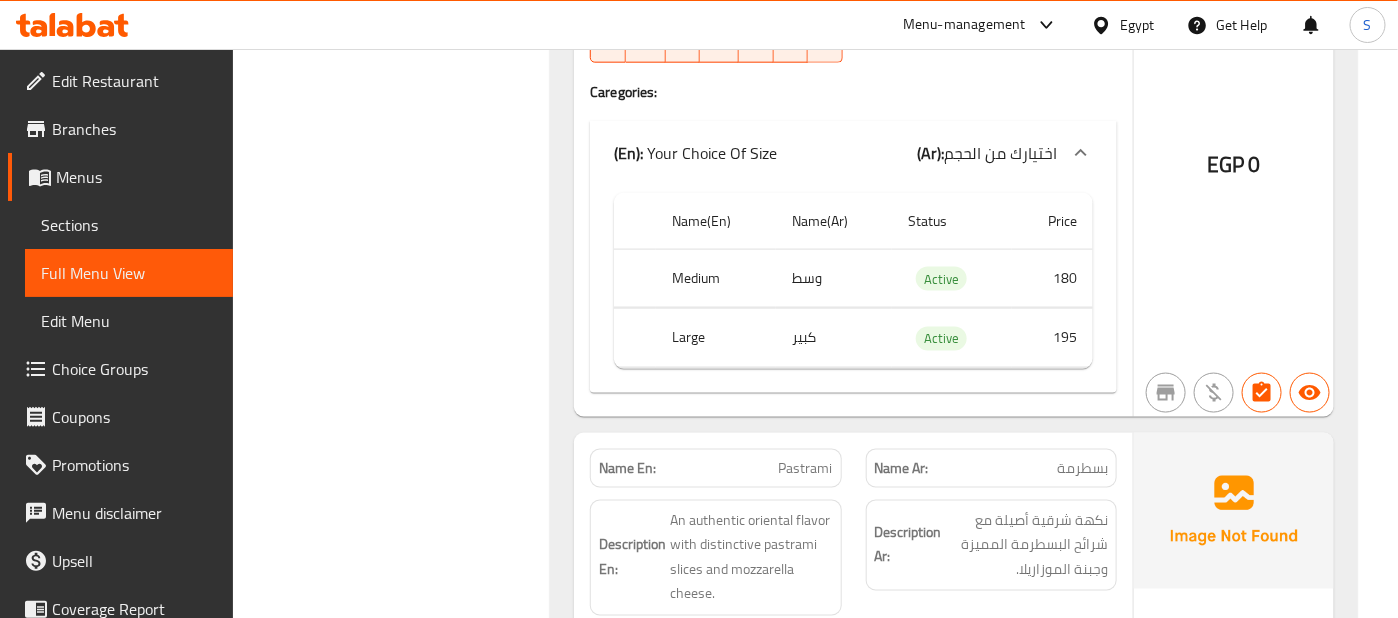 scroll, scrollTop: 76384, scrollLeft: 0, axis: vertical 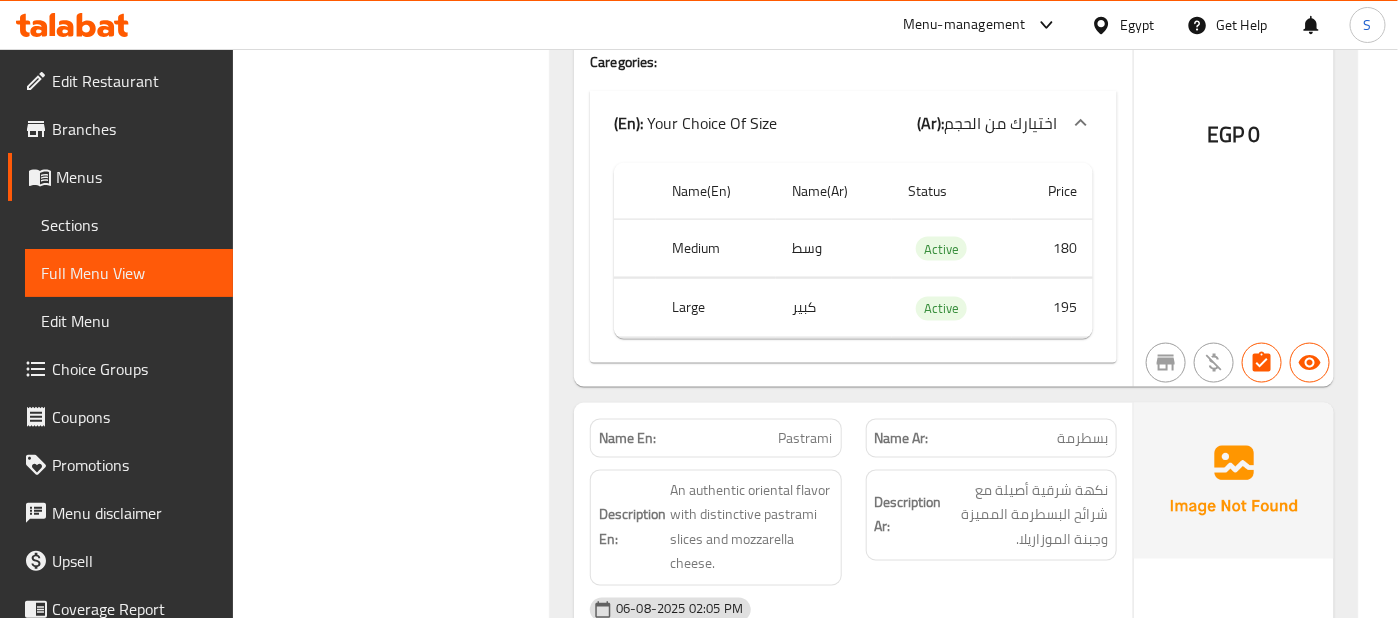 click on "اختيارك من الحجم" at bounding box center [1016, -74246] 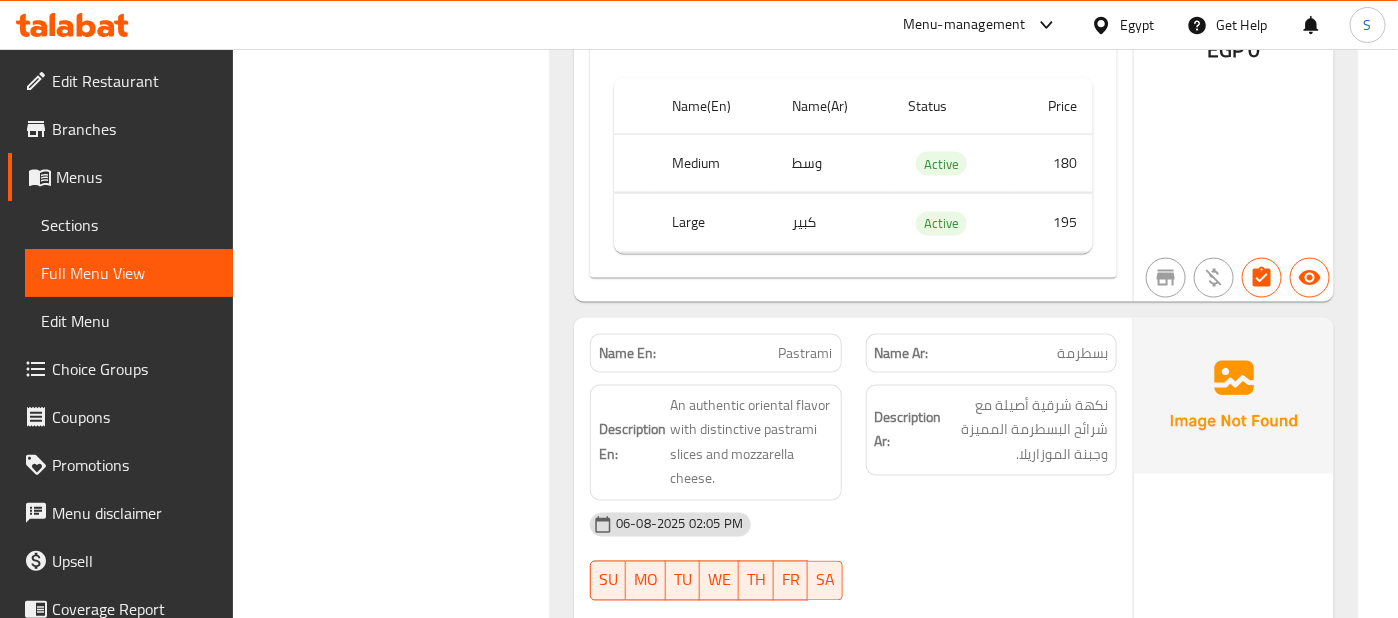 scroll, scrollTop: 76458, scrollLeft: 0, axis: vertical 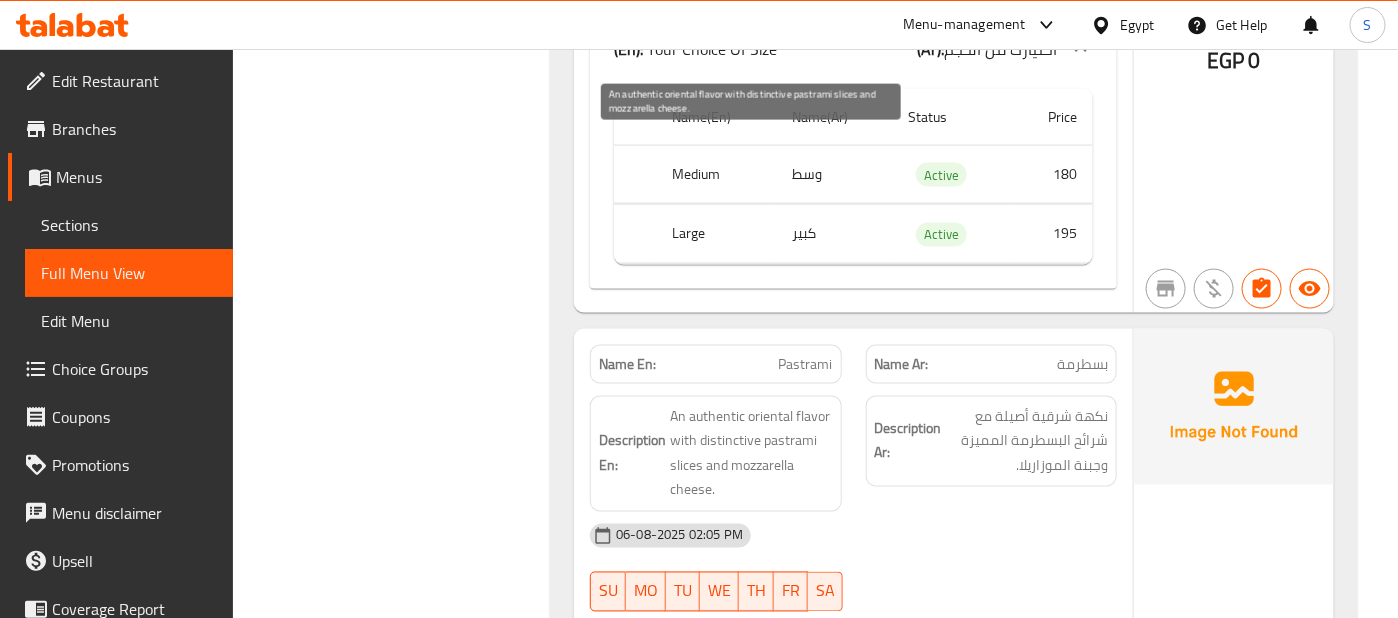 click on "An authentic oriental flavor with distinctive pastrami slices and mozzarella cheese." at bounding box center [751, 454] 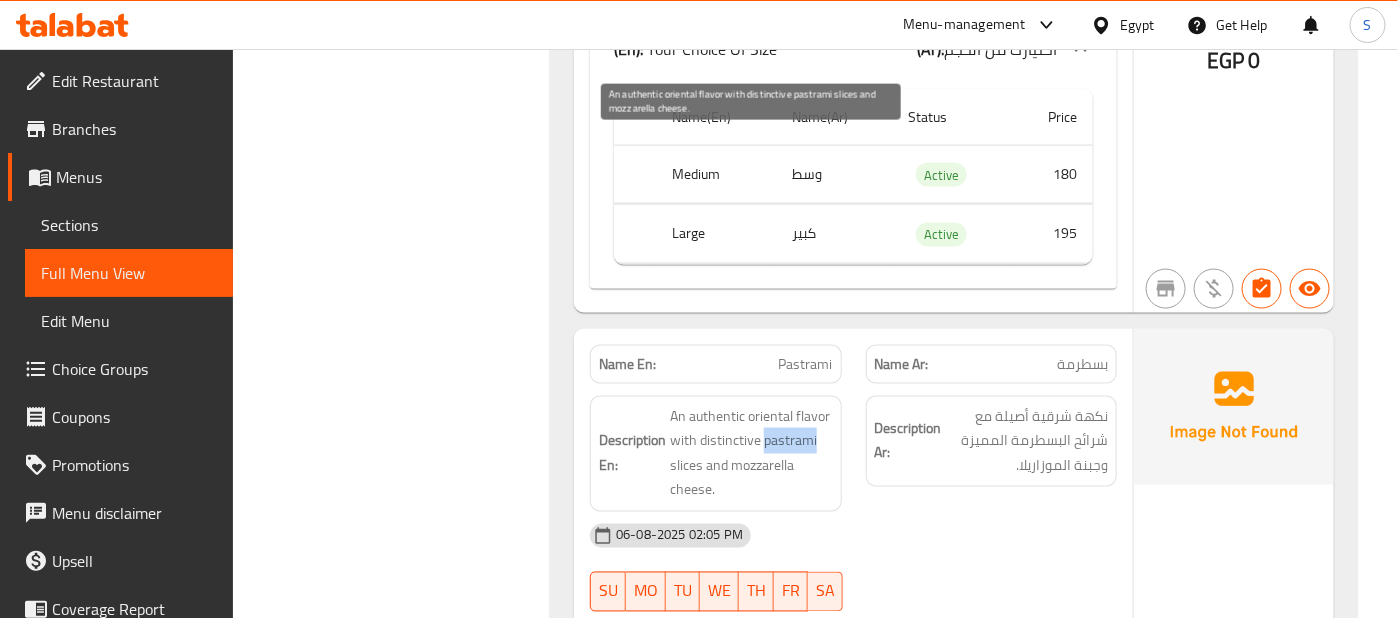 click on "An authentic oriental flavor with distinctive pastrami slices and mozzarella cheese." at bounding box center (751, 454) 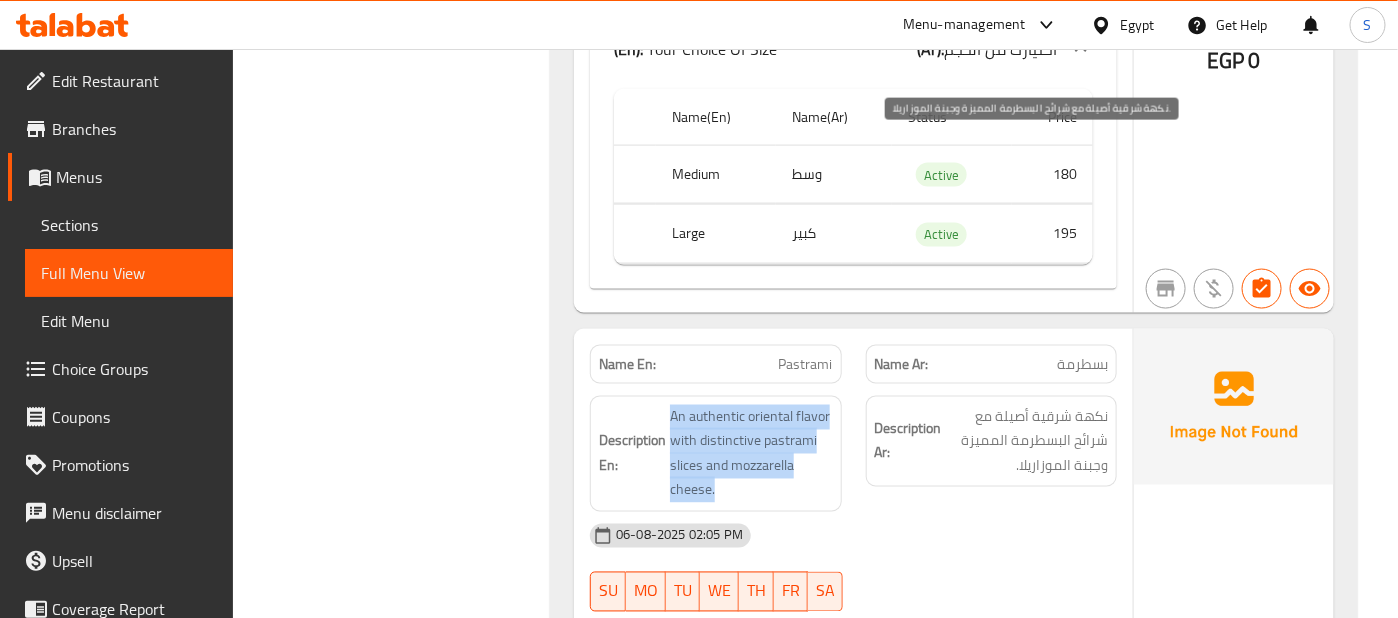 click on "نكهة شرقية أصيلة مع شرائح البسطرمة المميزة وجبنة الموزاريلا." at bounding box center [1027, 442] 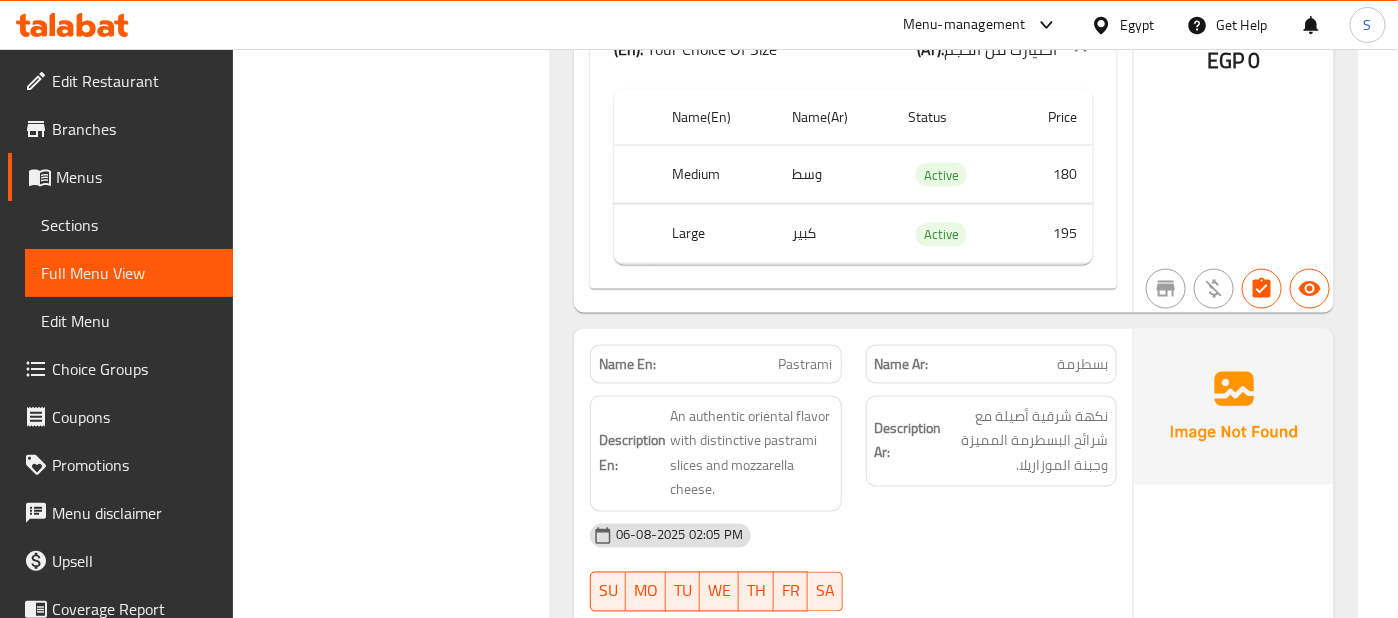 click at bounding box center [1234, -20452] 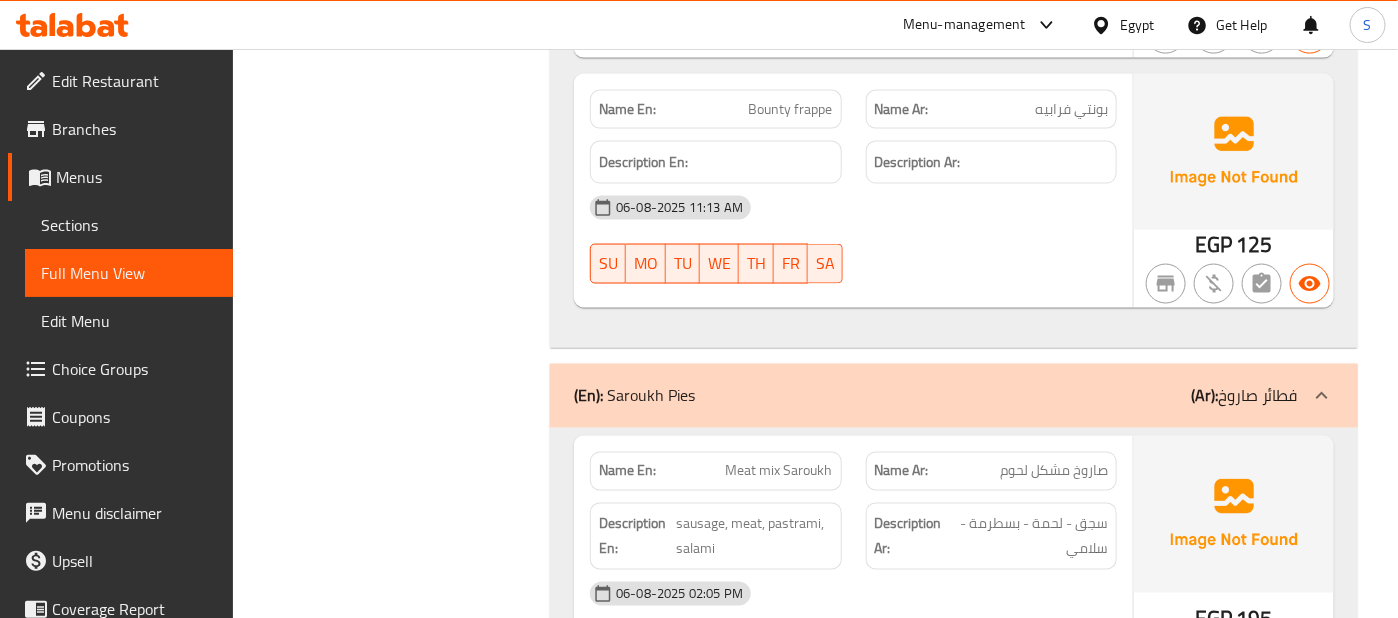 scroll, scrollTop: 79220, scrollLeft: 0, axis: vertical 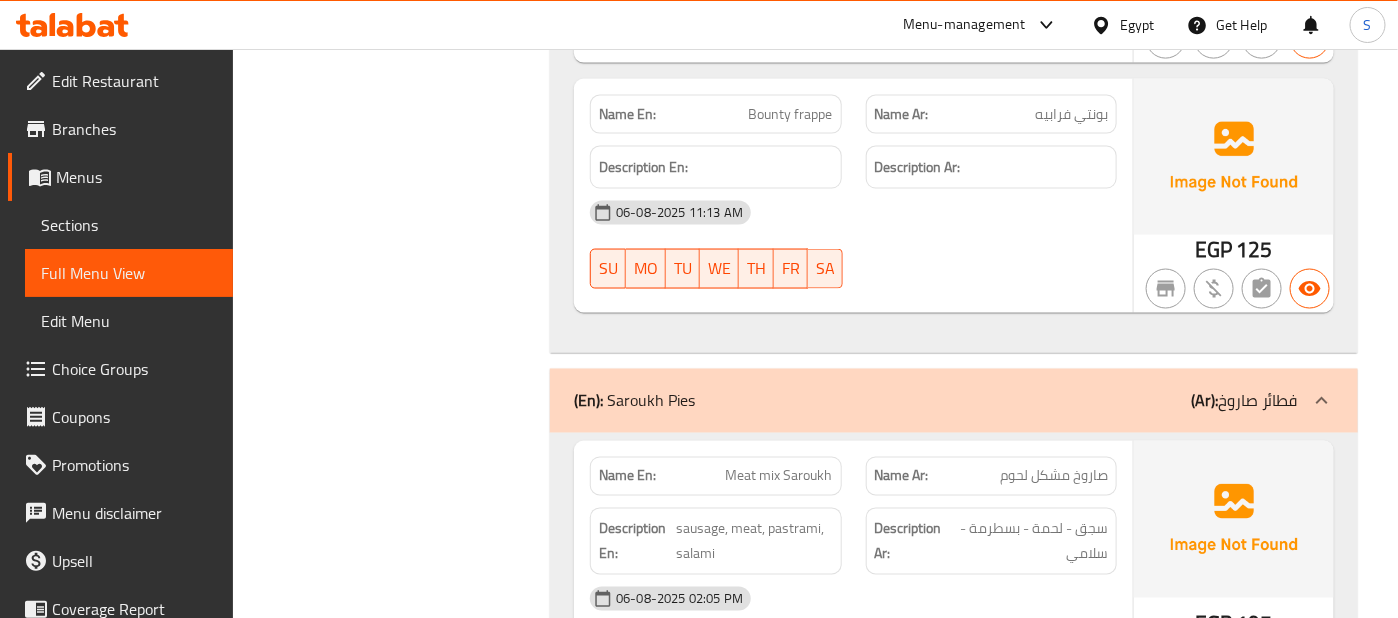 click on "06-08-2025 02:05 PM" at bounding box center (853, -78721) 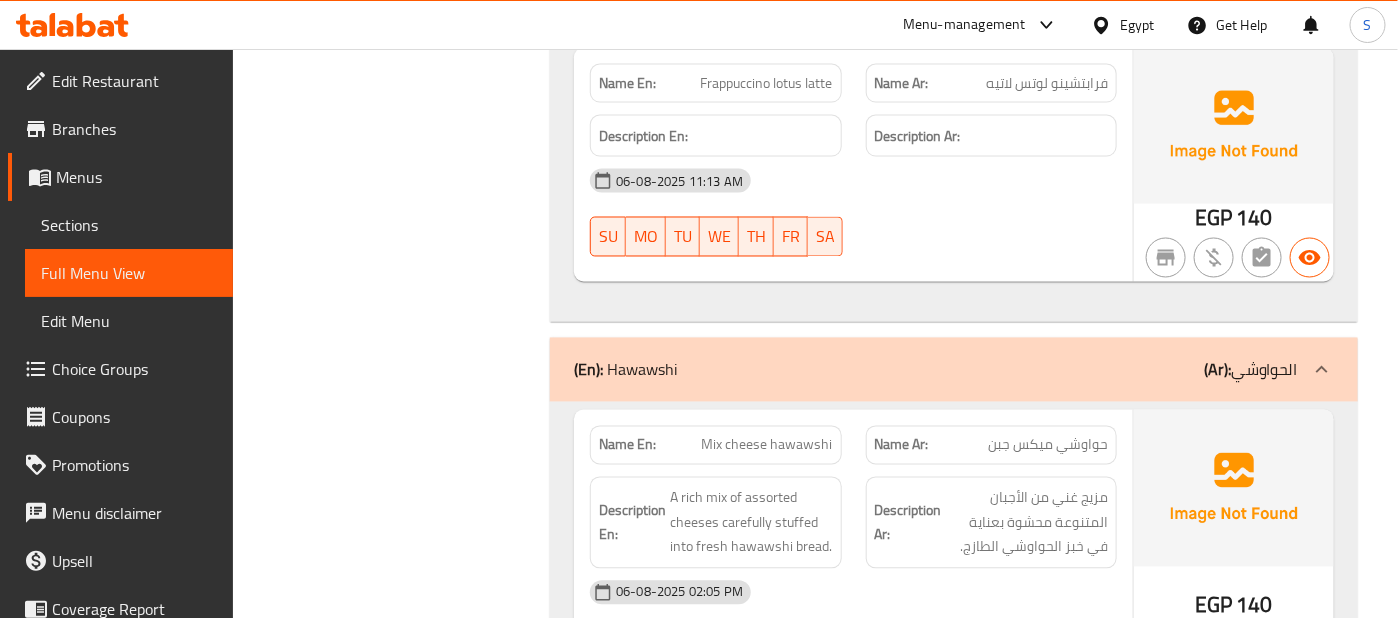scroll, scrollTop: 82064, scrollLeft: 0, axis: vertical 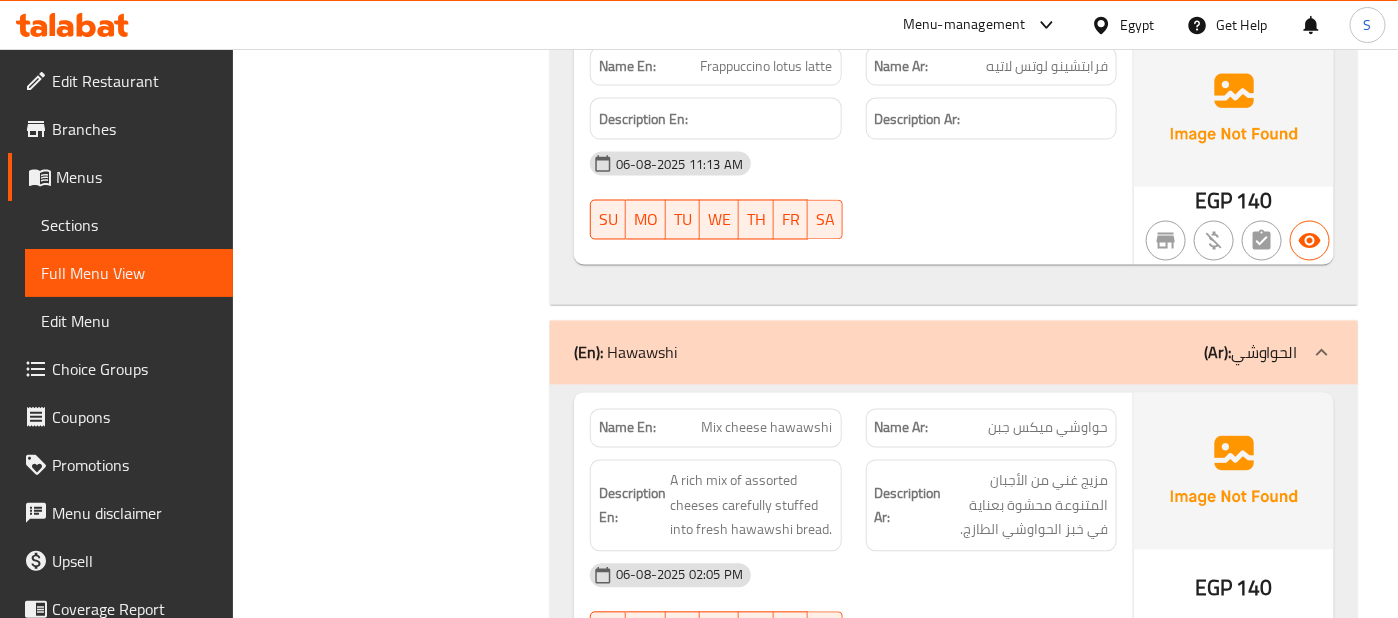click on "06-08-2025 02:05 PM" at bounding box center [853, -81565] 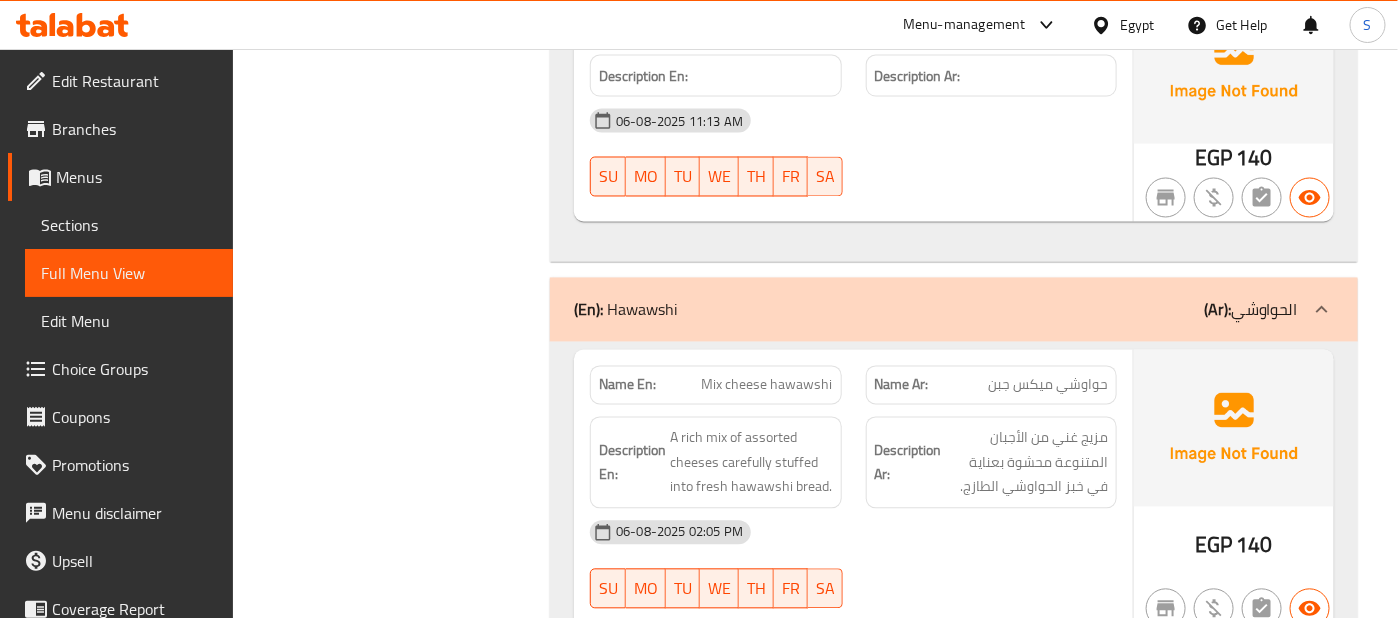 scroll, scrollTop: 82108, scrollLeft: 0, axis: vertical 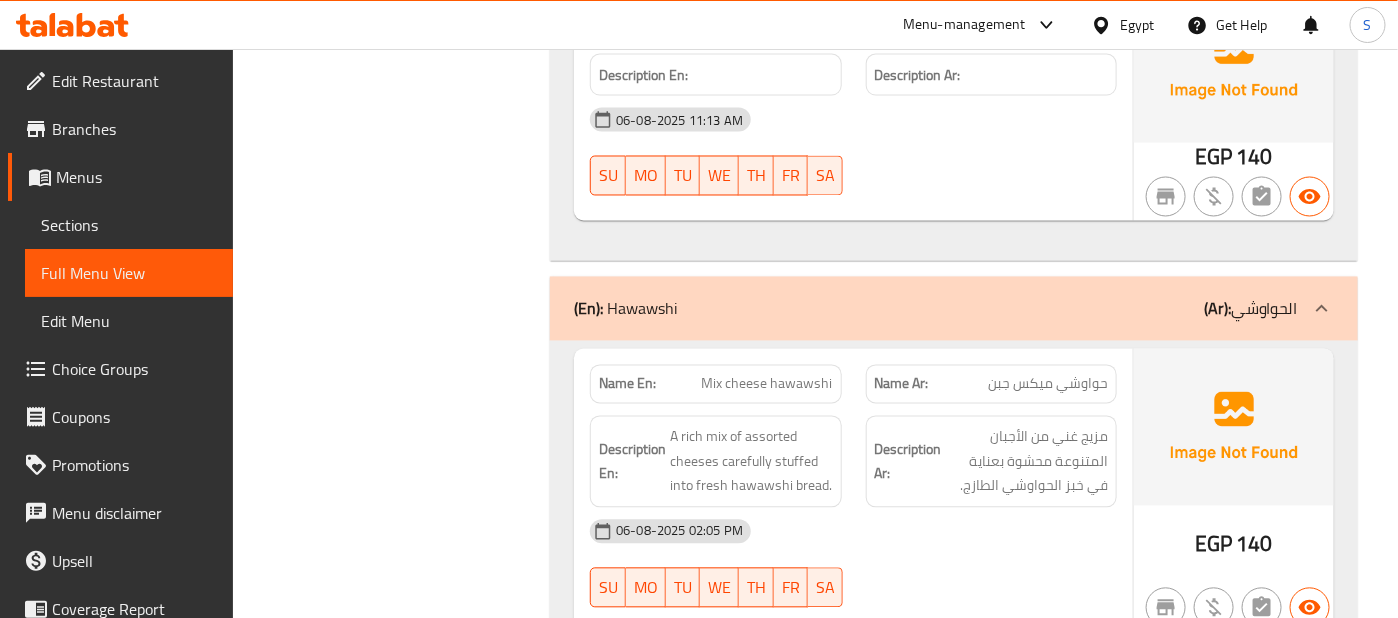 click on "06-08-2025 02:05 PM" at bounding box center (853, -81609) 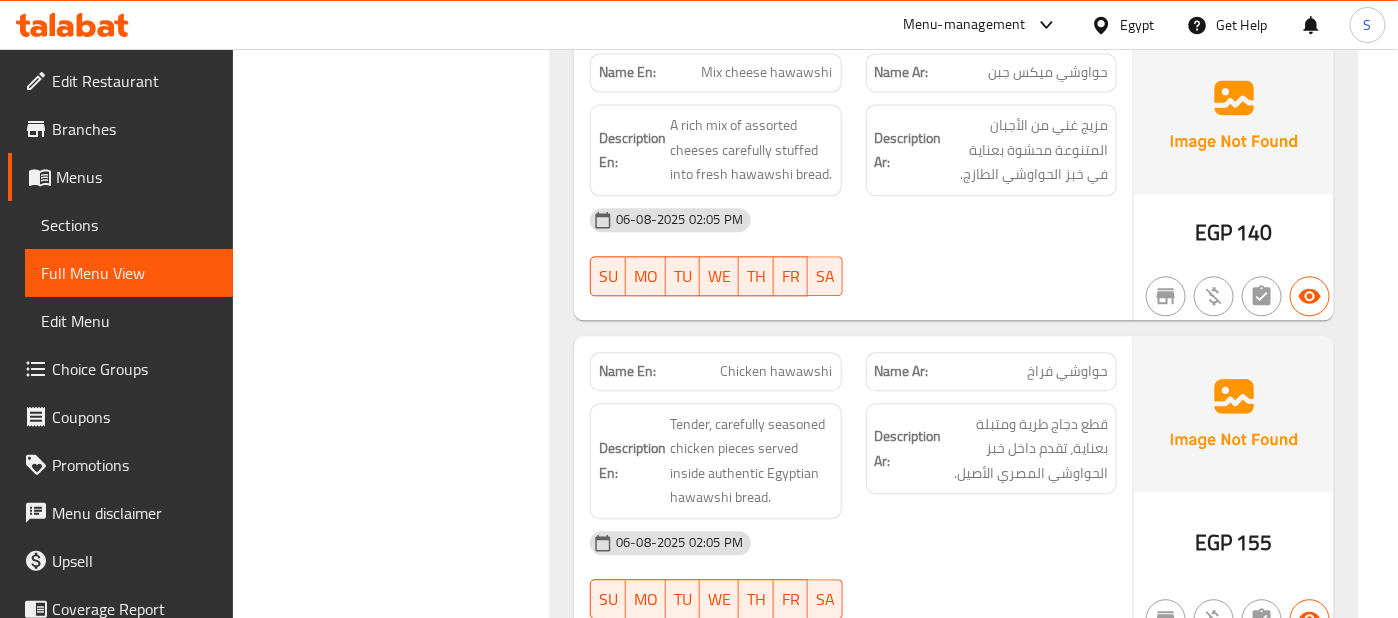scroll, scrollTop: 82375, scrollLeft: 0, axis: vertical 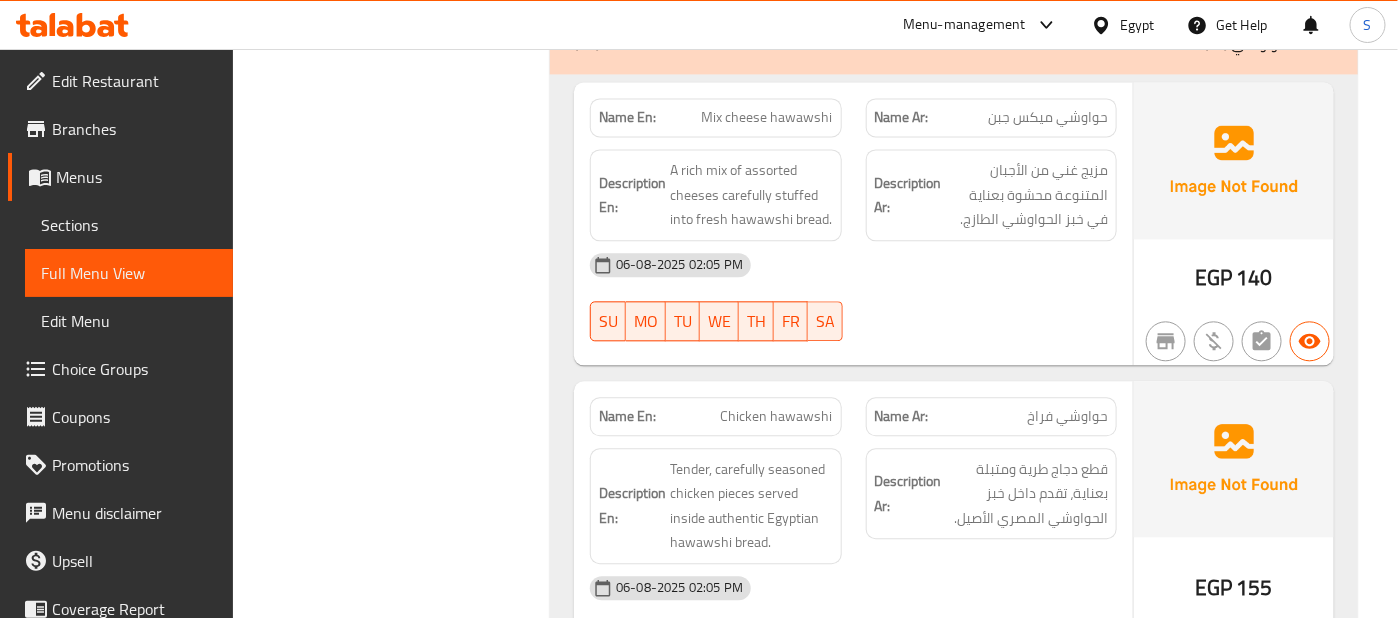 click on "[DATE] [TIME] SU MO TU WE TH FR SA" at bounding box center (853, -81570) 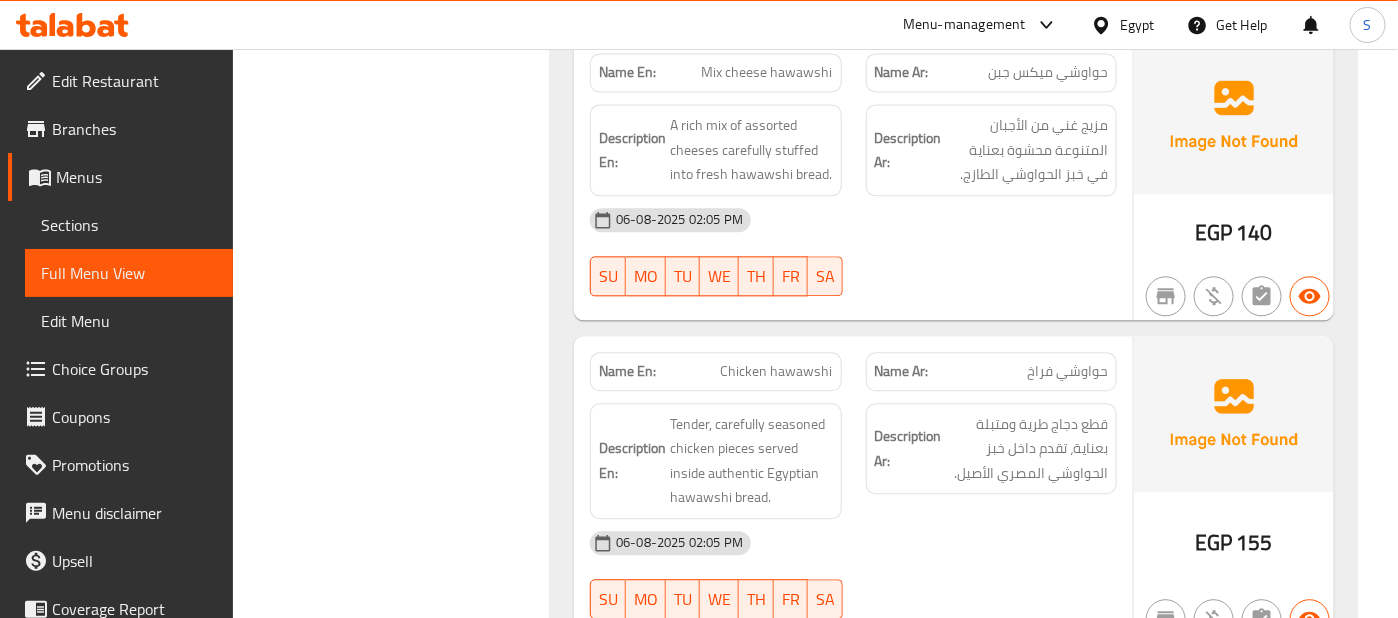 click on "Description Ar: قطع دجاج طرية ومتبلة بعناية، تقدم داخل خبز الحواوشي المصري الأصيل." at bounding box center (991, -81705) 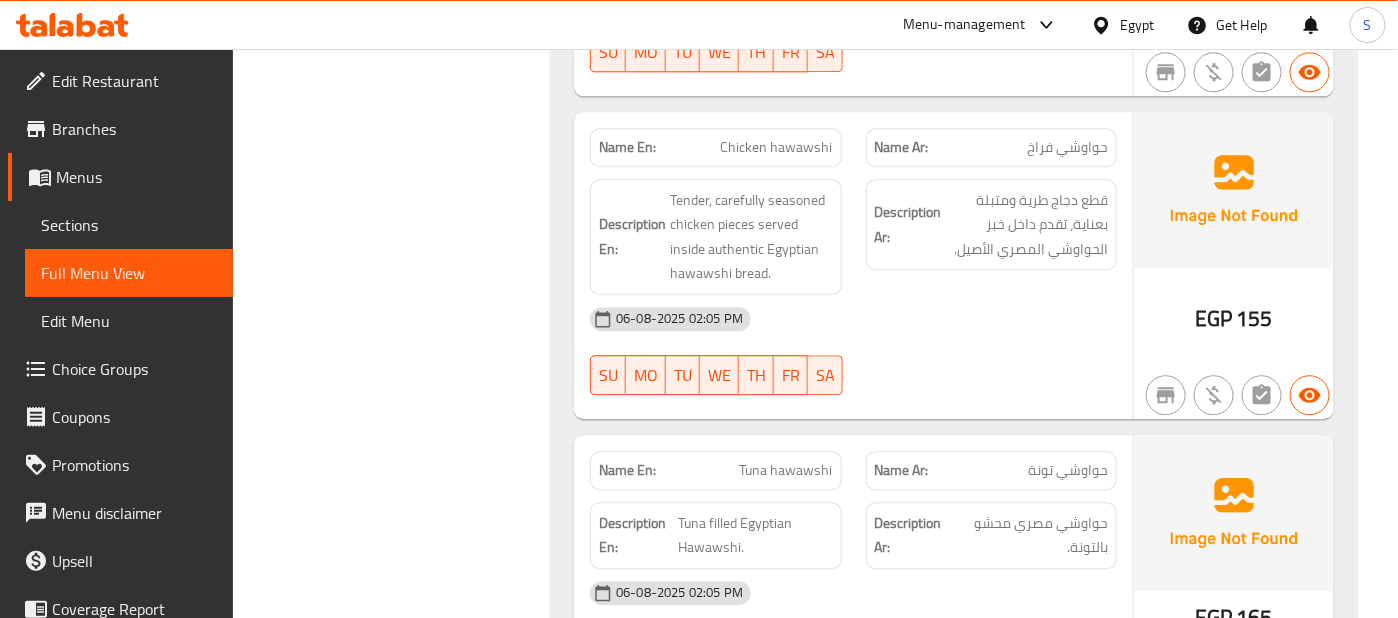 scroll, scrollTop: 82686, scrollLeft: 0, axis: vertical 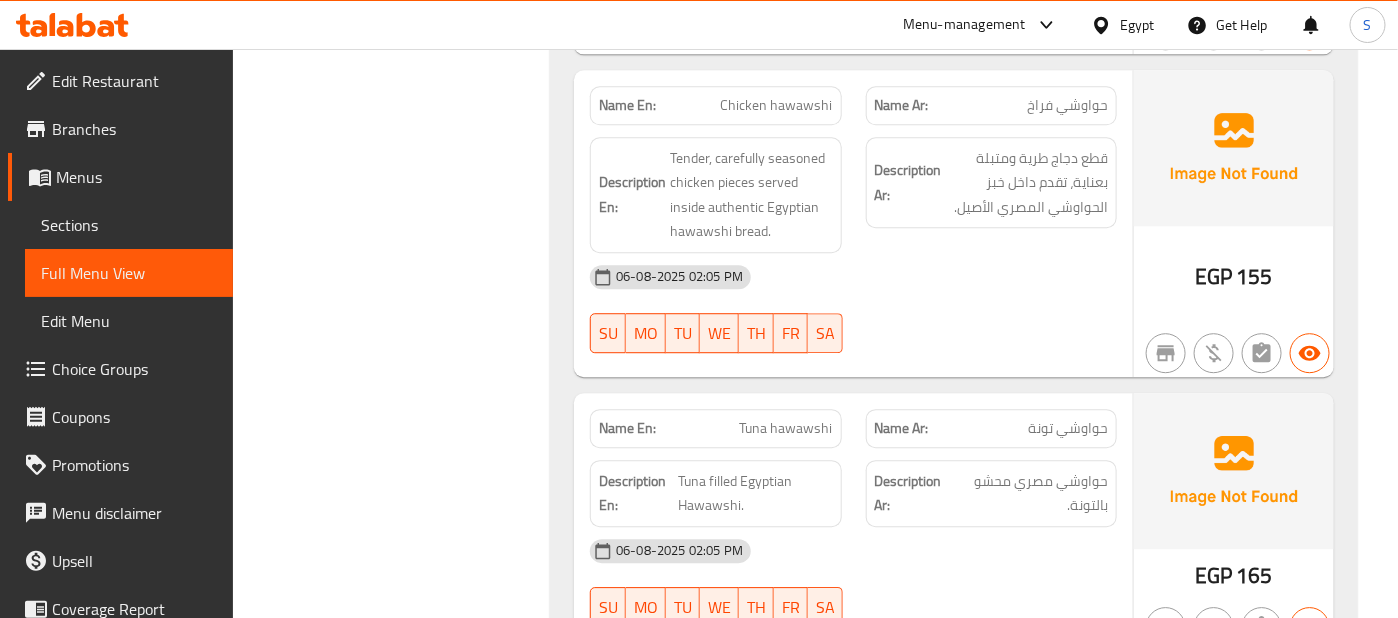 click on "06-08-2025 02:05 PM" at bounding box center (853, -81639) 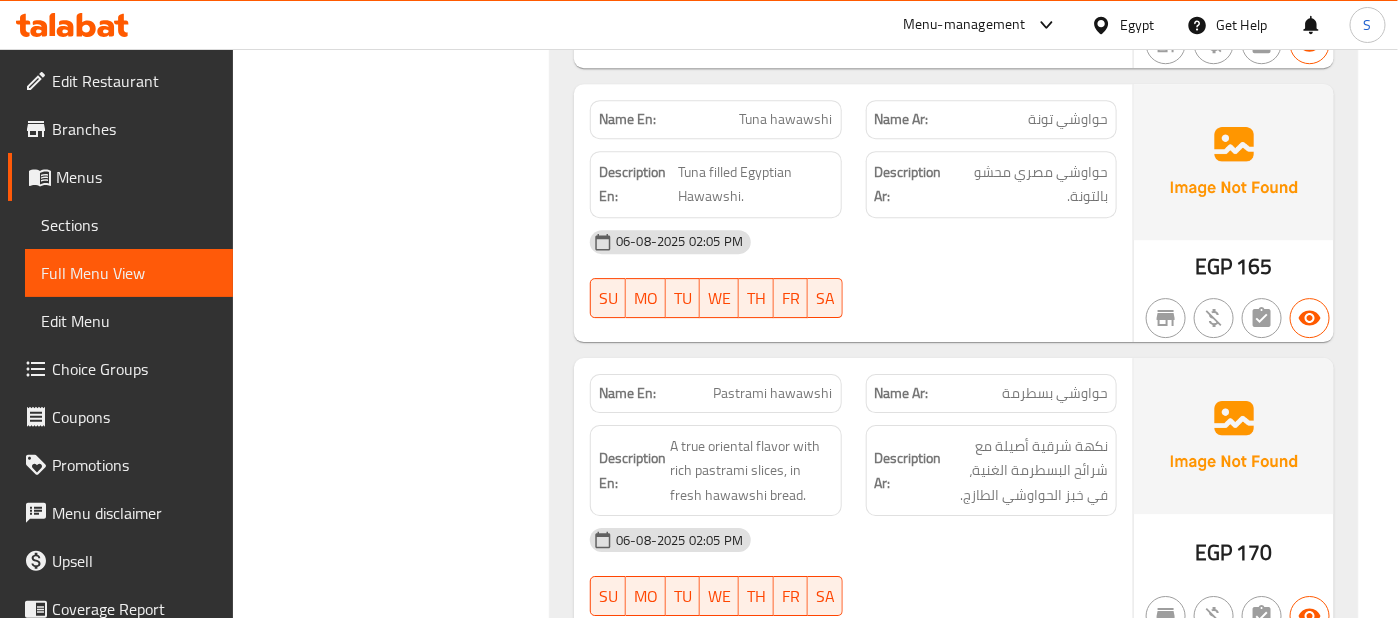 scroll, scrollTop: 82997, scrollLeft: 0, axis: vertical 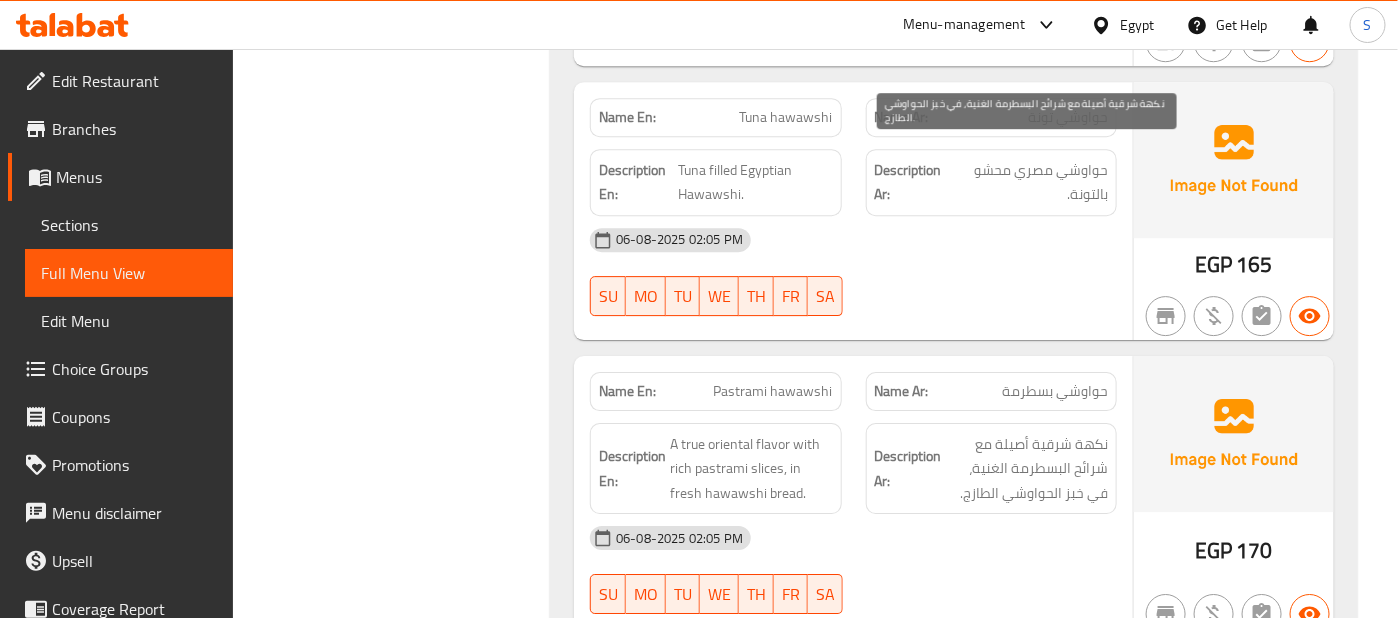 click on "نكهة شرقية أصيلة مع شرائح البسطرمة الغنية، في خبز الحواوشي الطازج." at bounding box center [1027, 469] 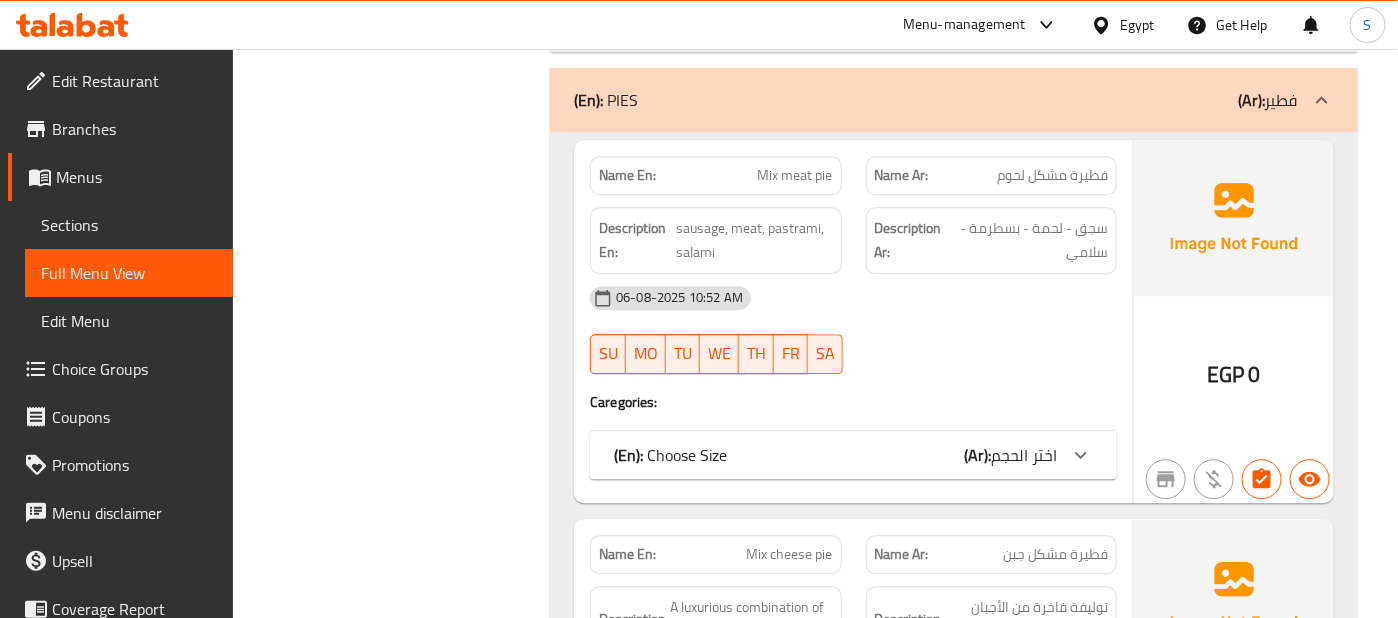 scroll, scrollTop: 7157, scrollLeft: 0, axis: vertical 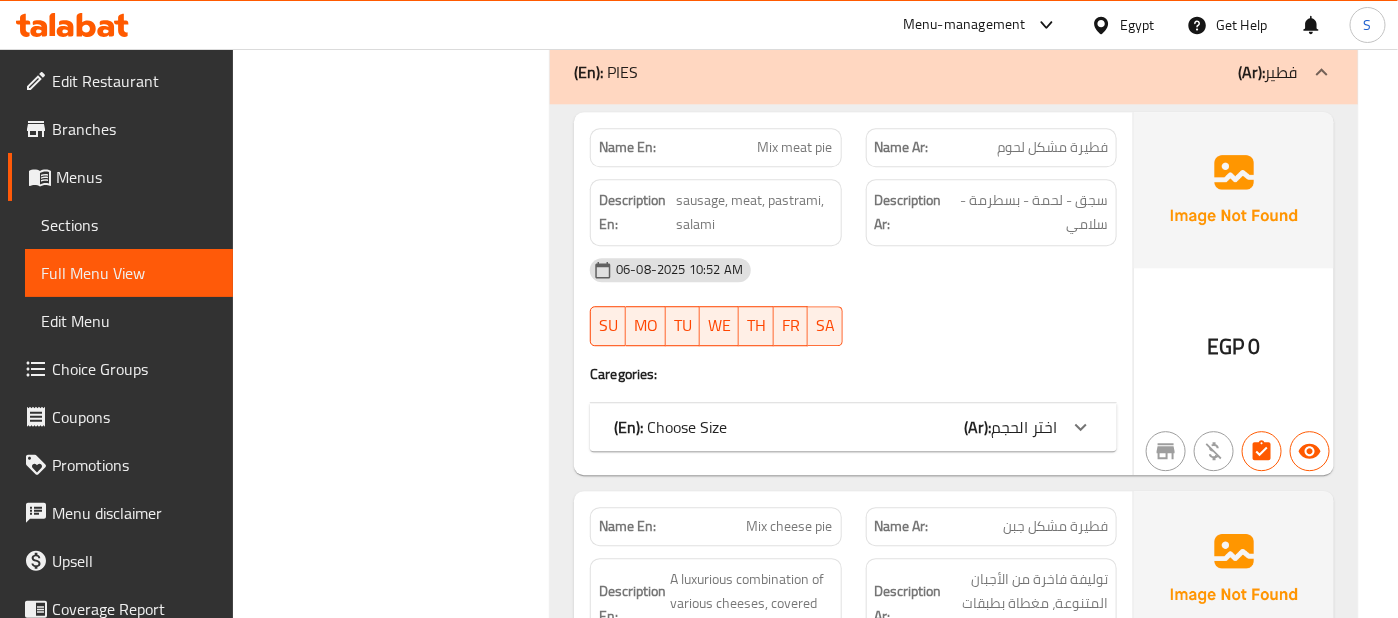 click on "اختر الحجم" at bounding box center (1016, -5019) 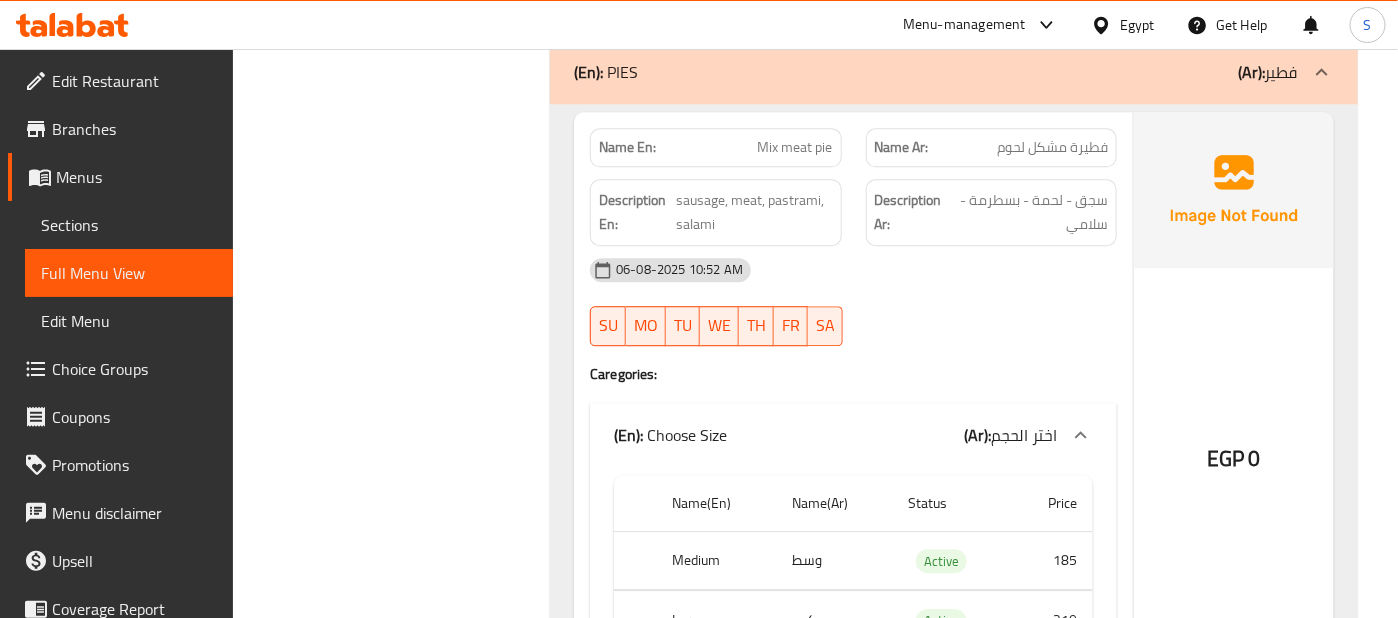 click on "Description Ar: سجق - لحمة - بسطرمة - سلامي" at bounding box center (991, -6716) 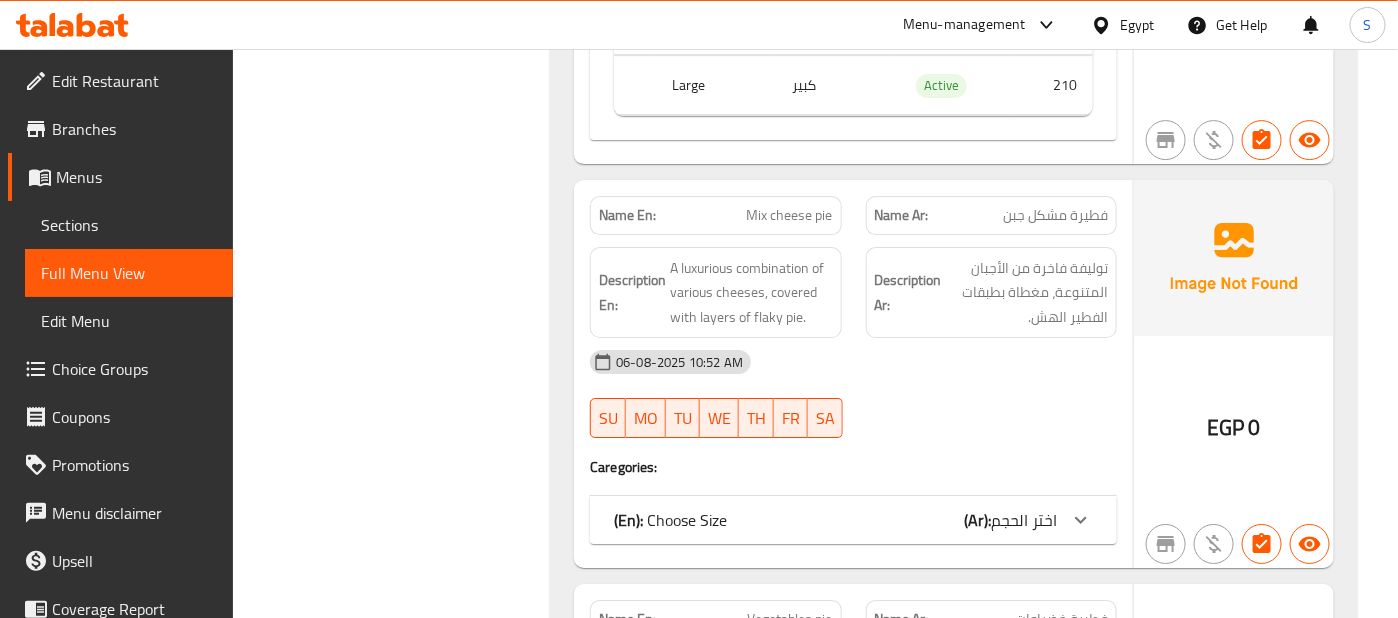 scroll, scrollTop: 7735, scrollLeft: 0, axis: vertical 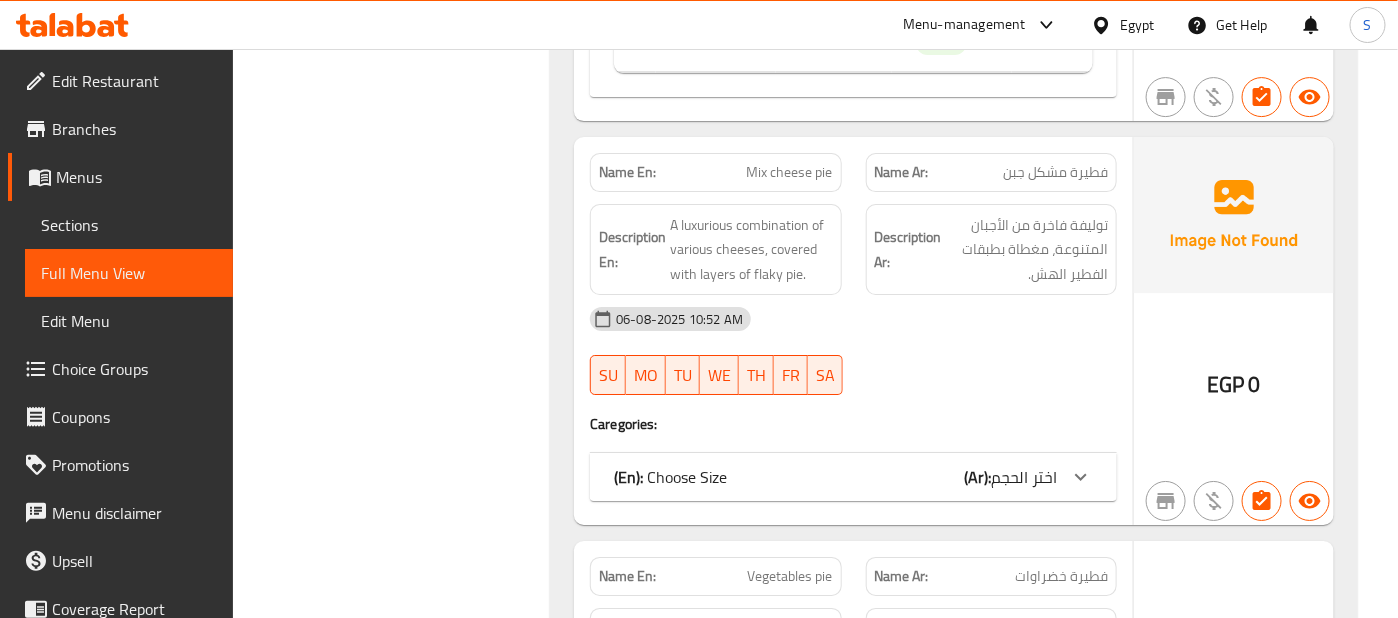 click 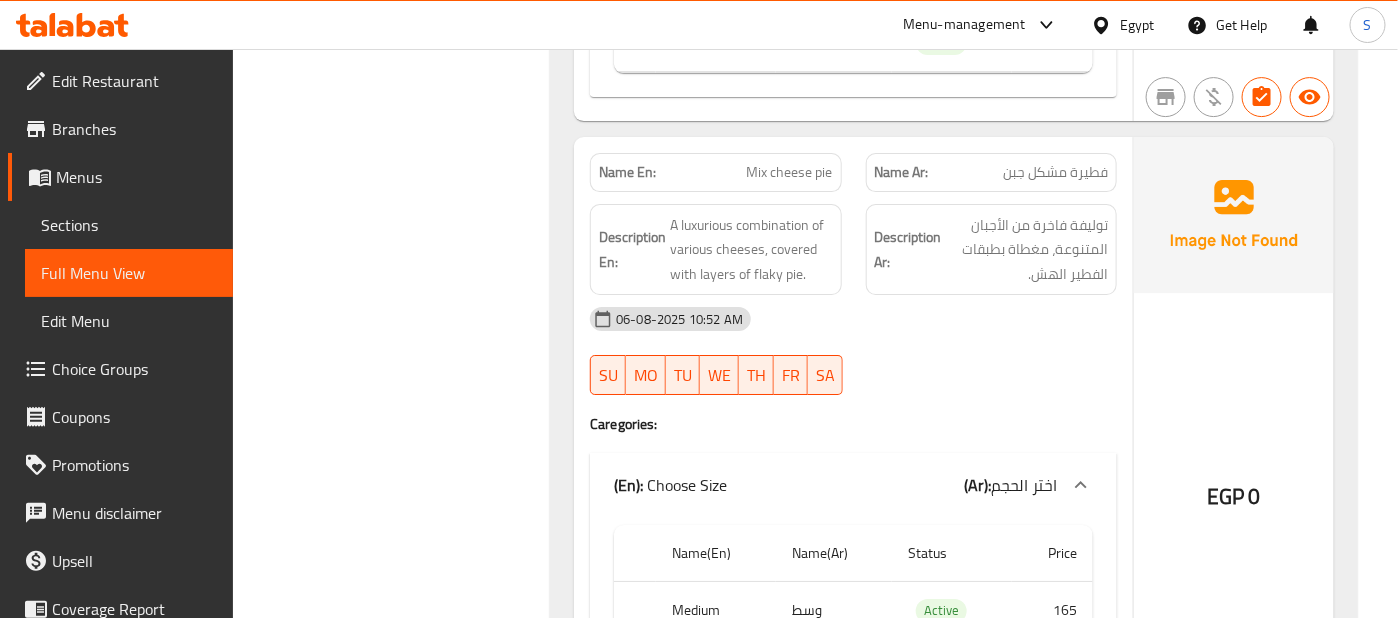 click on "Description Ar: توليفة فاخرة من الأجبان المتنوعة، مغطاة بطبقات الفطير الهش." at bounding box center [991, -7020] 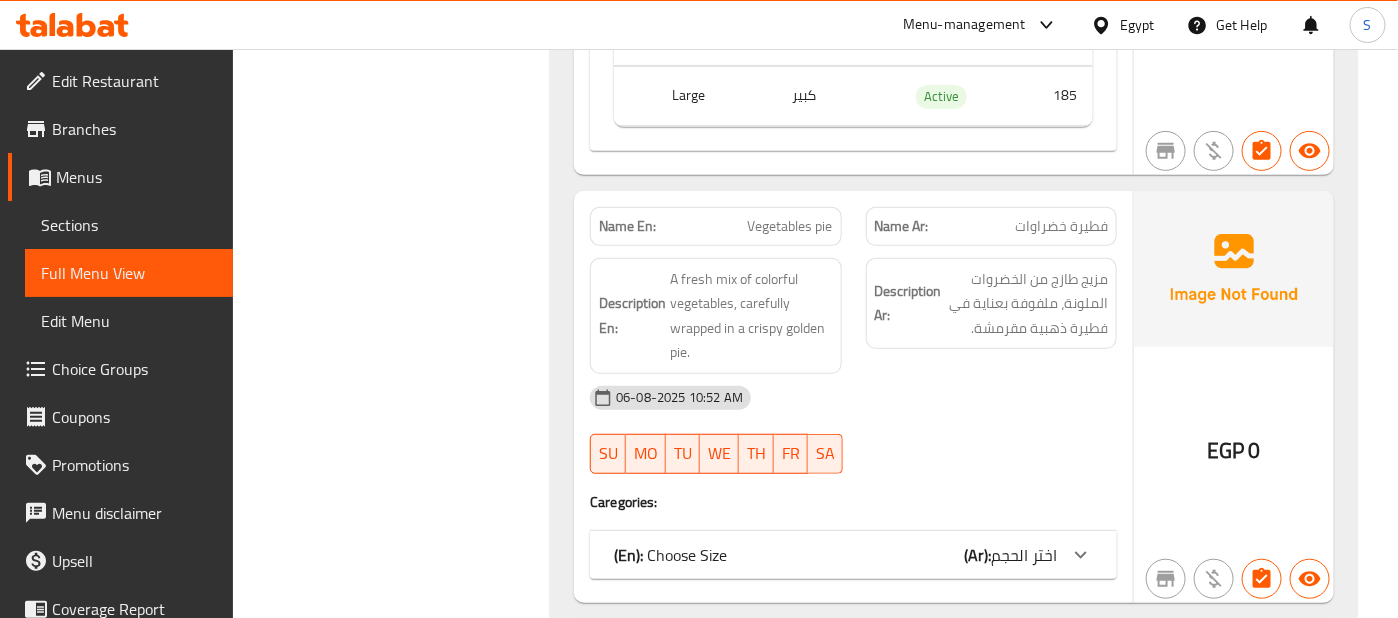 scroll, scrollTop: 8313, scrollLeft: 0, axis: vertical 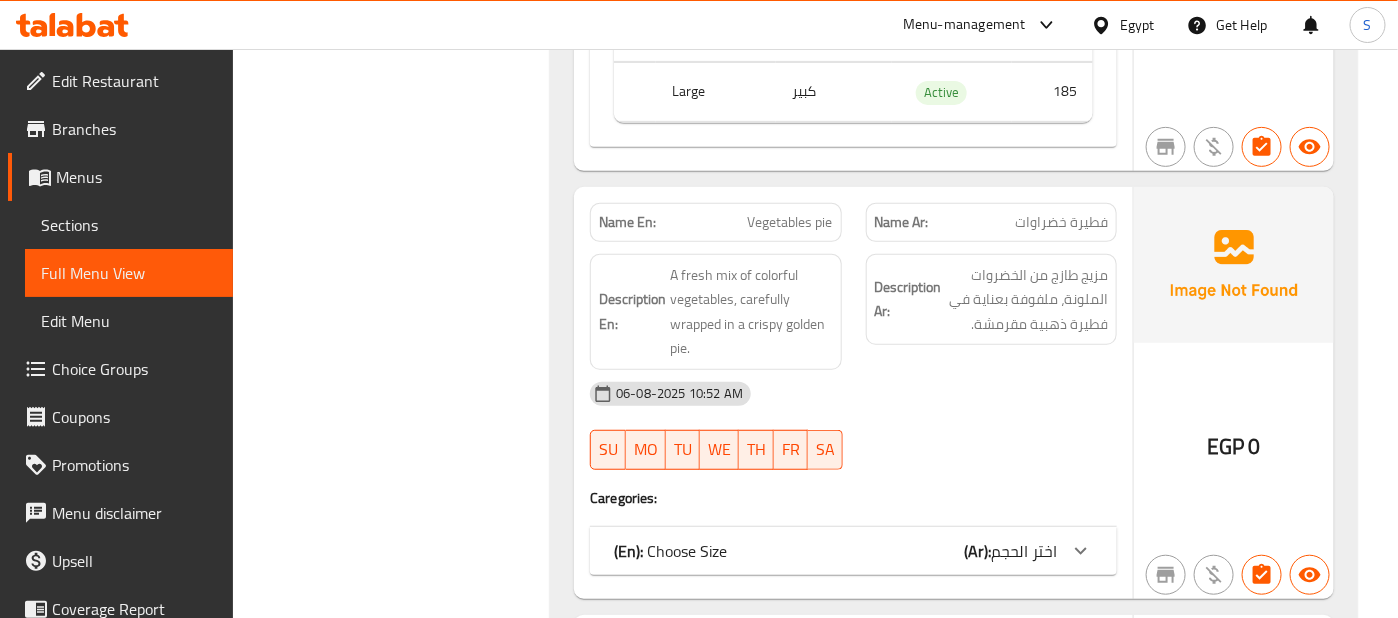 click at bounding box center (1081, -6175) 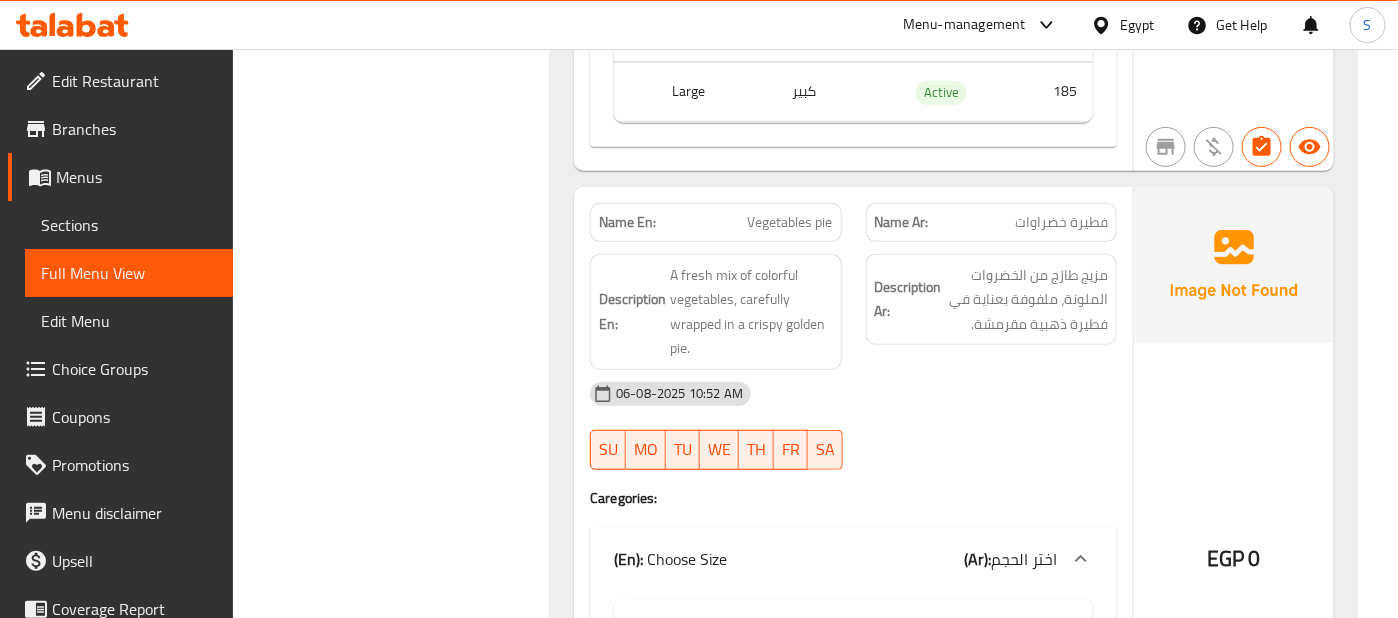 click at bounding box center [1234, -7346] 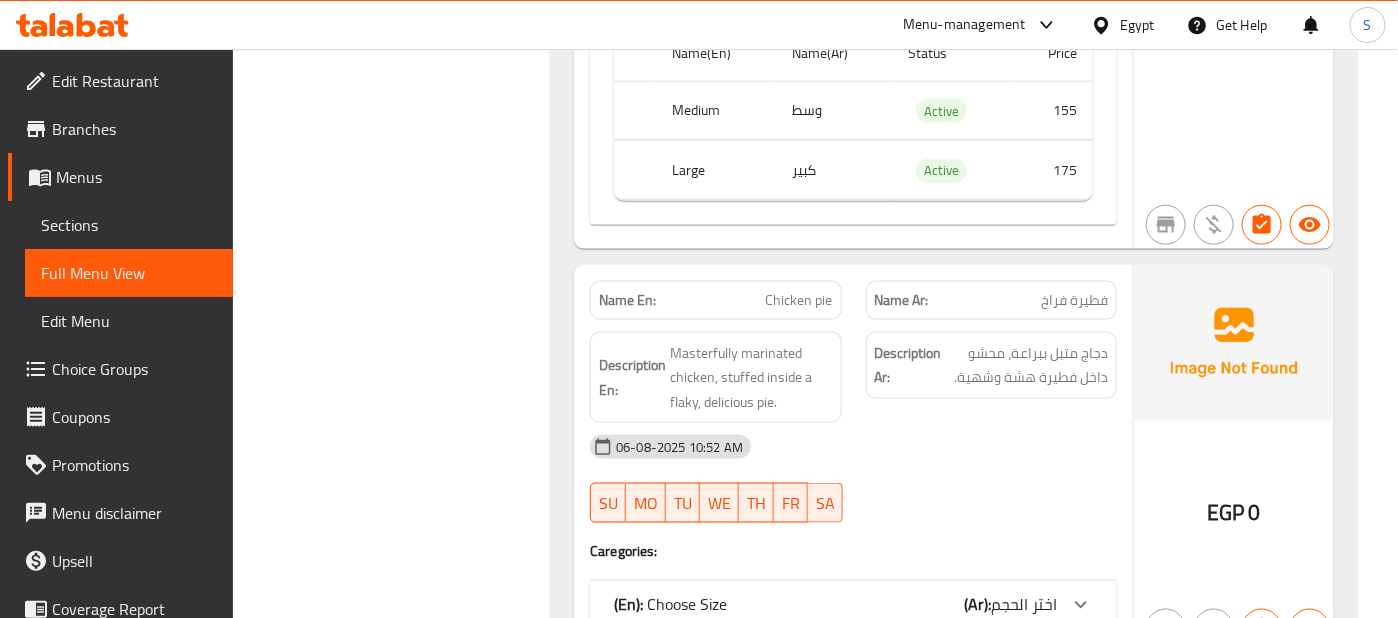 scroll, scrollTop: 8891, scrollLeft: 0, axis: vertical 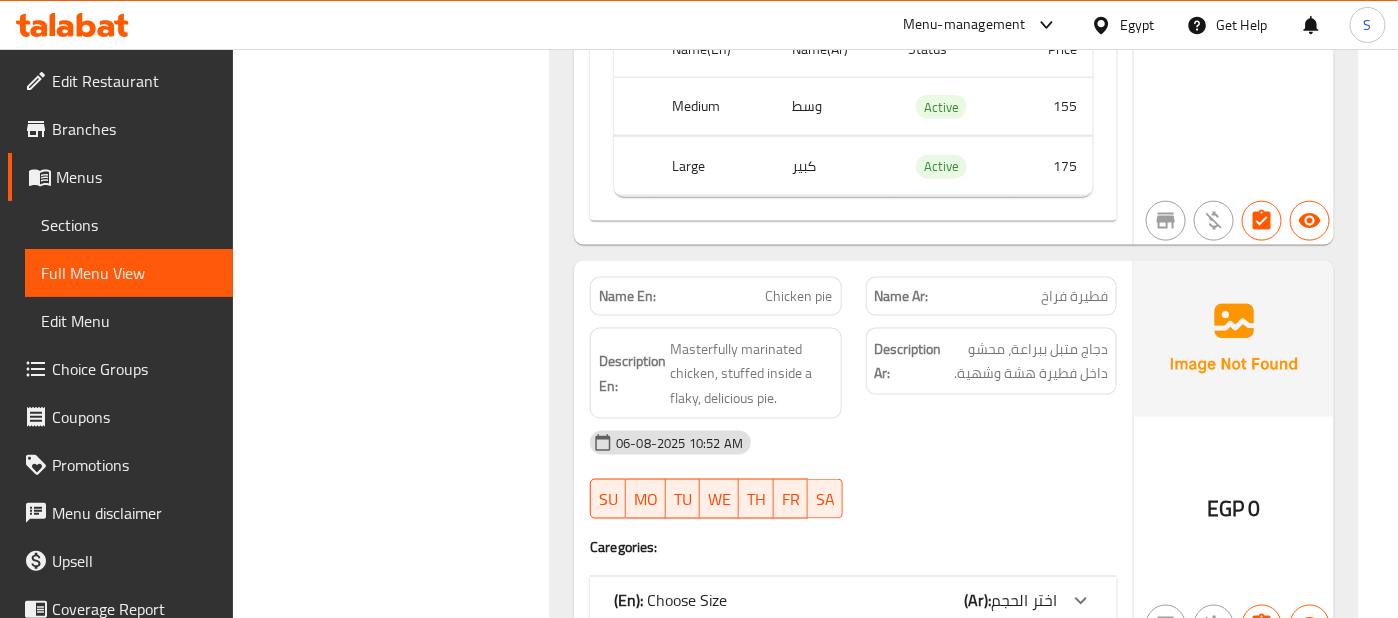 click 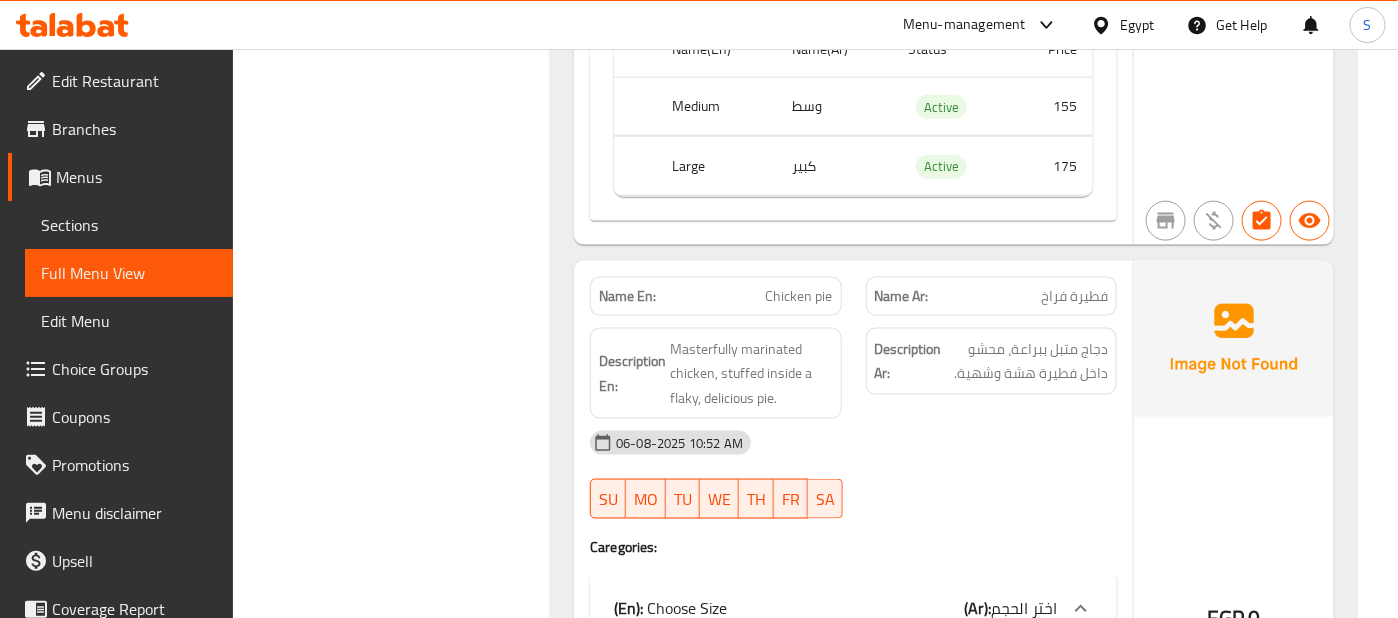 click on "Description Ar: دجاج متبل ببراعة، محشو داخل فطيرة هشة وشهية." at bounding box center [991, -7628] 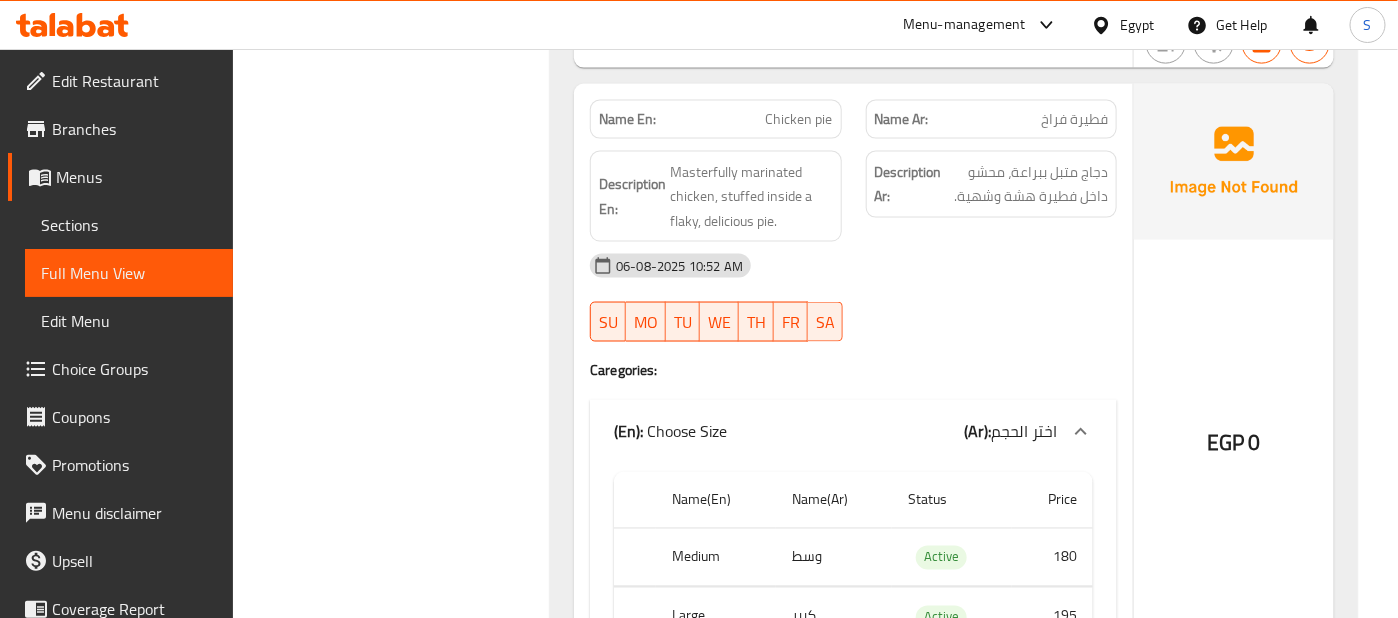 scroll, scrollTop: 9024, scrollLeft: 0, axis: vertical 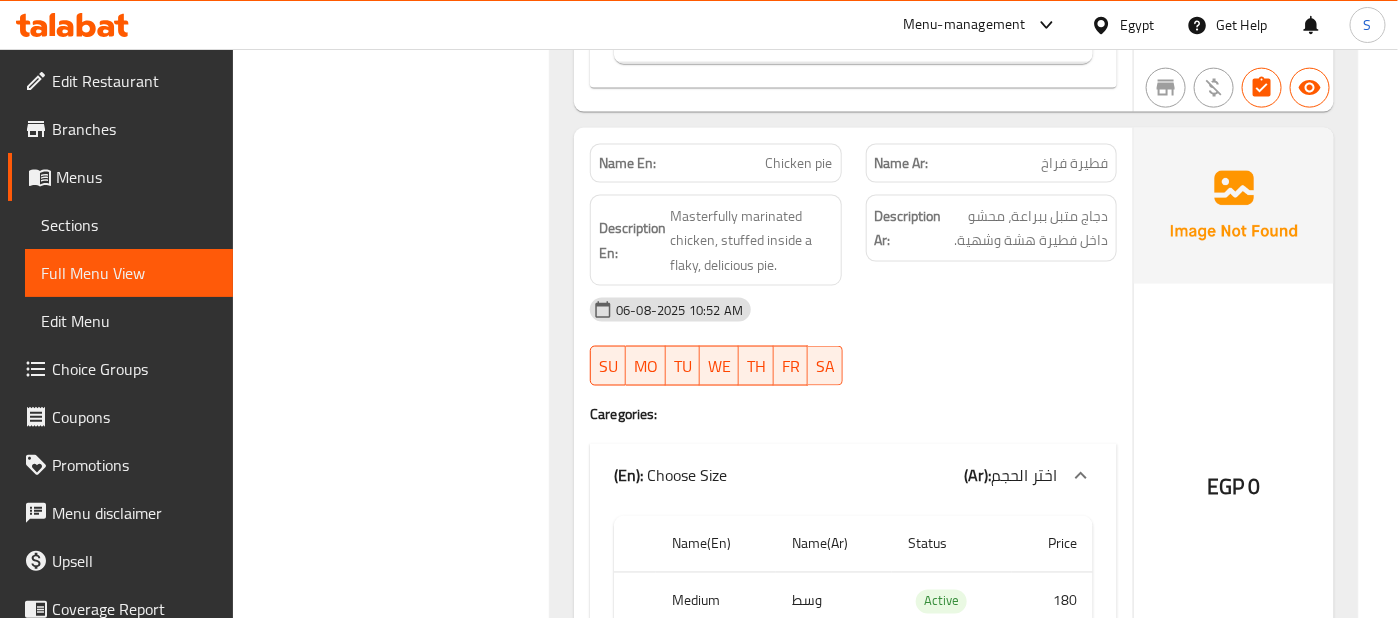 click at bounding box center (1234, 206) 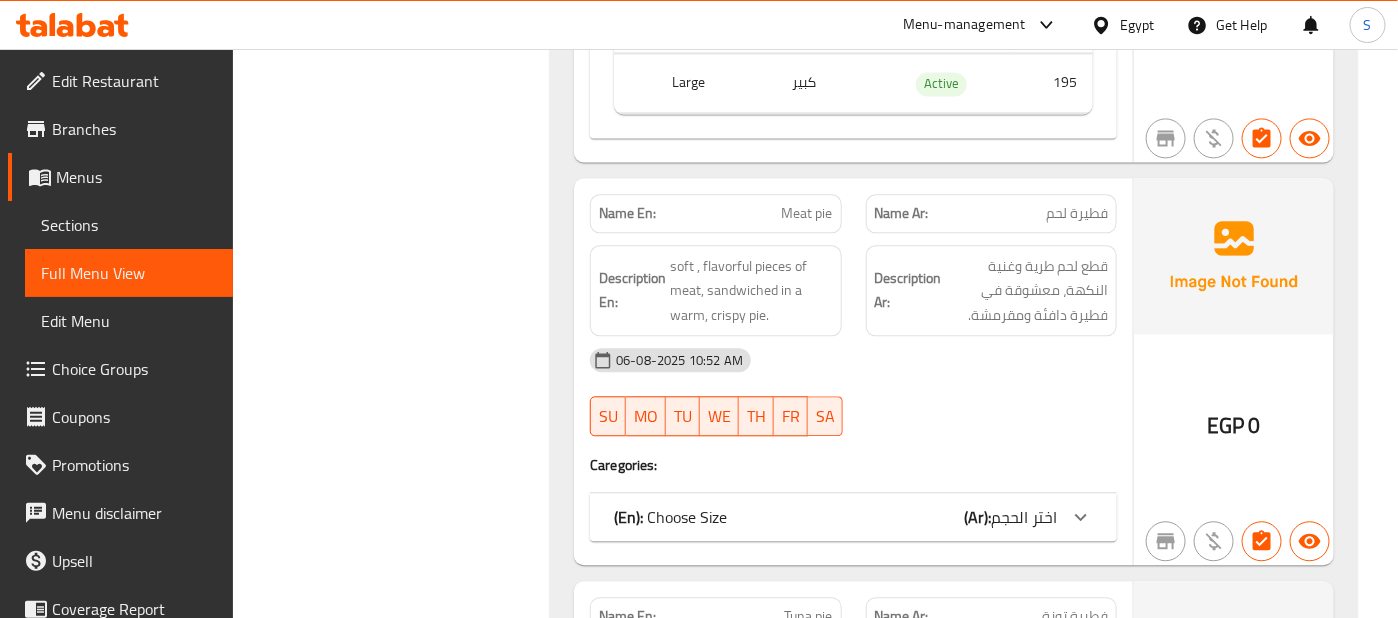 scroll, scrollTop: 9646, scrollLeft: 0, axis: vertical 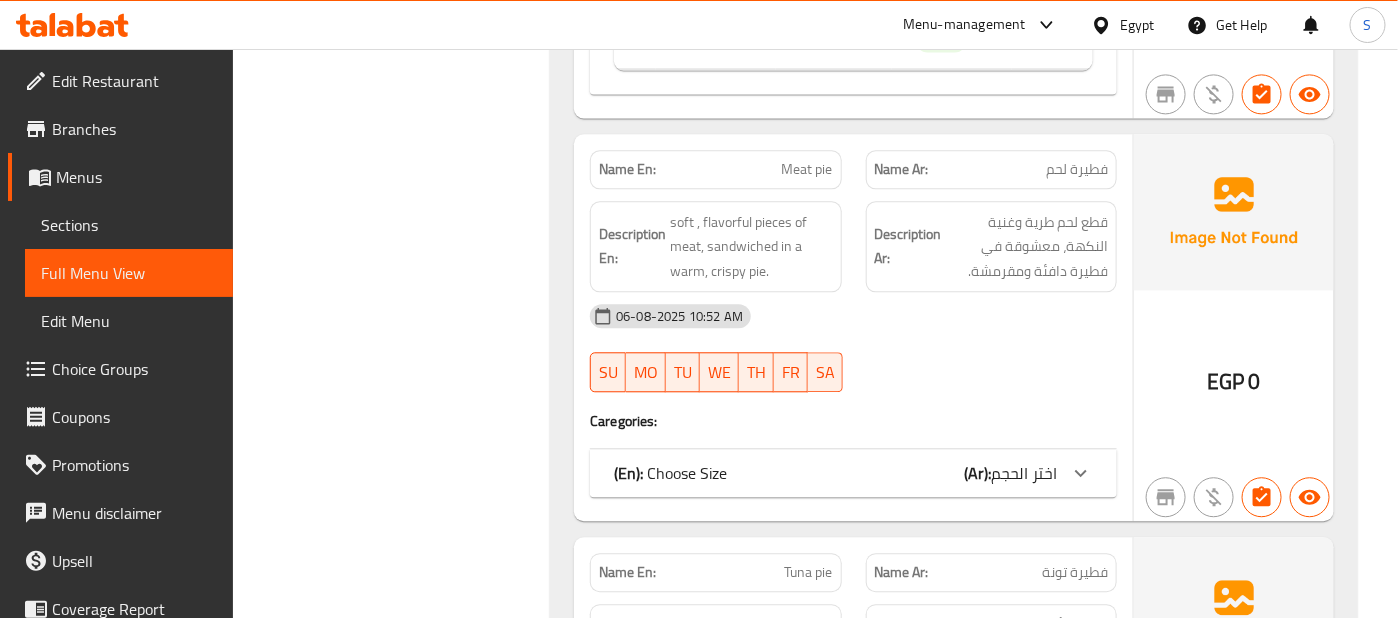 drag, startPoint x: 1056, startPoint y: 467, endPoint x: 1071, endPoint y: 455, distance: 19.209373 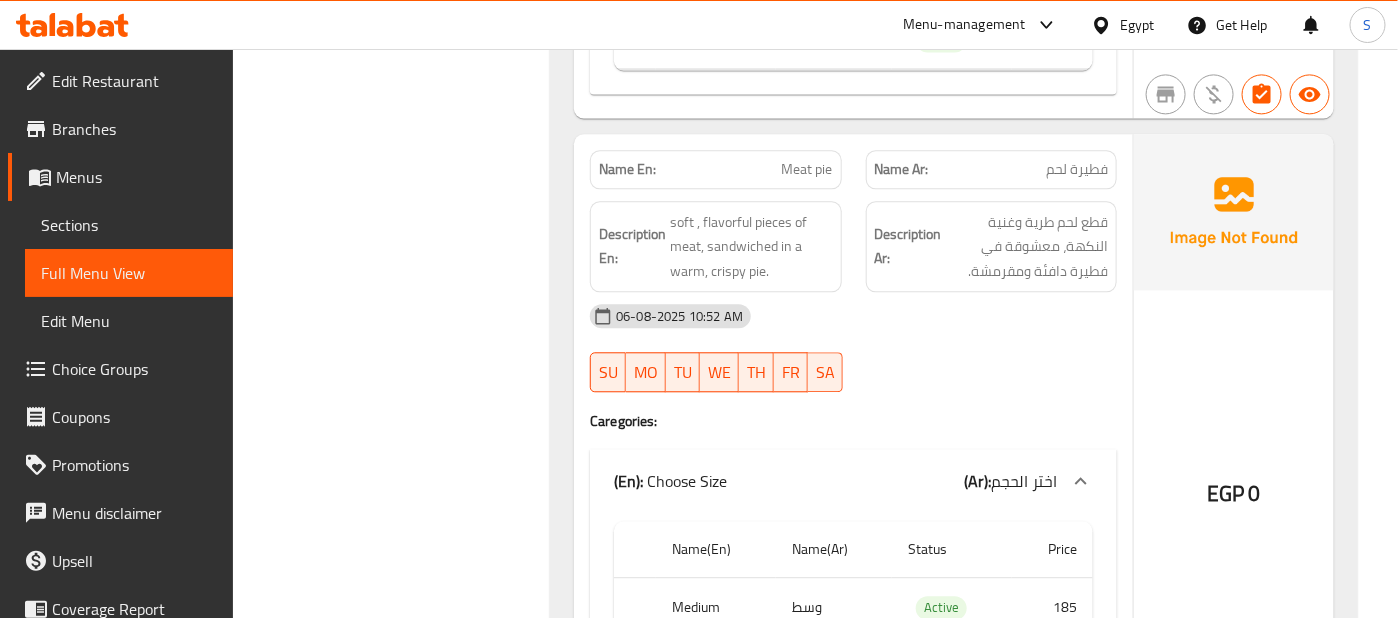 click on "Meat pie" at bounding box center (806, -8174) 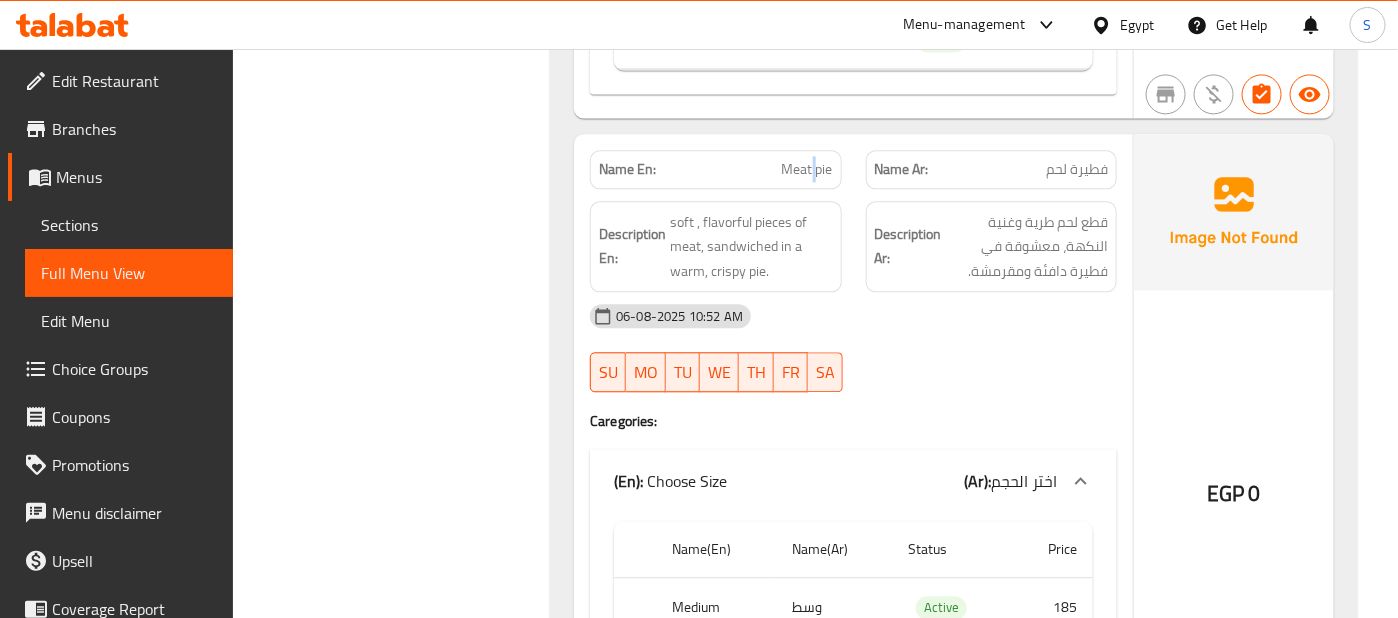 click on "Meat pie" at bounding box center [806, -8174] 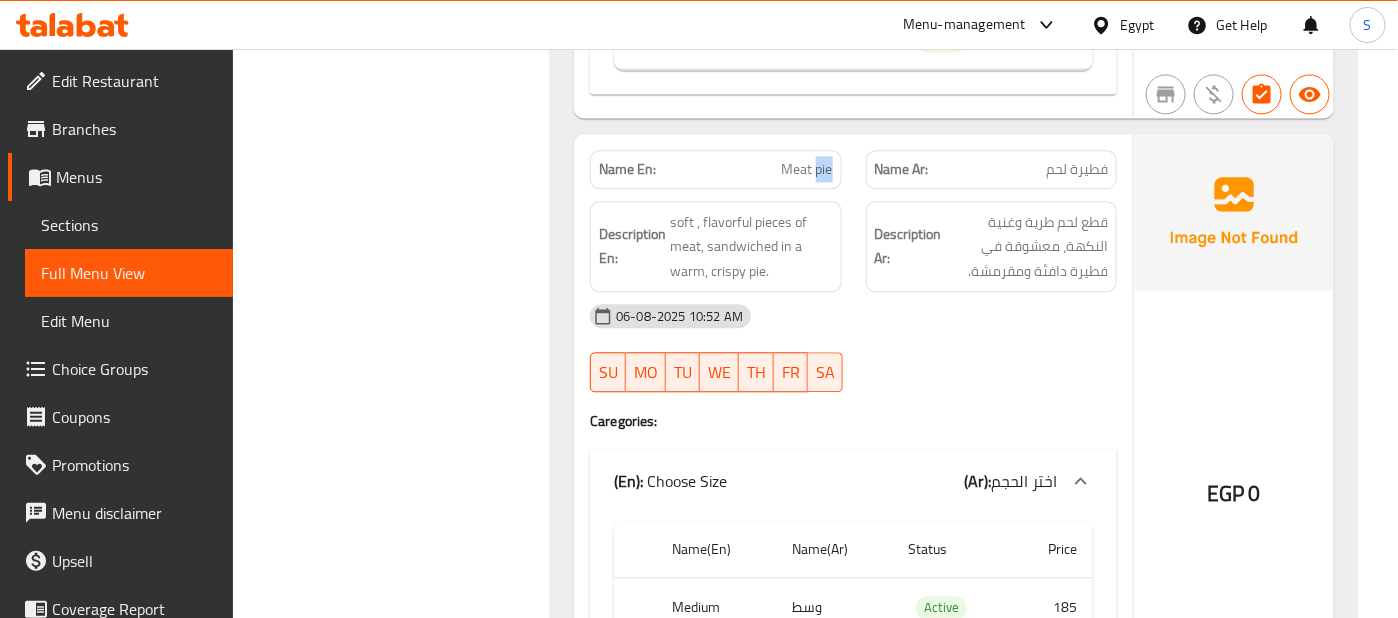copy on "pie" 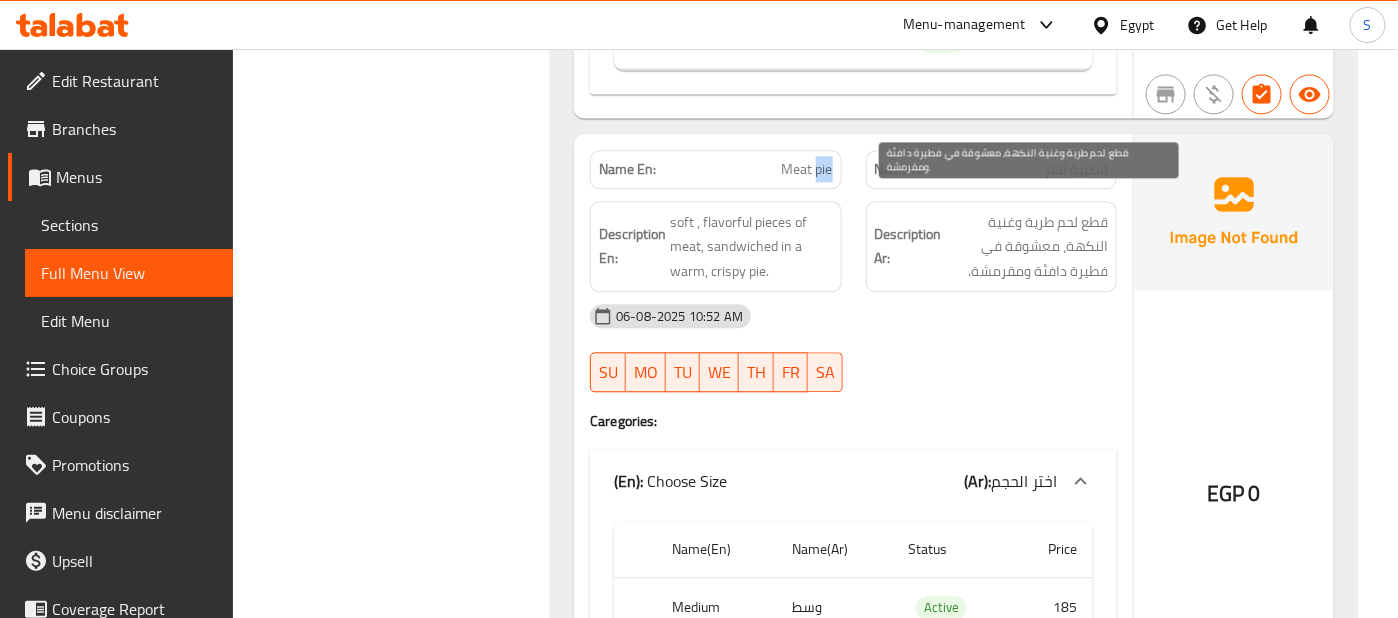 click on "قطع لحم طرية وغنية النكهة، معشوقة في فطيرة دافئة ومقرمشة." at bounding box center (1027, 247) 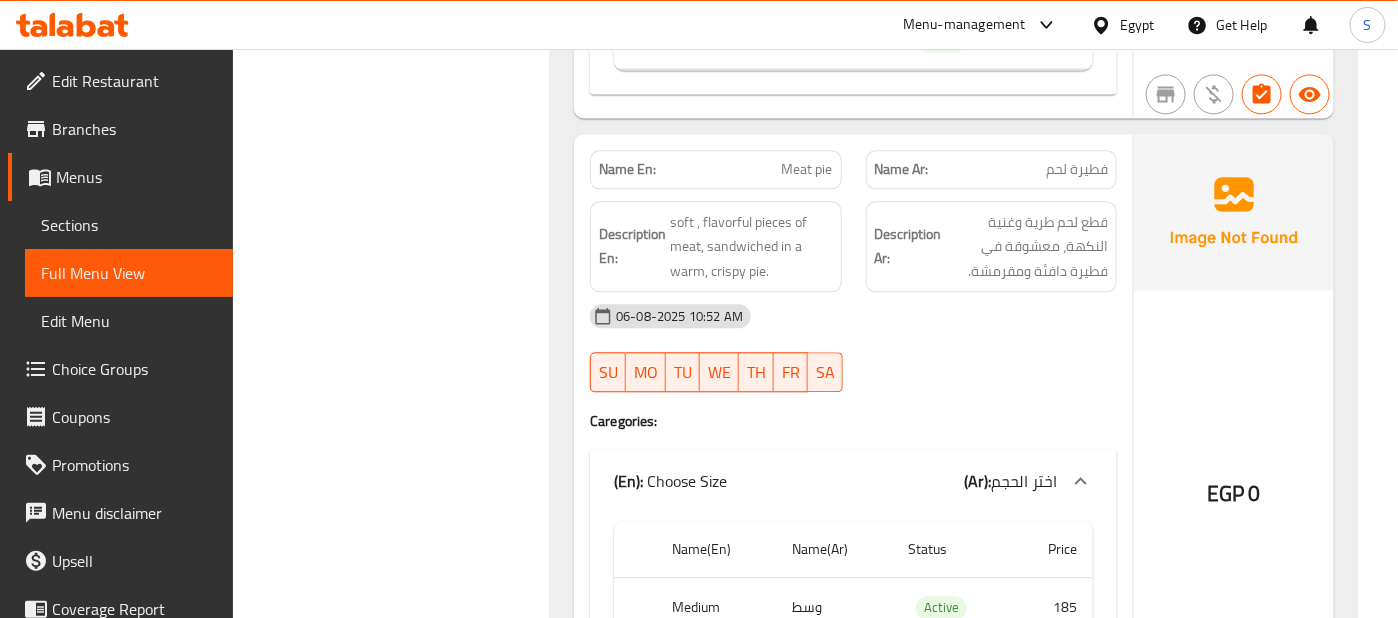 click on "Description Ar: قطع لحم طرية وغنية النكهة، معشوقة في فطيرة دافئة ومقرمشة." at bounding box center (991, -8109) 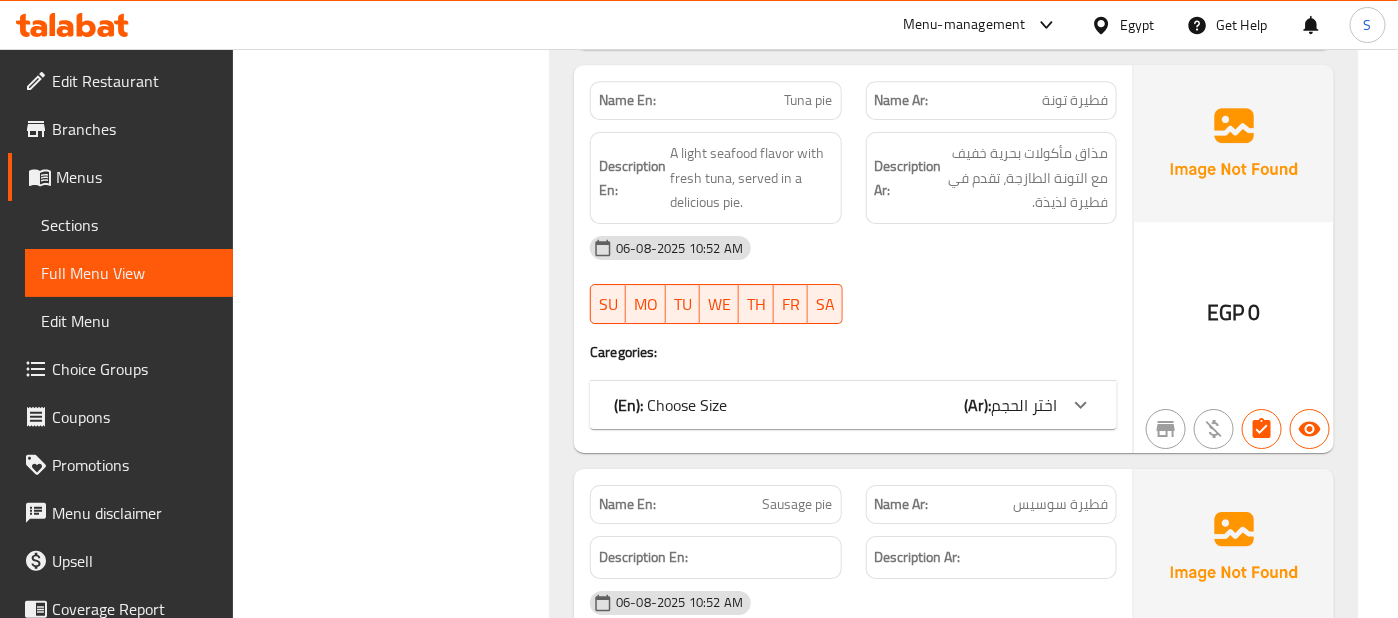 scroll, scrollTop: 10331, scrollLeft: 0, axis: vertical 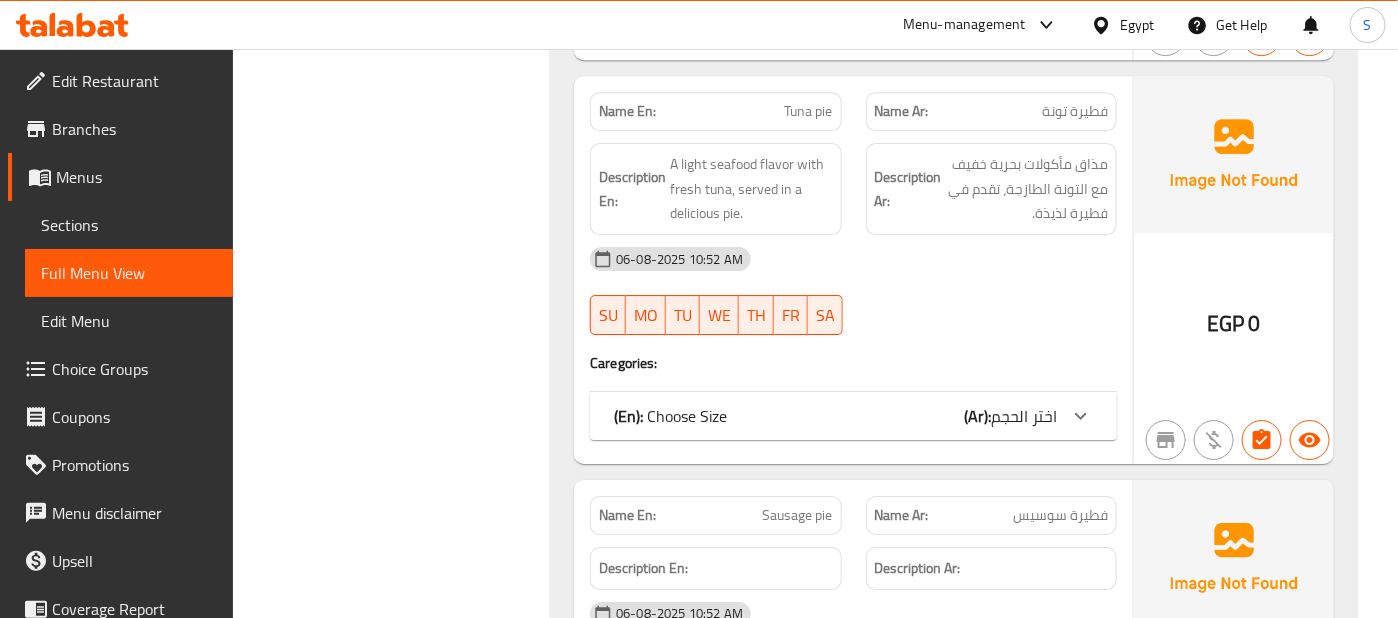 click 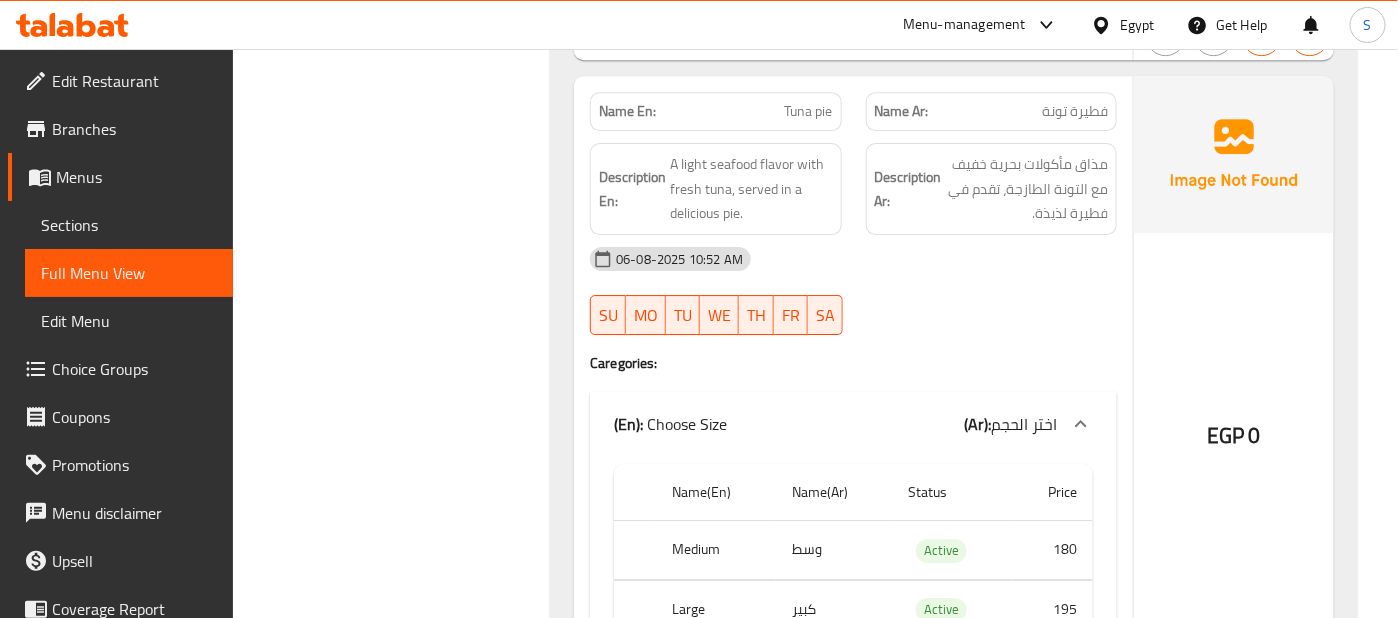 click on "Description Ar: مذاق مأكولات بحرية خفيف مع التونة الطازجة، تقدم في فطيرة لذيذة." at bounding box center (991, -6499) 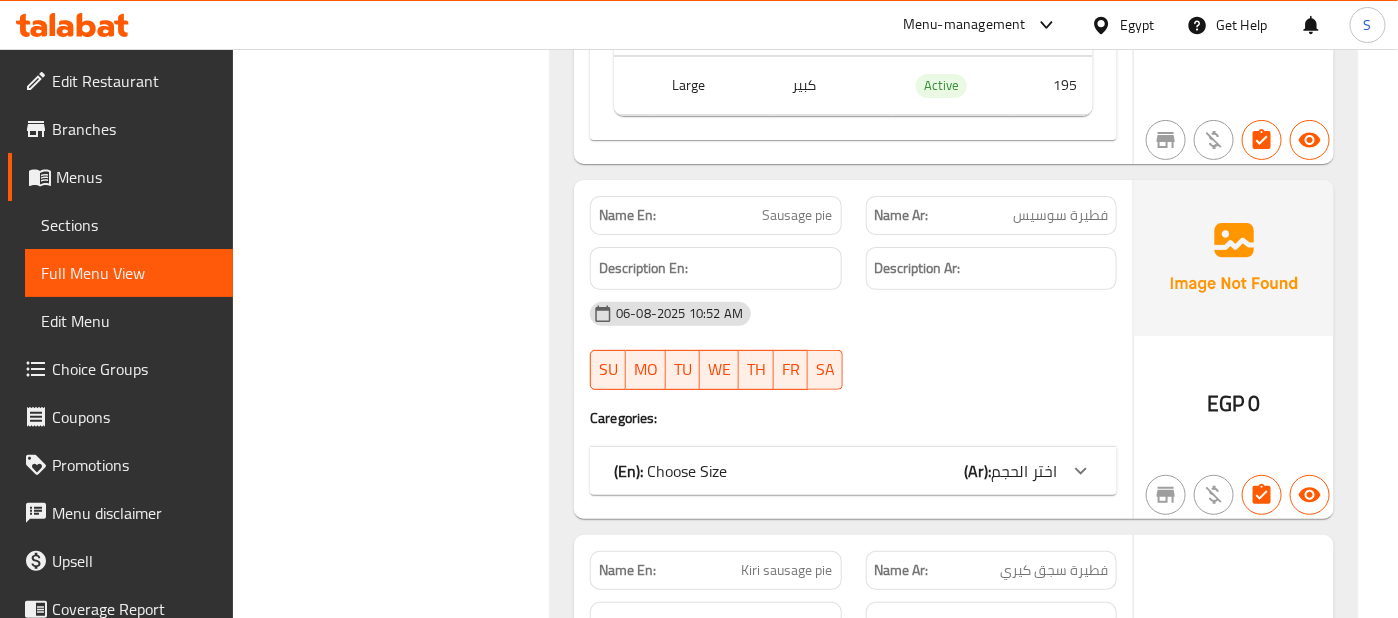scroll, scrollTop: 10868, scrollLeft: 0, axis: vertical 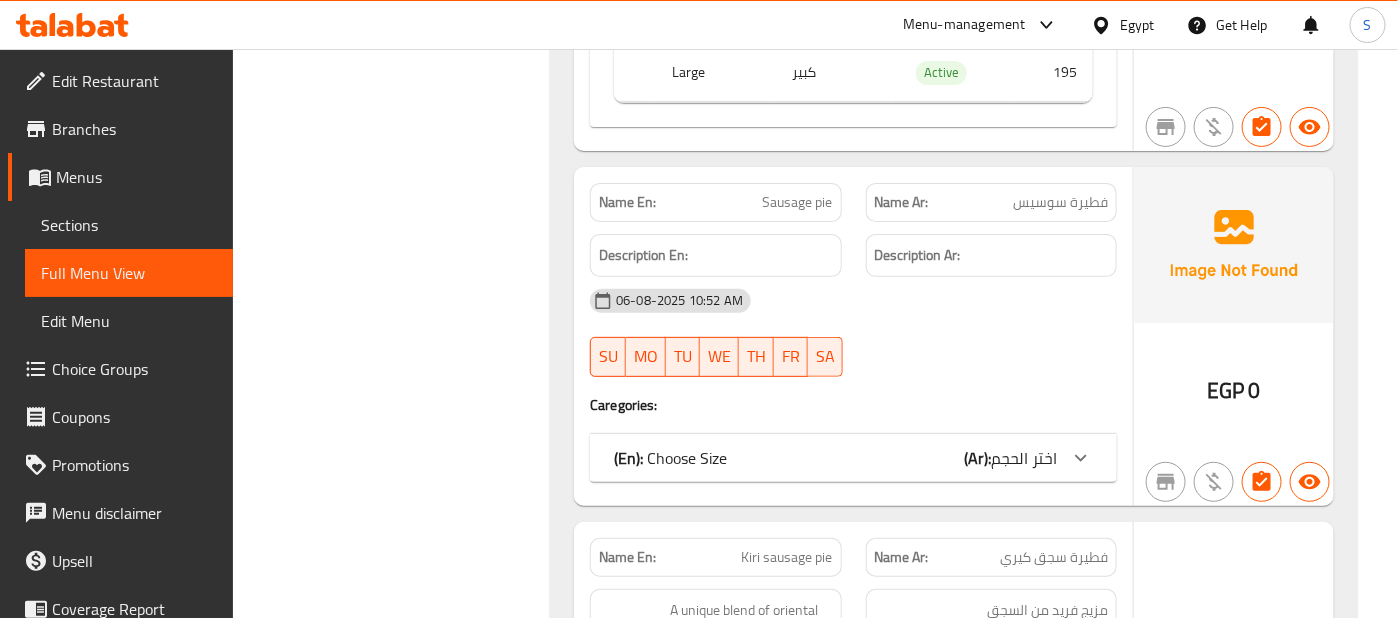 click 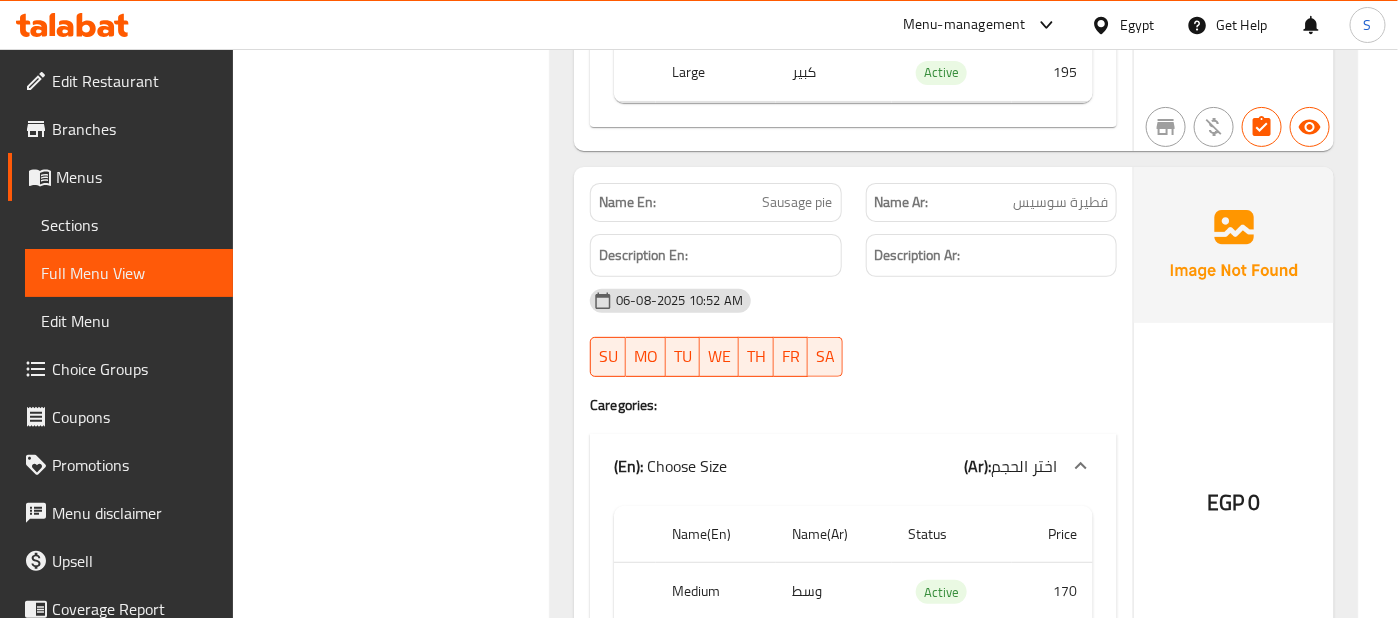 click on "Sausage pie" at bounding box center [802, -6686] 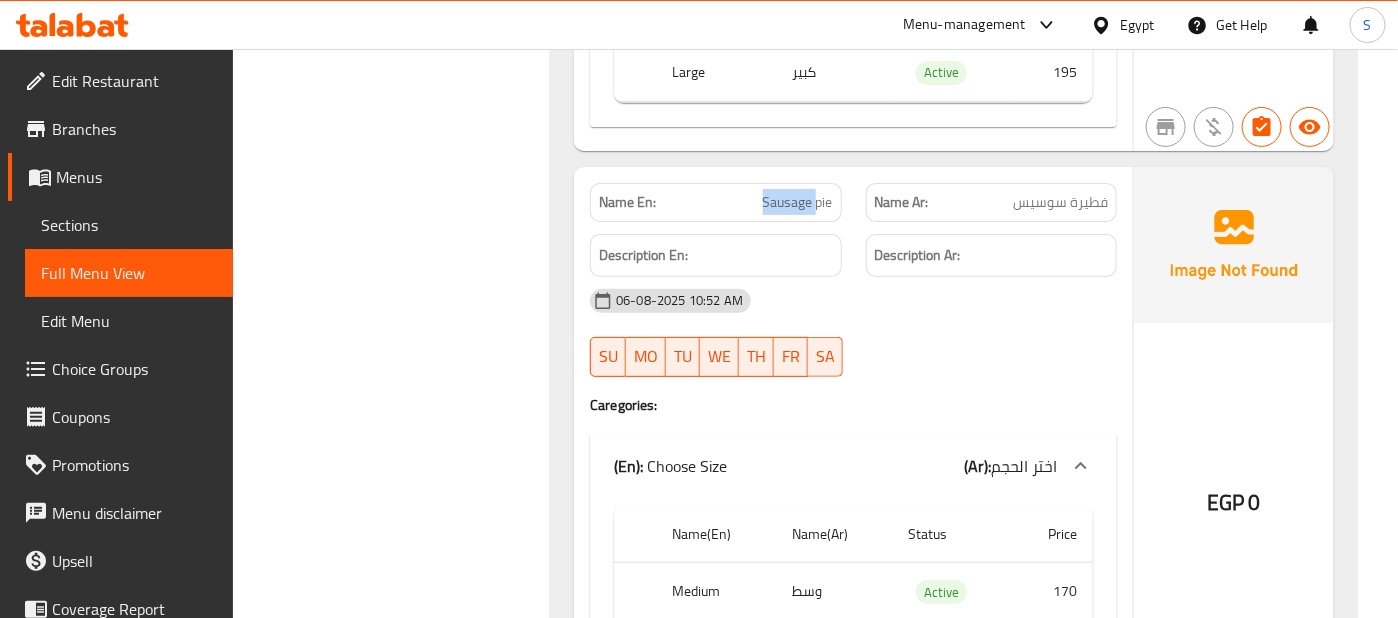 click on "Sausage pie" at bounding box center [802, -6686] 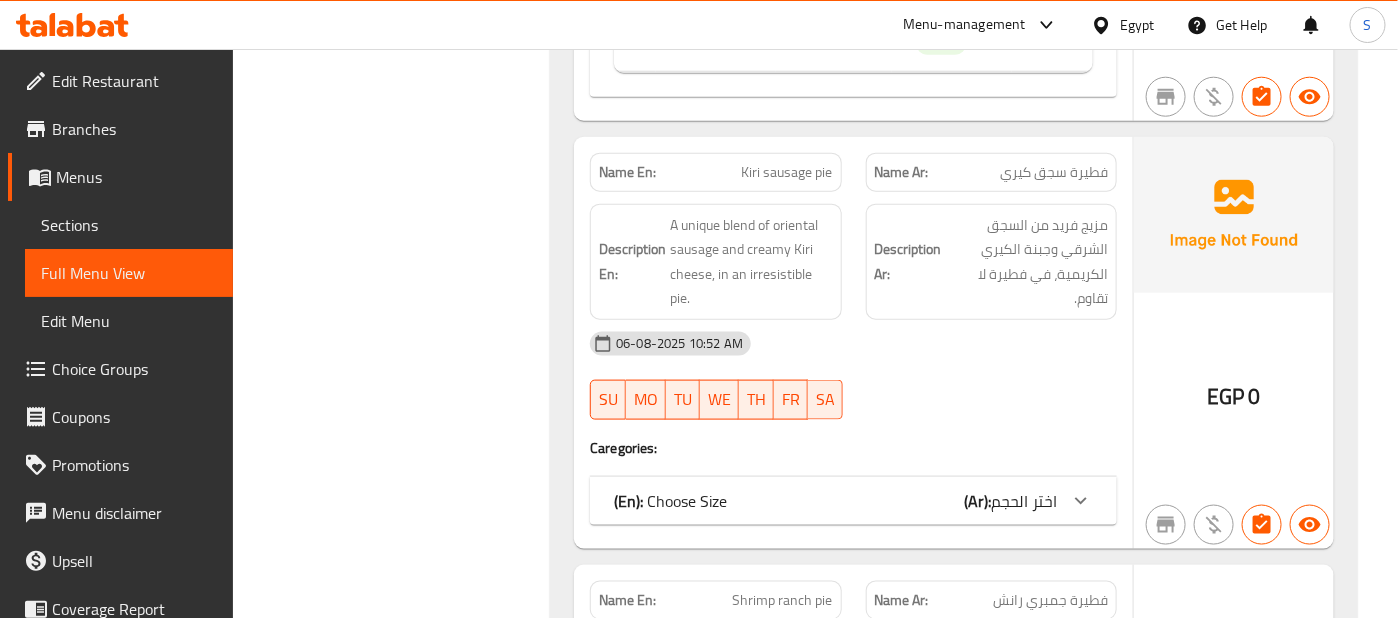 scroll, scrollTop: 11480, scrollLeft: 0, axis: vertical 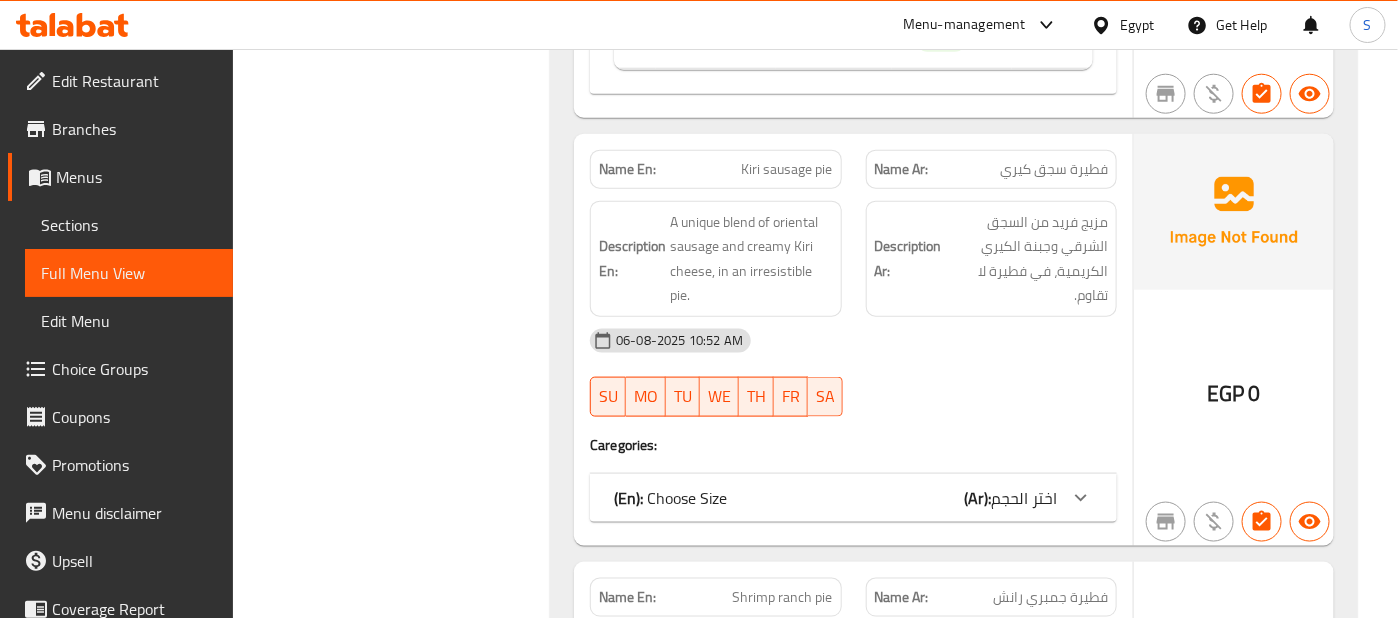 click at bounding box center [1081, -9342] 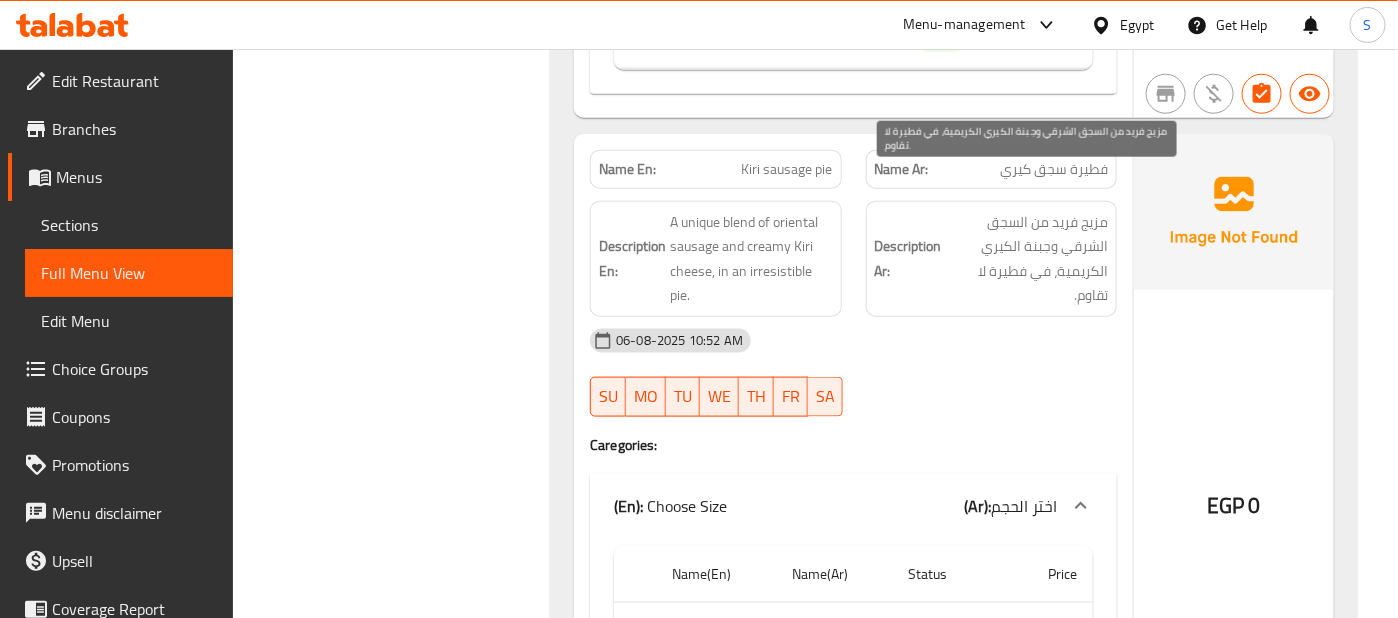 click on "مزيج فريد من السجق الشرقي وجبنة الكيري الكريمية، في فطيرة لا تقاوم." at bounding box center (1027, 259) 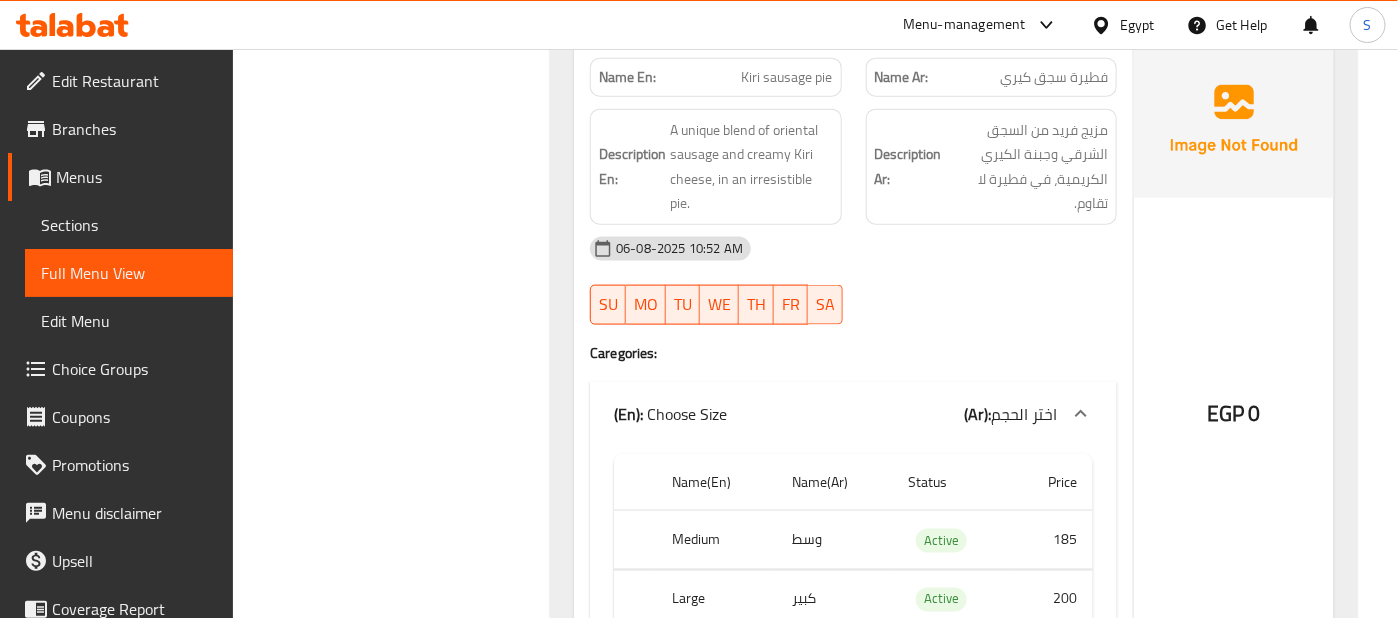 scroll, scrollTop: 11554, scrollLeft: 0, axis: vertical 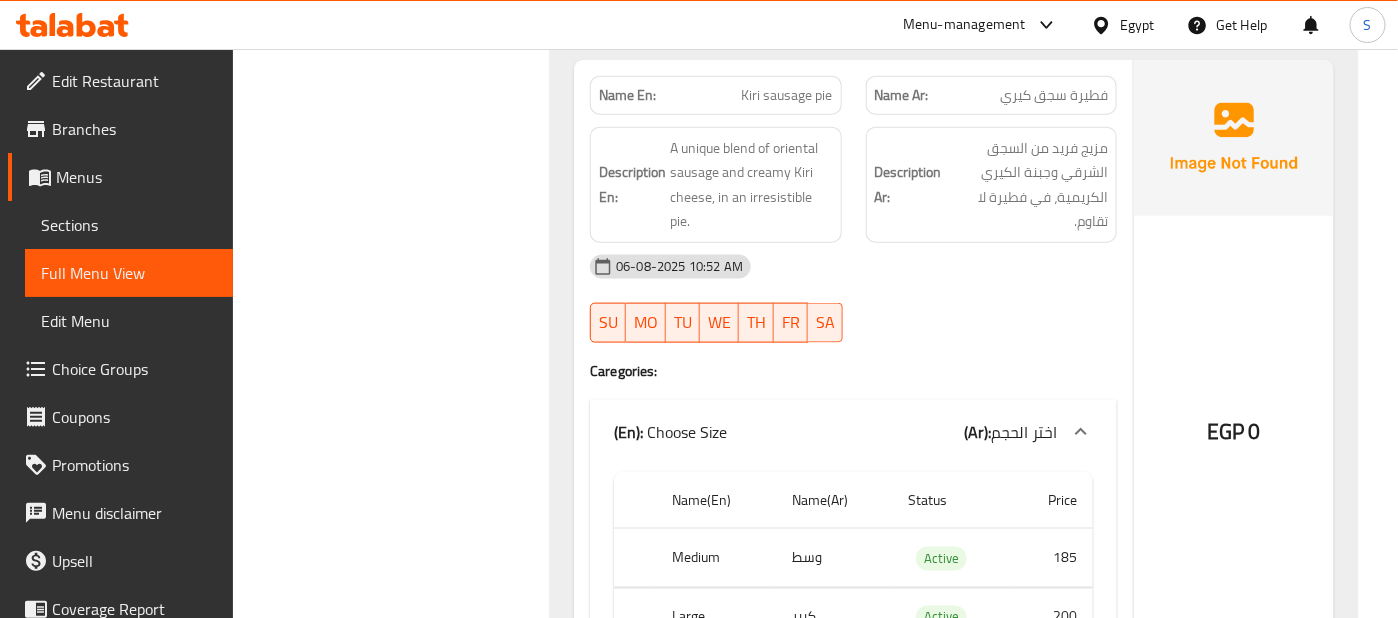 click on "06-08-2025 10:52 AM" at bounding box center (853, -6894) 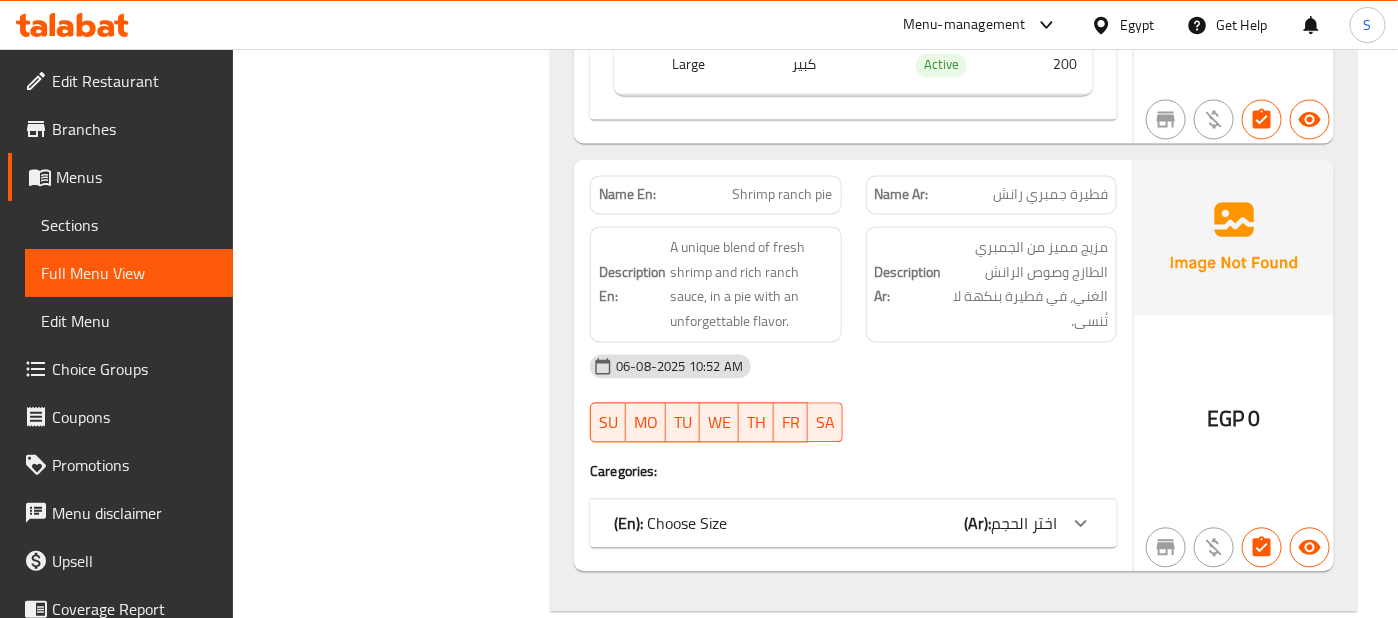 scroll, scrollTop: 12109, scrollLeft: 0, axis: vertical 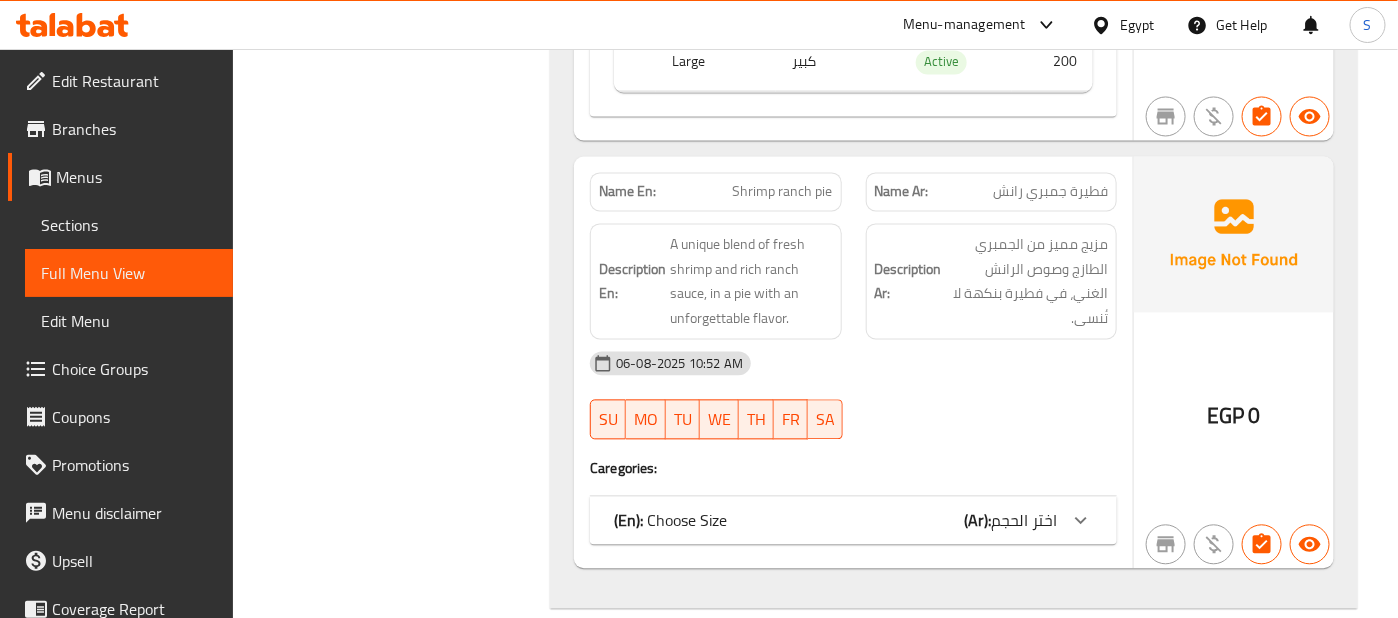 click on "اختر الحجم" at bounding box center (1016, -9971) 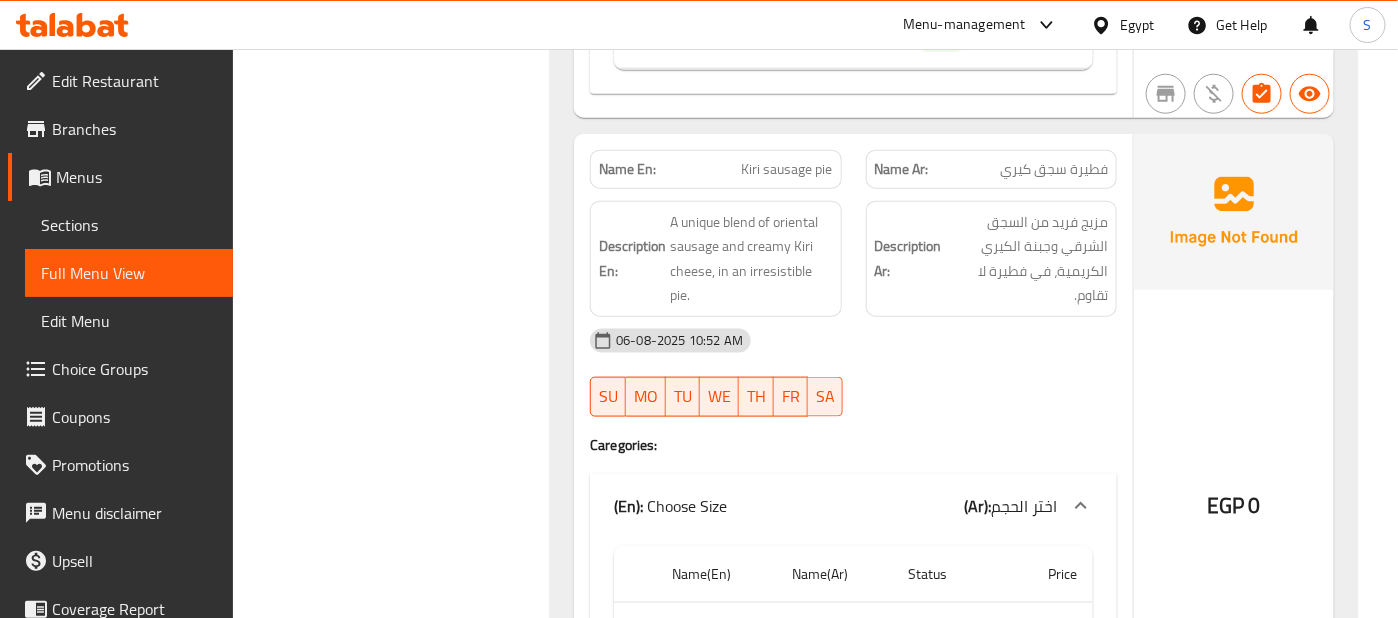 scroll, scrollTop: 11480, scrollLeft: 0, axis: vertical 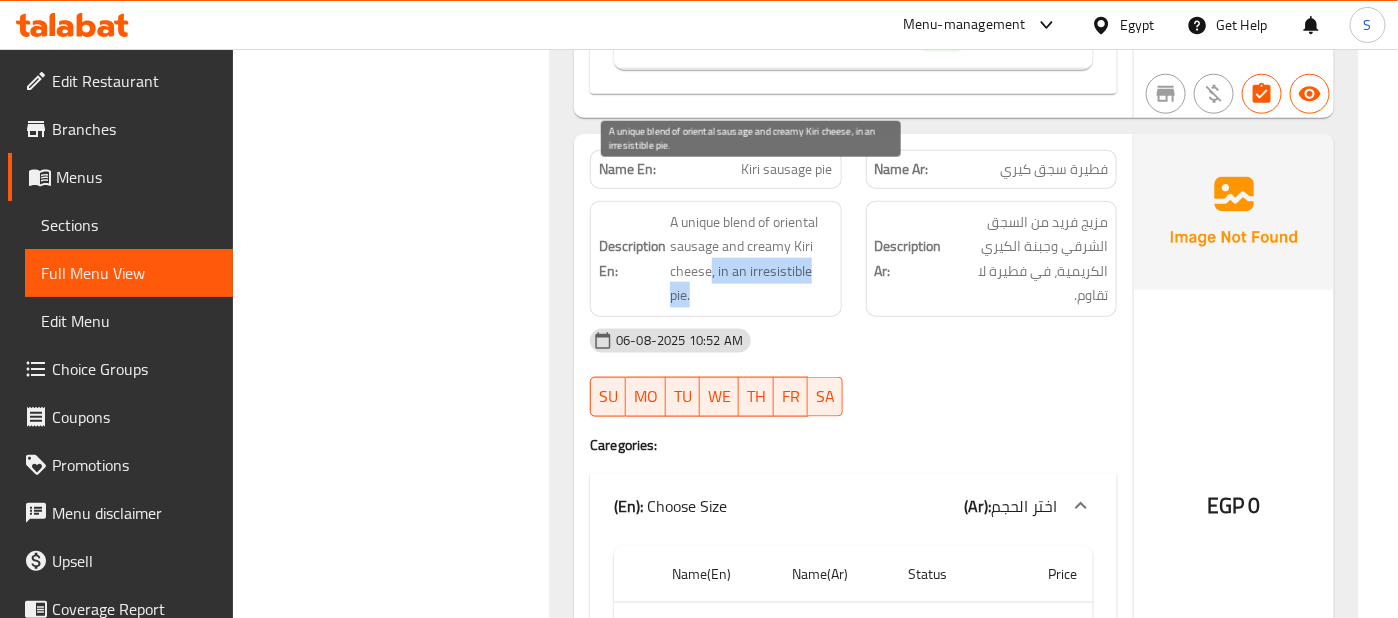 drag, startPoint x: 712, startPoint y: 235, endPoint x: 747, endPoint y: 250, distance: 38.078865 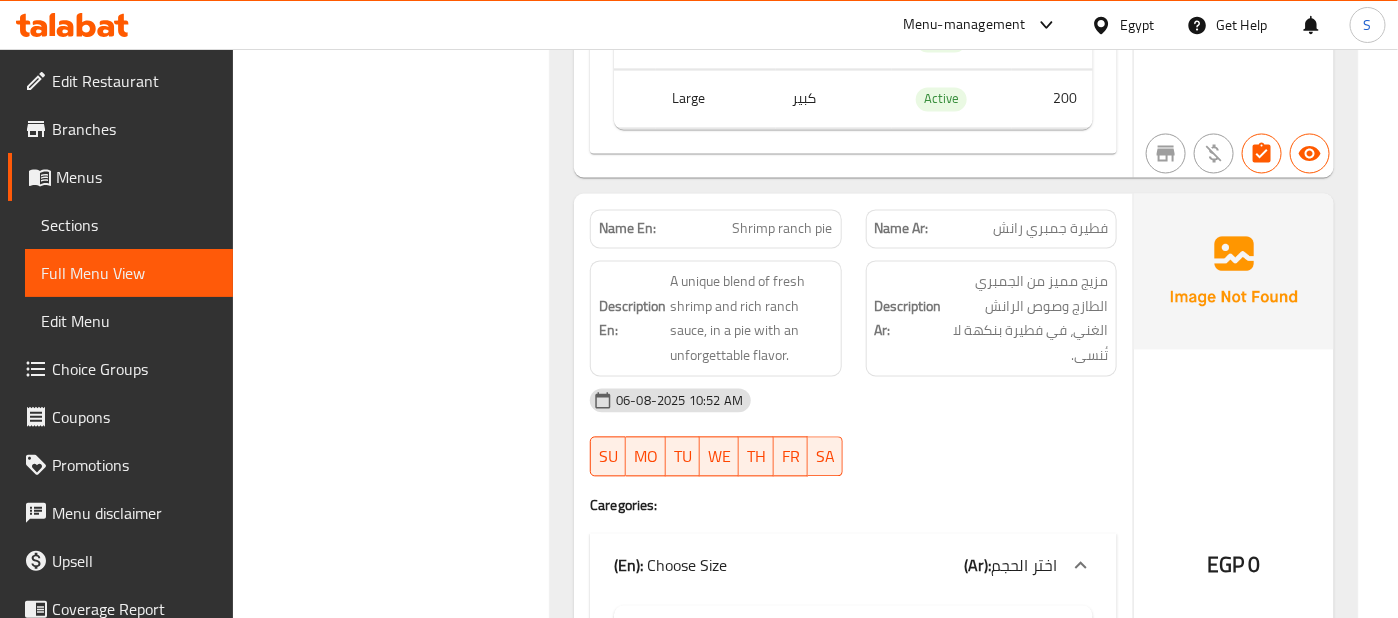 scroll, scrollTop: 12109, scrollLeft: 0, axis: vertical 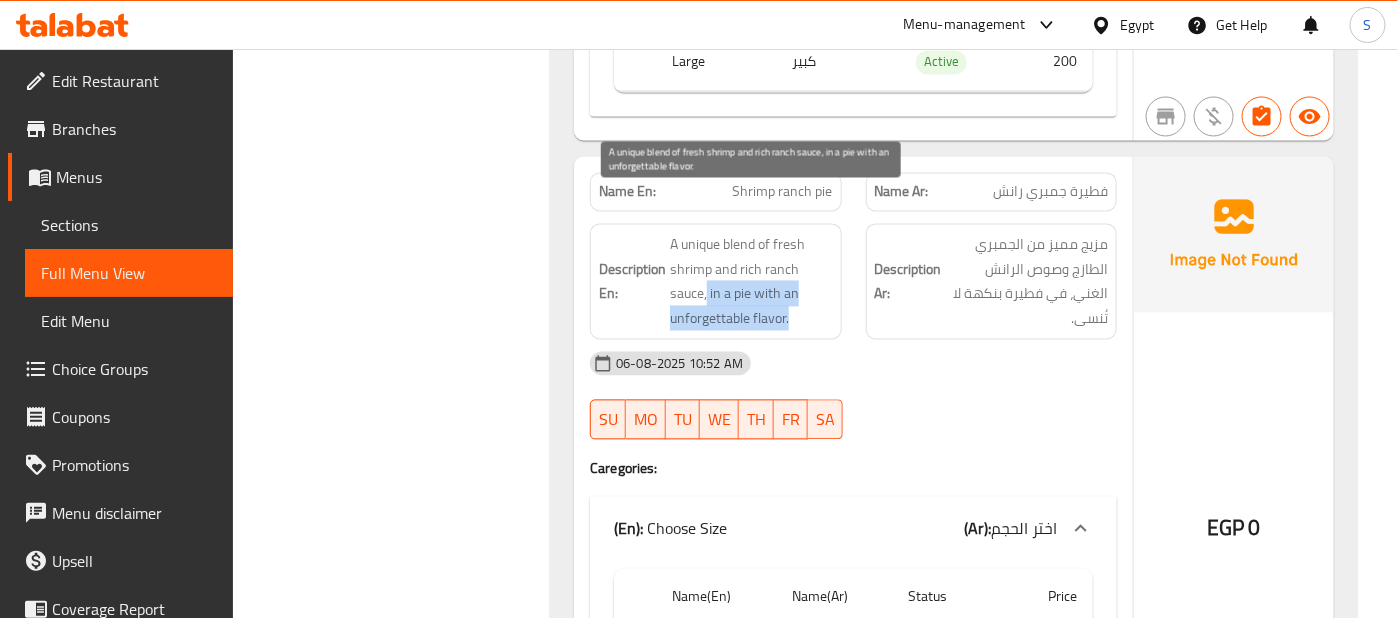 drag, startPoint x: 706, startPoint y: 253, endPoint x: 794, endPoint y: 270, distance: 89.62701 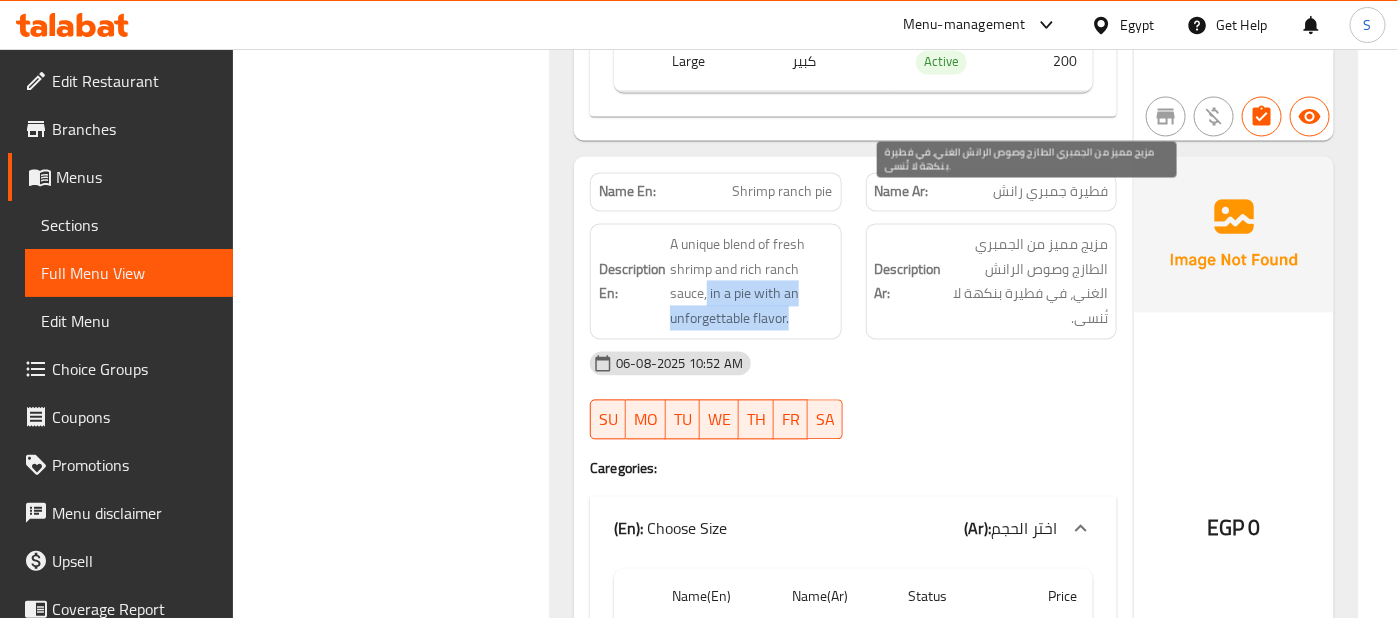 click on "مزيج مميز من الجمبري الطازج وصوص الرانش الغني، في فطيرة بنكهة لا تُنسى." at bounding box center (1027, 282) 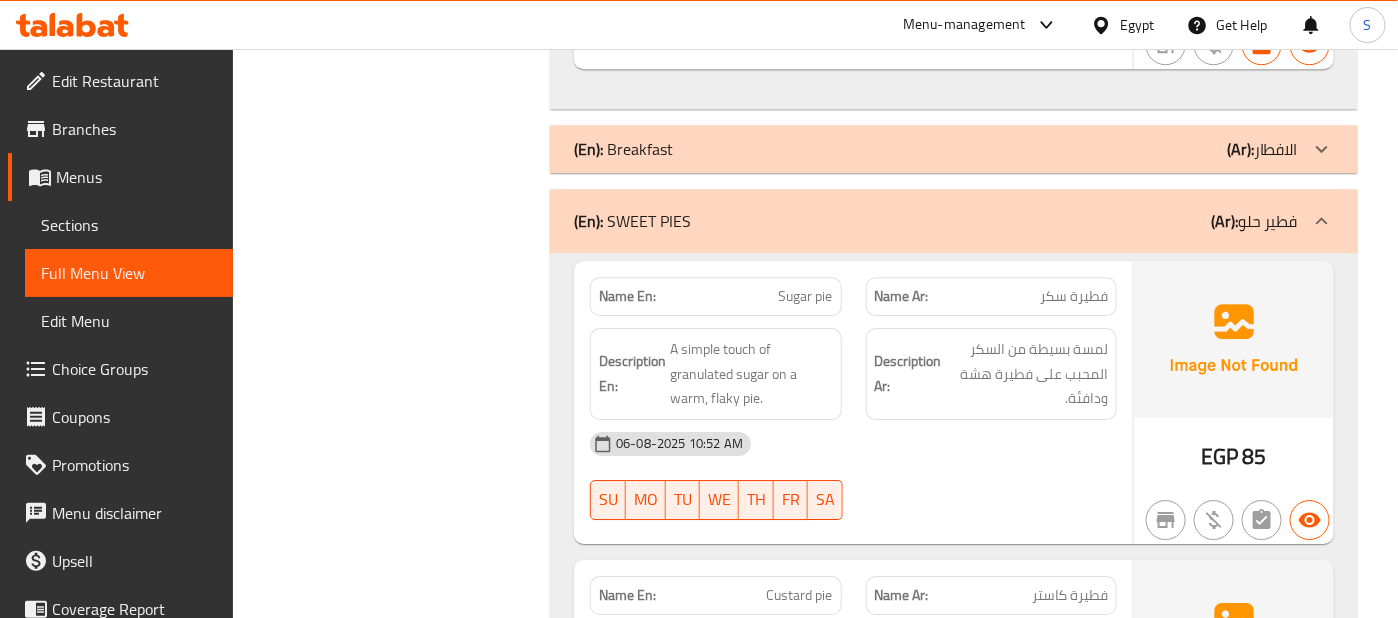 scroll, scrollTop: 12887, scrollLeft: 0, axis: vertical 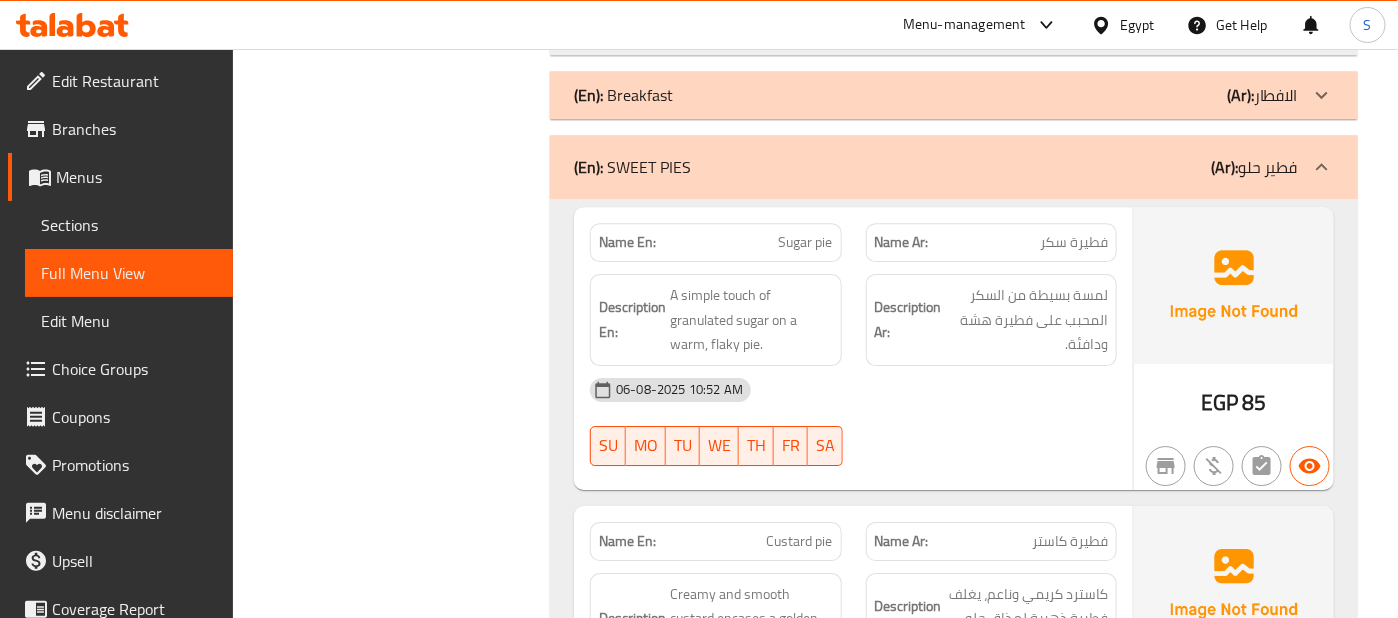 click on "[DATE] [TIME] SU MO TU WE TH FR SA" at bounding box center (853, -12356) 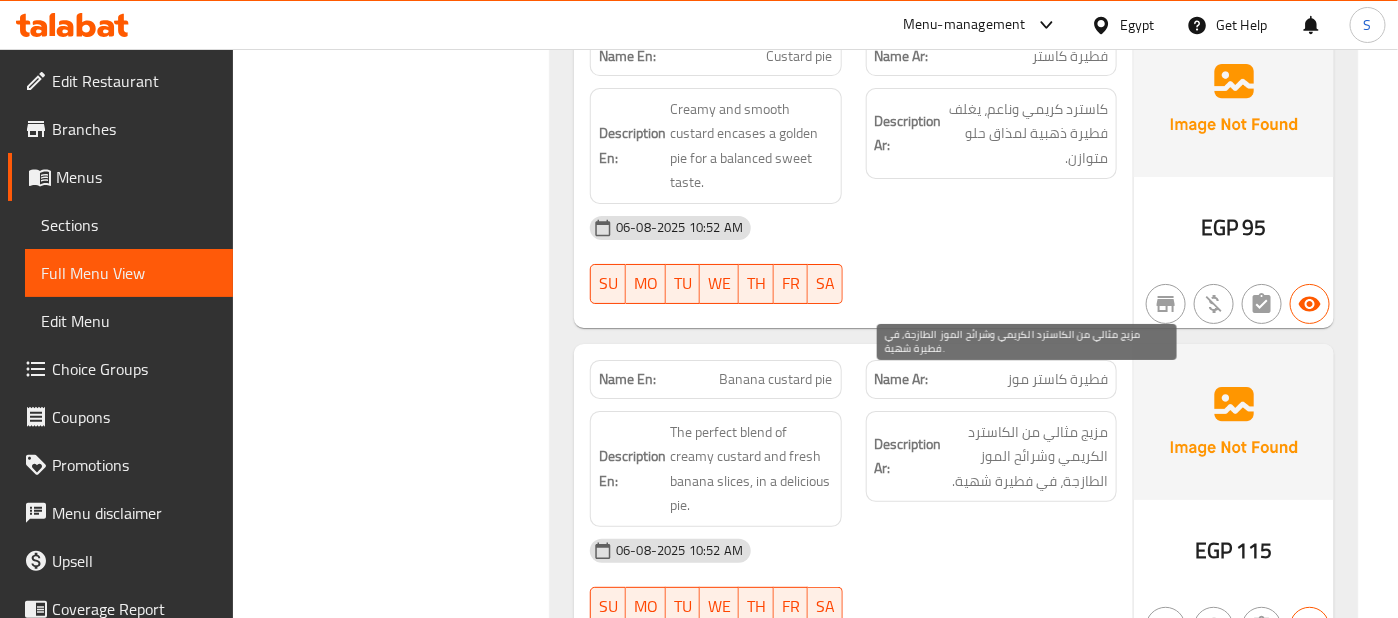 scroll, scrollTop: 13335, scrollLeft: 0, axis: vertical 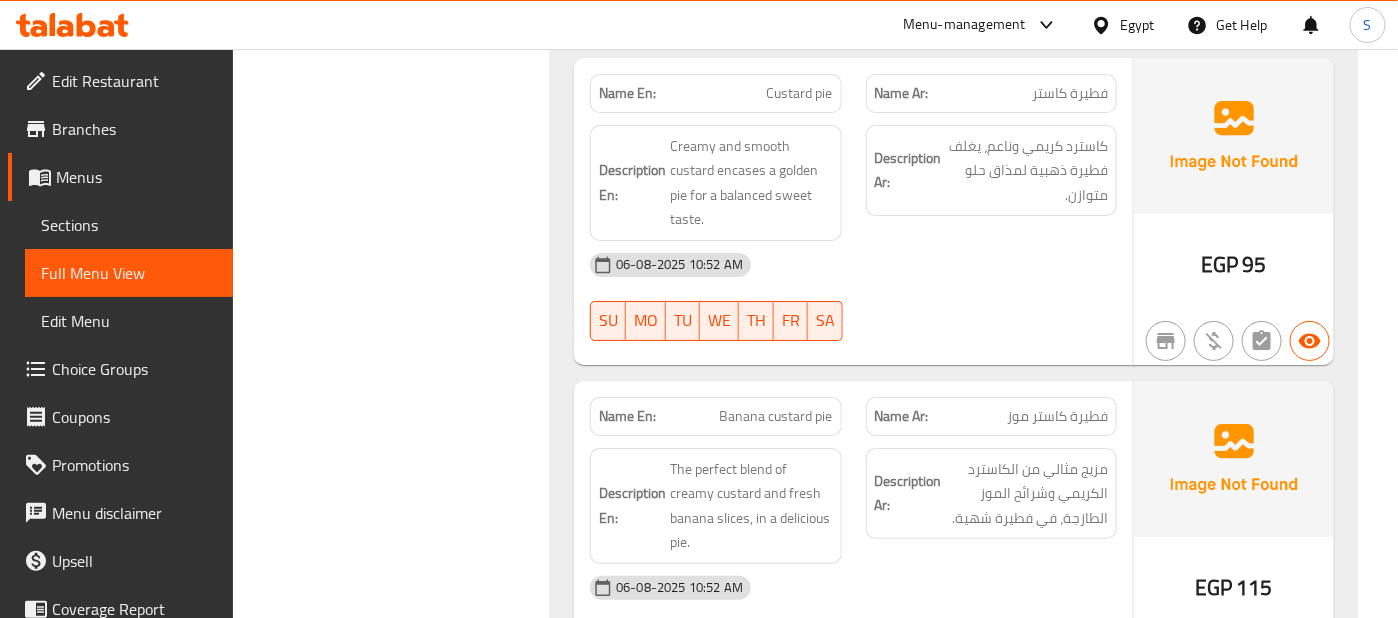 click on "06-08-2025 10:52 AM" at bounding box center [853, -12562] 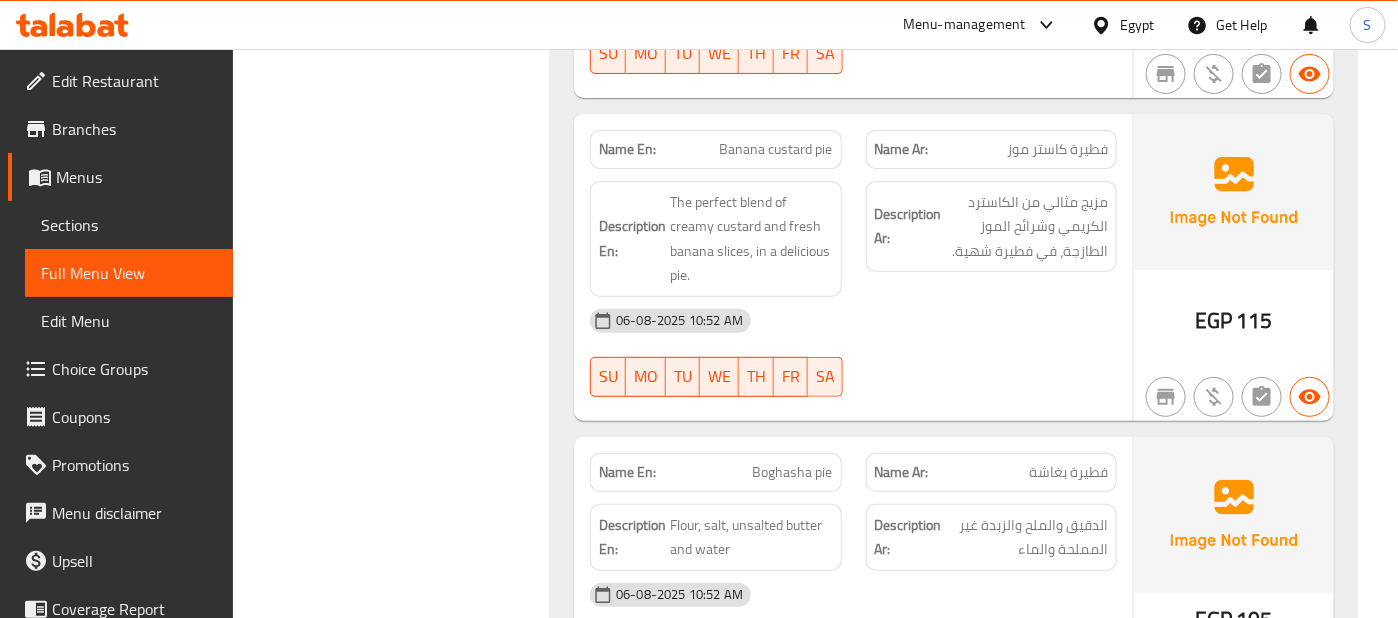 scroll, scrollTop: 13646, scrollLeft: 0, axis: vertical 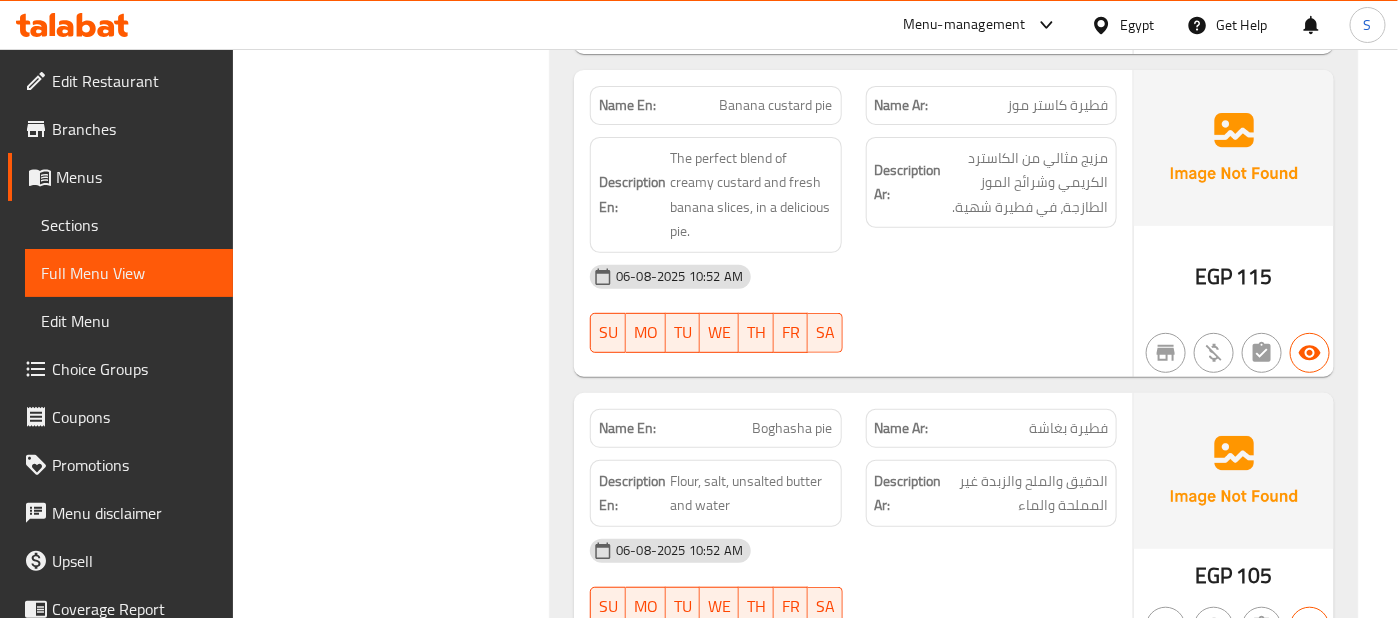 click on "06-08-2025 10:52 AM" at bounding box center [853, -12599] 